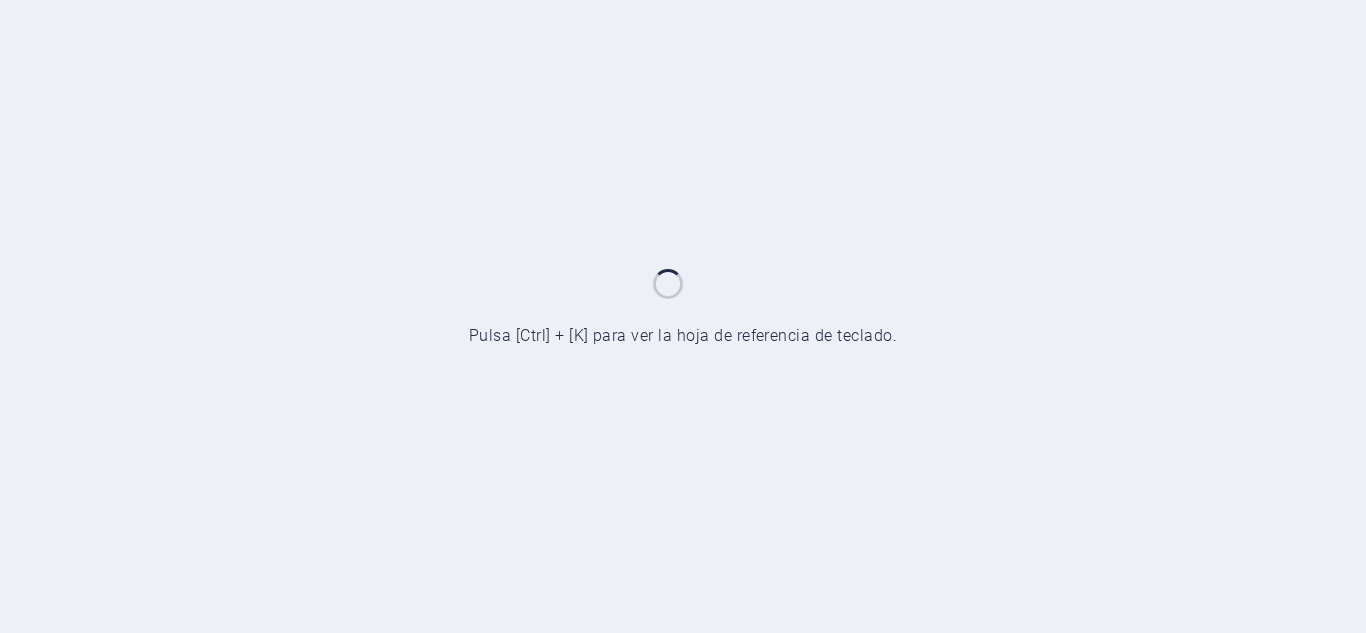 scroll, scrollTop: 0, scrollLeft: 0, axis: both 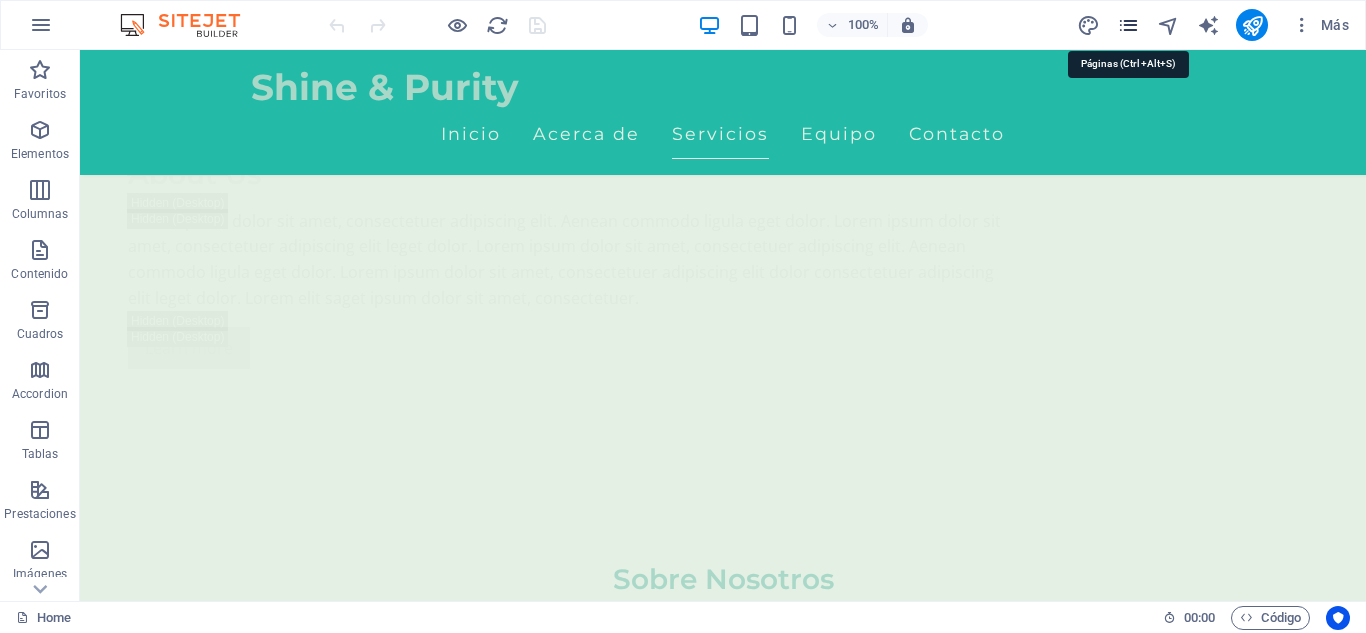 click at bounding box center [1128, 25] 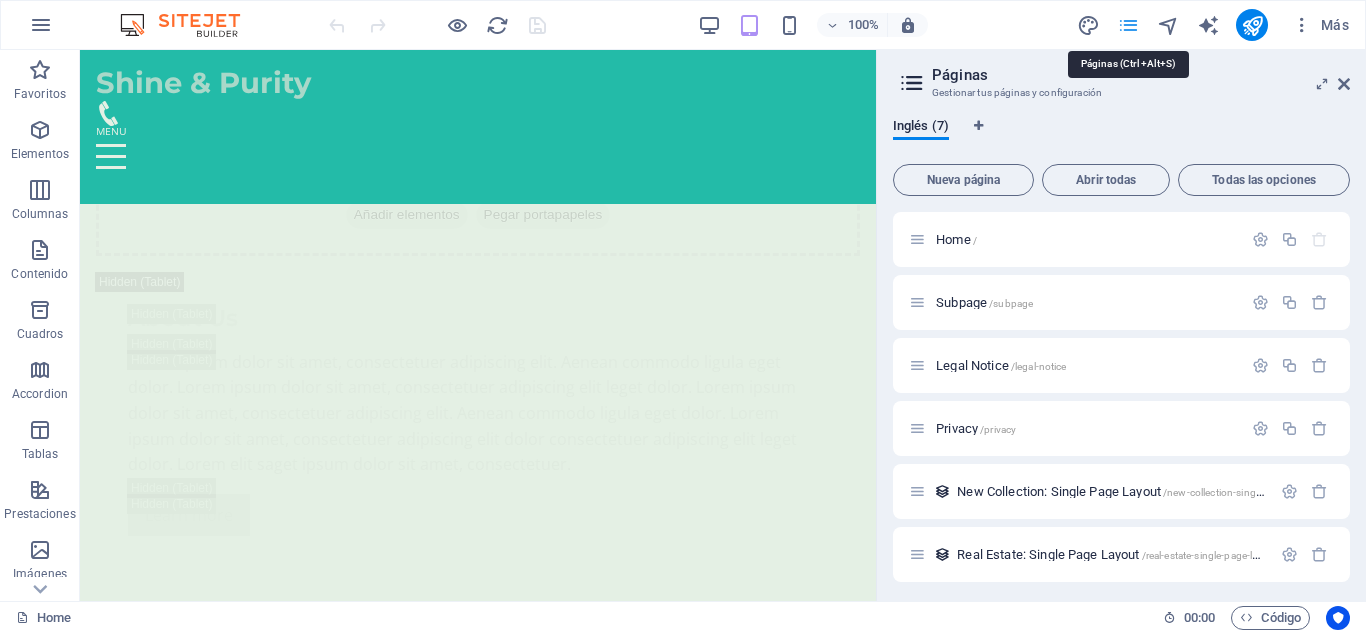 scroll, scrollTop: 3695, scrollLeft: 0, axis: vertical 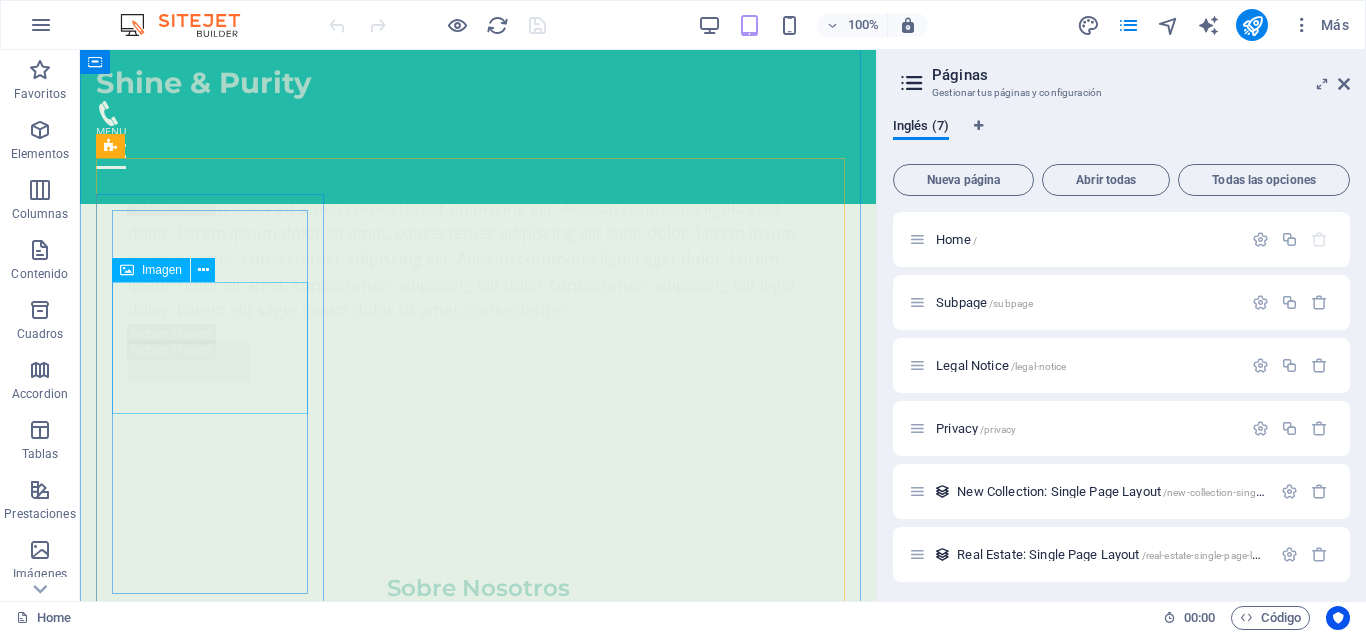 click at bounding box center (212, 3533) 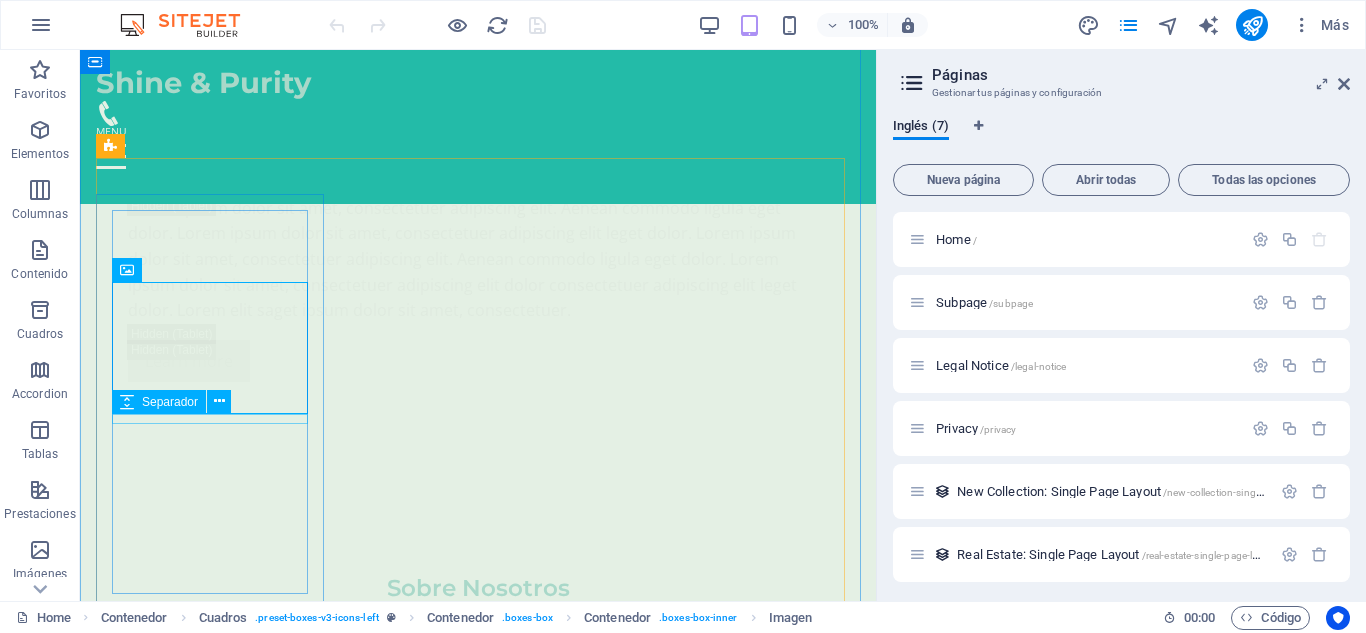 click at bounding box center [212, 3881] 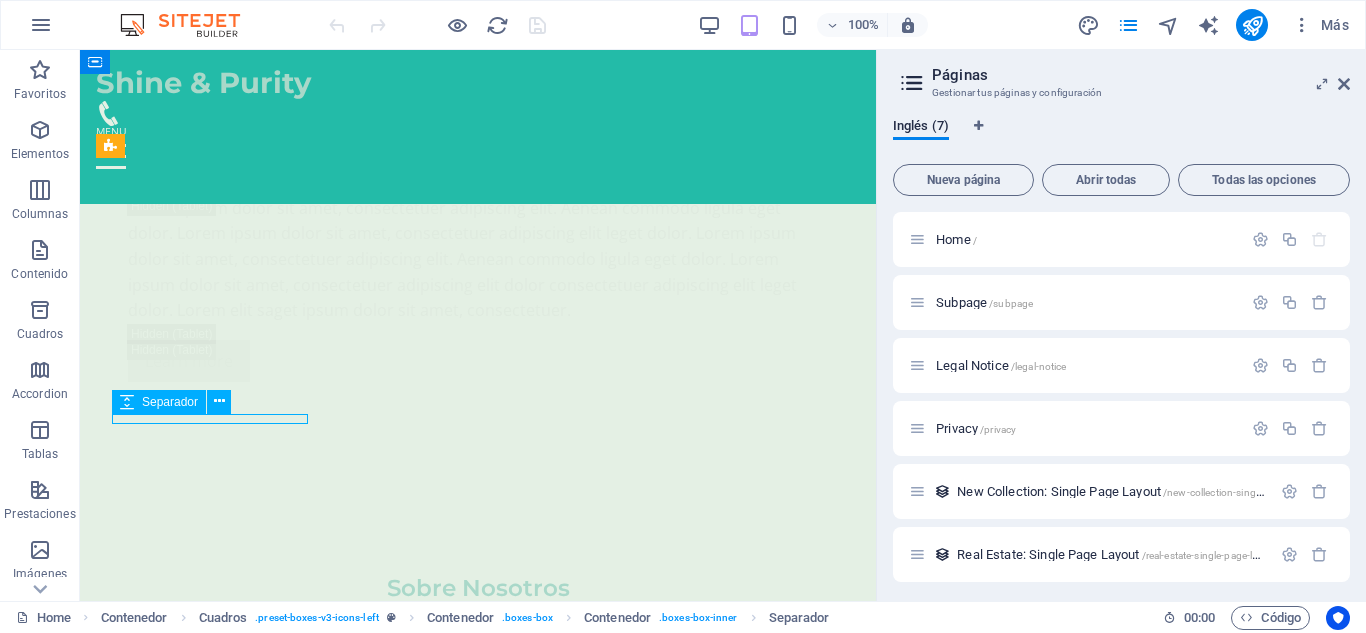 click at bounding box center [212, 3881] 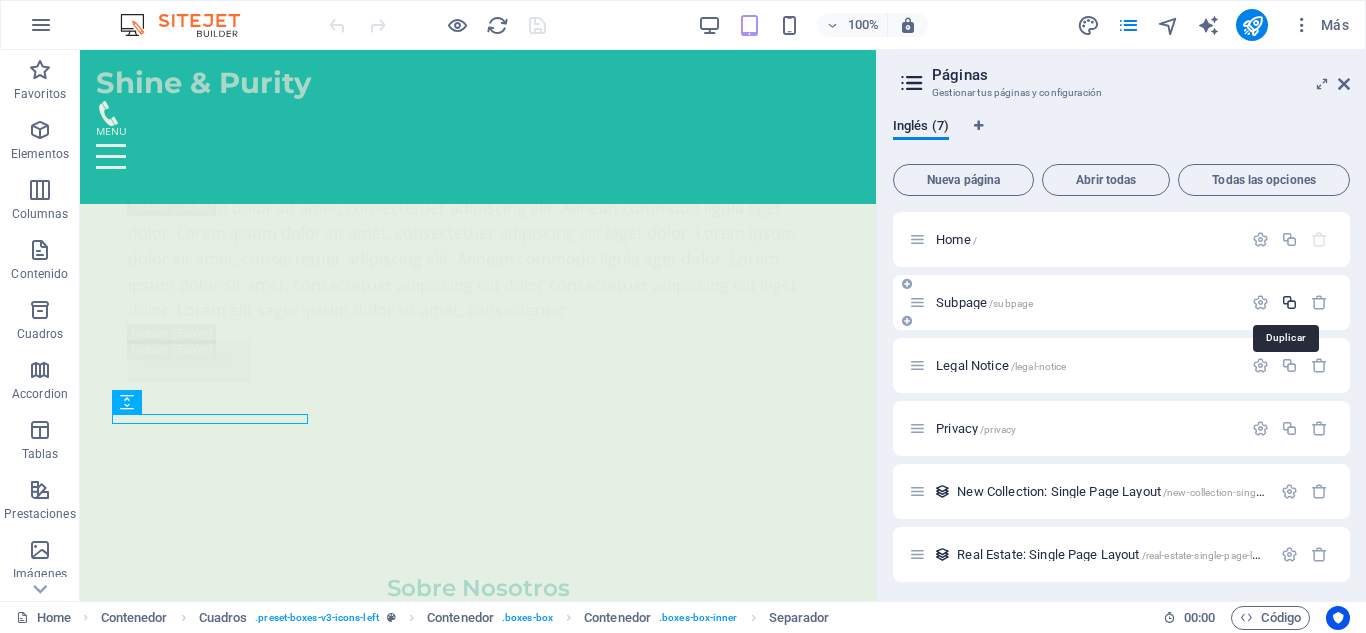click at bounding box center [1289, 302] 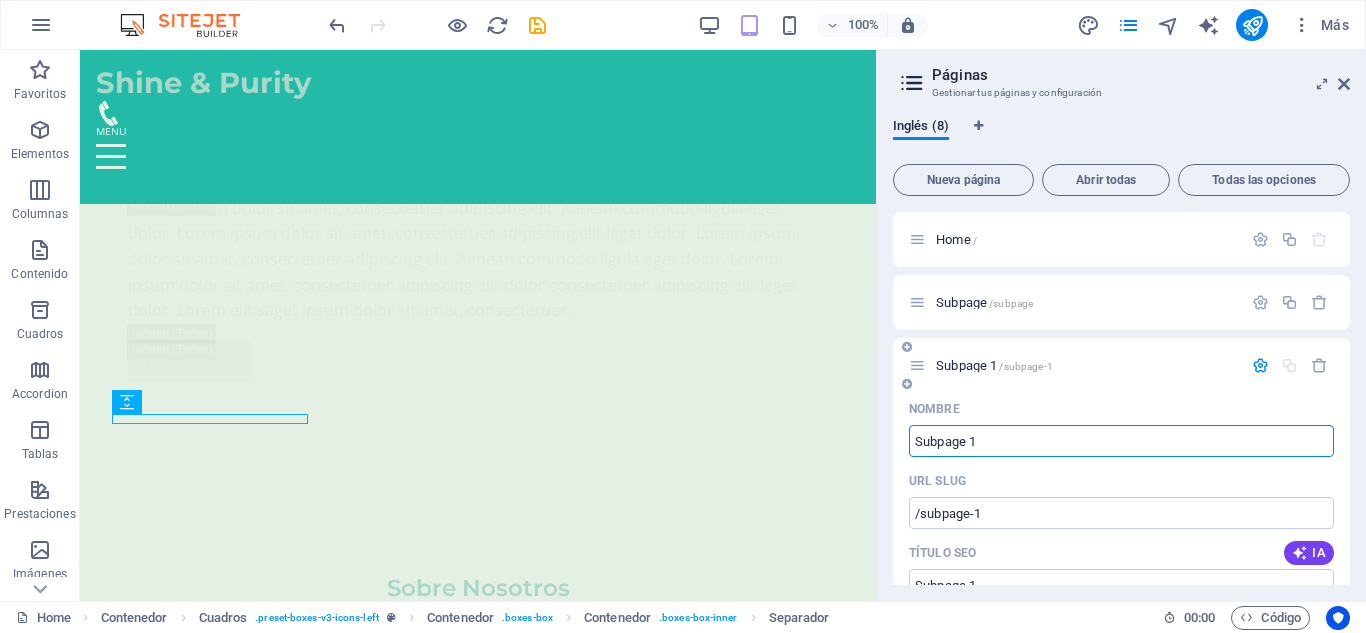 click on "Subpage 1" at bounding box center (1121, 441) 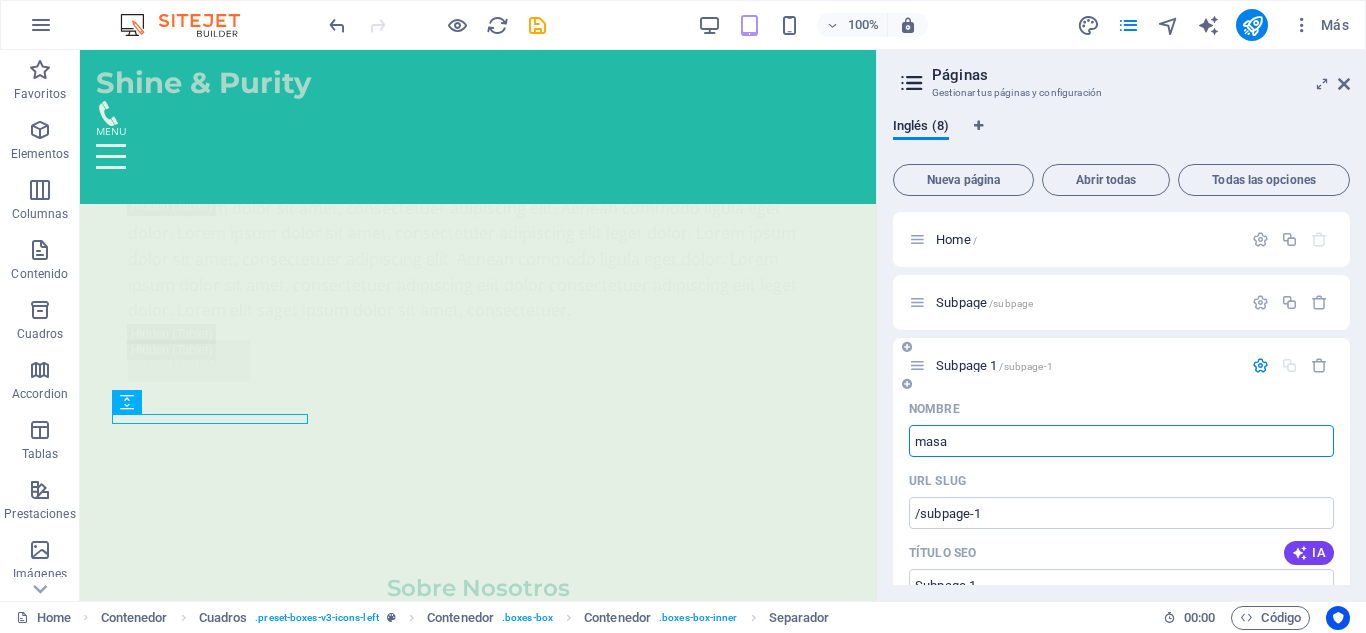 type on "masa" 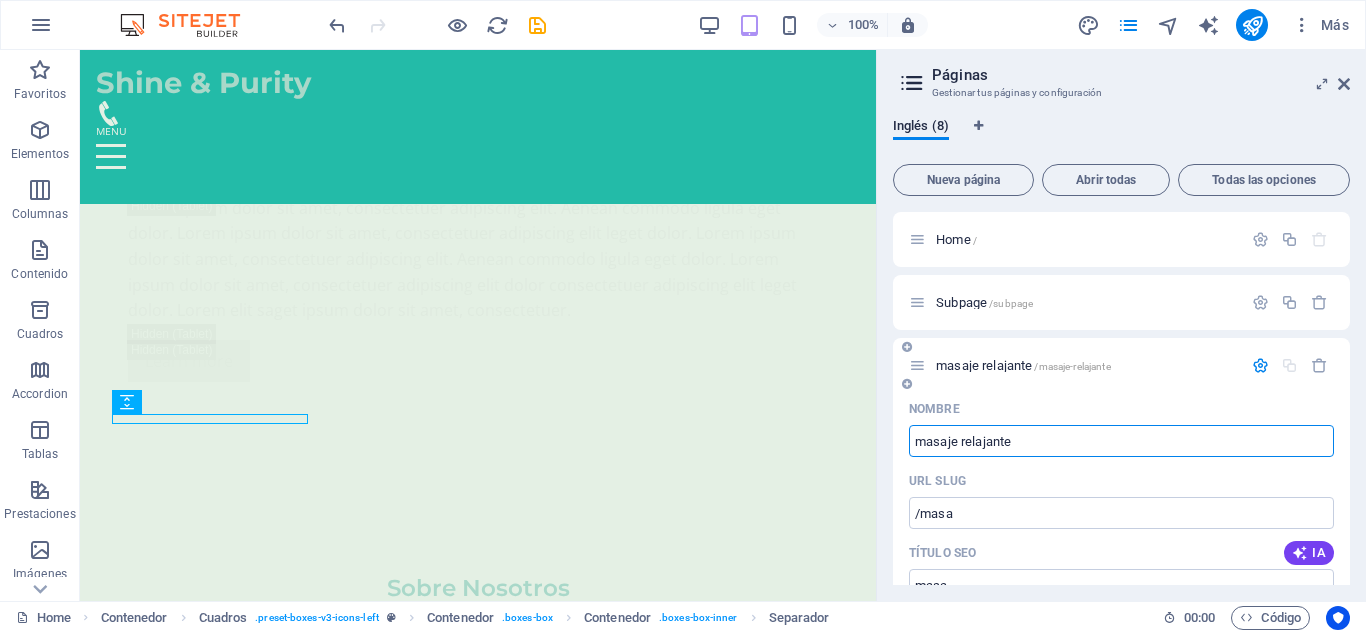 type on "masaje relajante" 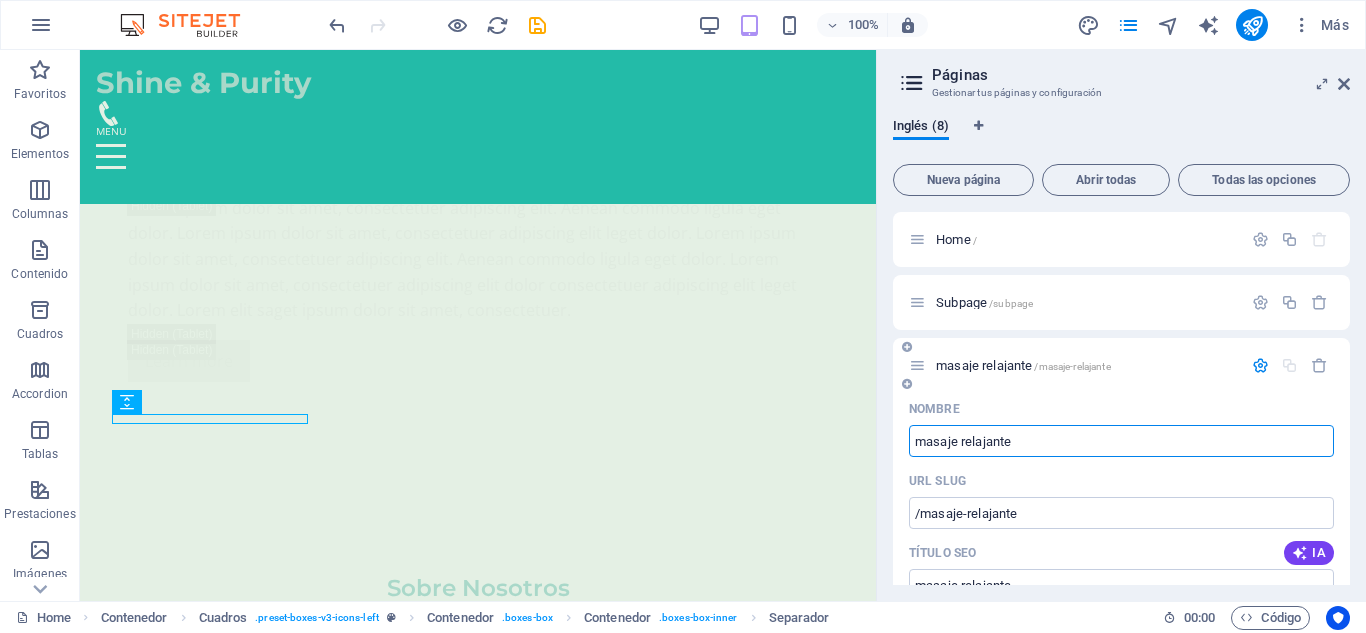 click on "masaje relajante" at bounding box center (1121, 441) 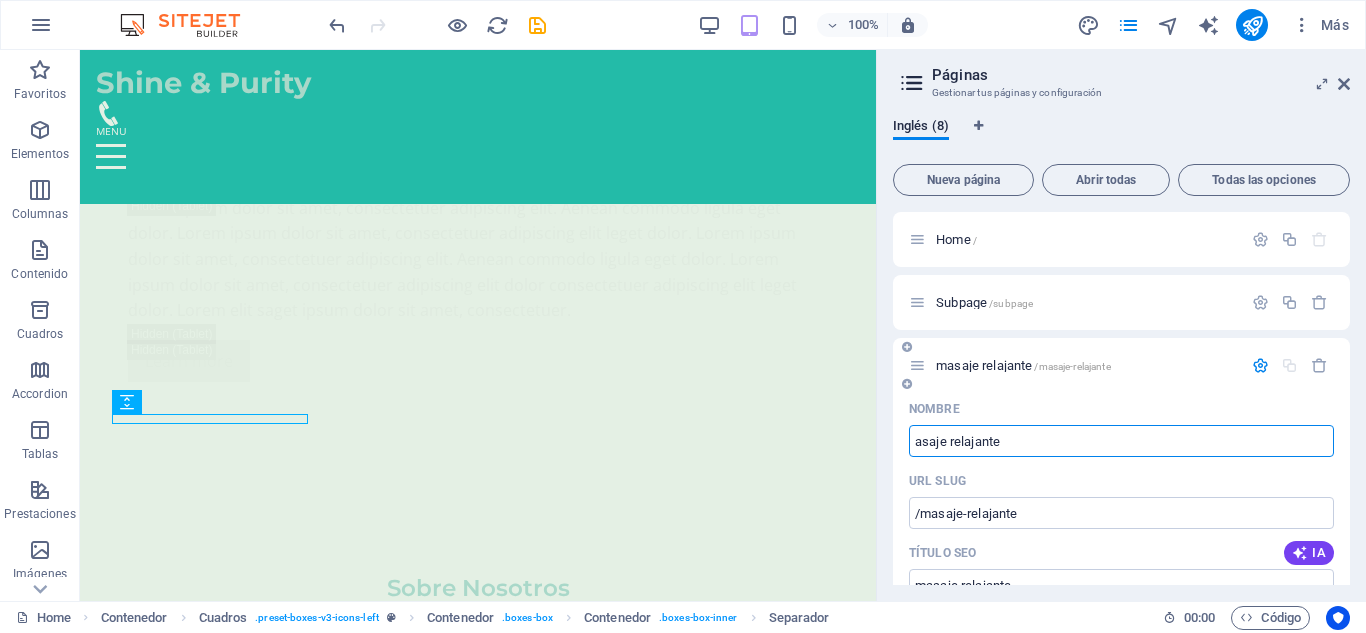 type on "asaje relajante" 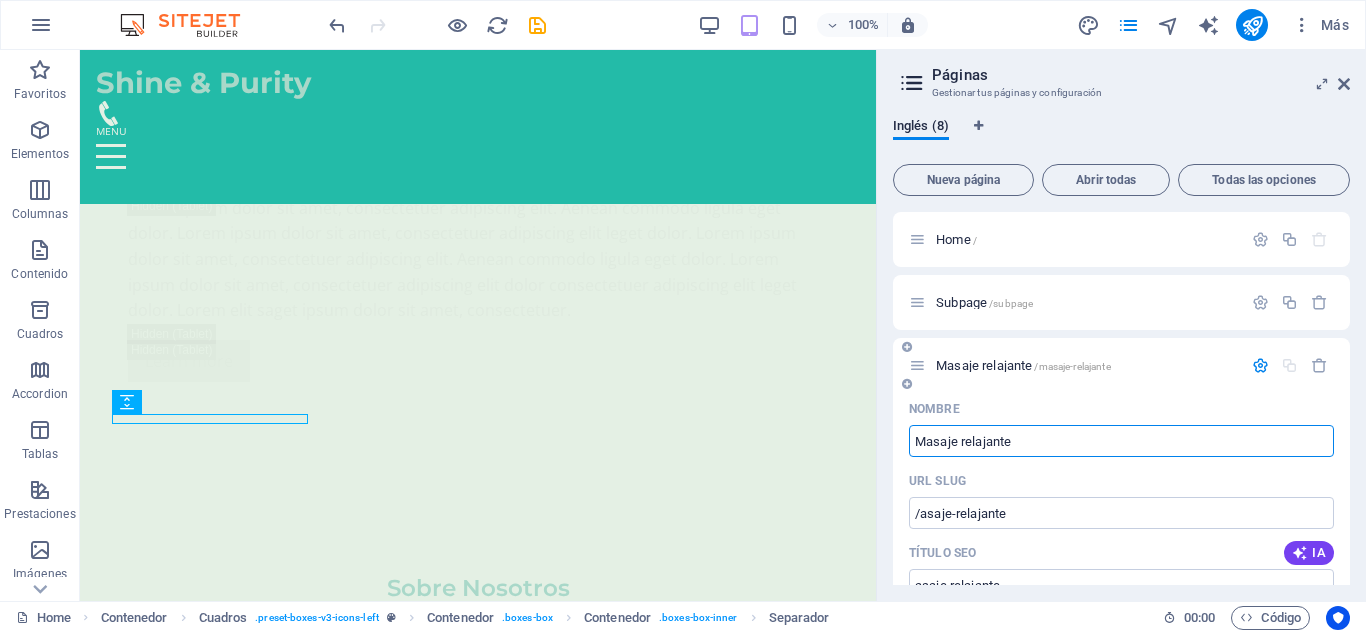 type on "Masaje relajante" 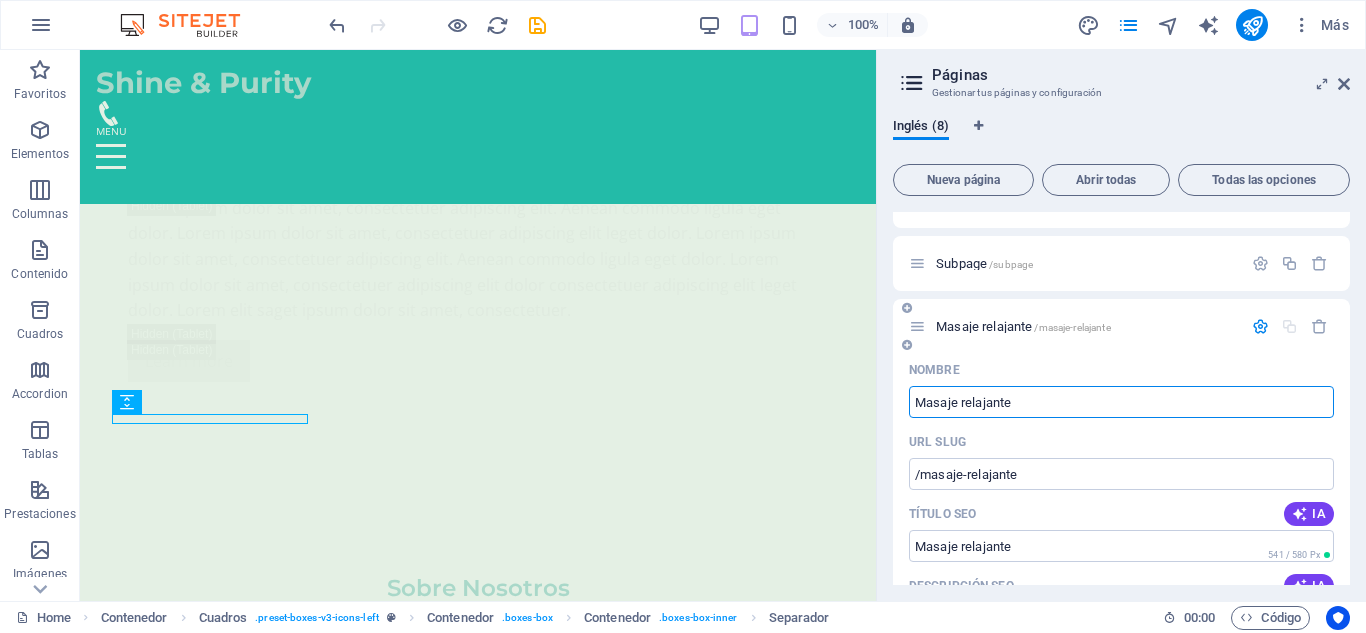 scroll, scrollTop: 32, scrollLeft: 0, axis: vertical 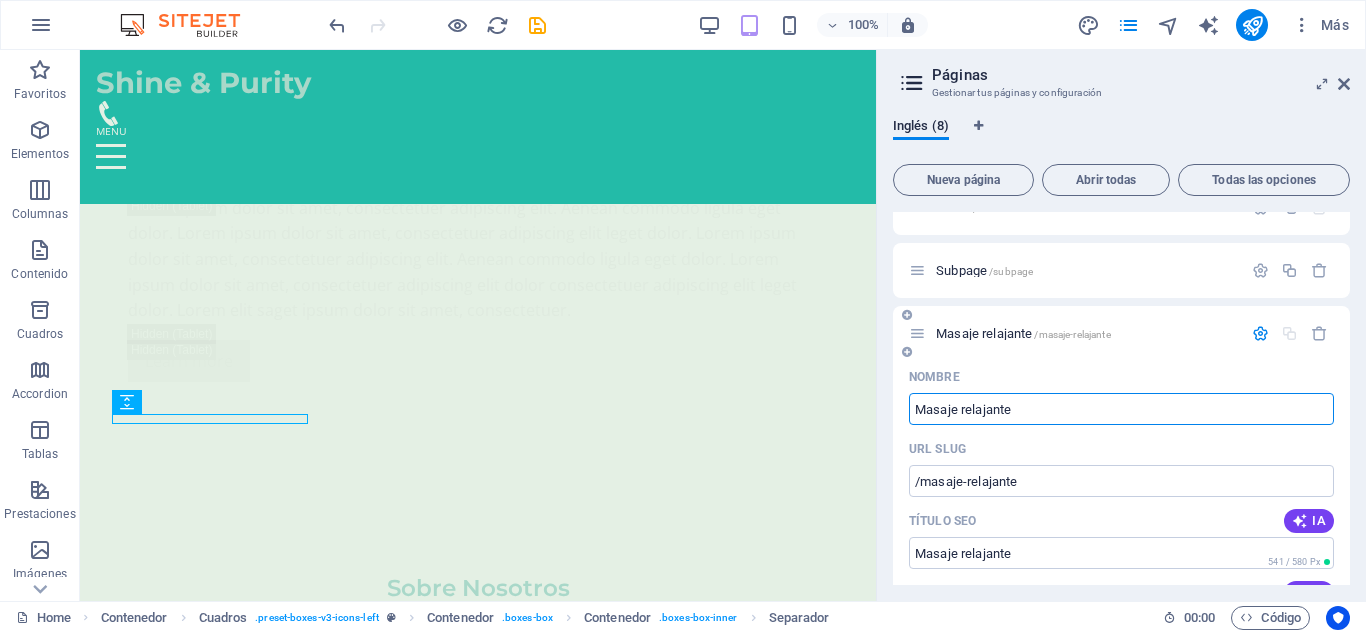 drag, startPoint x: 1025, startPoint y: 411, endPoint x: 908, endPoint y: 408, distance: 117.03845 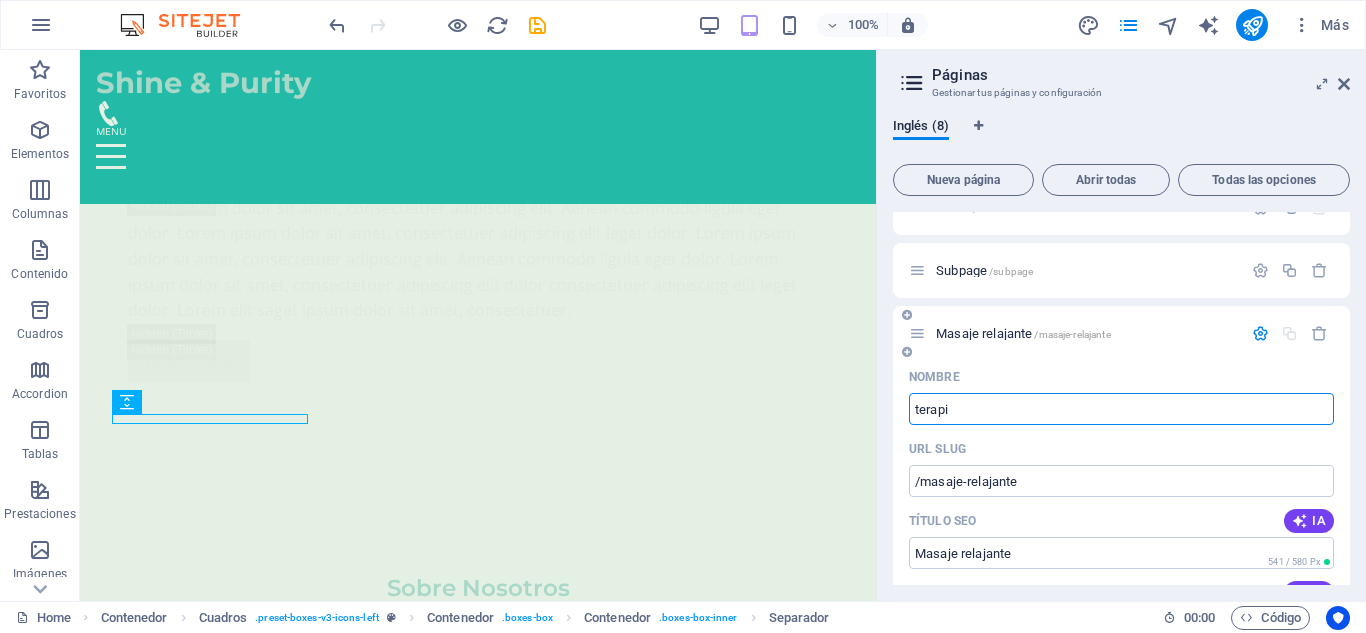 type on "terapia" 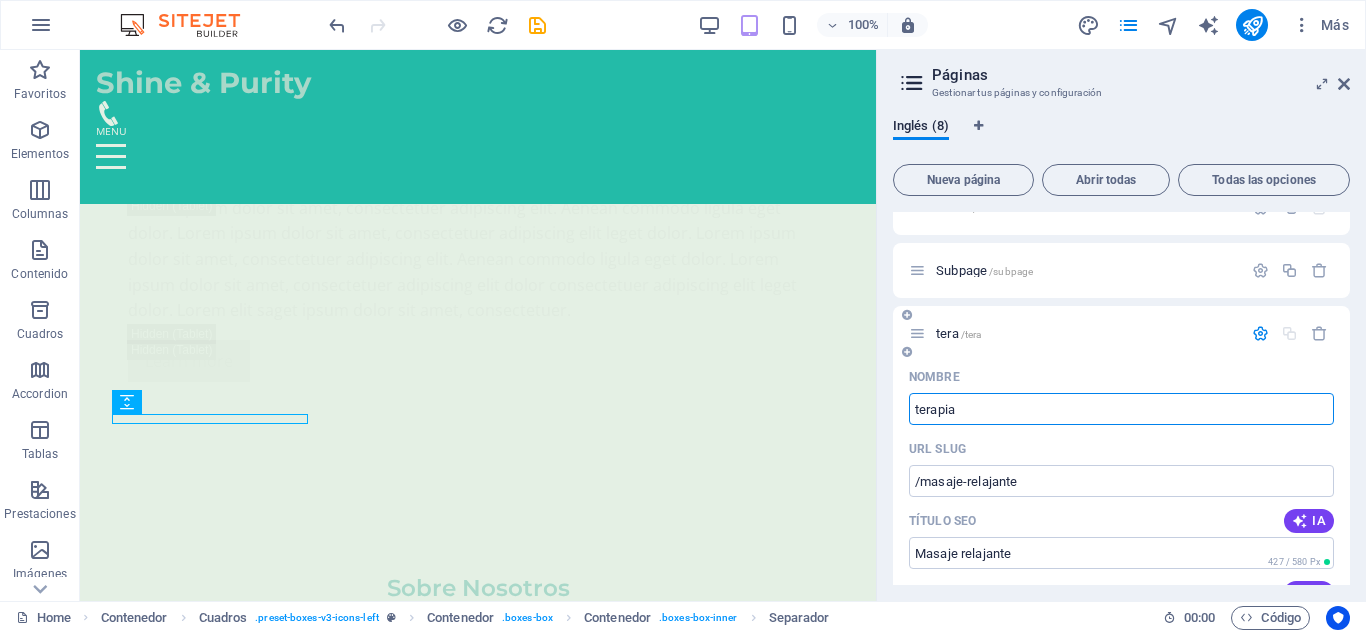 type on "/tera" 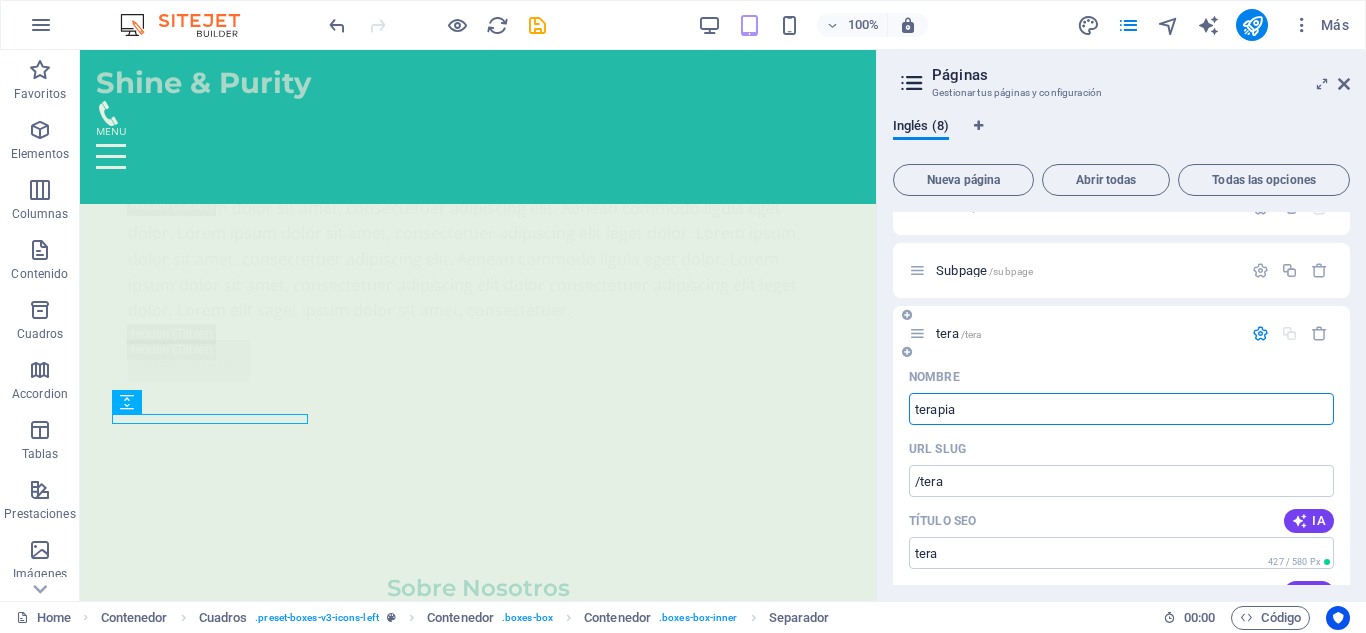 type on "terapia" 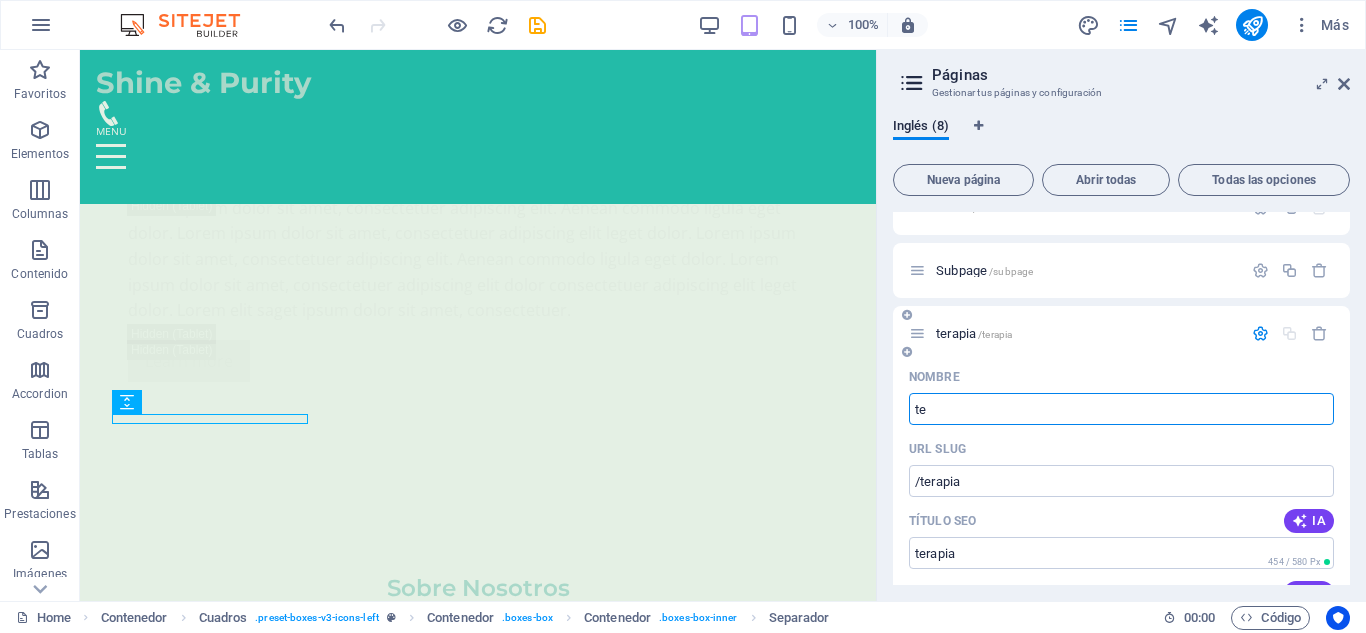 type on "t" 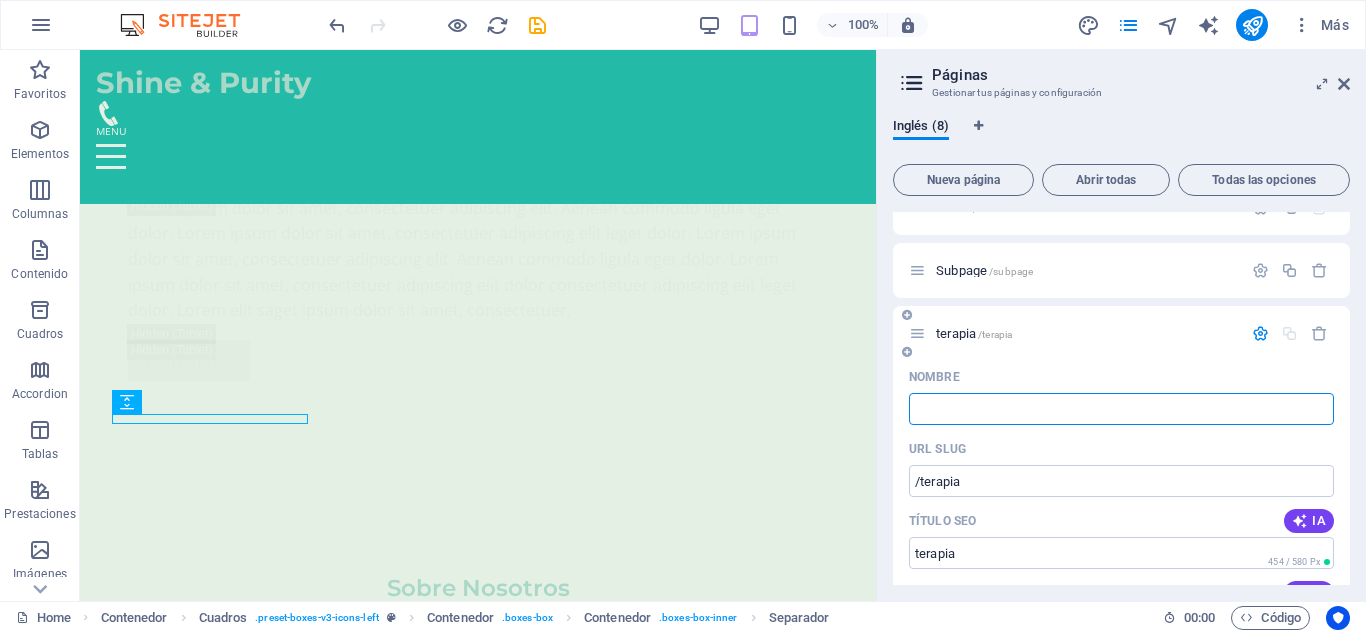 type 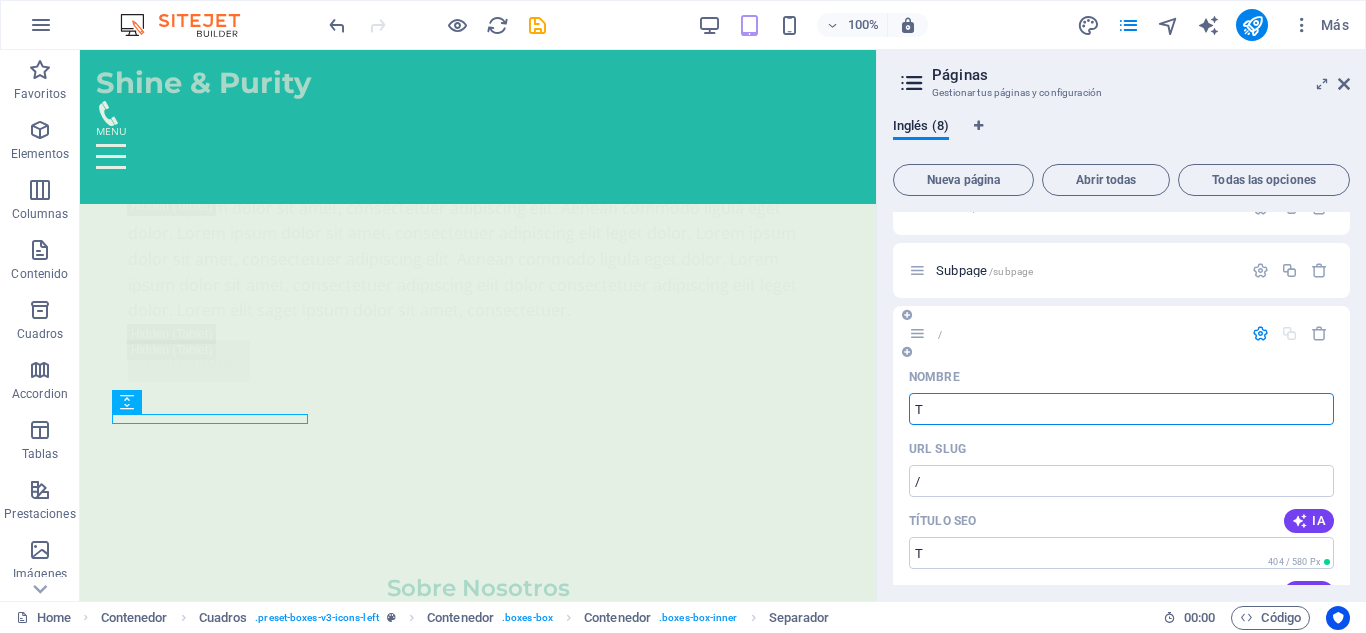 type on "Te" 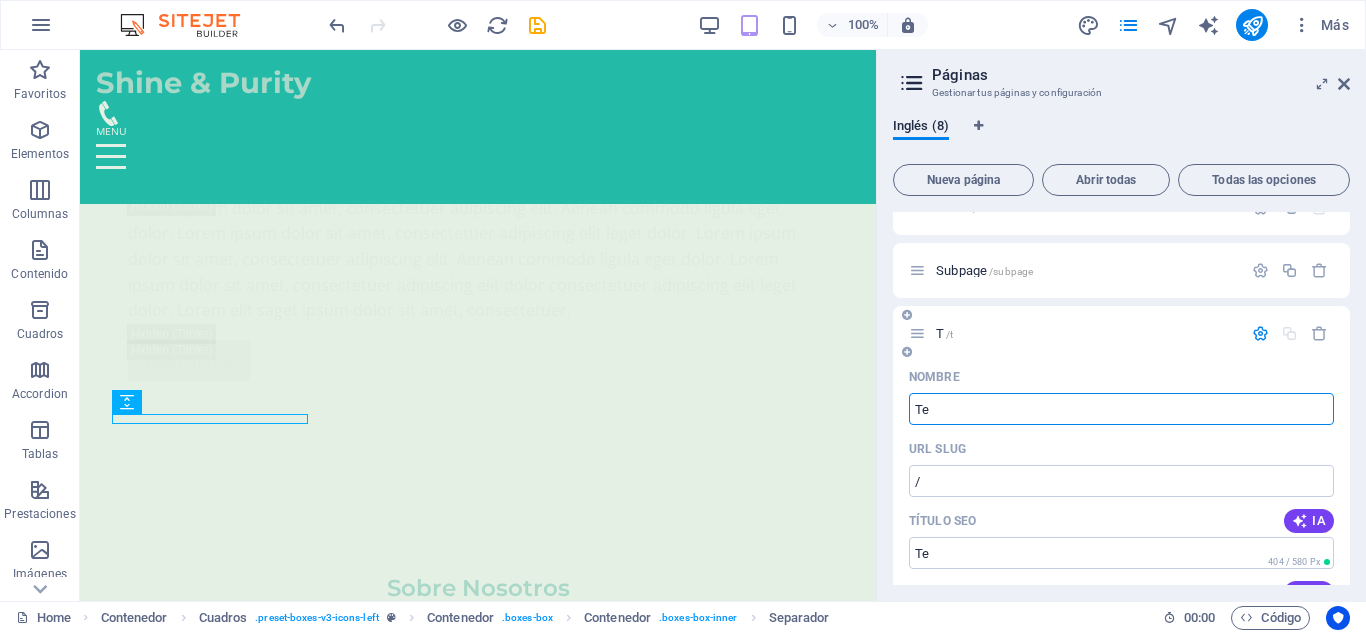 type on "/t" 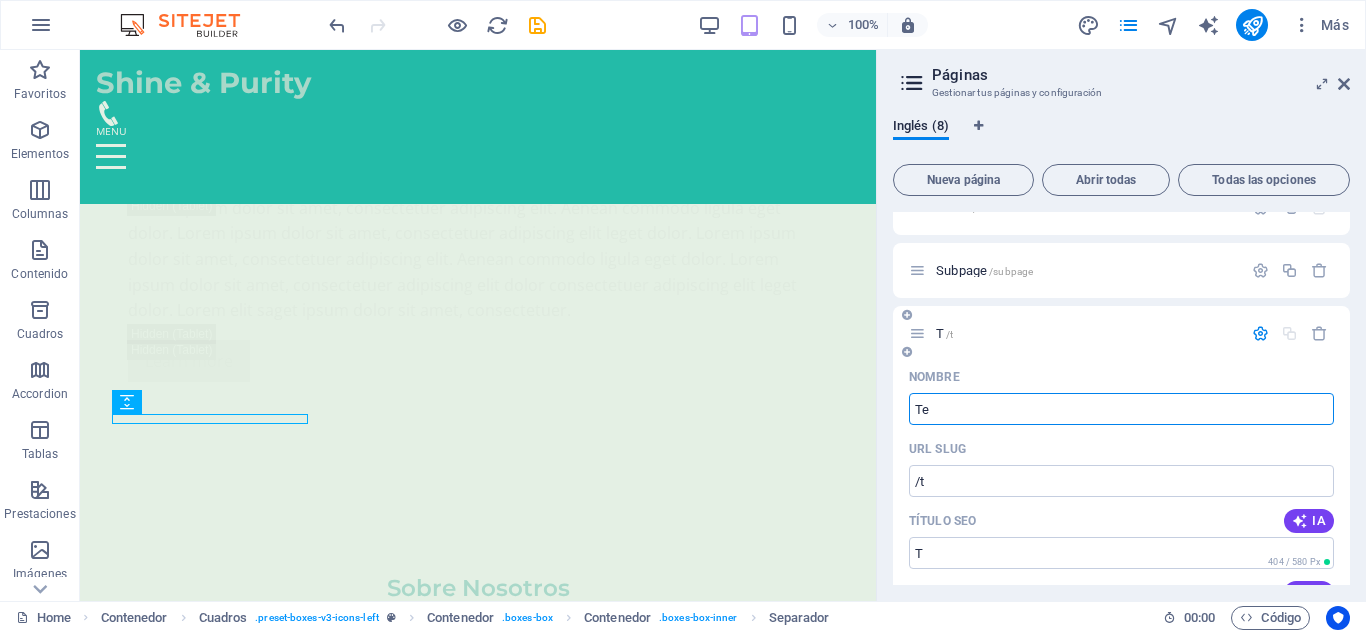 type on "Ter" 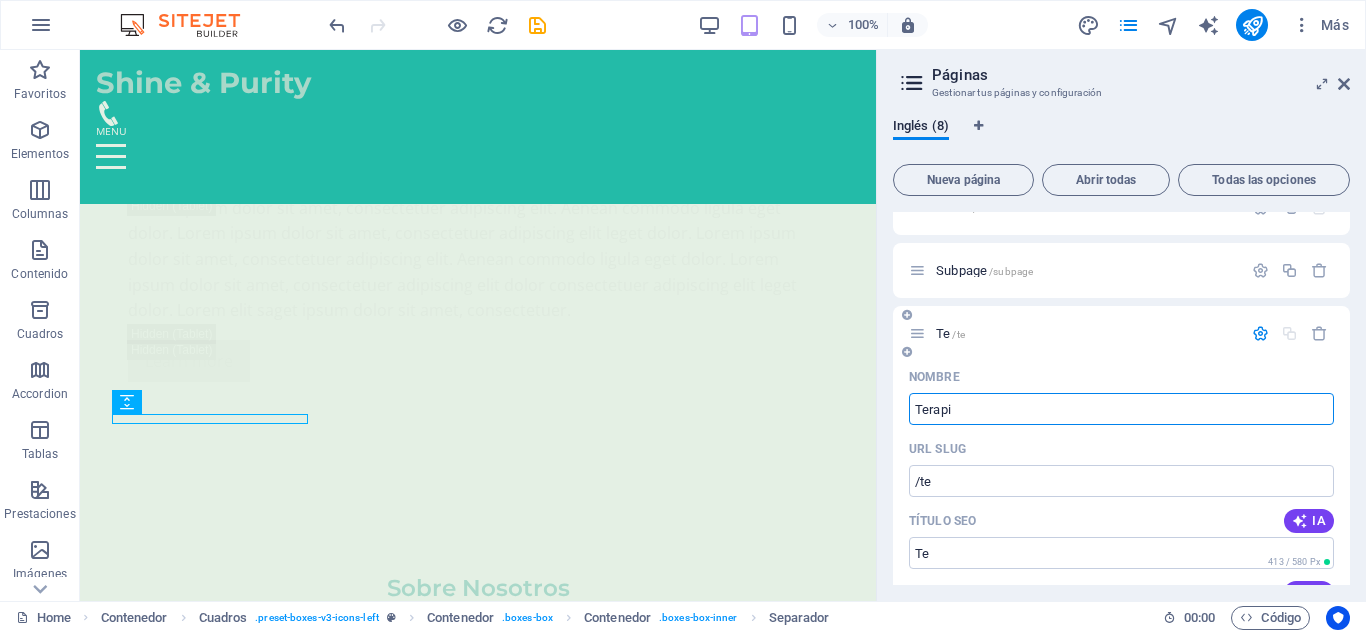 type on "Terapia" 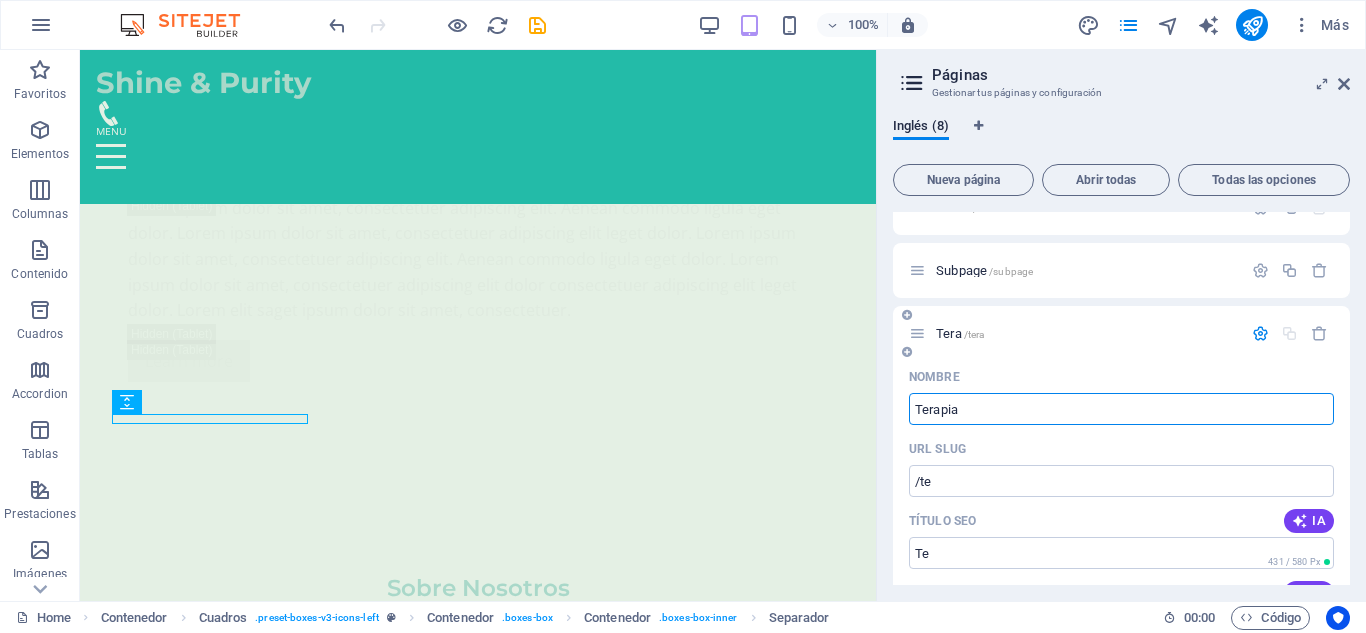 type on "/tera" 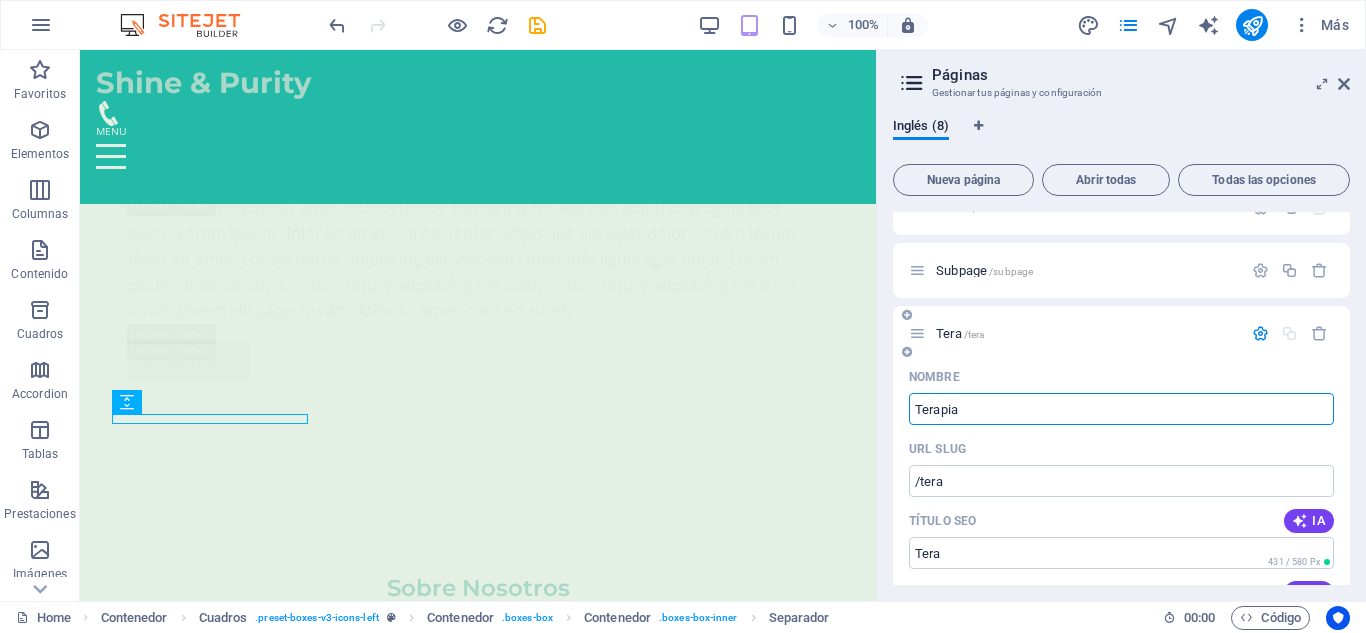 type on "Terapia" 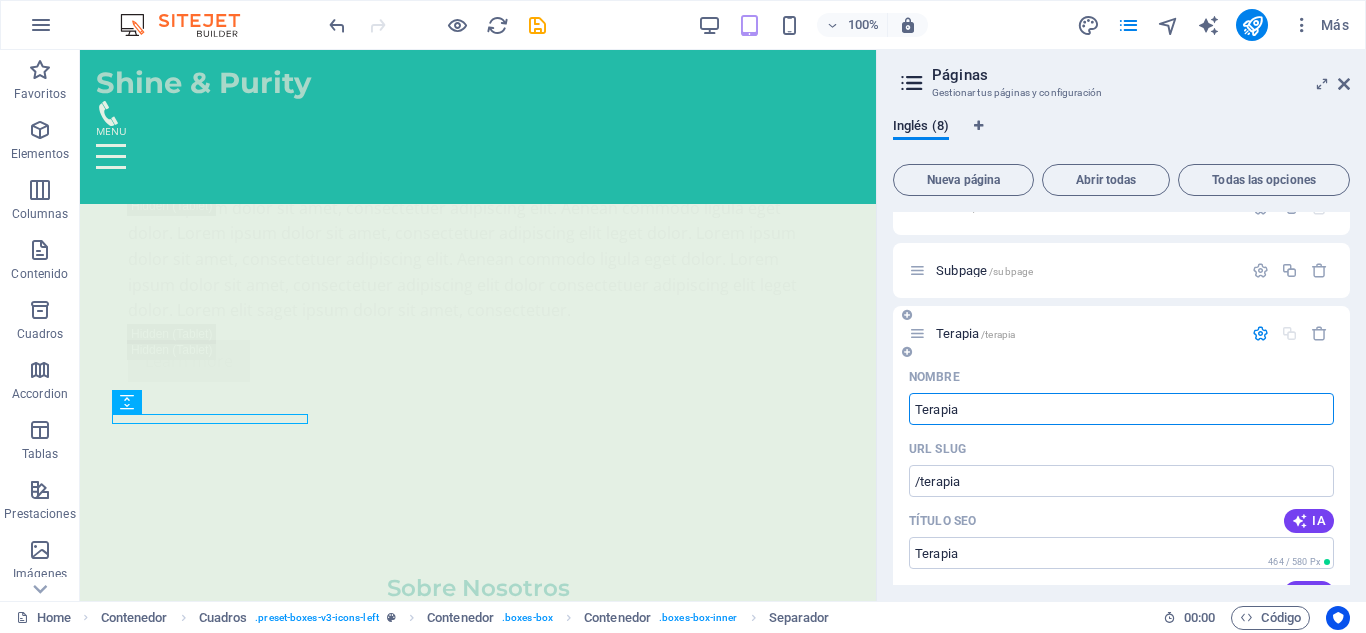 type on "Terapia" 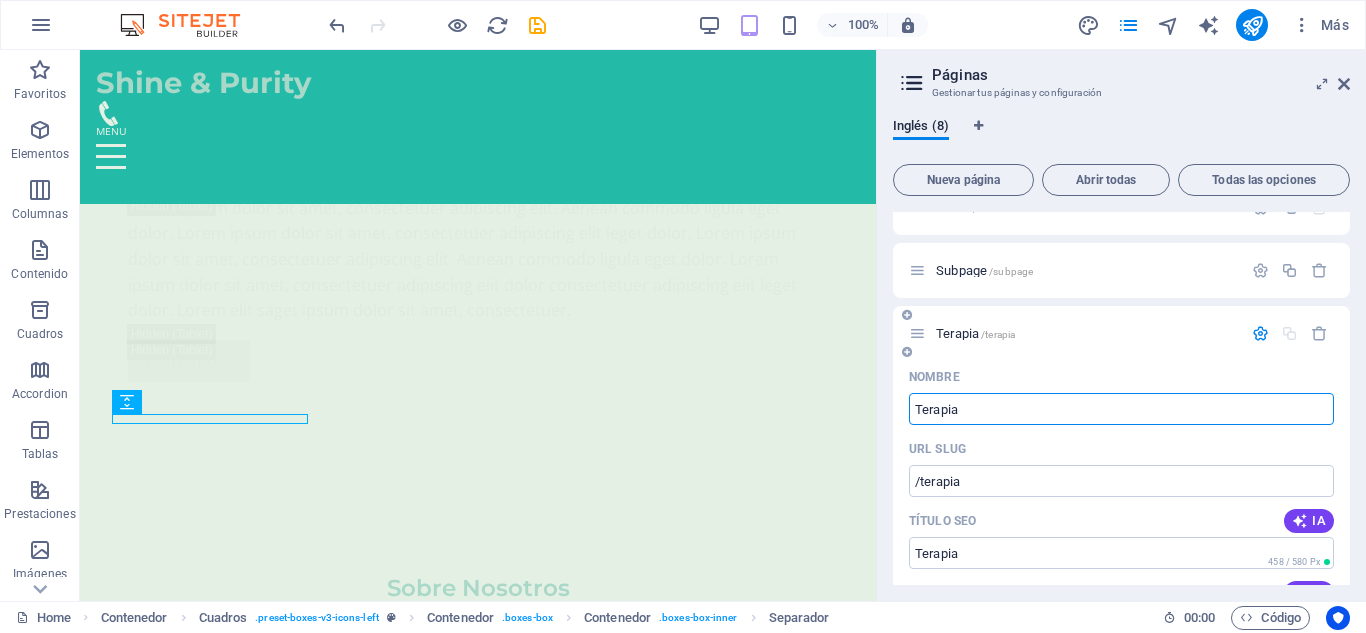 type on "Terapia" 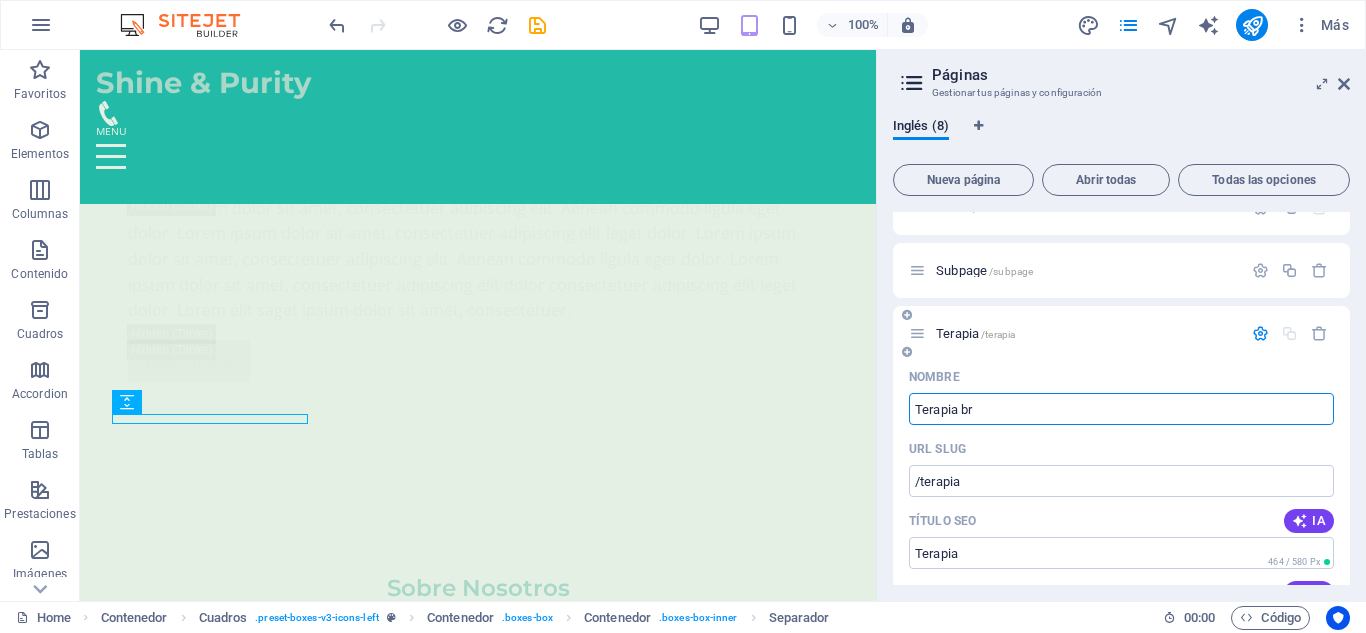 type on "Terapia bri" 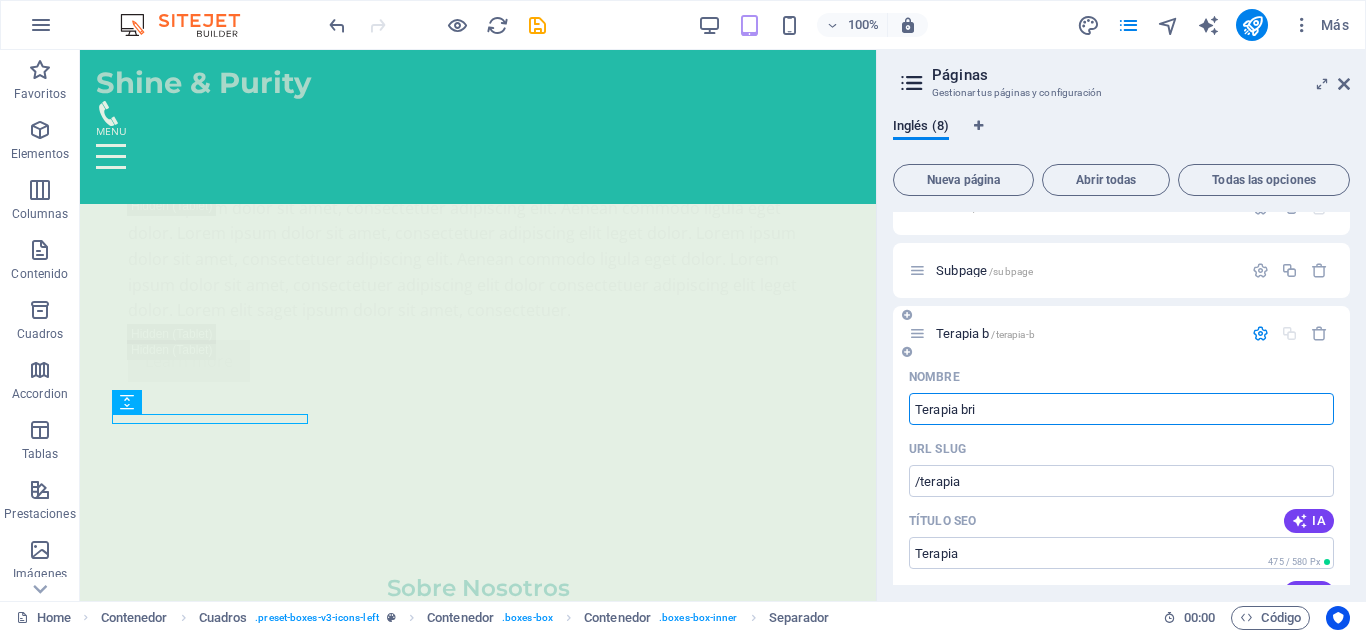 type on "/terapia-b" 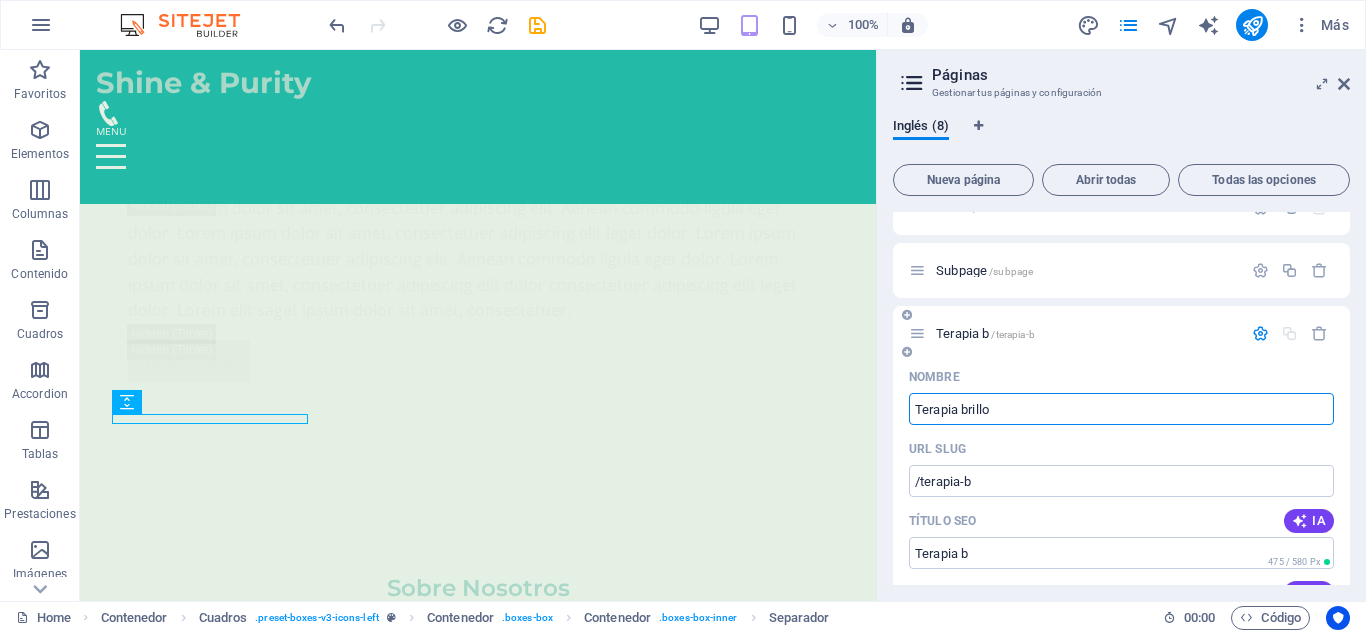 type on "Terapia brillo" 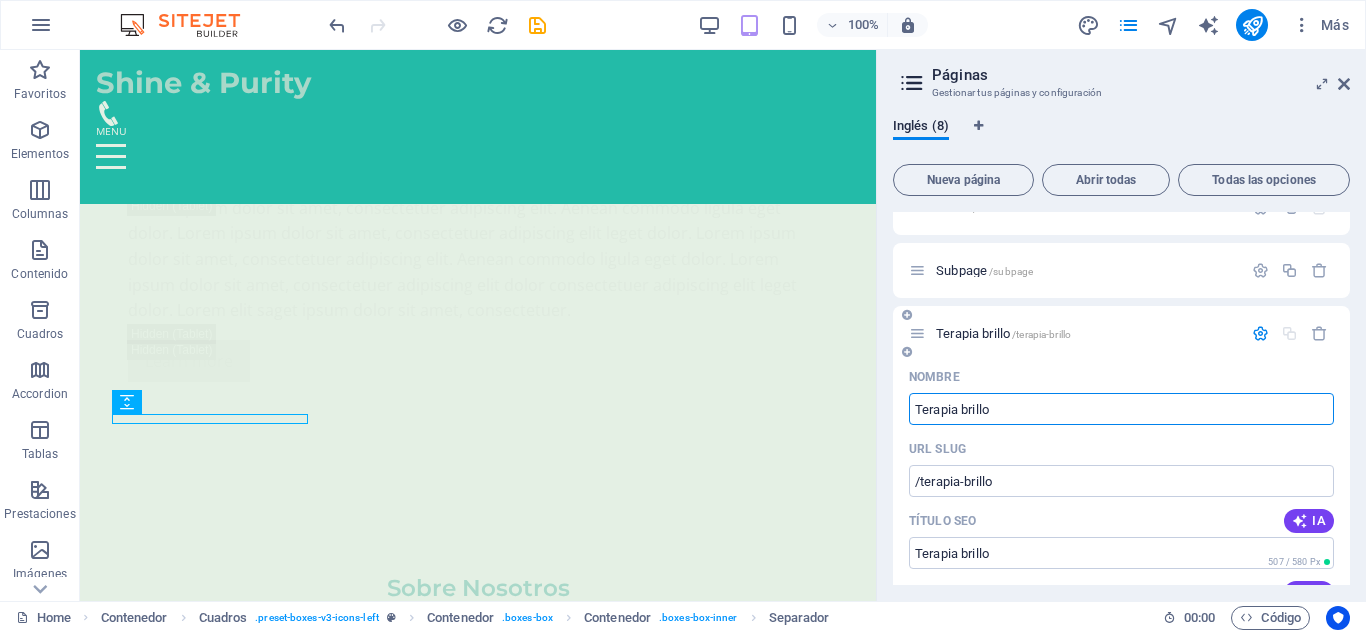 type on "Terapia brillo" 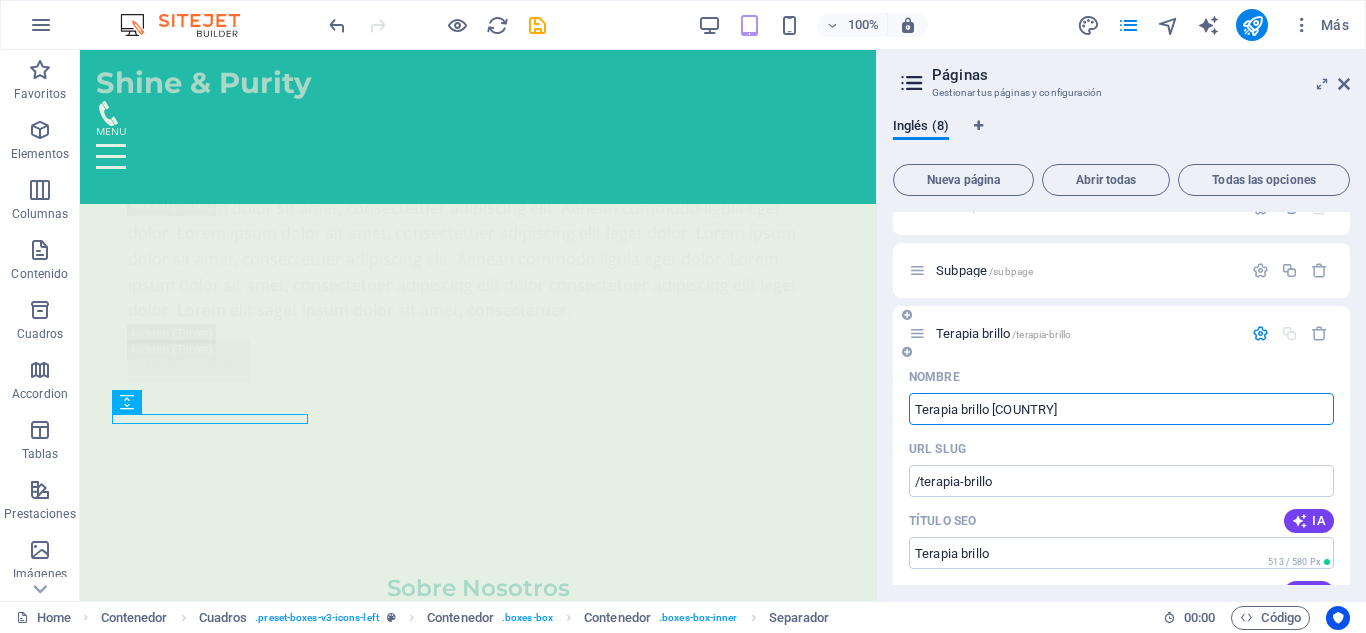 type on "Terapia brillo colombiano" 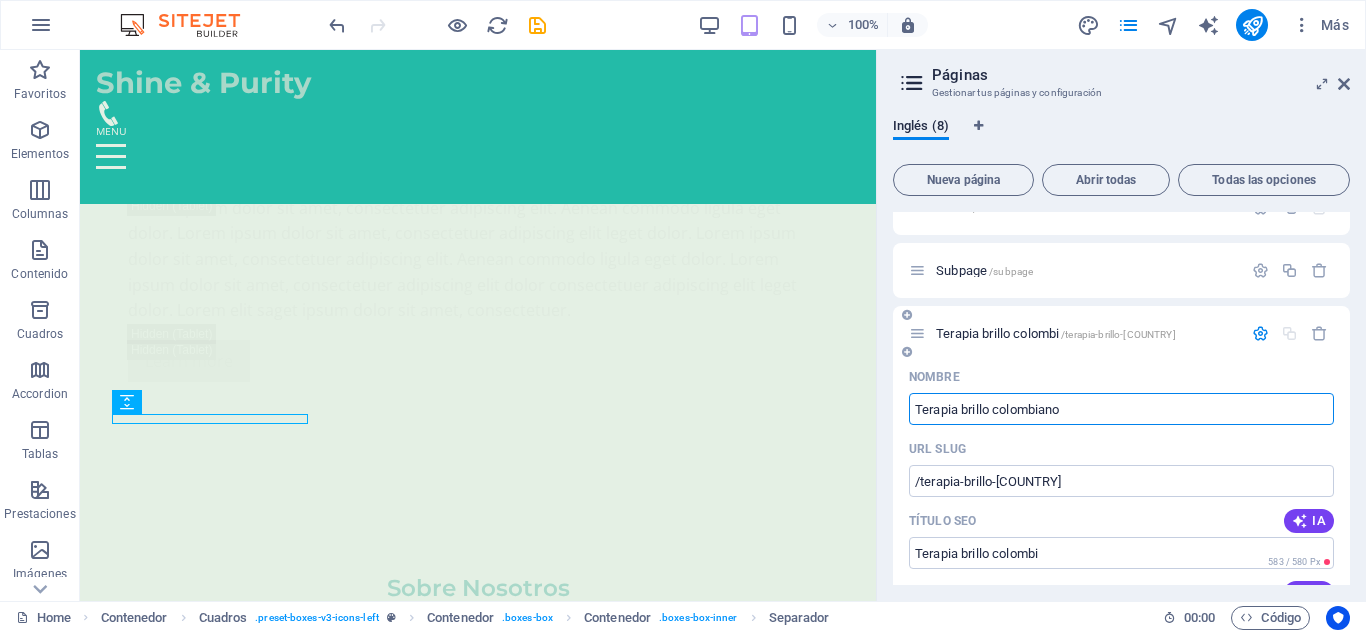 type on "Terapia brillo colombiano" 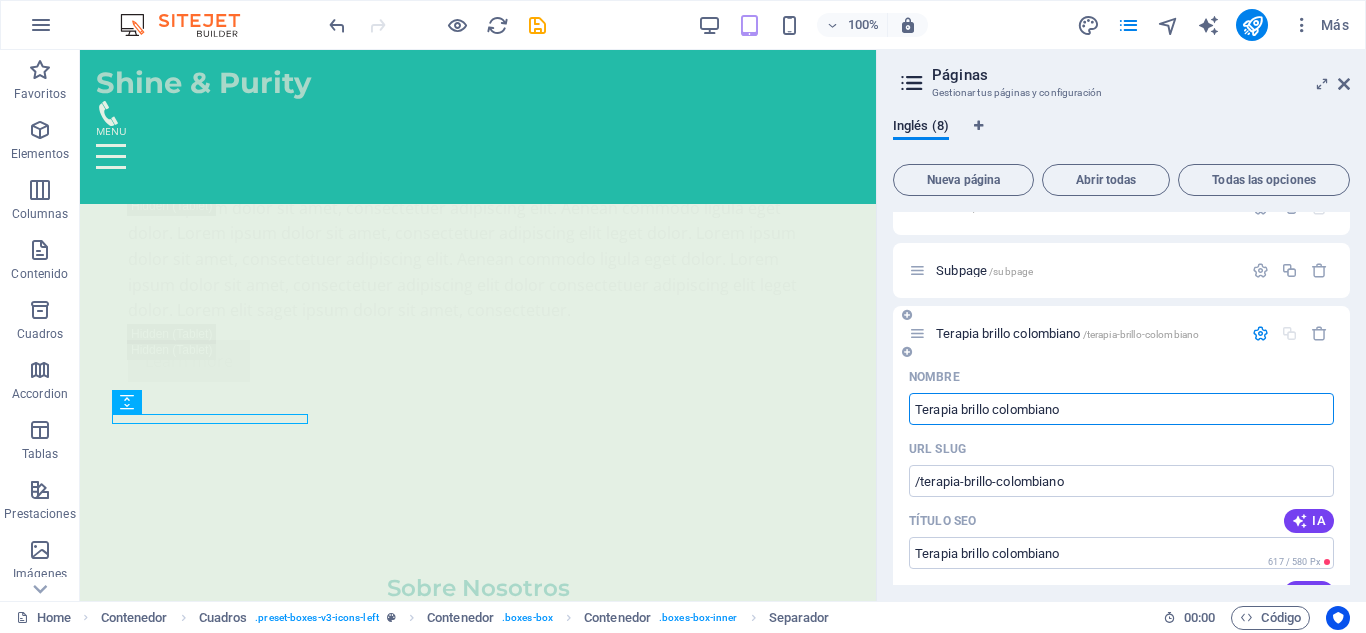 click on "Terapia brillo colombiano" at bounding box center [1121, 409] 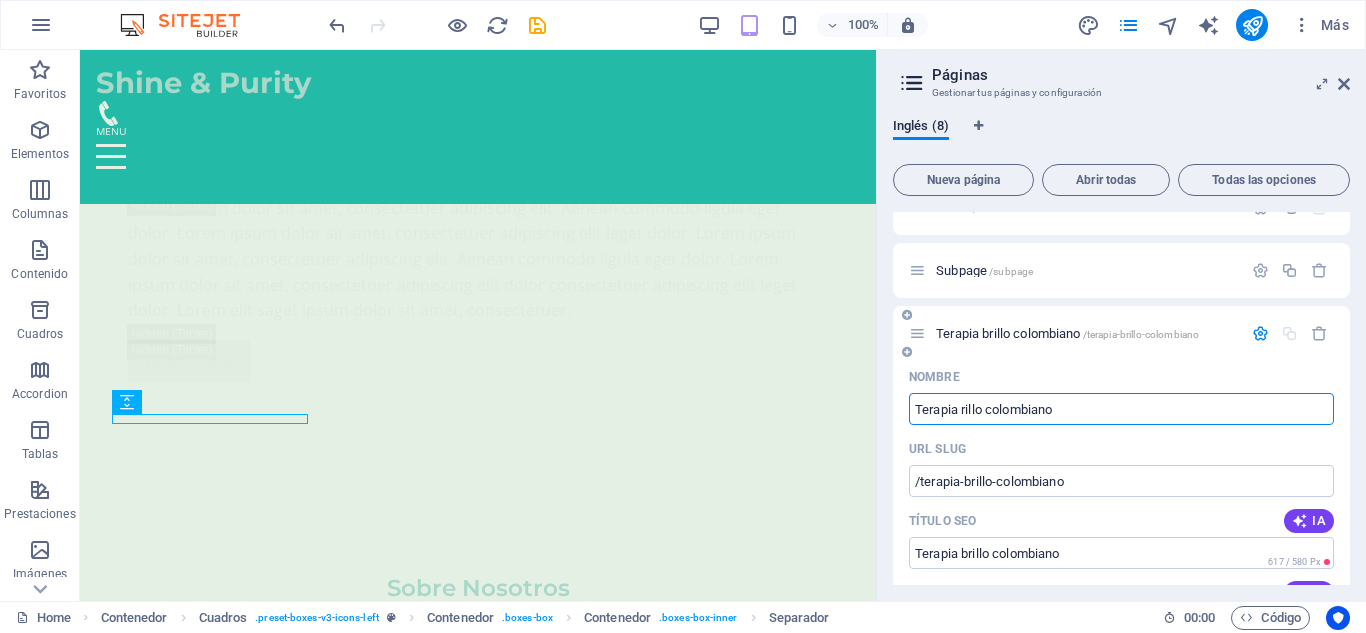type on "Terapia rillo colombiano" 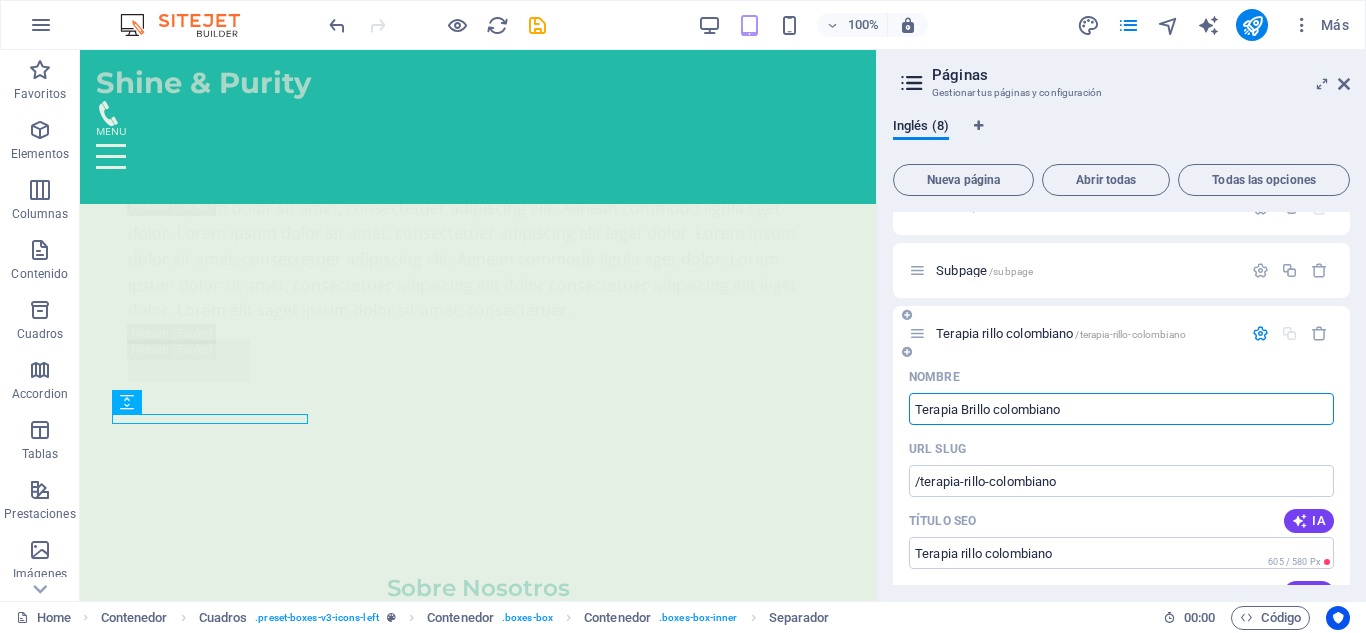 type on "Terapia Brillo colombiano" 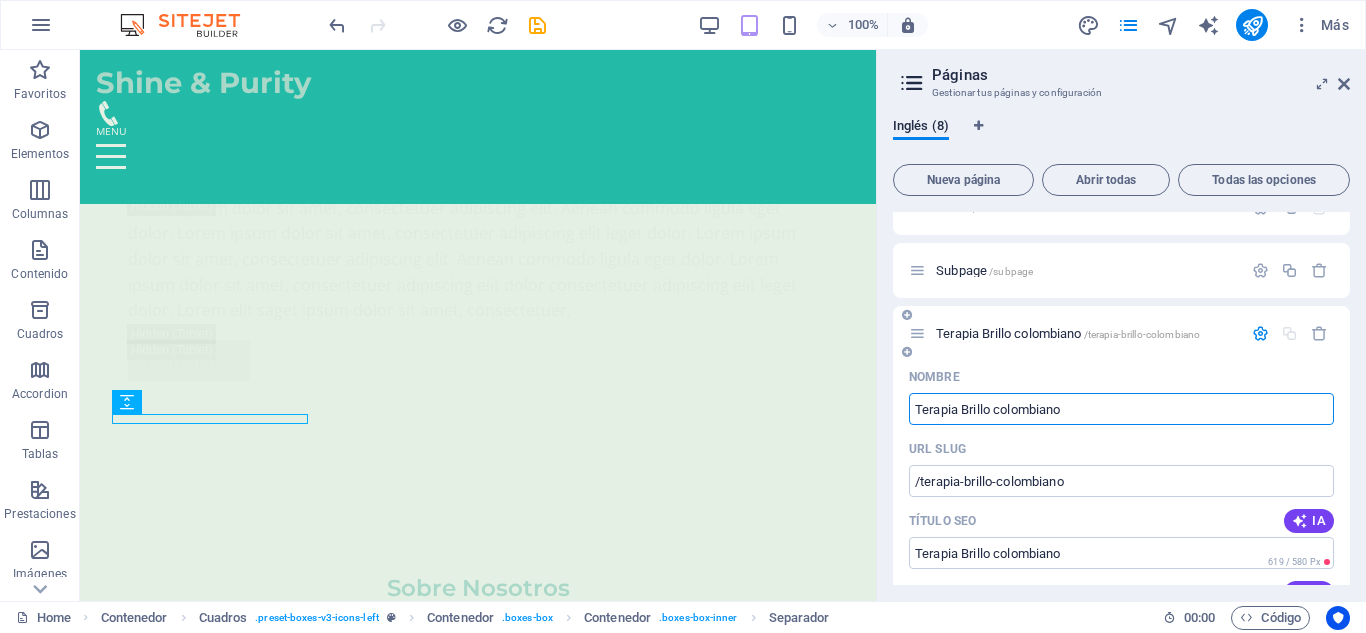 click on "Terapia Brillo colombiano" at bounding box center (1121, 409) 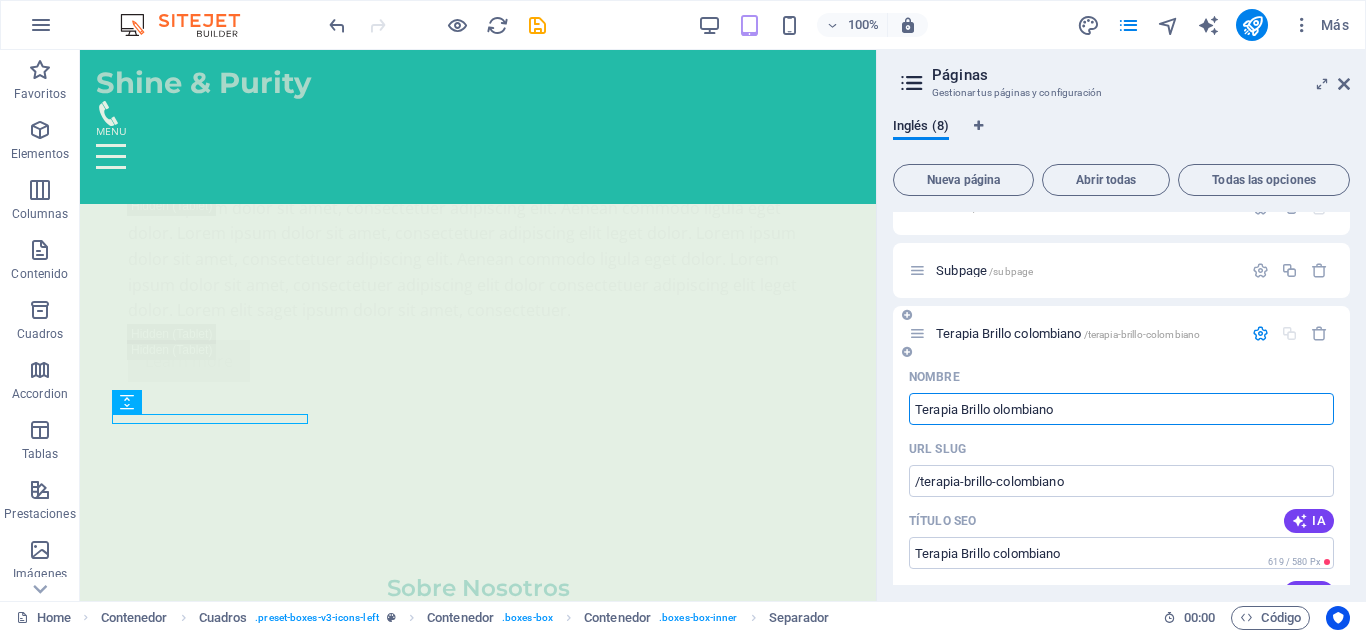 type on "Terapia Brillo olombiano" 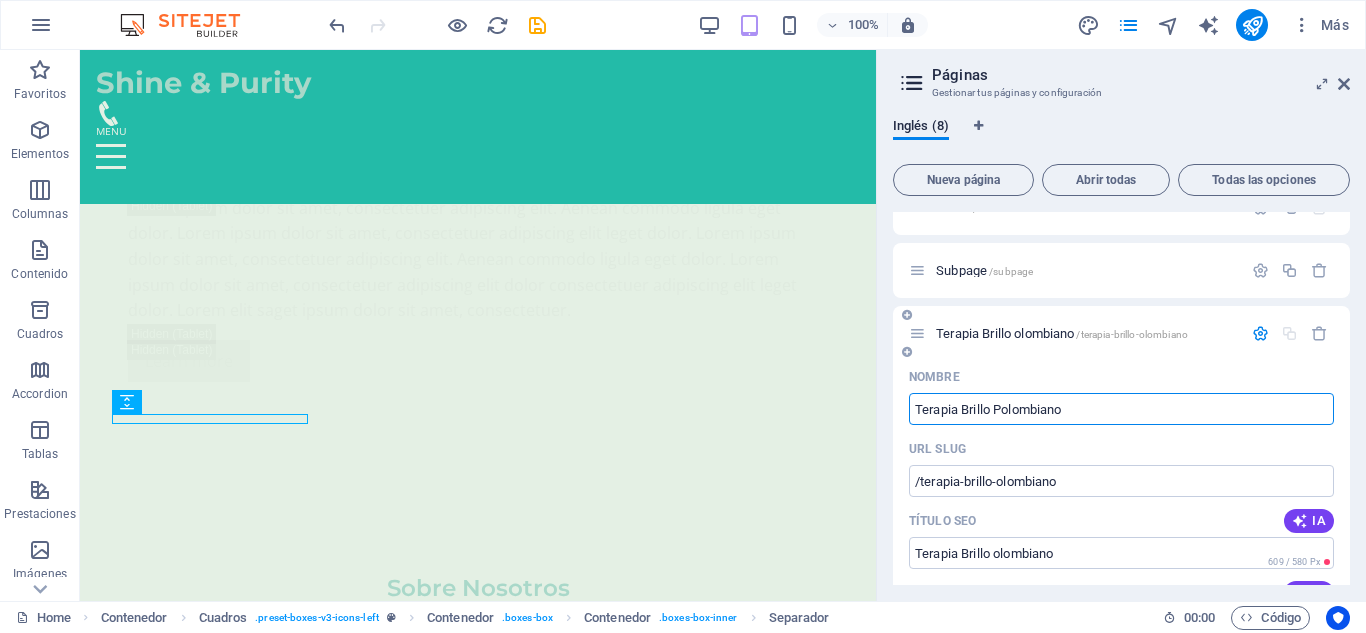 type on "Terapia Brillo Polombiano" 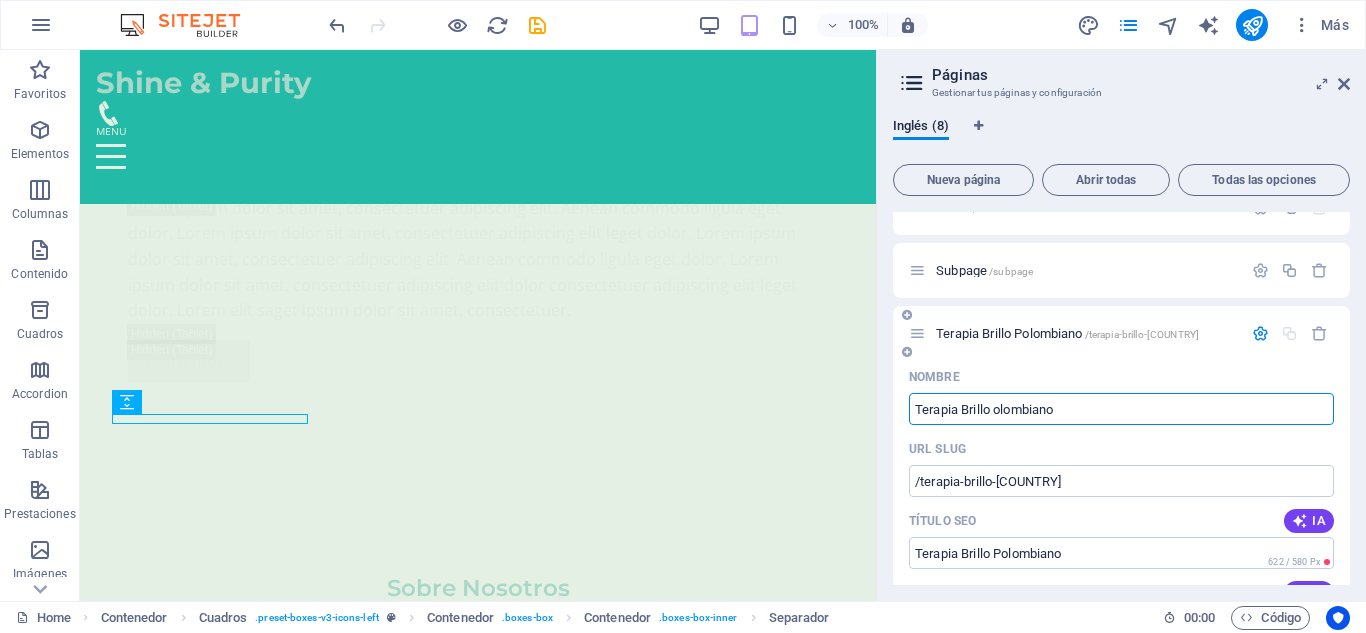 type on "Terapia Brillo Colombiano" 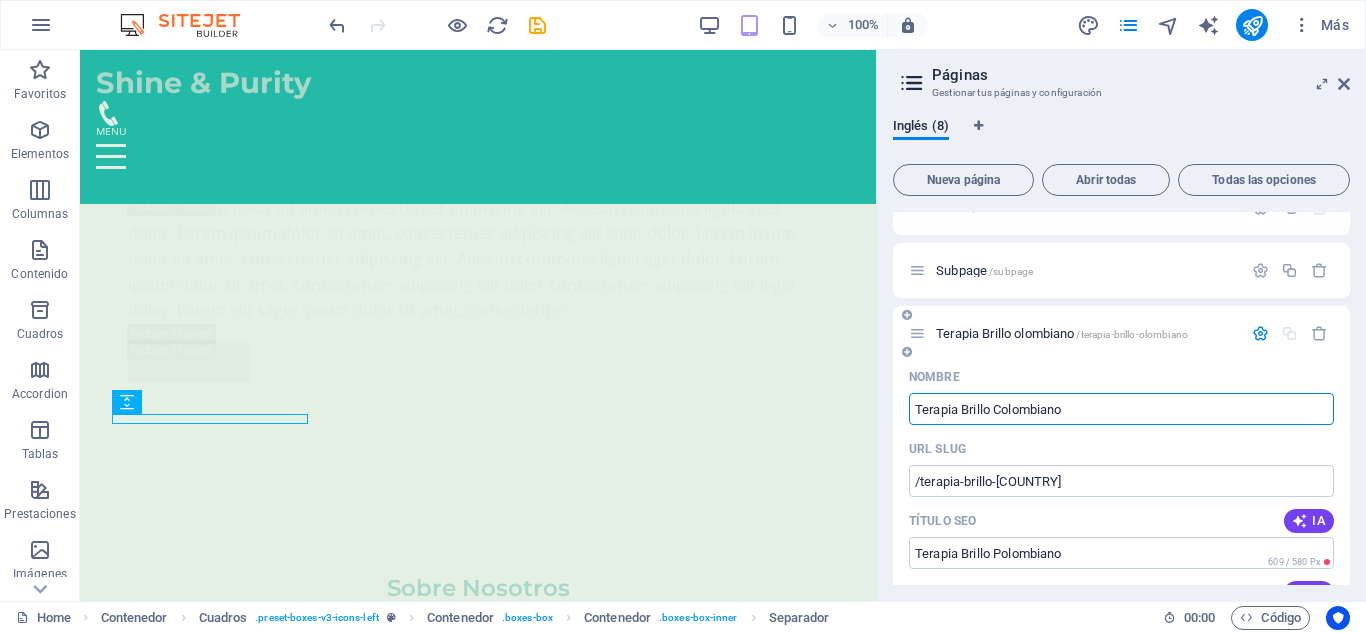 type on "/terapia-brillo-olombiano" 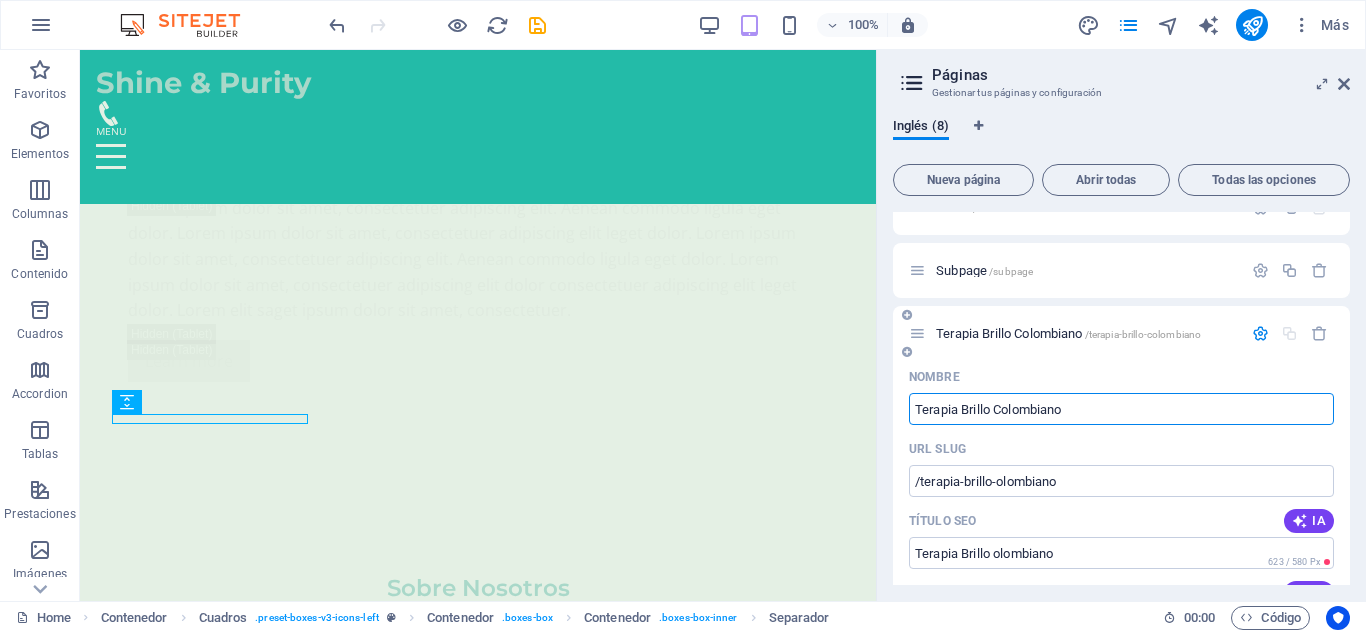type on "Terapia Brillo Colombiano" 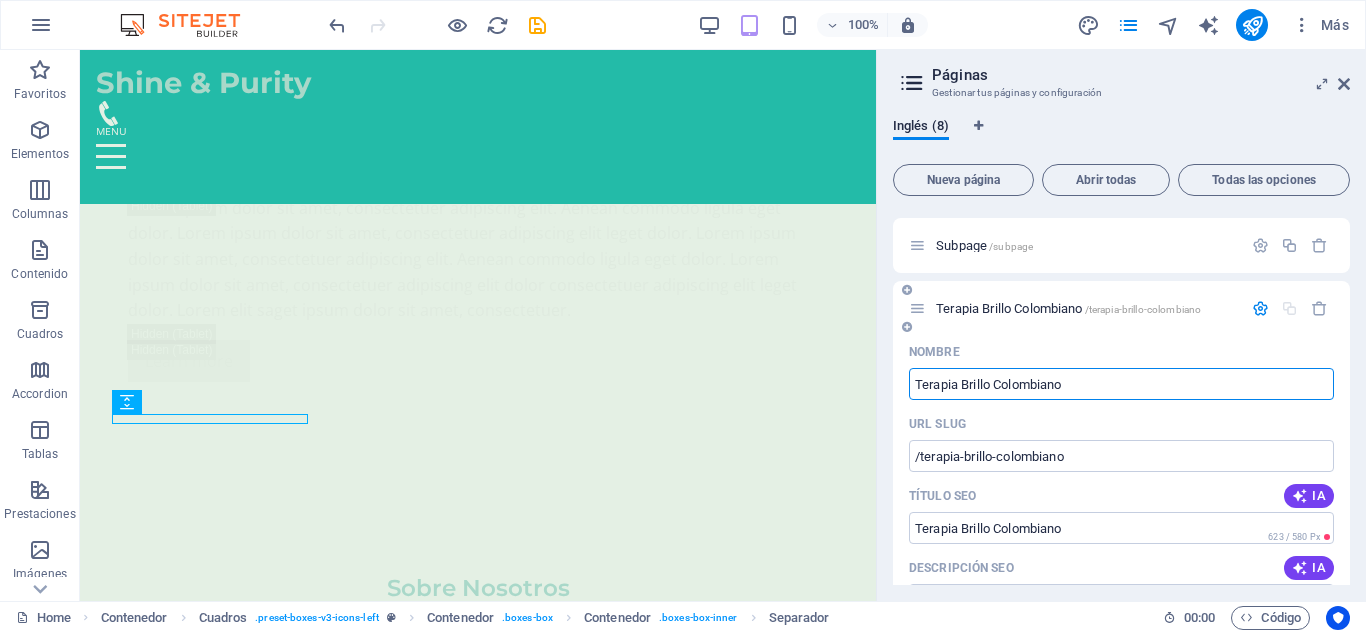 scroll, scrollTop: 0, scrollLeft: 0, axis: both 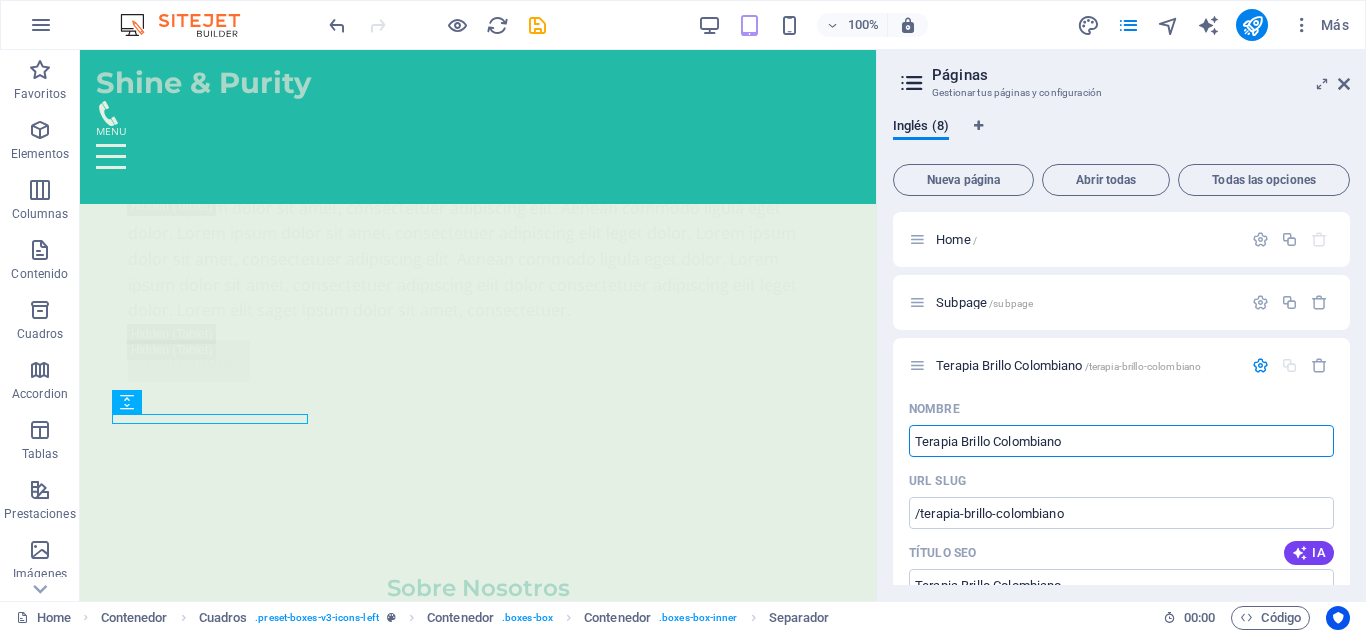 type on "Terapia Brillo Colombiano" 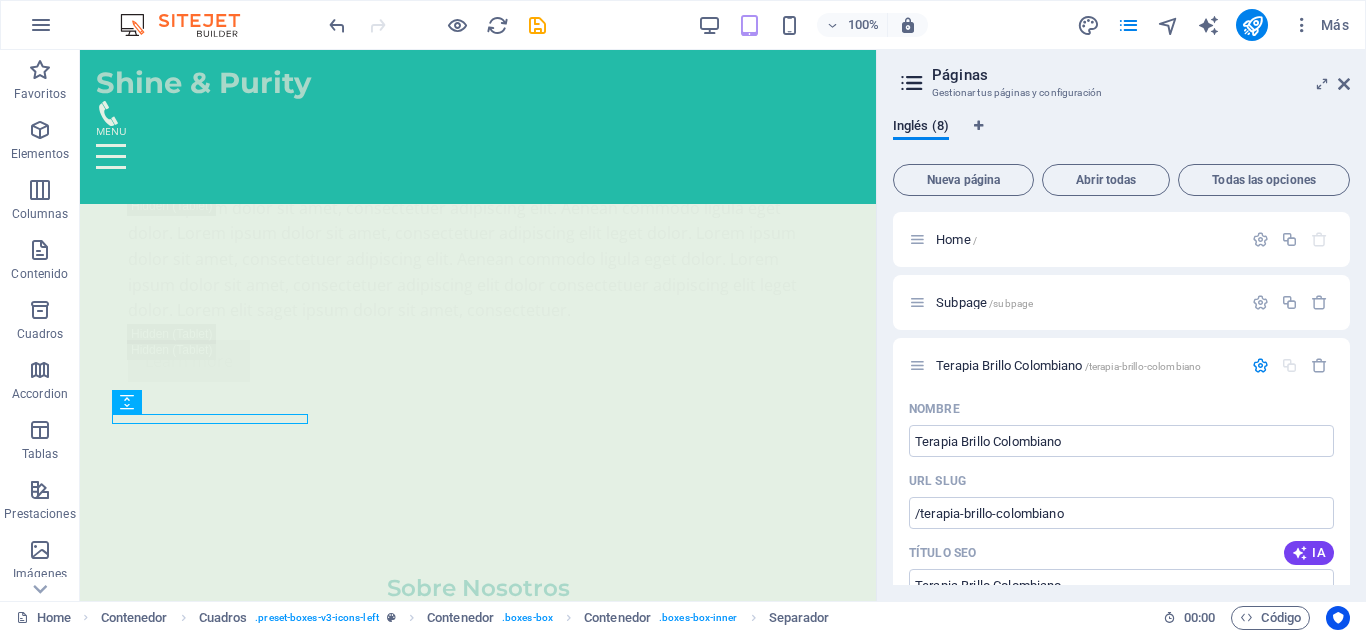 click on "Inglés (8) Nueva página Abrir todas Todas las opciones Home / Subpage /subpage Terapia Brillo Colombiano /terapia-brillo-colombiano Nombre Terapia Brillo Colombiano ​ URL SLUG /terapia-brillo-colombiano ​ Título SEO IA Terapia Brillo Colombiano ​ 623 / 580 Px Descripción SEO IA ​ 333 / 990 Px Palabras clave SEO IA ​ Configuración Menú Noindex Vista previa Móvil Escritorio www.example.com ... terapia-brillo-colombiano Terapia Brillo Colombiano - Shine & Purity - Spa de Bienestar Natural Experiencias de bienestar integral en Shine & Purity. Etiquetas meta ​ Vista previa de imagen (Open Graph) Arrastra archivos aquí, haz clic para escoger archivos o selecciona alguno de tus archivos o consulta el catálogo gratuito de fotos y vídeos Más opciones Legal Notice /legal-notice Privacy /privacy New Collection: Single Page Layout /new-collection-single-page-layout Real Estate: Single Page Layout /real-estate-single-page-layout Blog: Single Page Layout /blog-single-page-layout" at bounding box center [1121, 351] 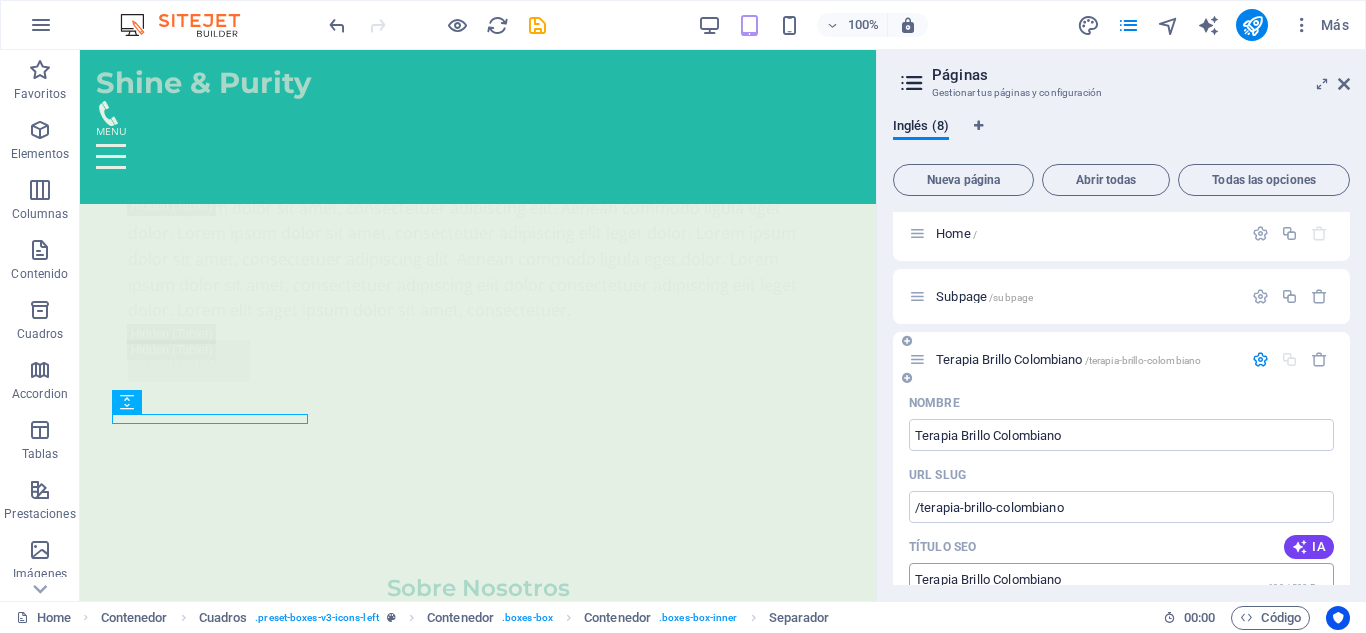 scroll, scrollTop: 0, scrollLeft: 0, axis: both 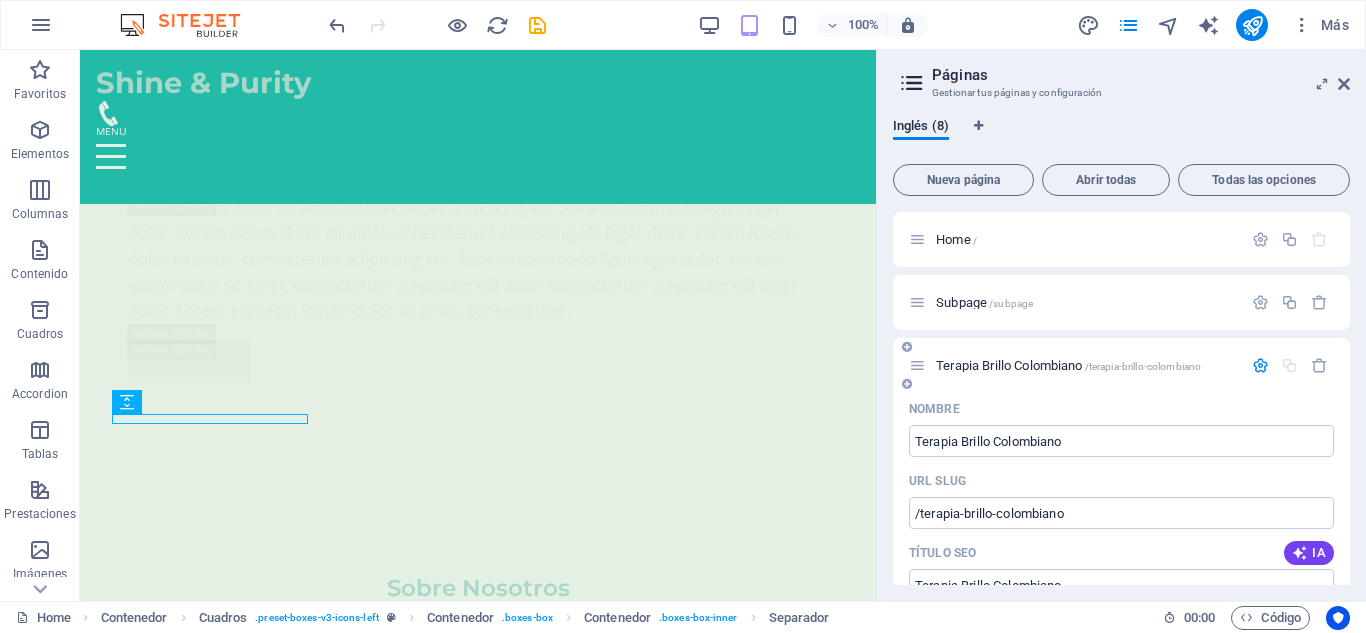 click at bounding box center (917, 365) 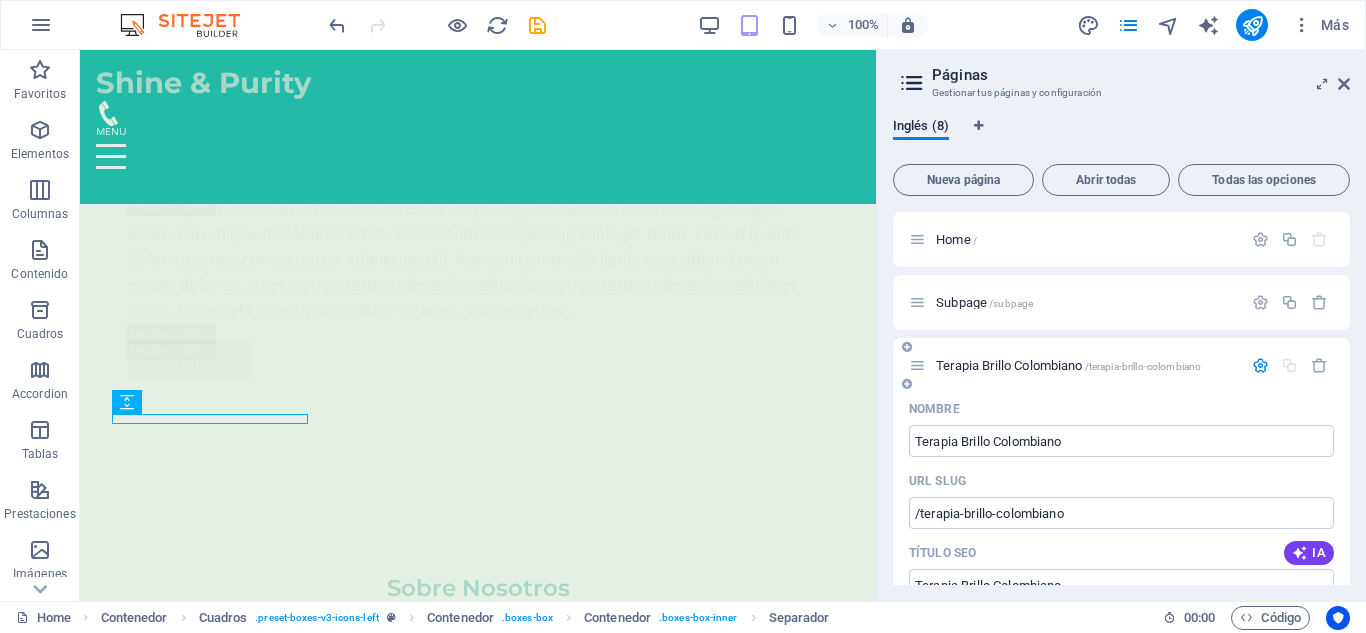 click on "/terapia-brillo-colombiano" at bounding box center (1143, 366) 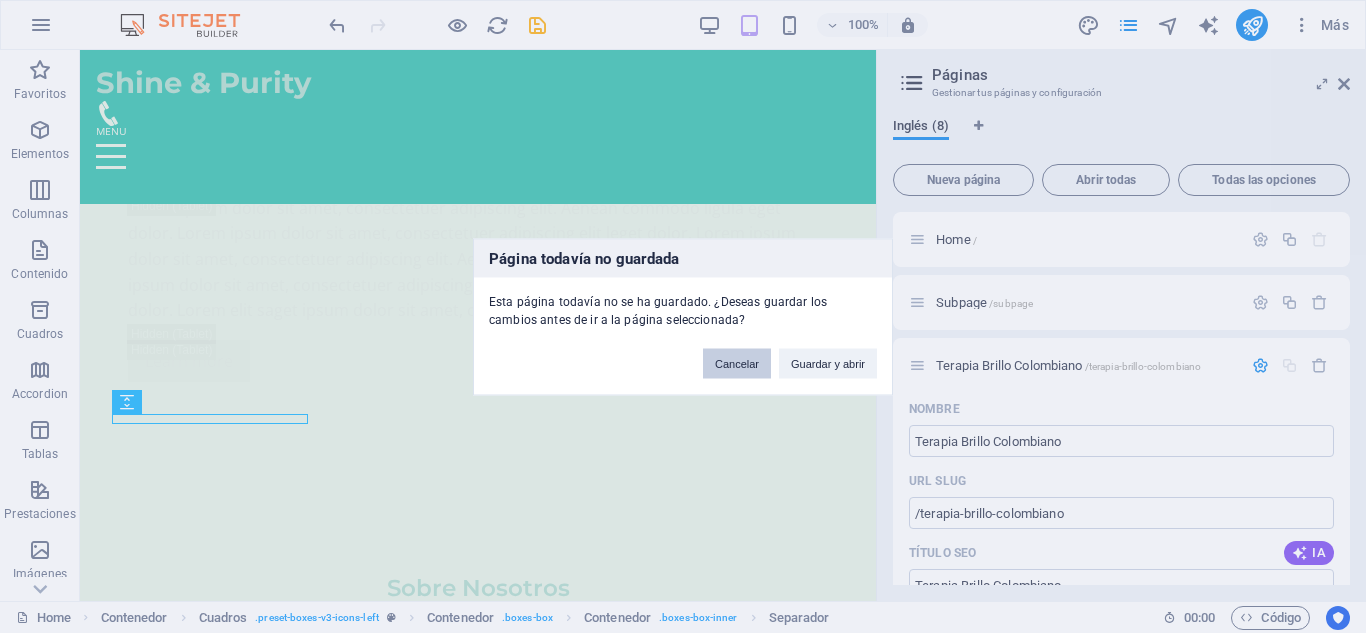 click on "Cancelar" at bounding box center [737, 363] 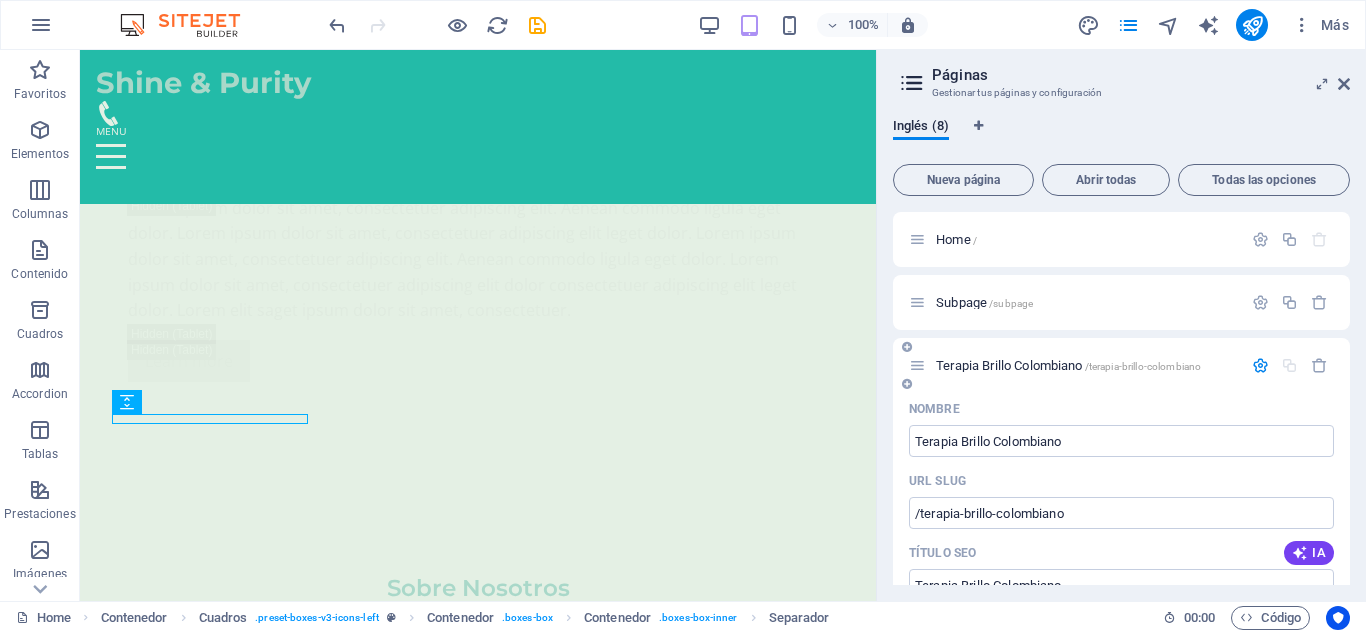 click at bounding box center (1260, 365) 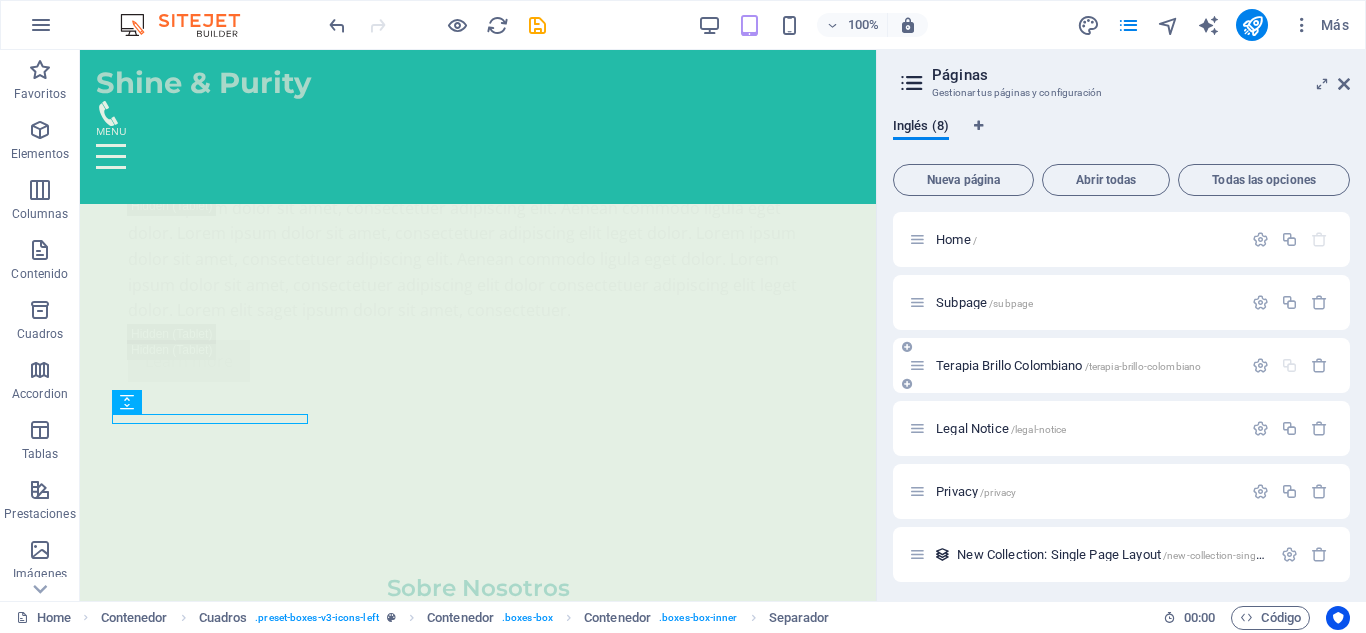 click on "Terapia Brillo Colombiano /terapia-brillo-colombiano" at bounding box center [1068, 365] 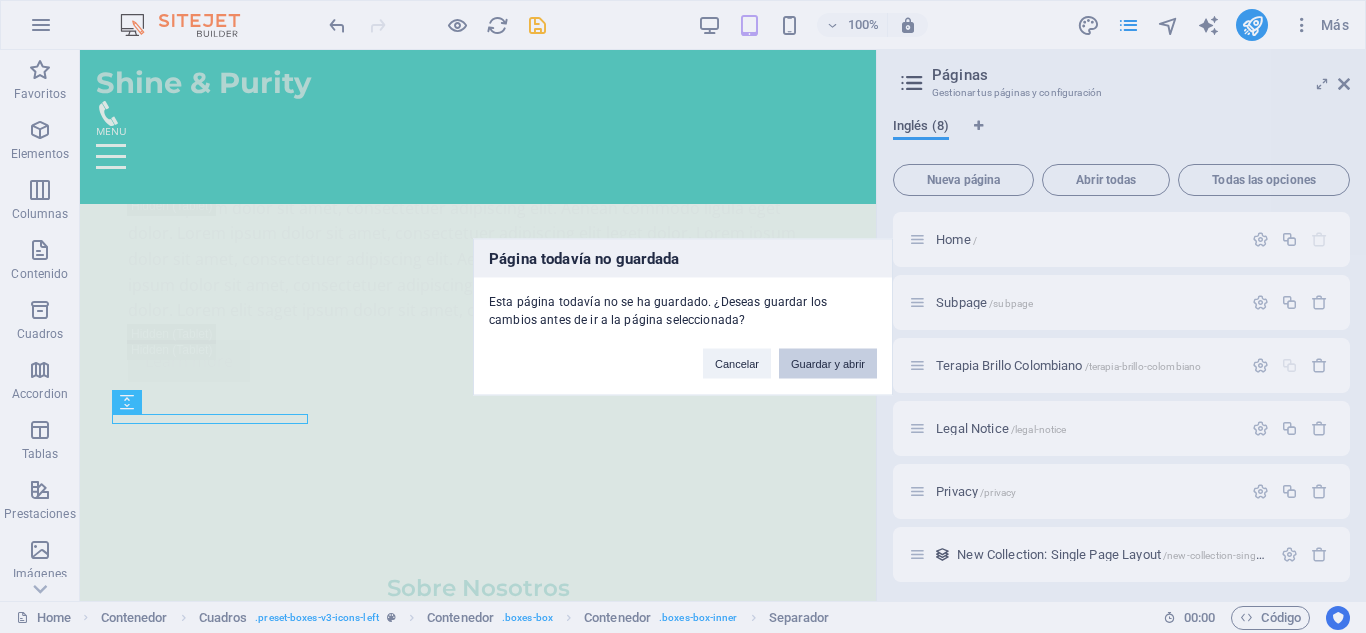 click on "Guardar y abrir" at bounding box center (828, 363) 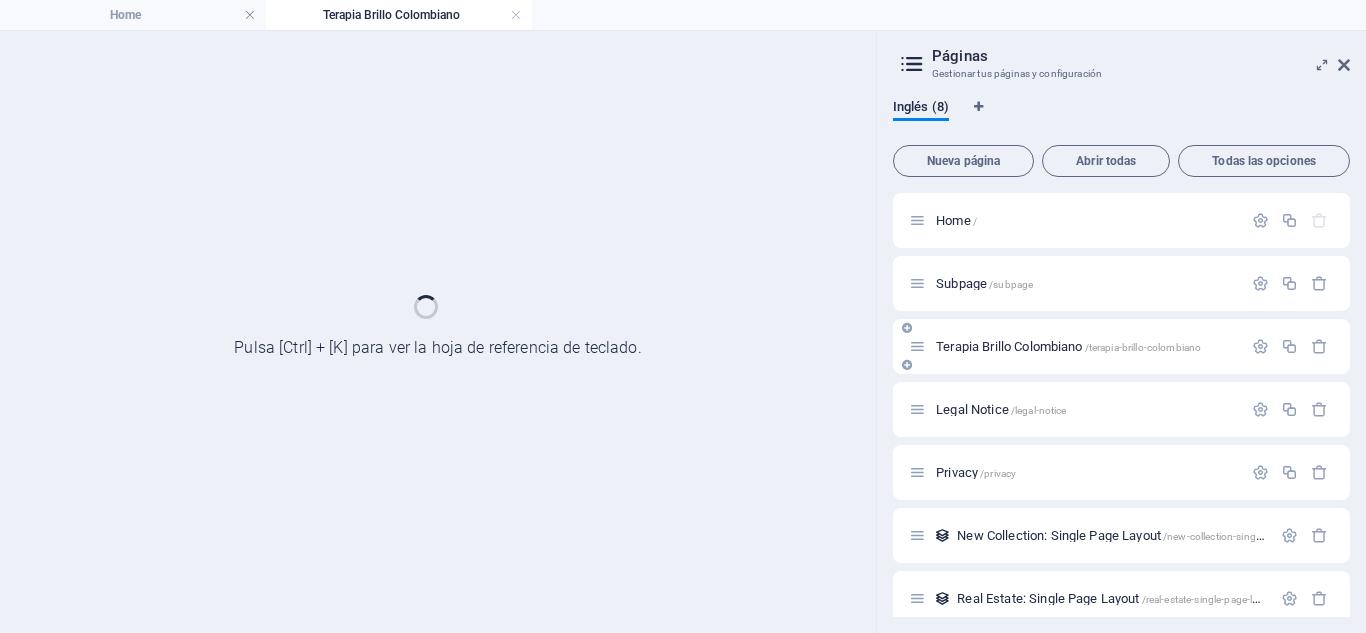 scroll, scrollTop: 0, scrollLeft: 0, axis: both 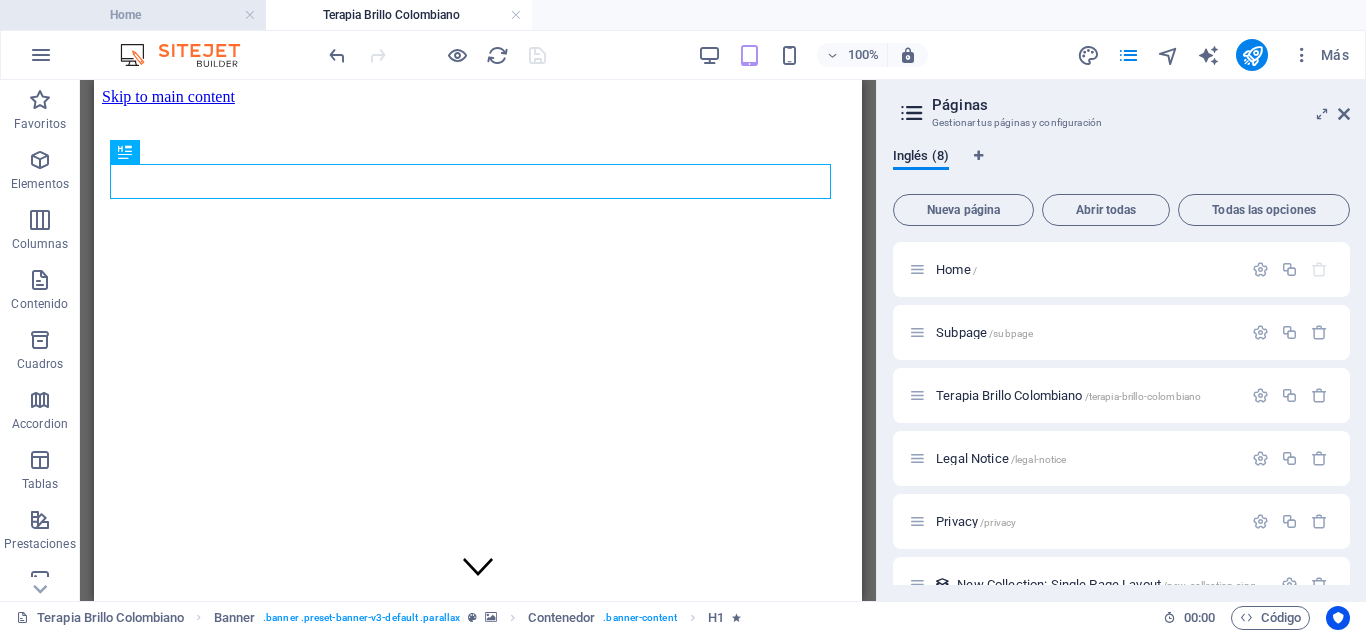 click on "Home" at bounding box center [133, 15] 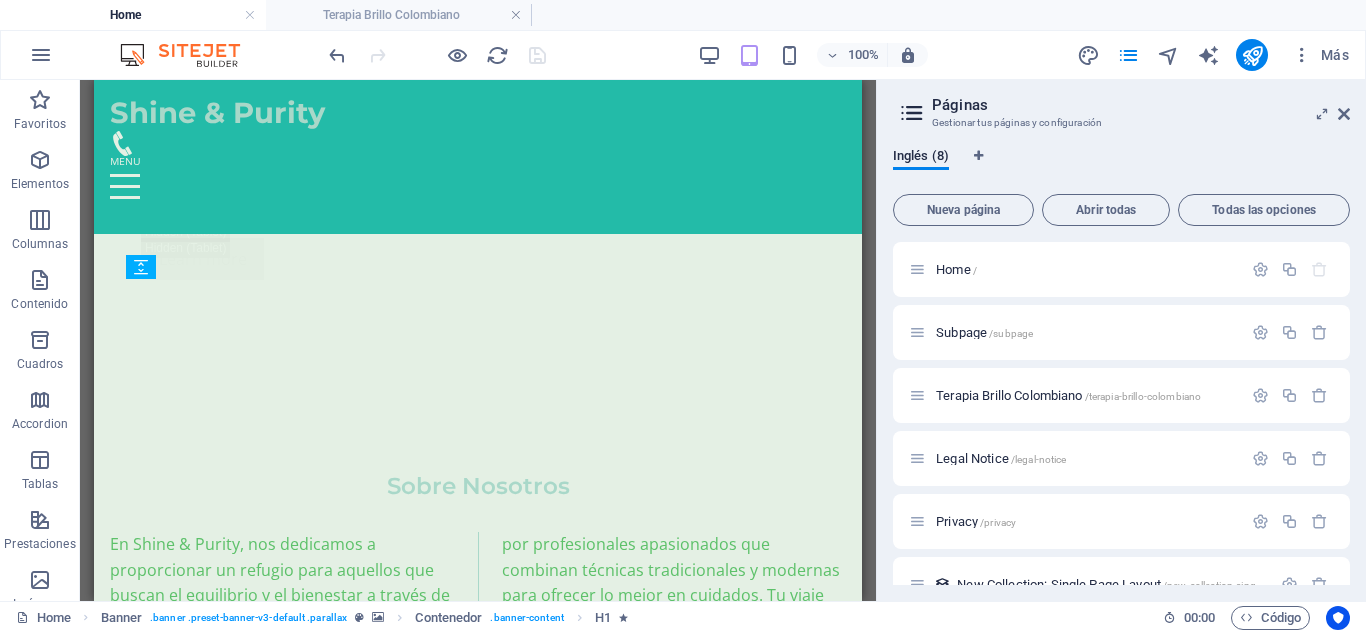 scroll, scrollTop: 3746, scrollLeft: 0, axis: vertical 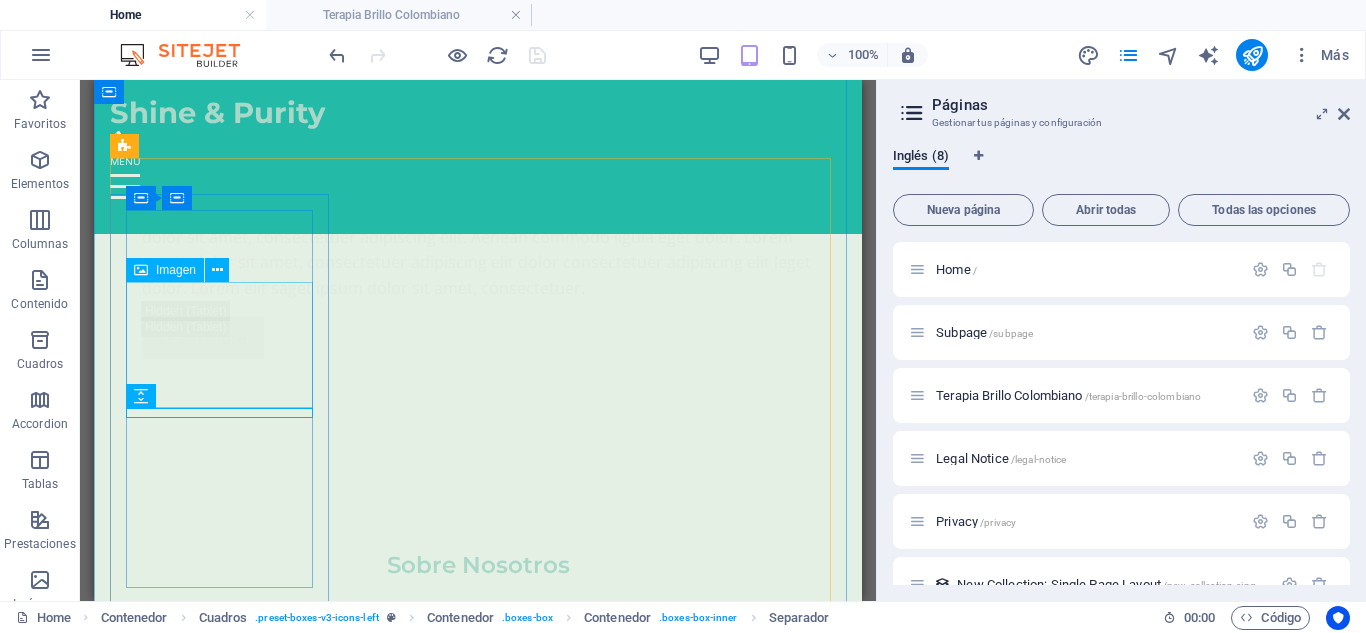 click at bounding box center [222, 3587] 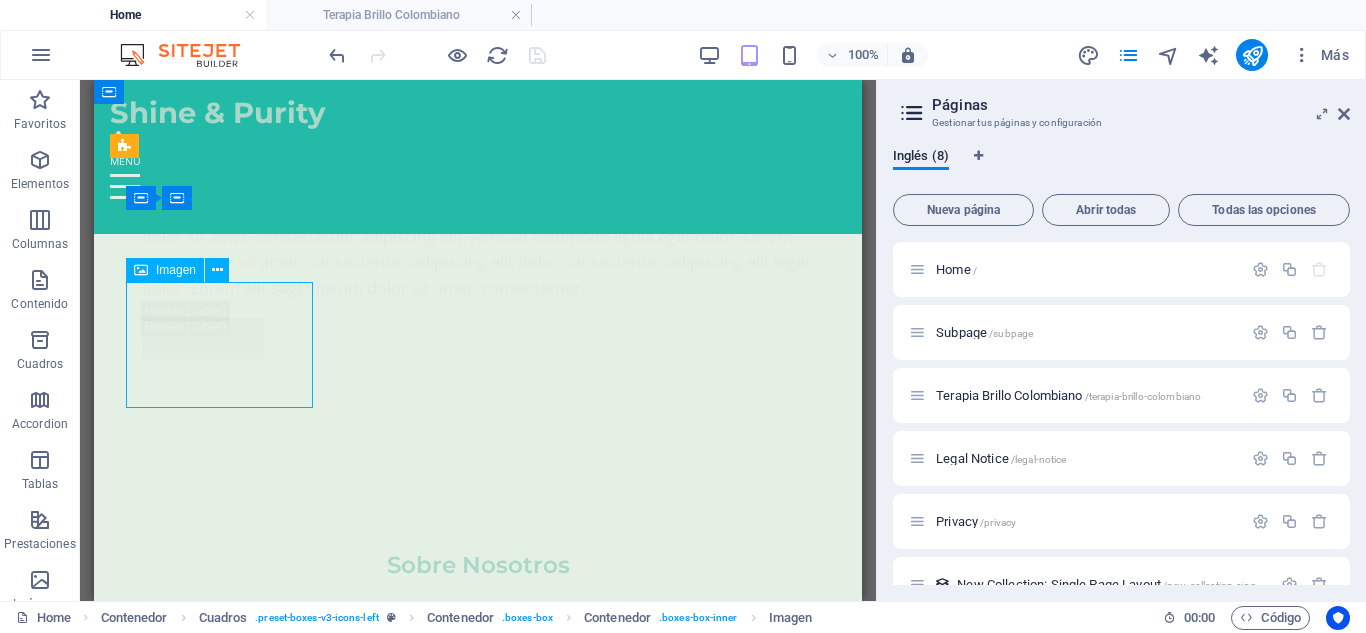 click at bounding box center [222, 3587] 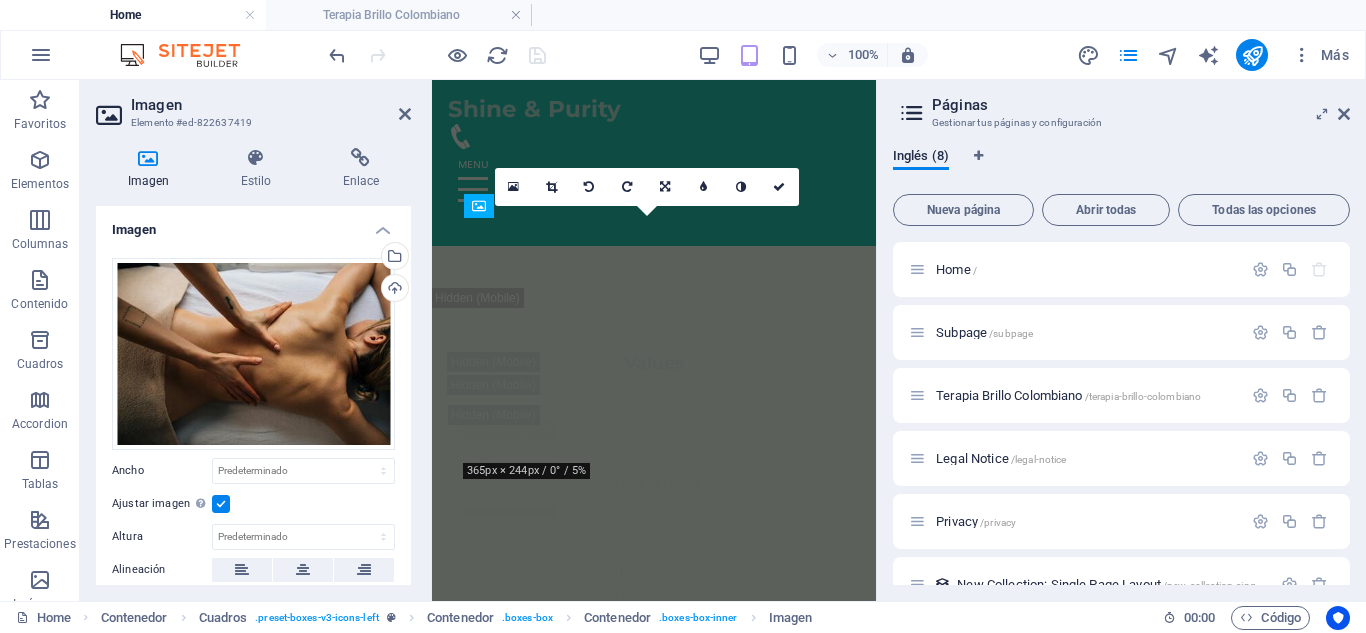 scroll, scrollTop: 4153, scrollLeft: 0, axis: vertical 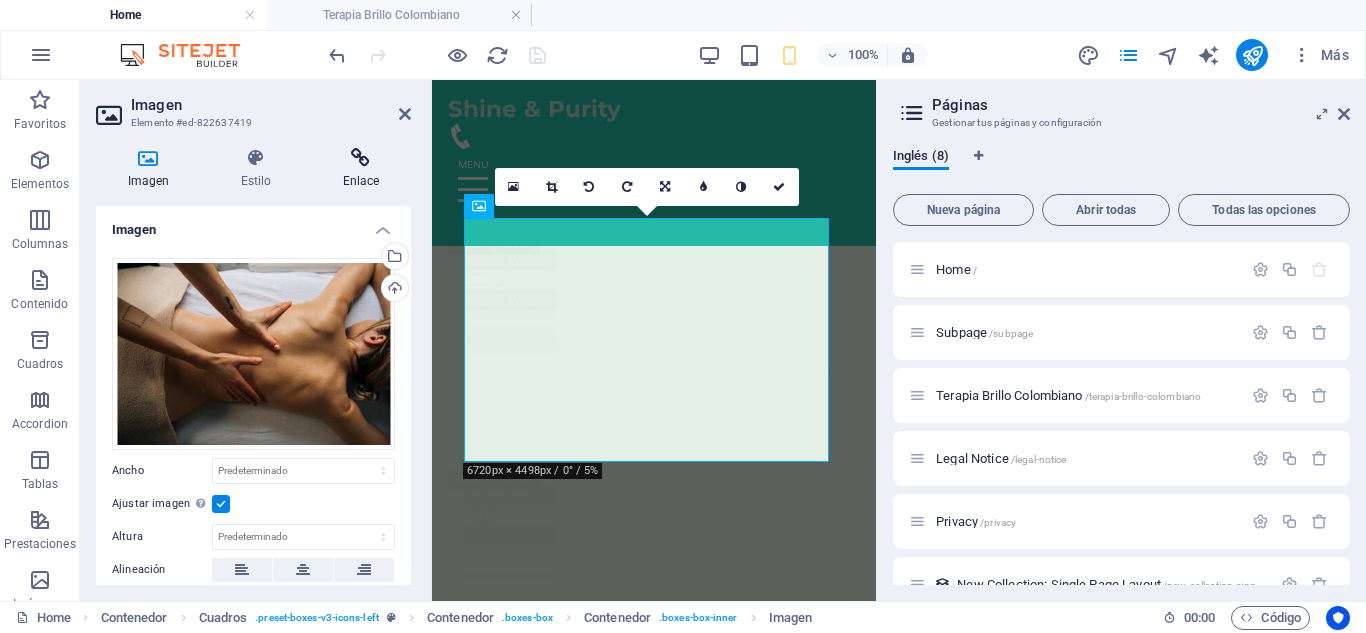 click at bounding box center [361, 158] 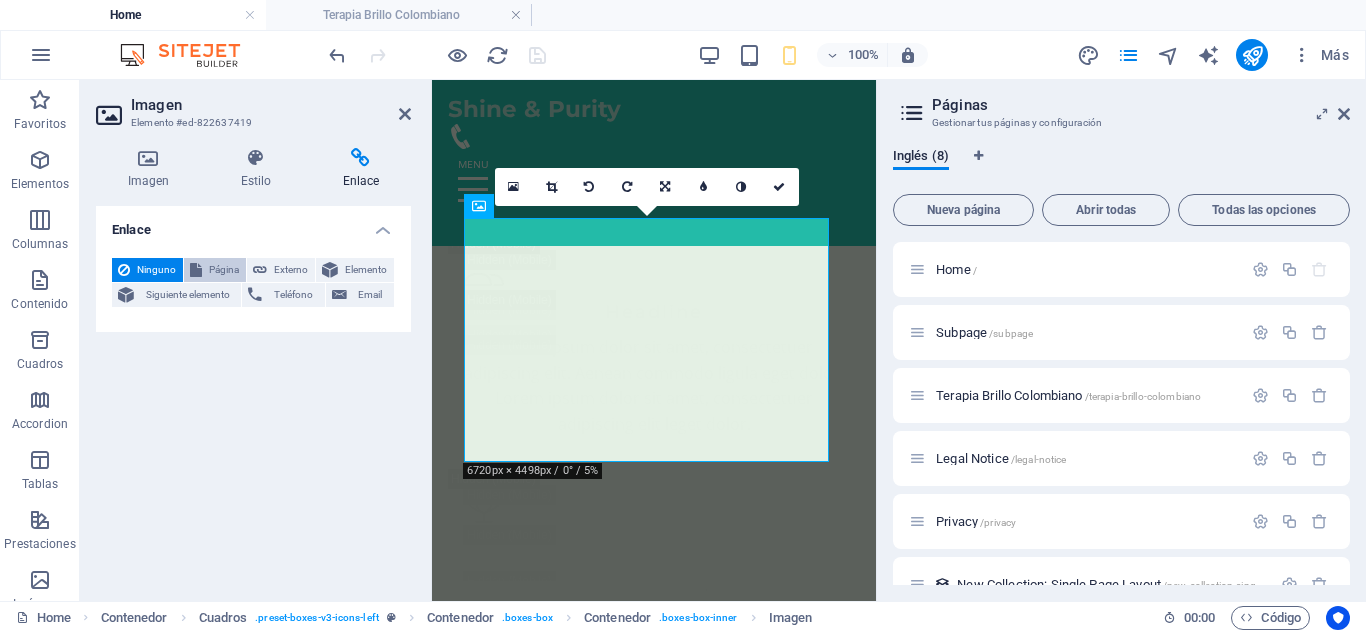 click on "Página" at bounding box center (224, 270) 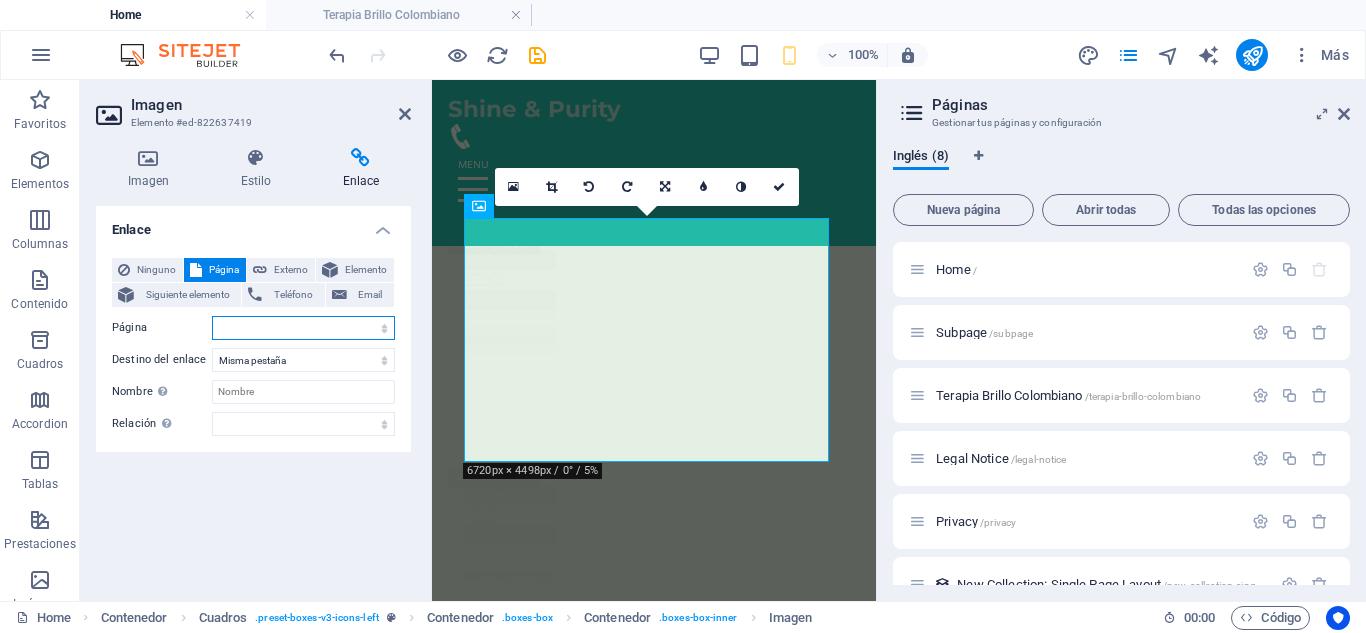 click on "Home Subpage Terapia Brillo [COUNTRY] Legal Notice Privacy" at bounding box center [303, 328] 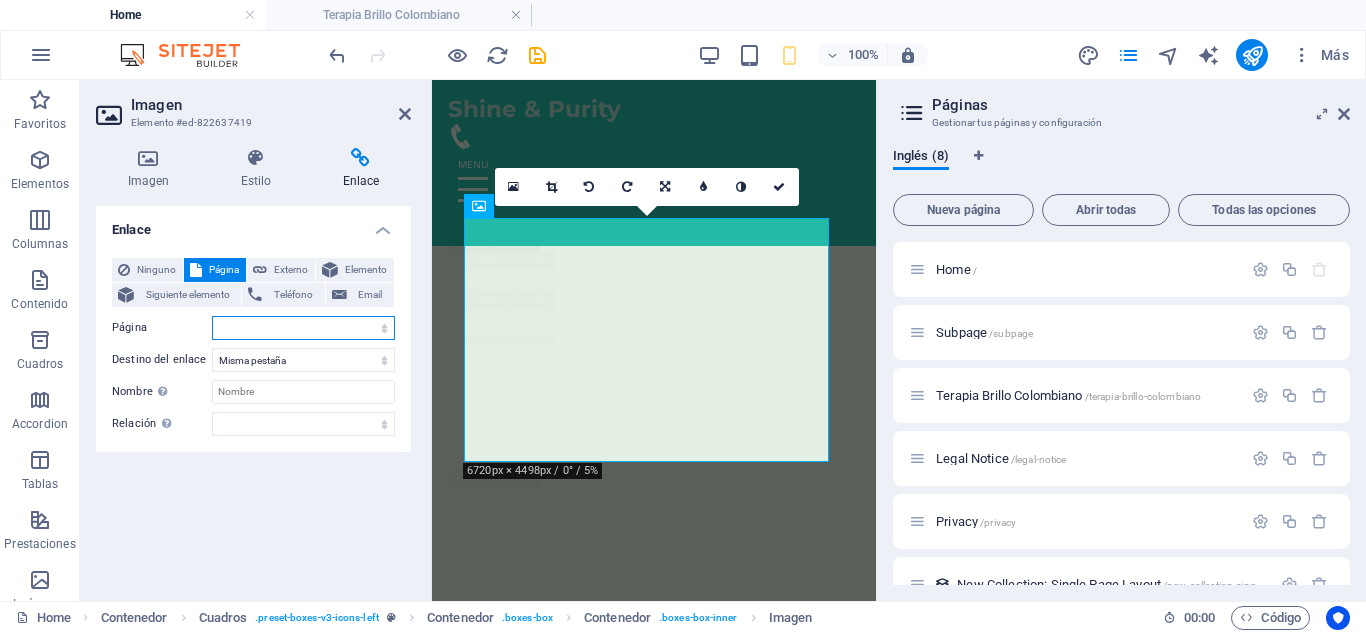 select on "2" 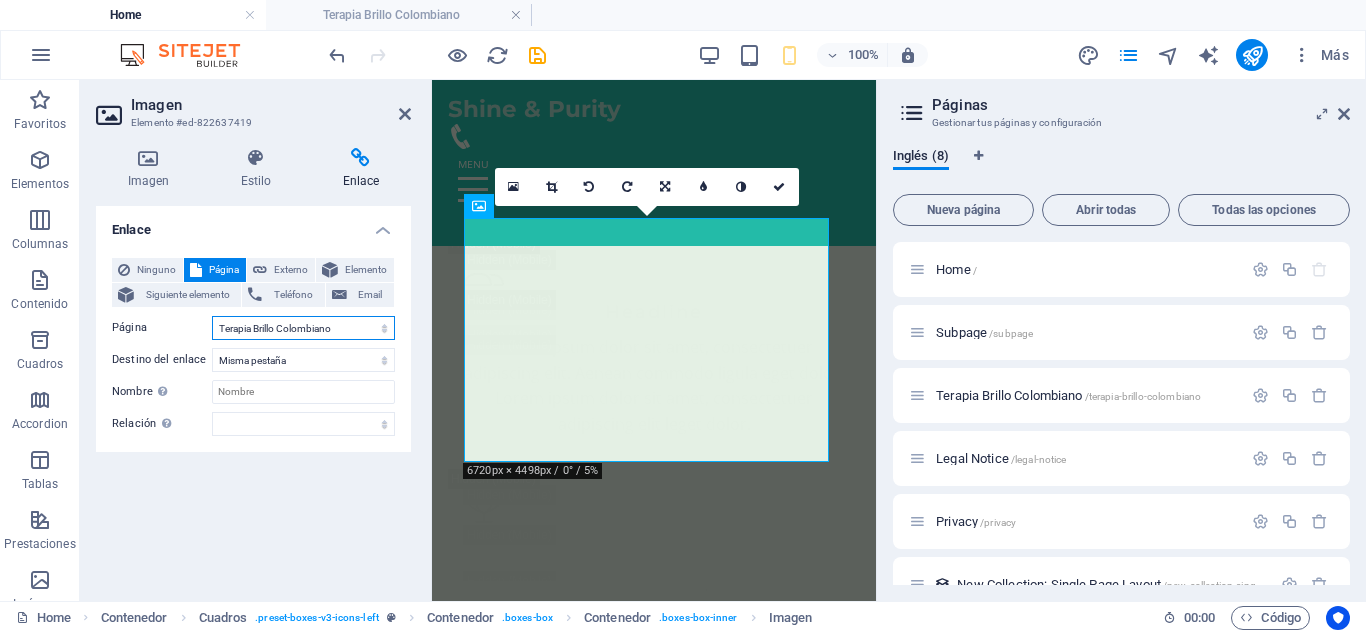 click on "Home Subpage Terapia Brillo [COUNTRY] Legal Notice Privacy" at bounding box center (303, 328) 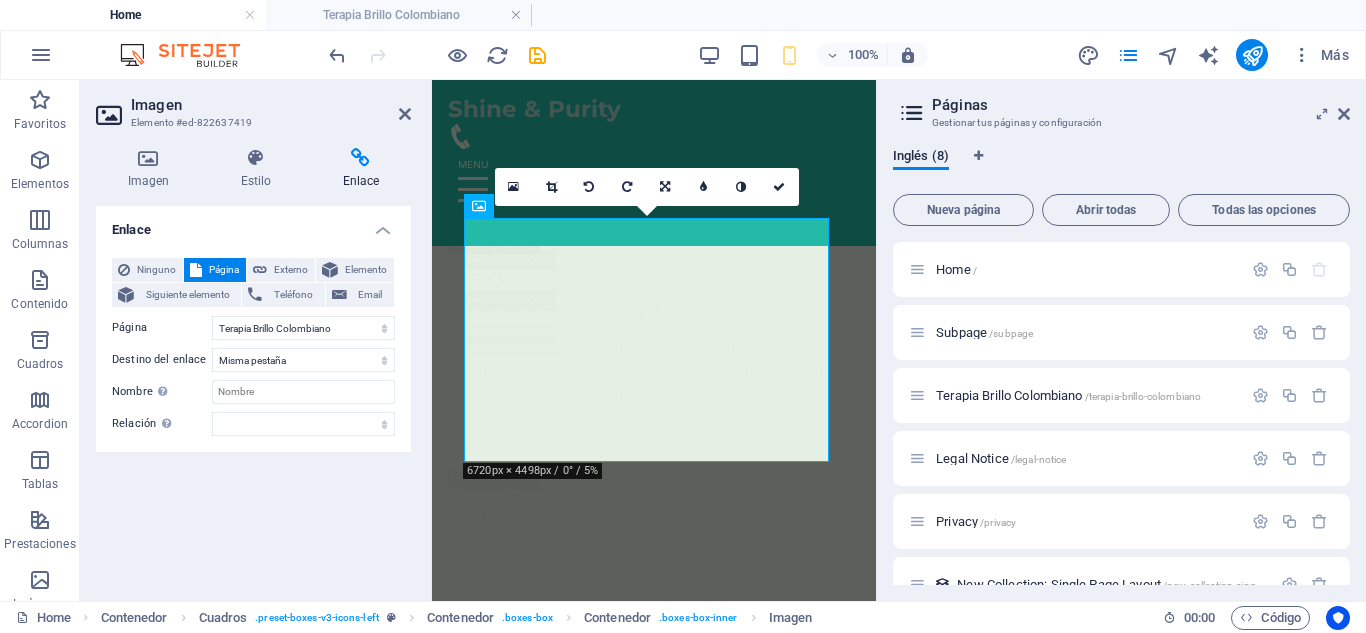 click on "Enlace Ninguno Página Externo Elemento Siguiente elemento Teléfono Email Página Home Subpage Terapia Brillo [COUNTRY] Legal Notice Privacy Elemento
URL Teléfono Email Destino del enlace Nueva pestaña Misma pestaña Superposición Nombre Una descripción adicional del enlace no debería ser igual al texto del enlace. El título suele mostrarse como un texto de información cuando se mueve el ratón por encima del elemento. Déjalo en blanco en caso de dudas. Relación Define la  relación de este enlace con el destino del enlace . Por ejemplo, el valor "nofollow" indica a los buscadores que no sigan al enlace. Puede dejarse vacío. alternativo autor marcador externo ayuda licencia siguiente nofollow noreferrer noopener ant buscar etiqueta" at bounding box center (253, 395) 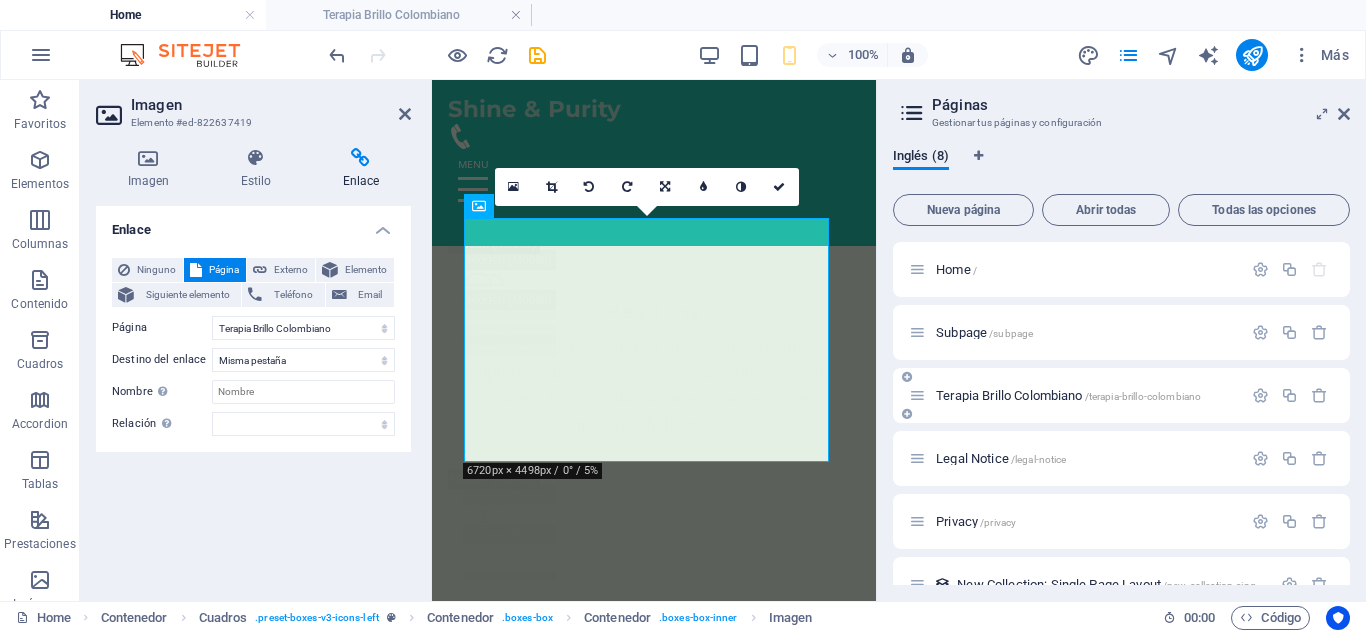 click on "Terapia Brillo Colombiano /terapia-brillo-colombiano" at bounding box center (1121, 395) 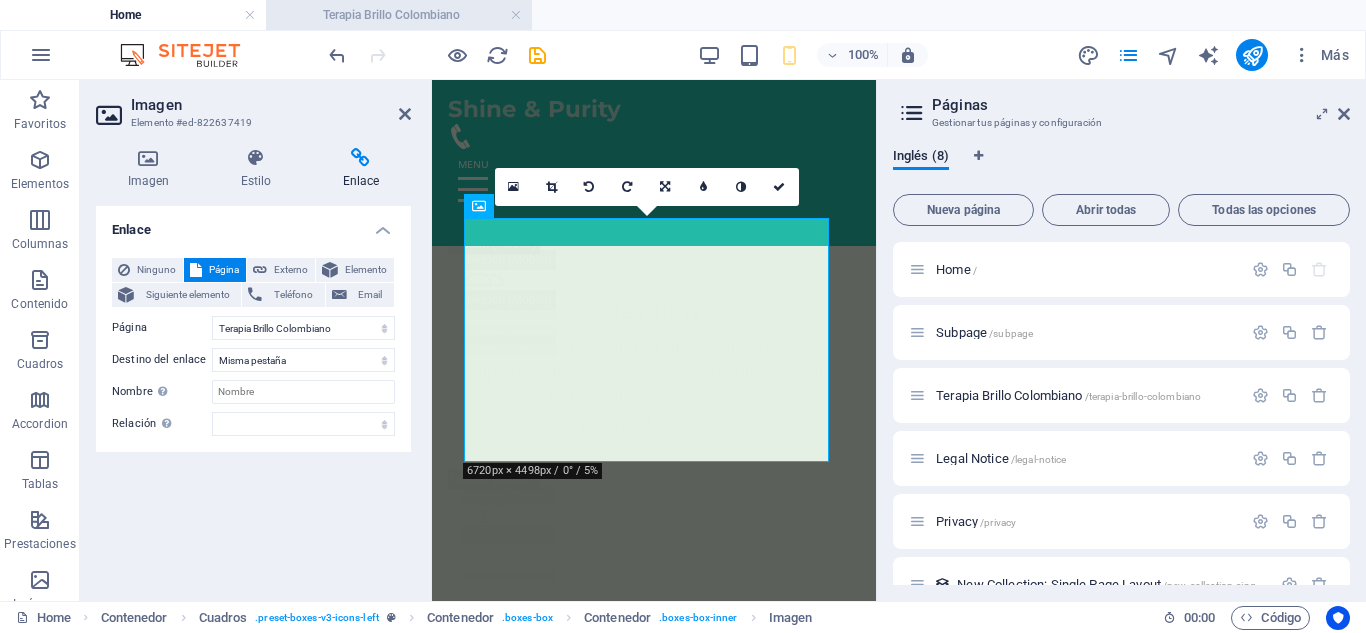 click on "Terapia Brillo Colombiano" at bounding box center [399, 15] 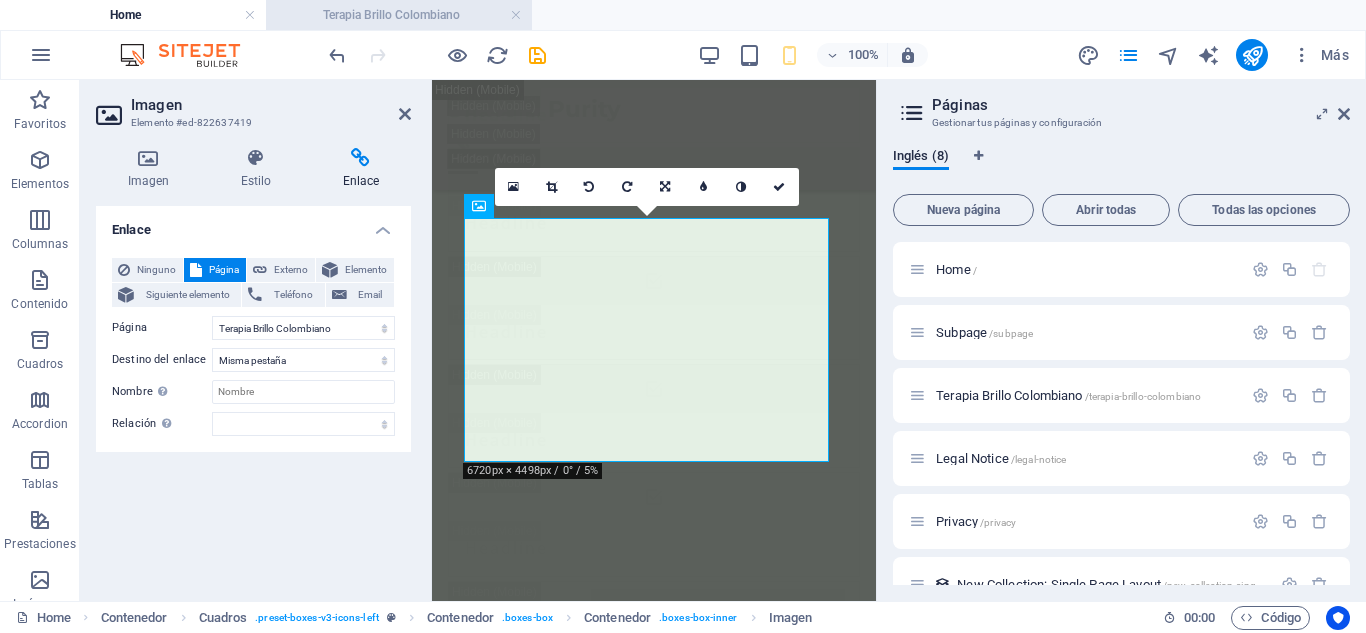 scroll, scrollTop: 0, scrollLeft: 0, axis: both 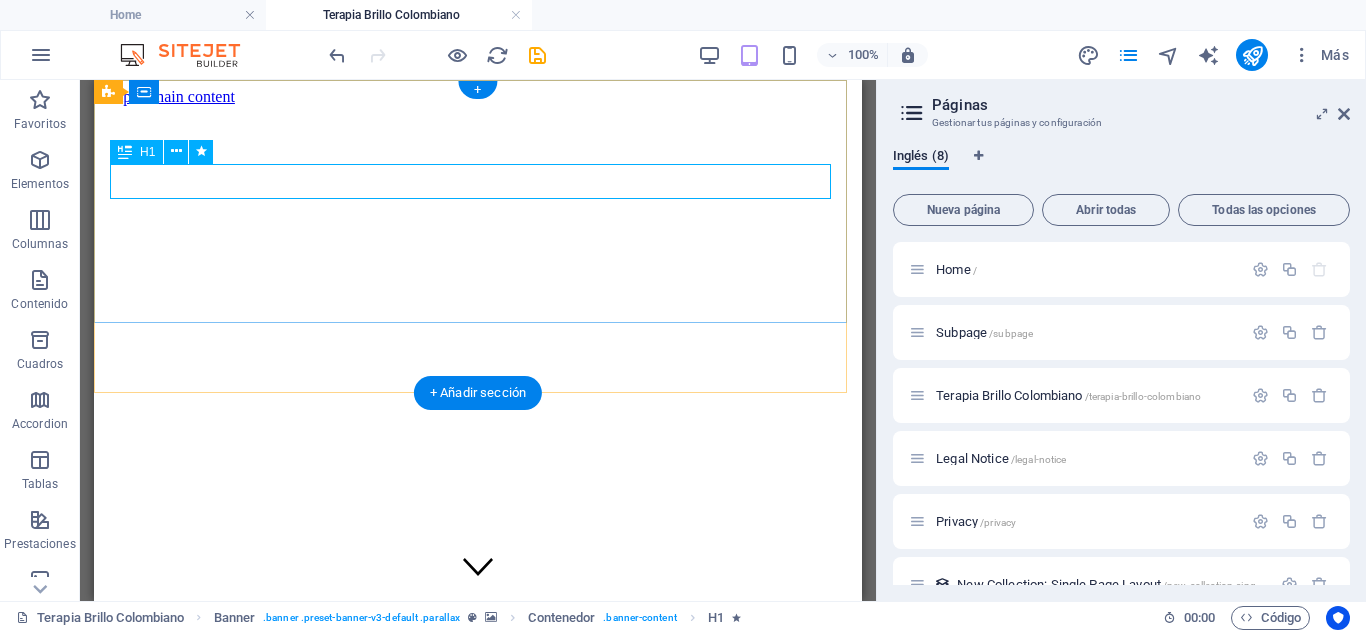 click on "MASAJE RELAJANTE" at bounding box center (478, 614) 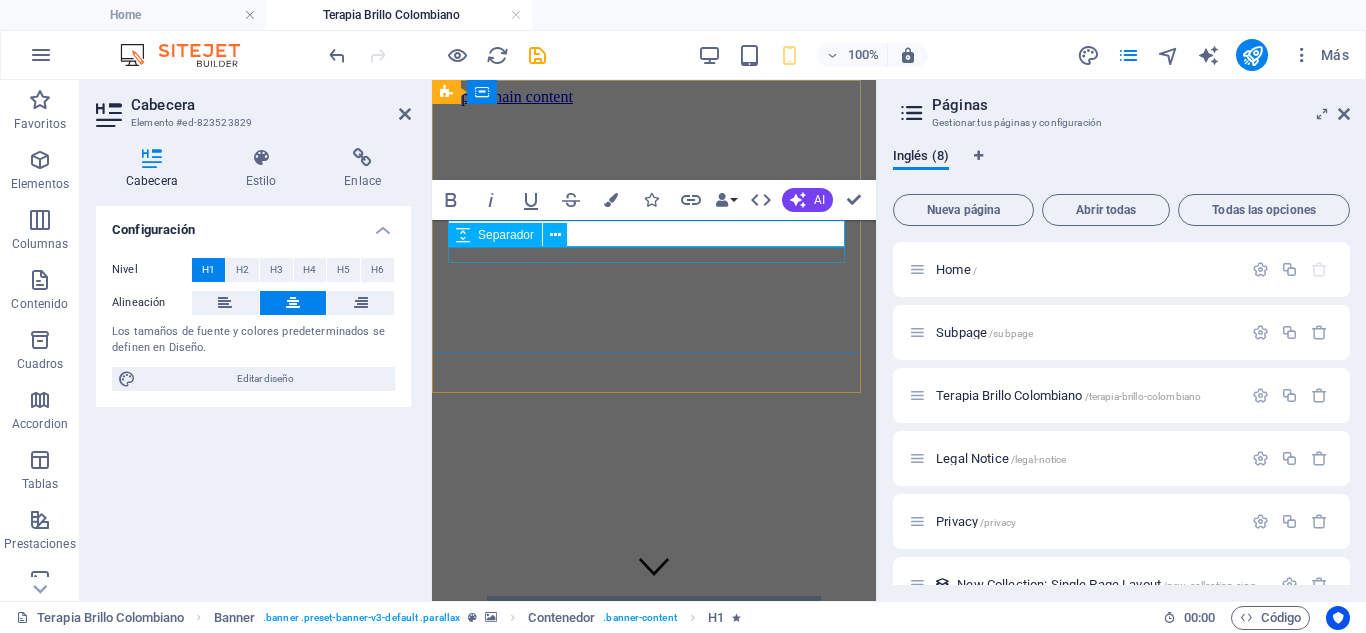 type 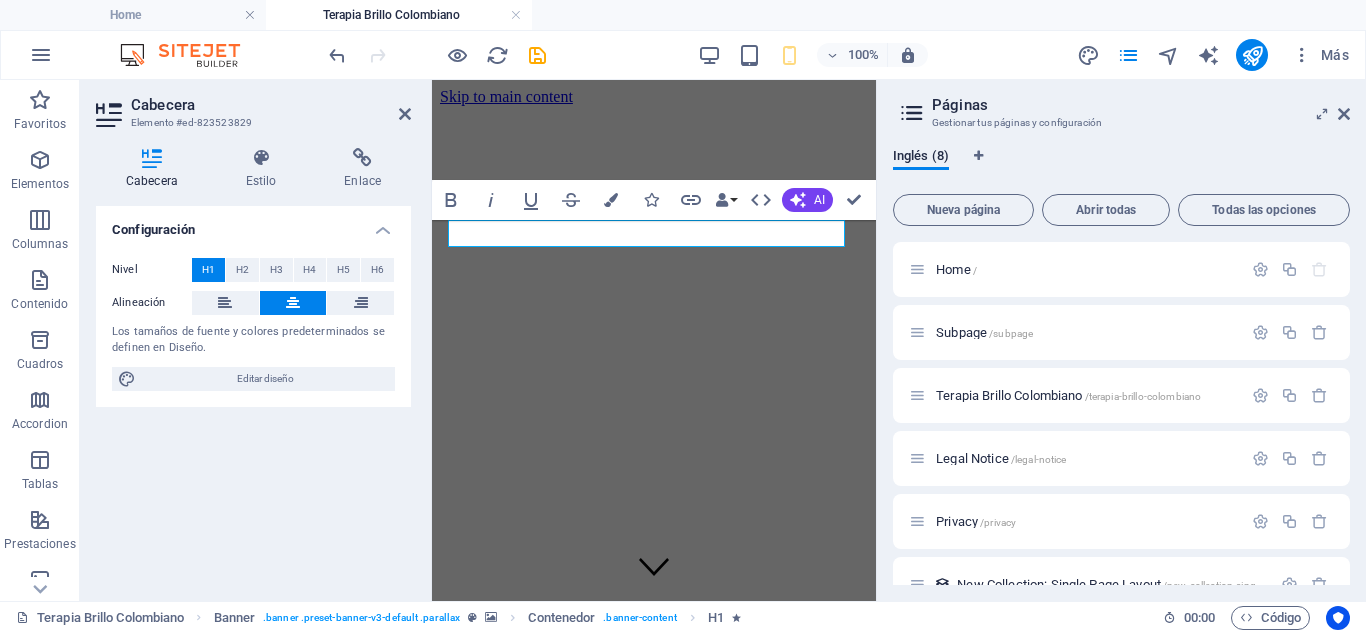 click at bounding box center (654, 106) 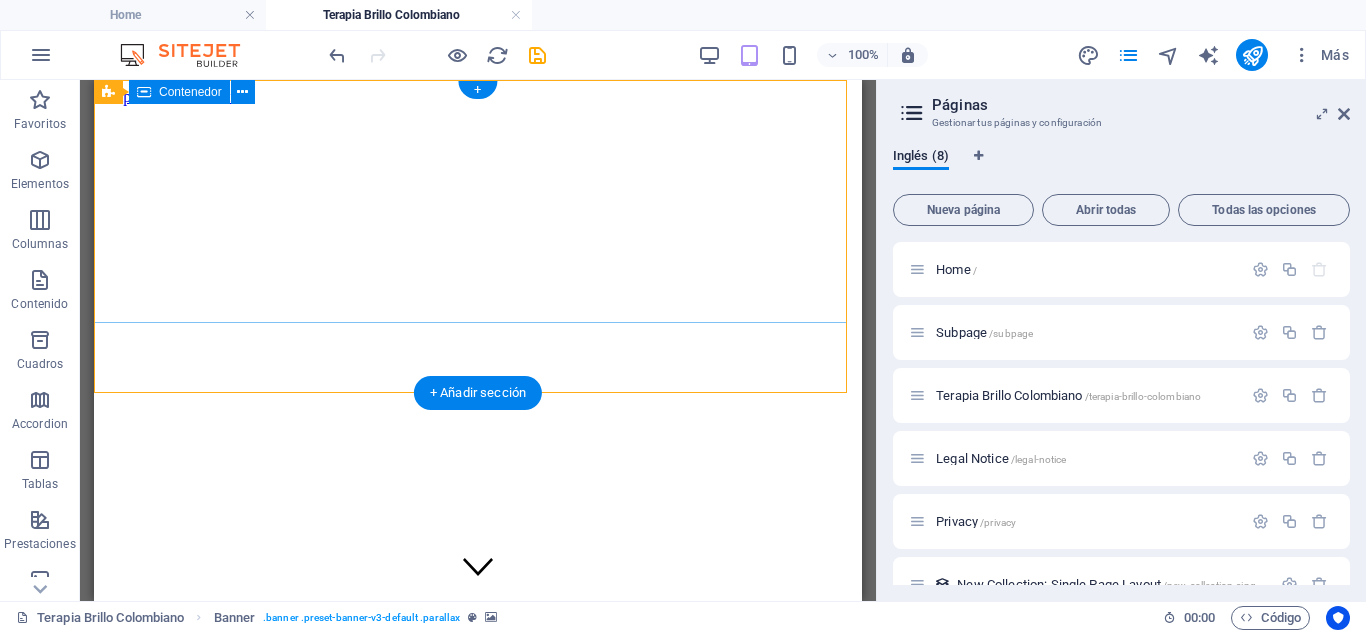 click on "TERAPIA BRILLO COLOMBIANO +[PHONE] | [CITY]" at bounding box center (478, 652) 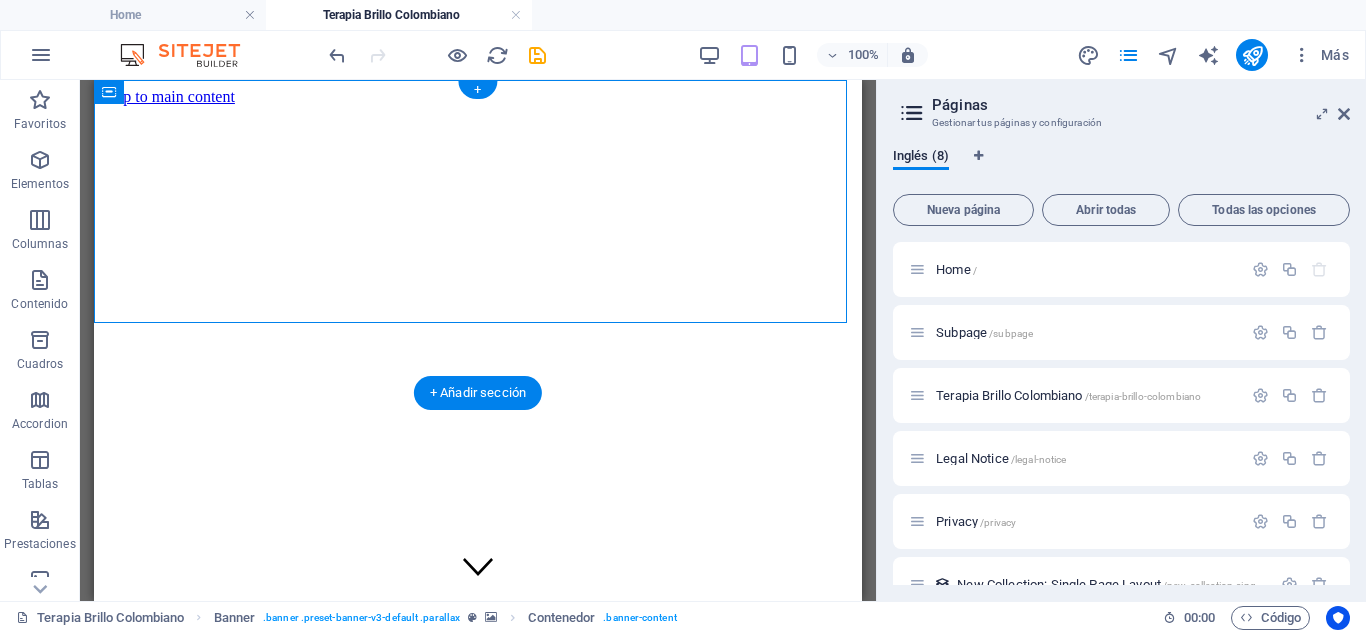 click at bounding box center (478, 106) 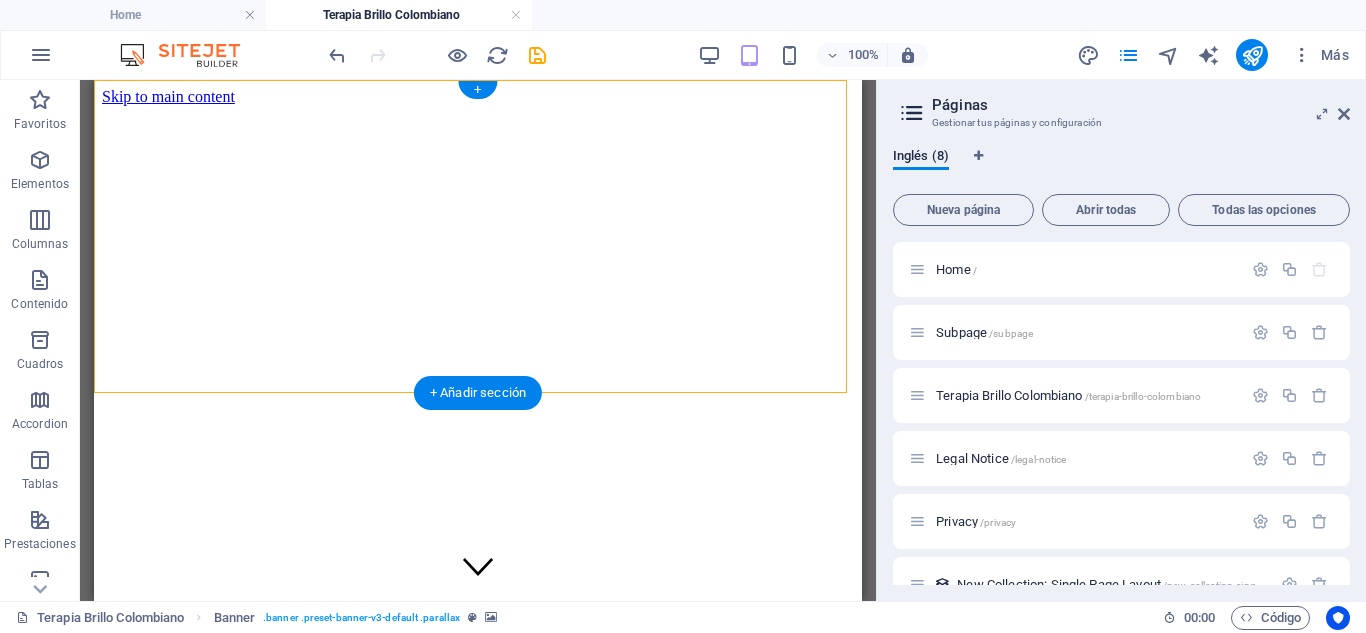 click at bounding box center [478, 106] 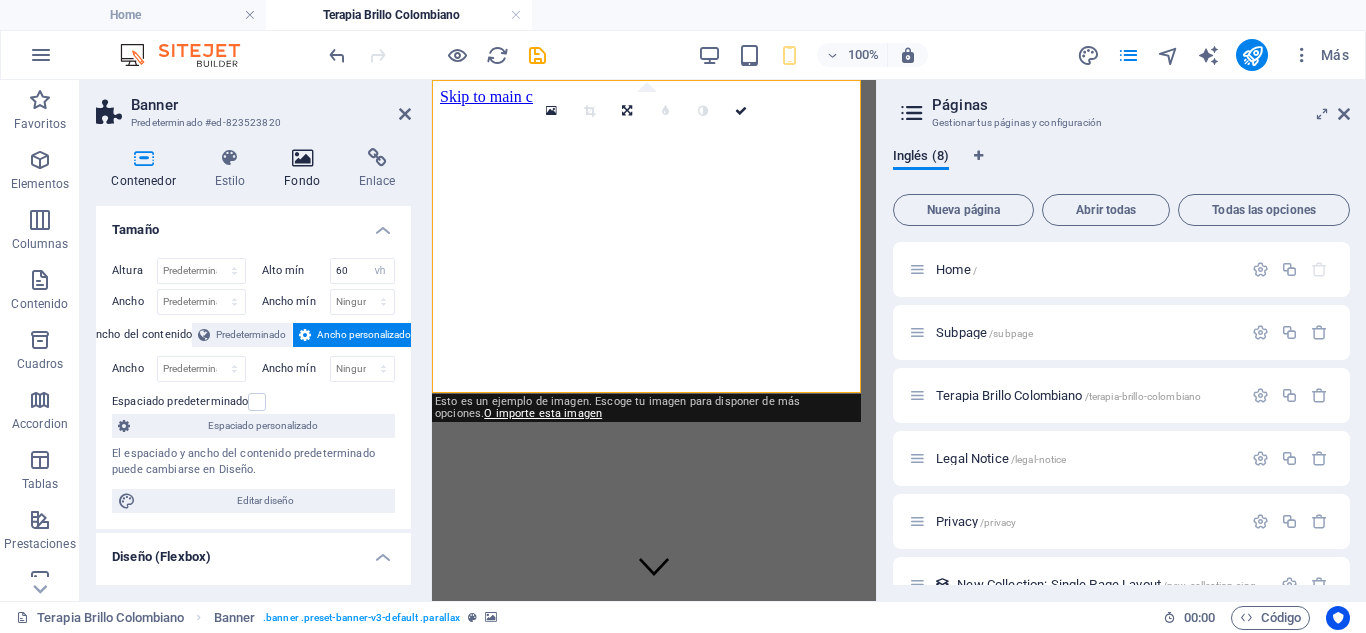 click at bounding box center (302, 158) 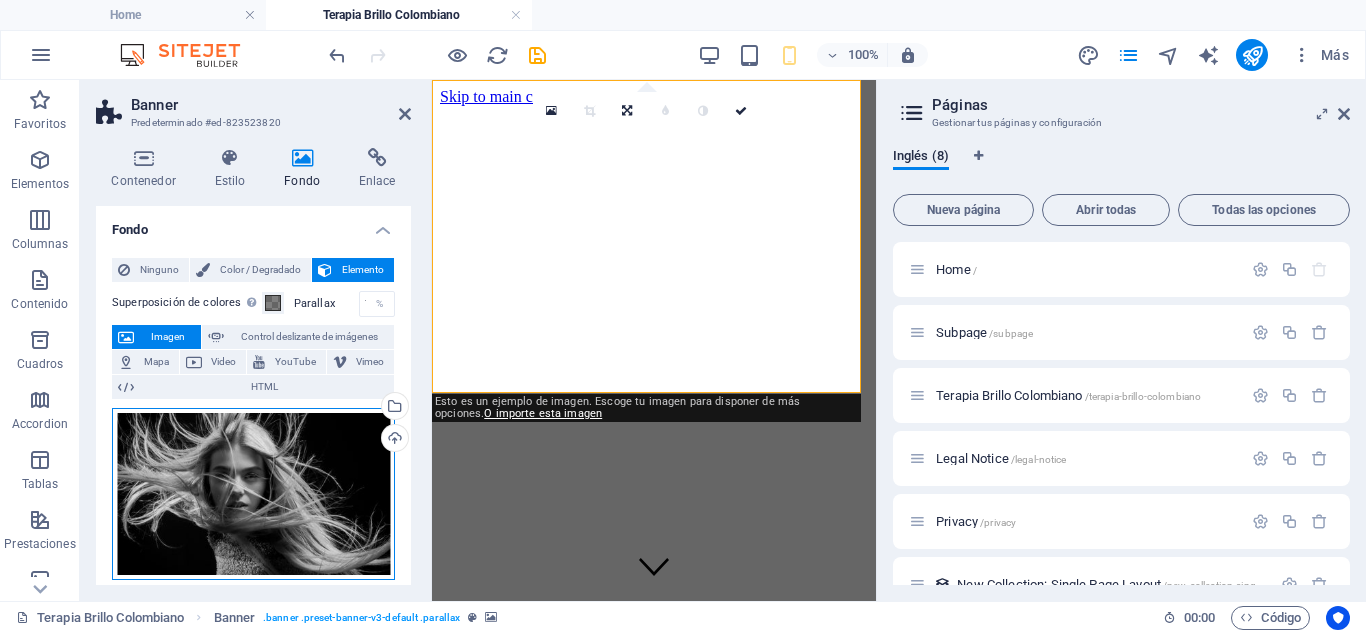 click on "Arrastra archivos aquí, haz clic para escoger archivos o  selecciona archivos de Archivos o de nuestra galería gratuita de fotos y vídeos" at bounding box center [253, 494] 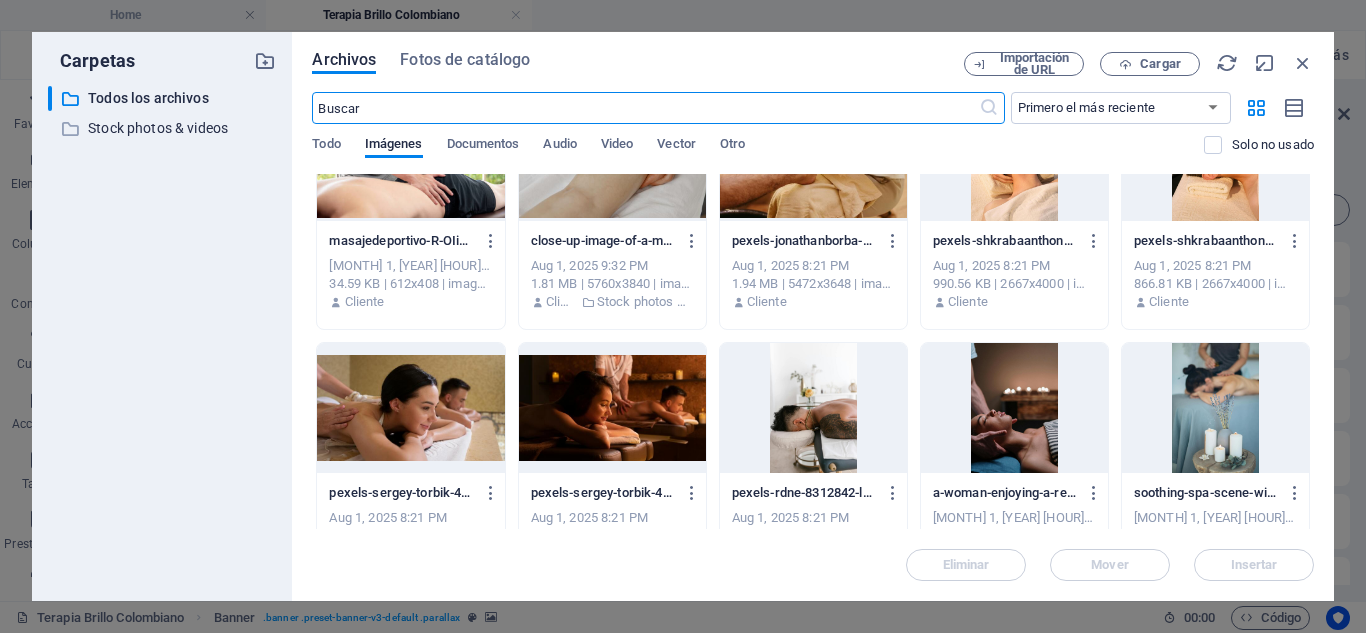 scroll, scrollTop: 0, scrollLeft: 0, axis: both 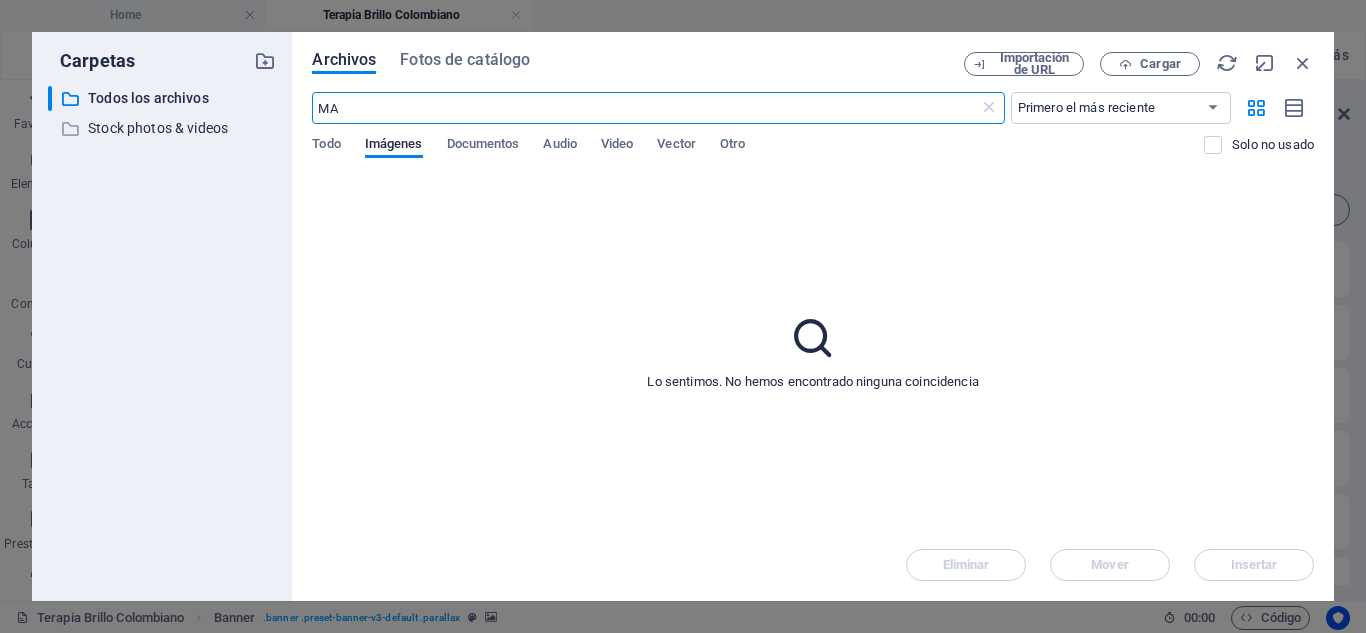 type on "M" 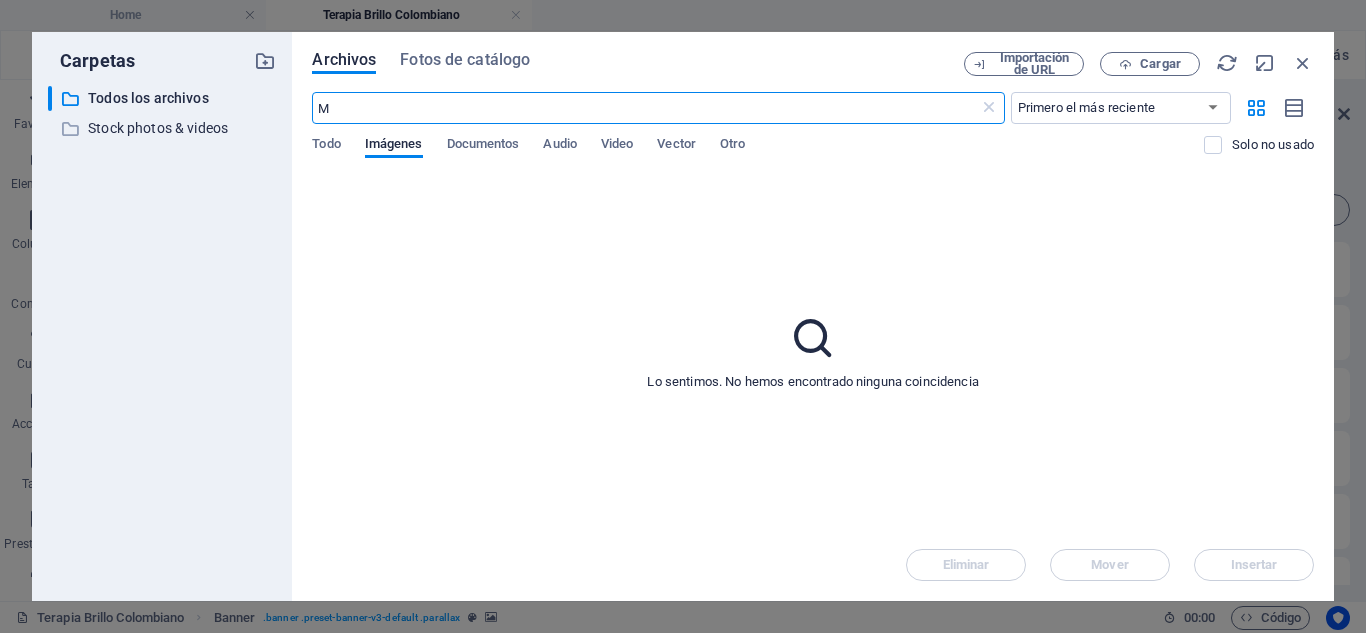type 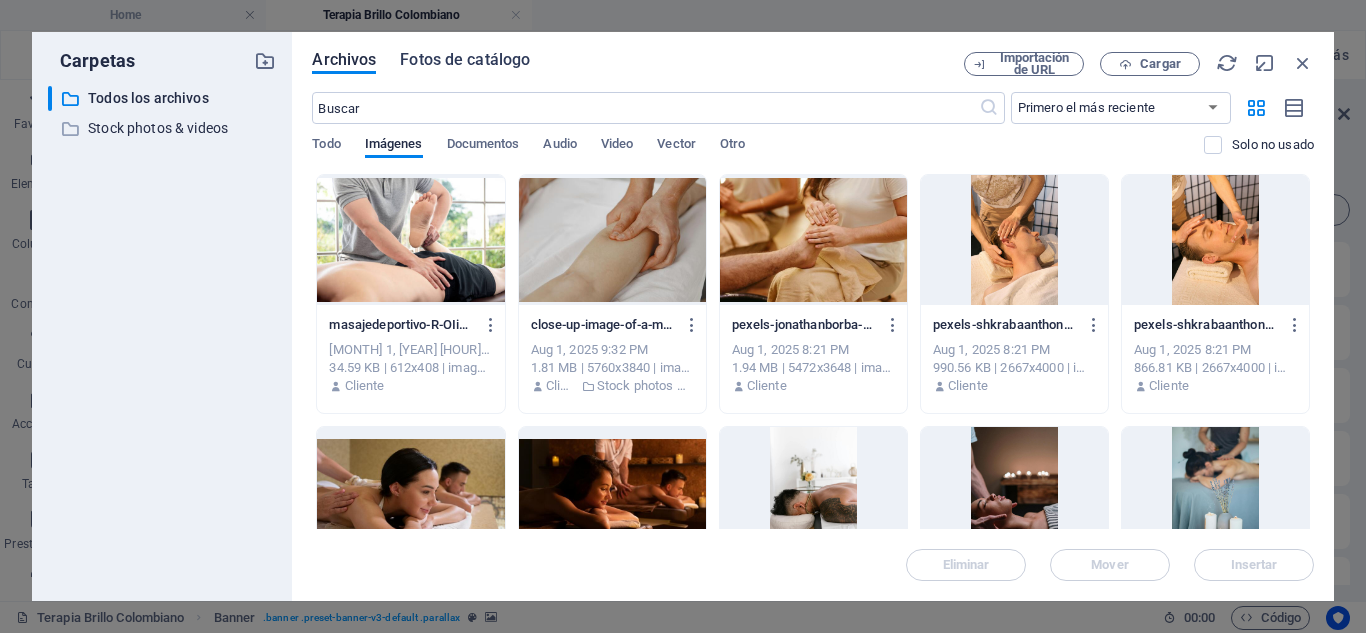 click on "Fotos de catálogo" at bounding box center (465, 60) 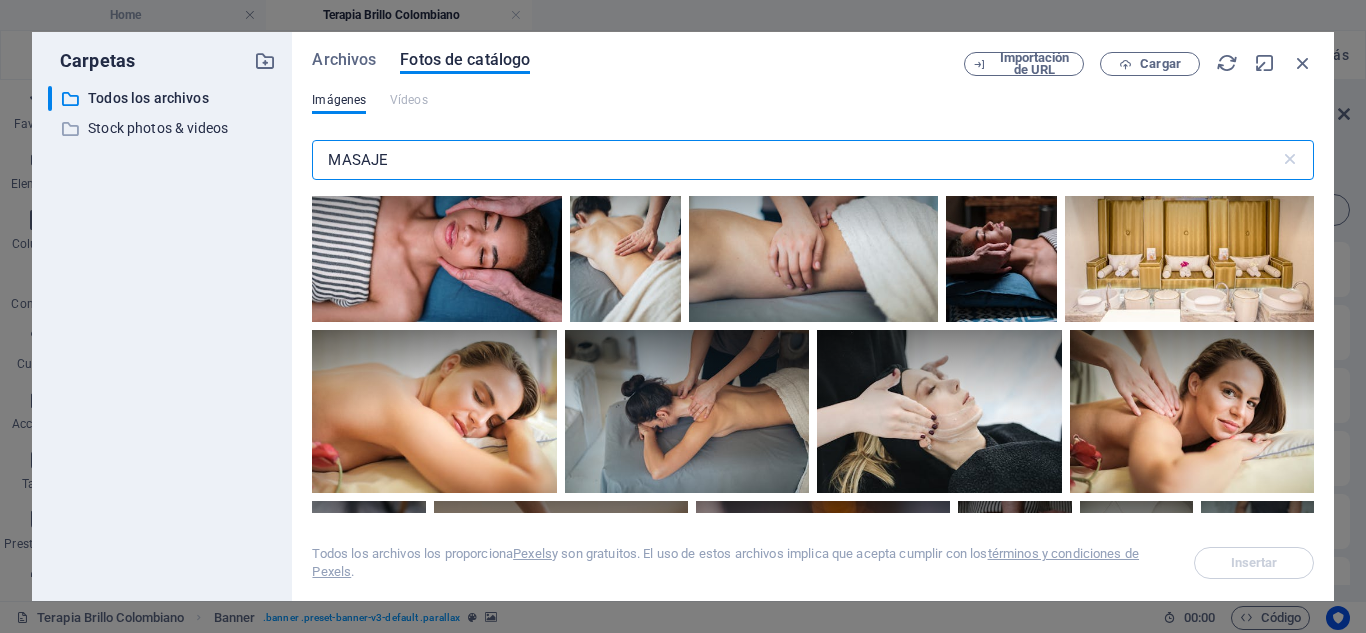 scroll, scrollTop: 954, scrollLeft: 0, axis: vertical 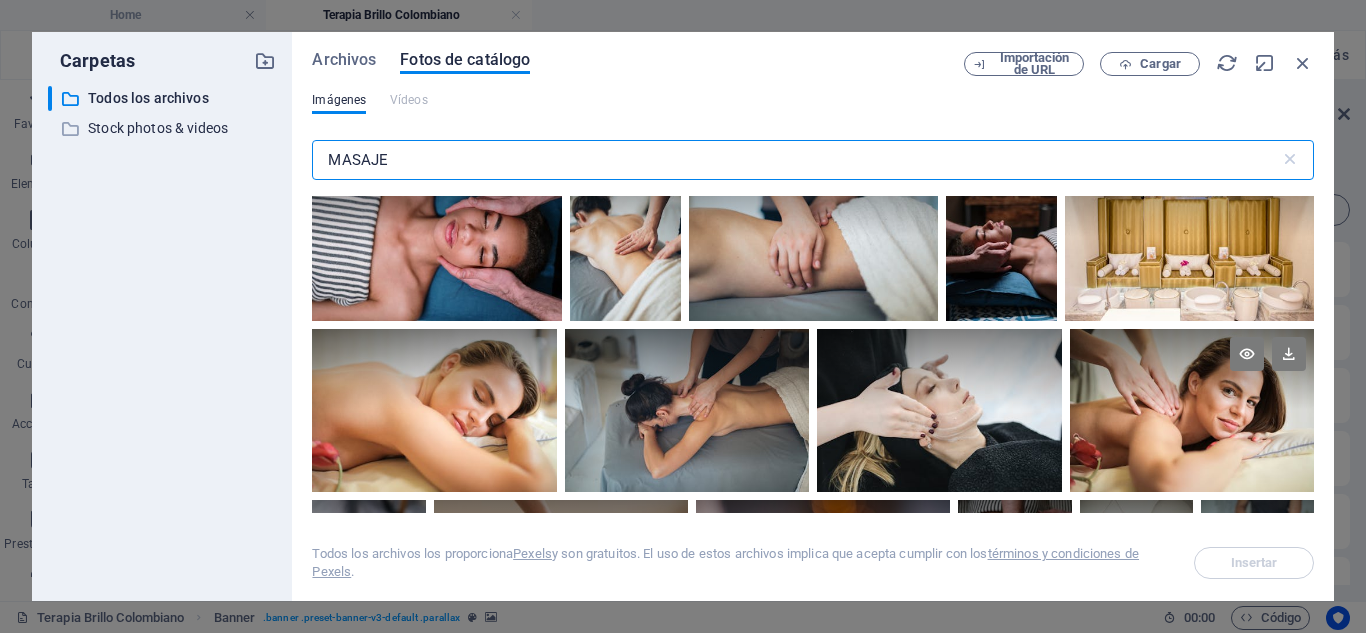 type on "MASAJE" 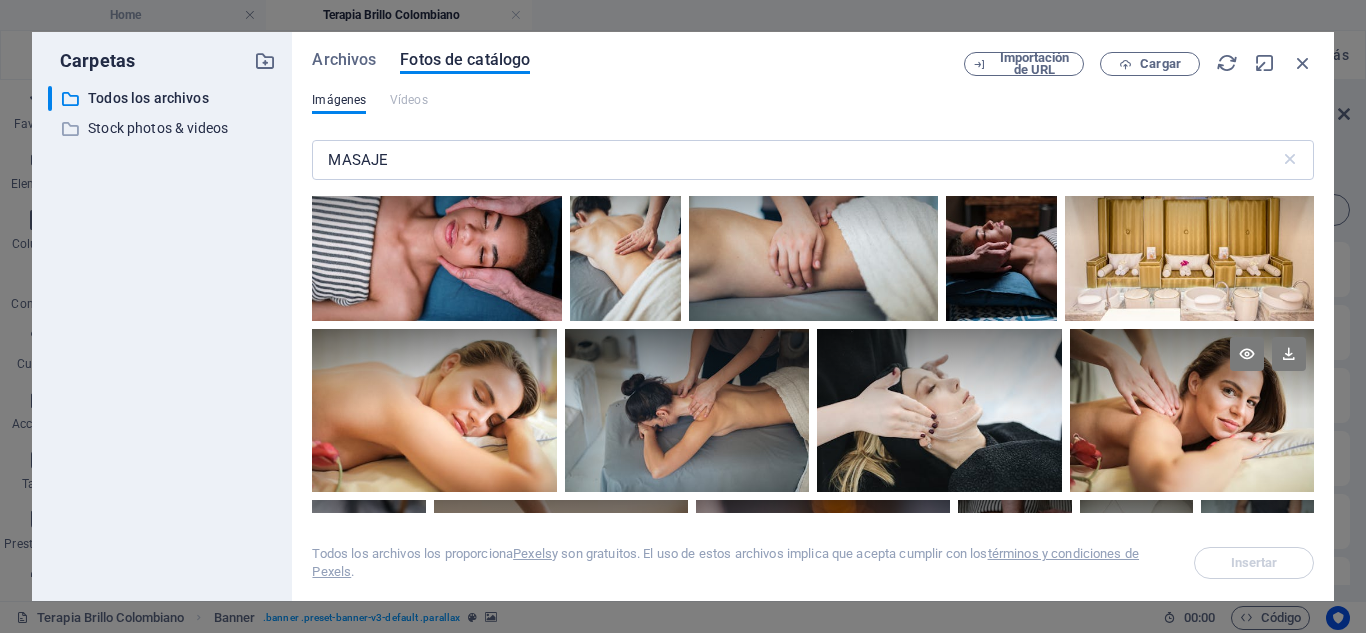 click at bounding box center [1192, 410] 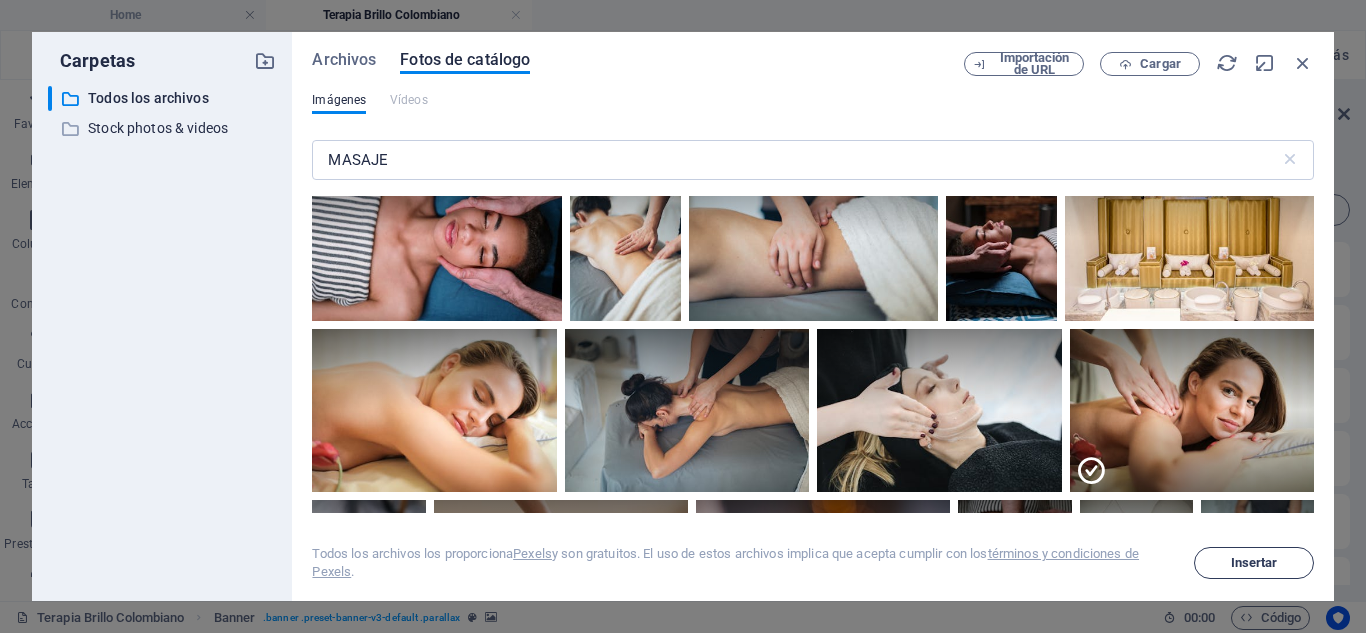 click on "Insertar" at bounding box center [1254, 563] 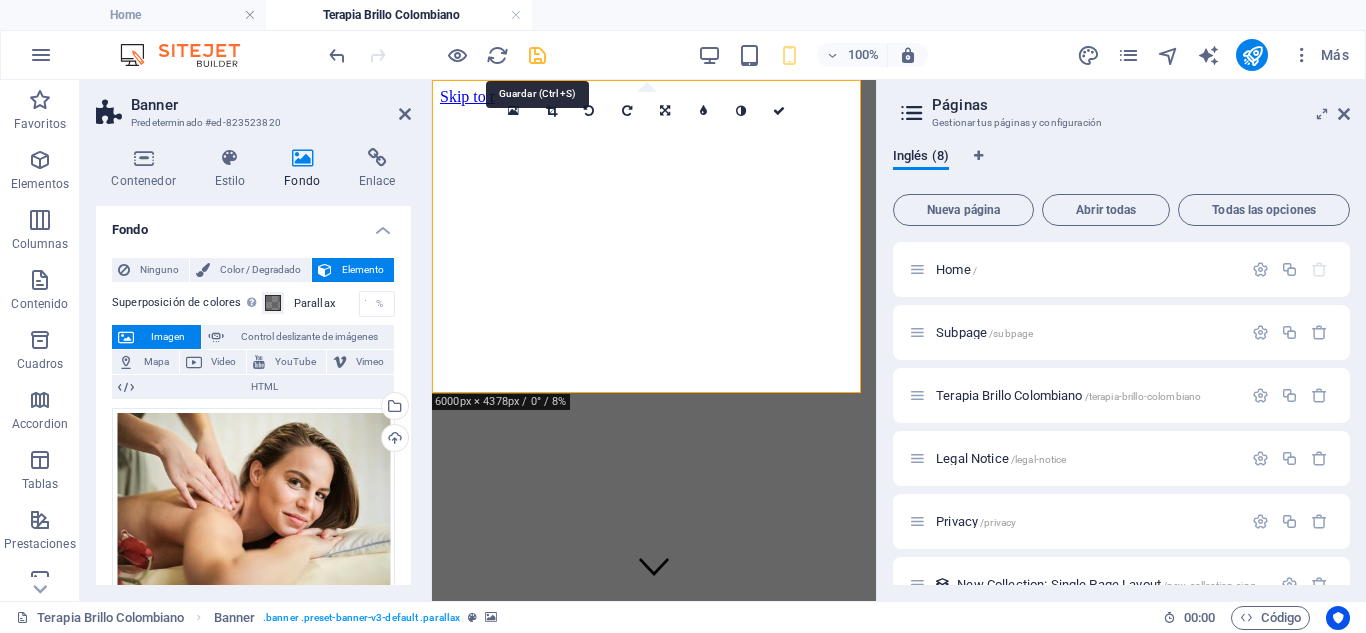 click at bounding box center [537, 55] 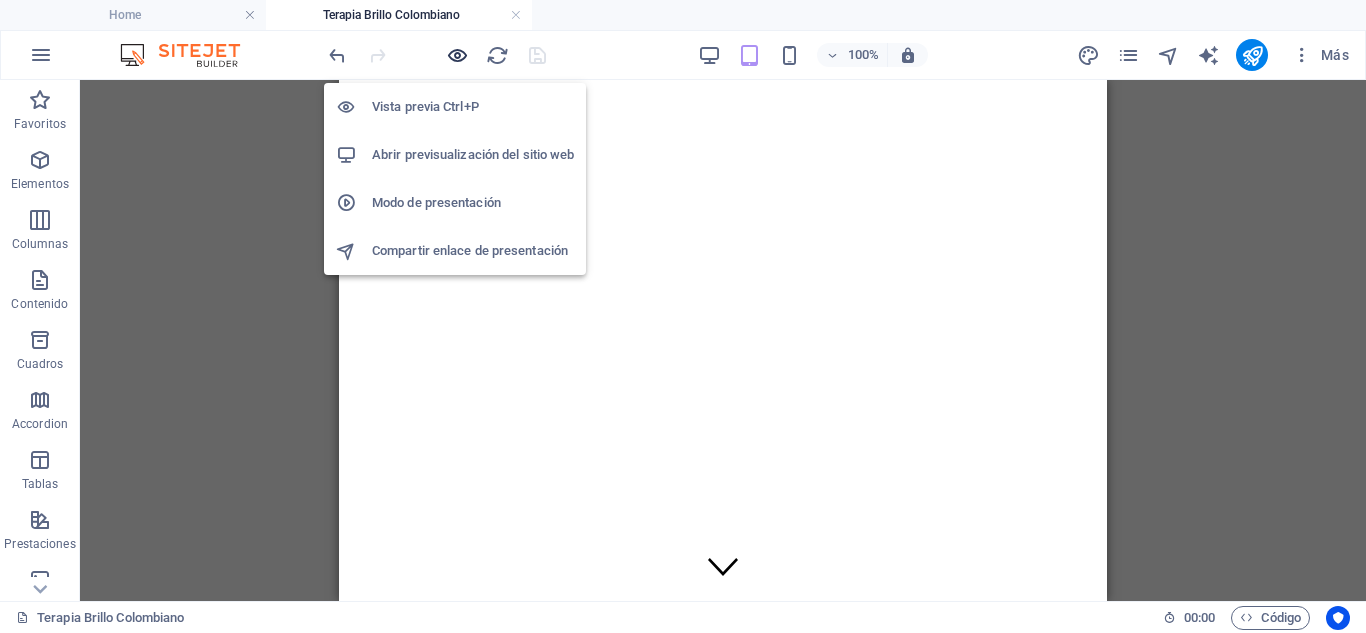 click at bounding box center [457, 55] 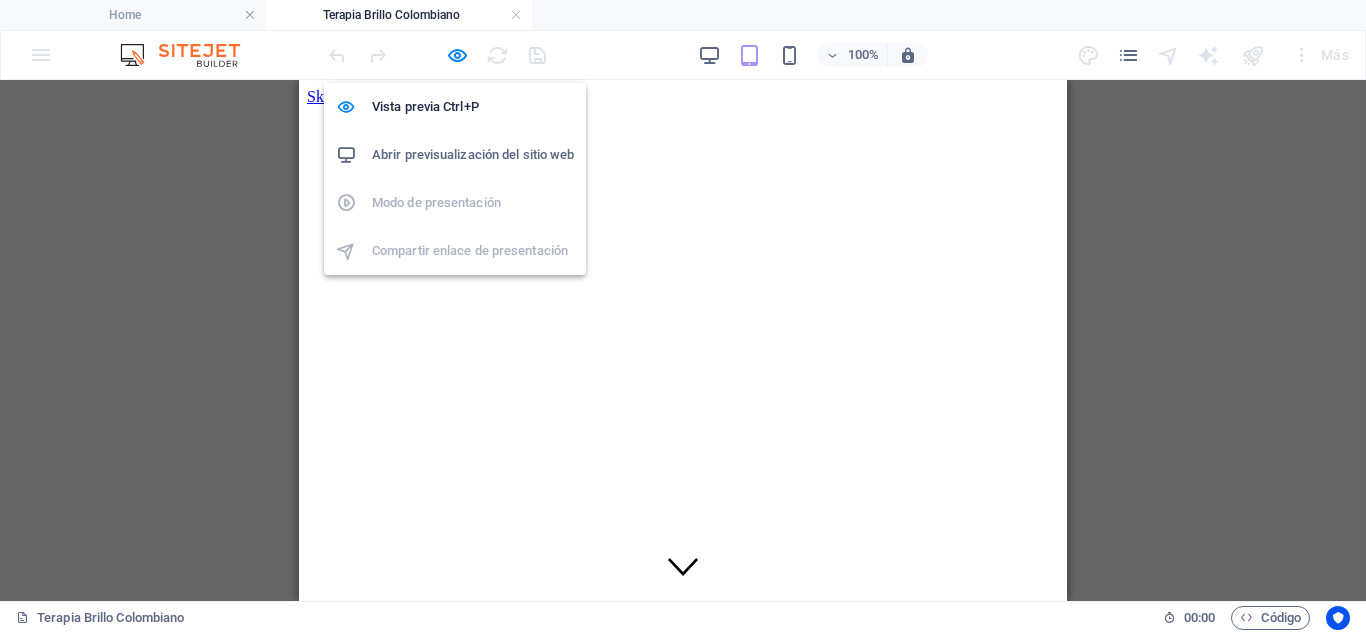click on "Abrir previsualización del sitio web" at bounding box center [473, 155] 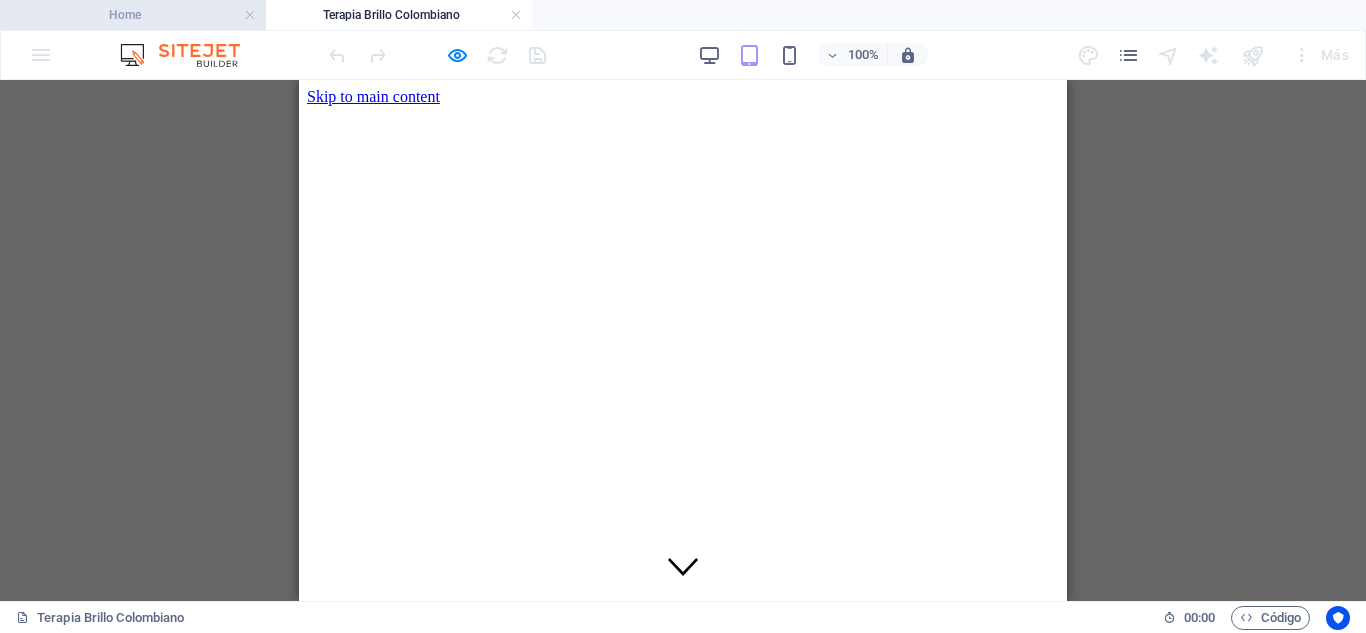 click on "Home" at bounding box center (133, 15) 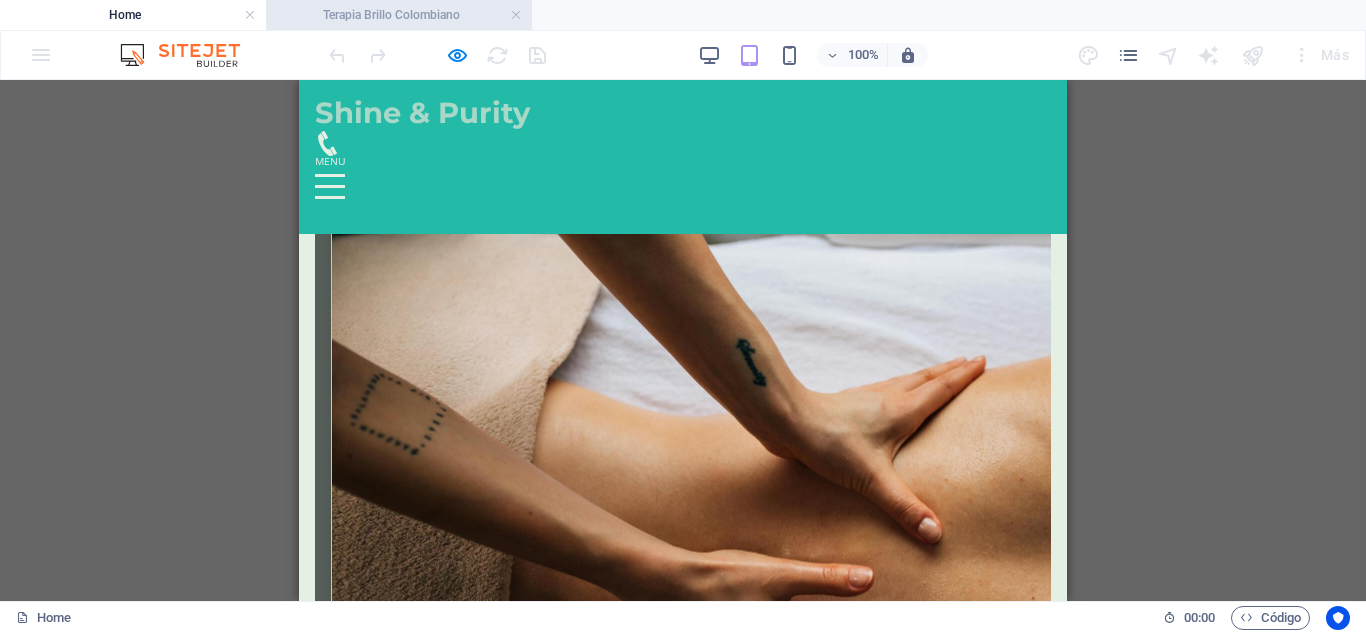 click on "Terapia Brillo Colombiano" at bounding box center (399, 15) 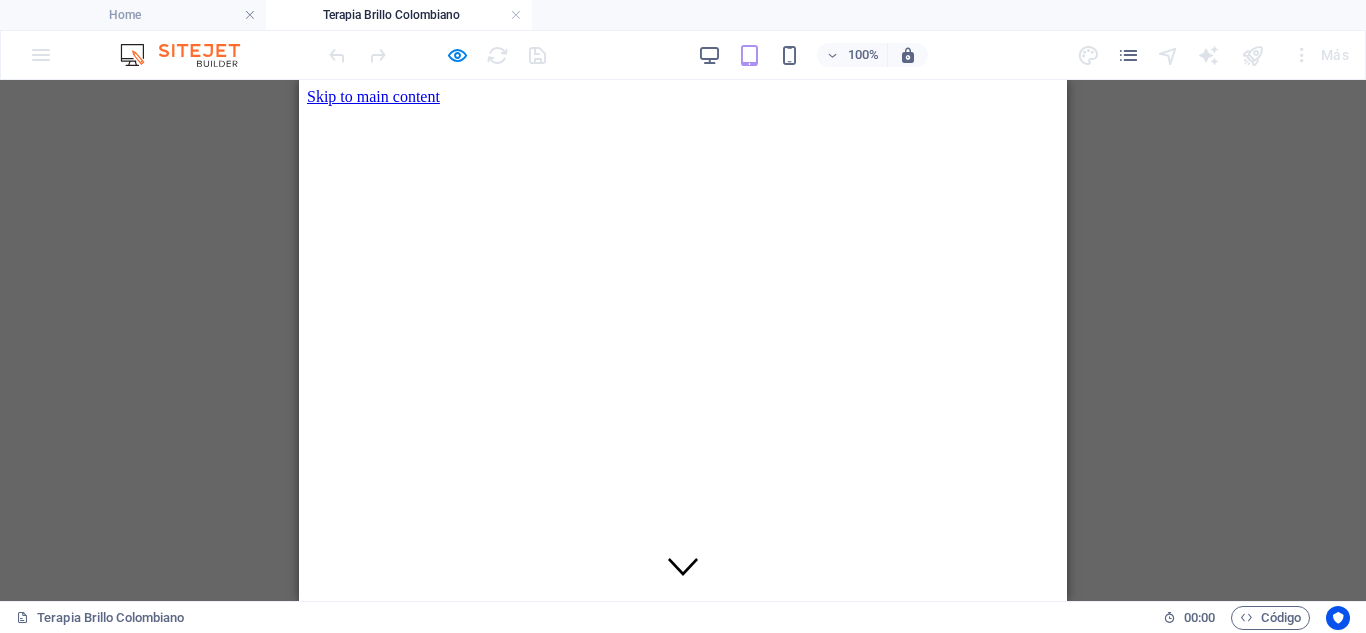 scroll, scrollTop: 0, scrollLeft: 0, axis: both 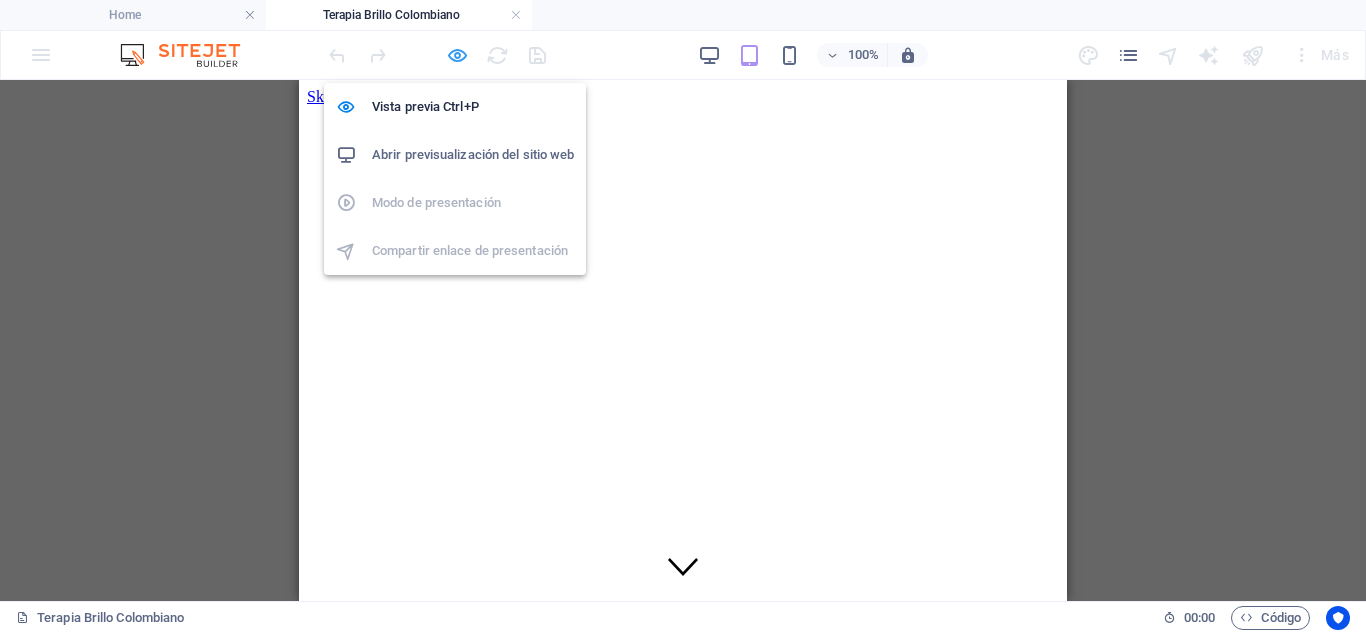 click at bounding box center (457, 55) 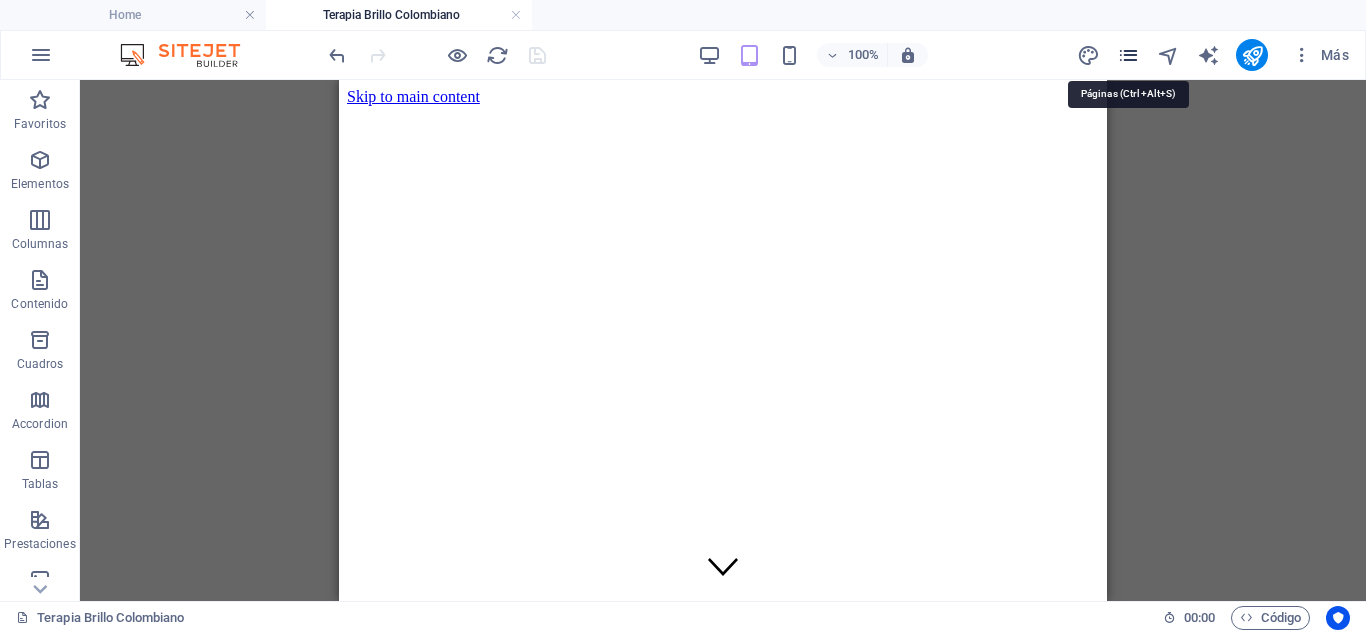 click at bounding box center [1128, 55] 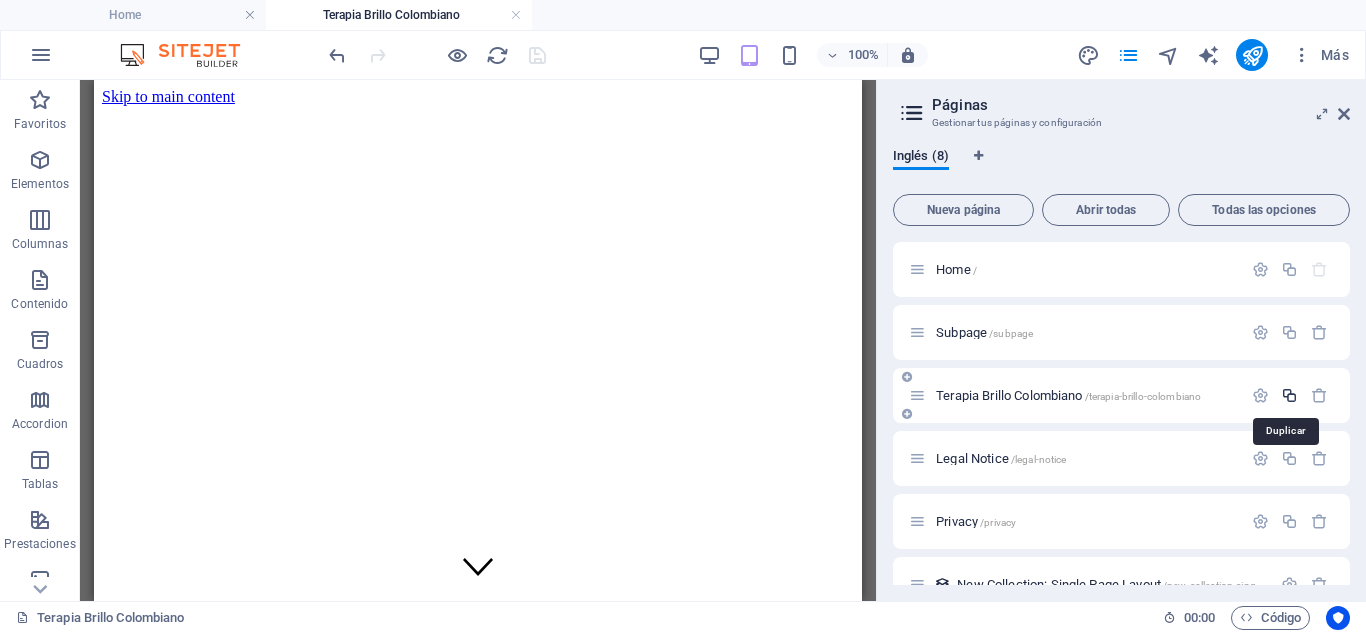 click at bounding box center (1289, 395) 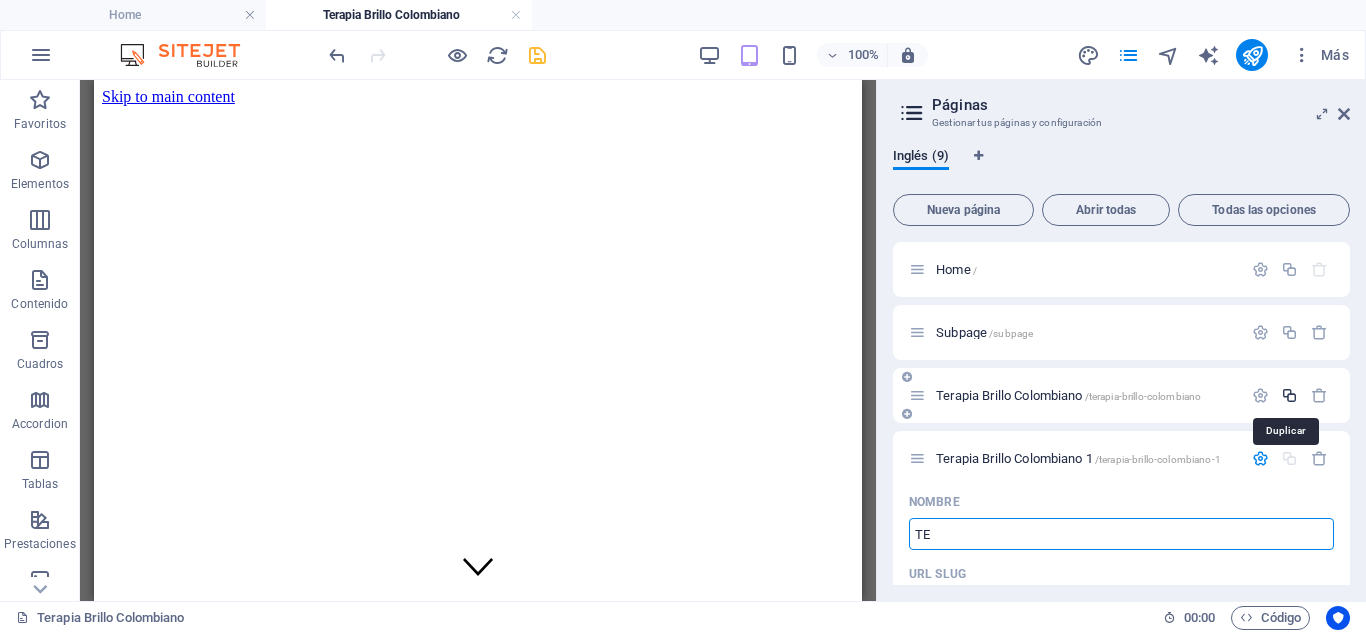 type on "TE" 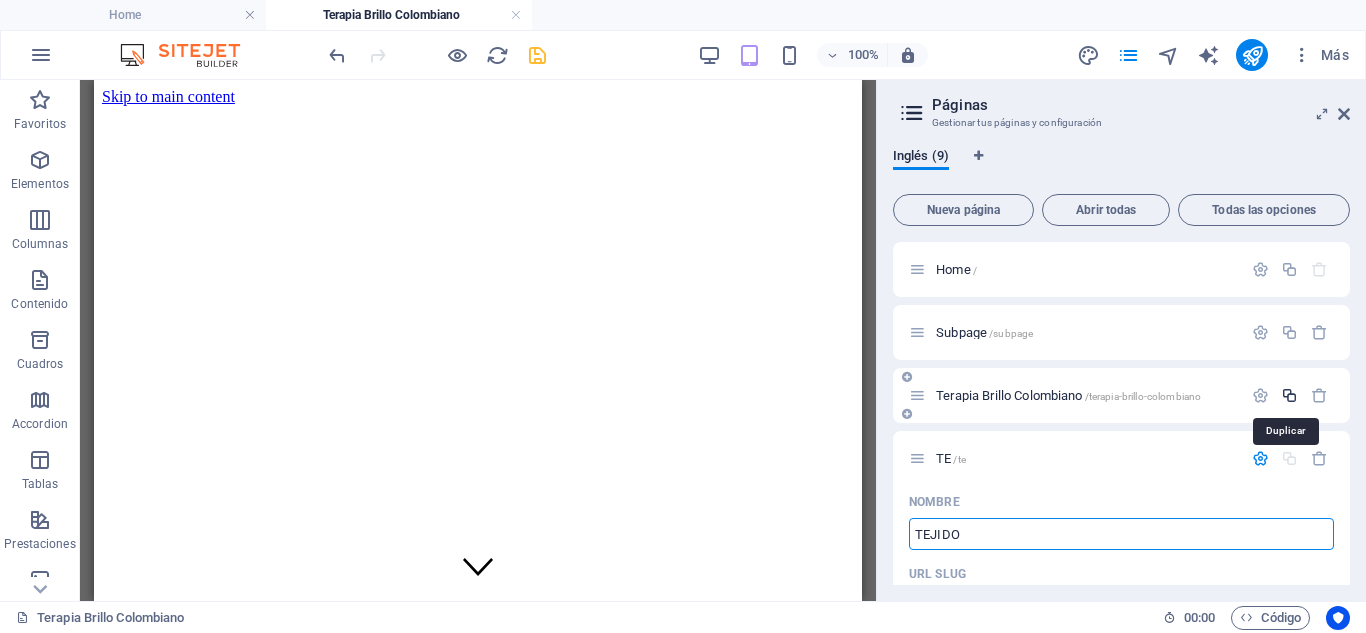 type on "TEJIDO" 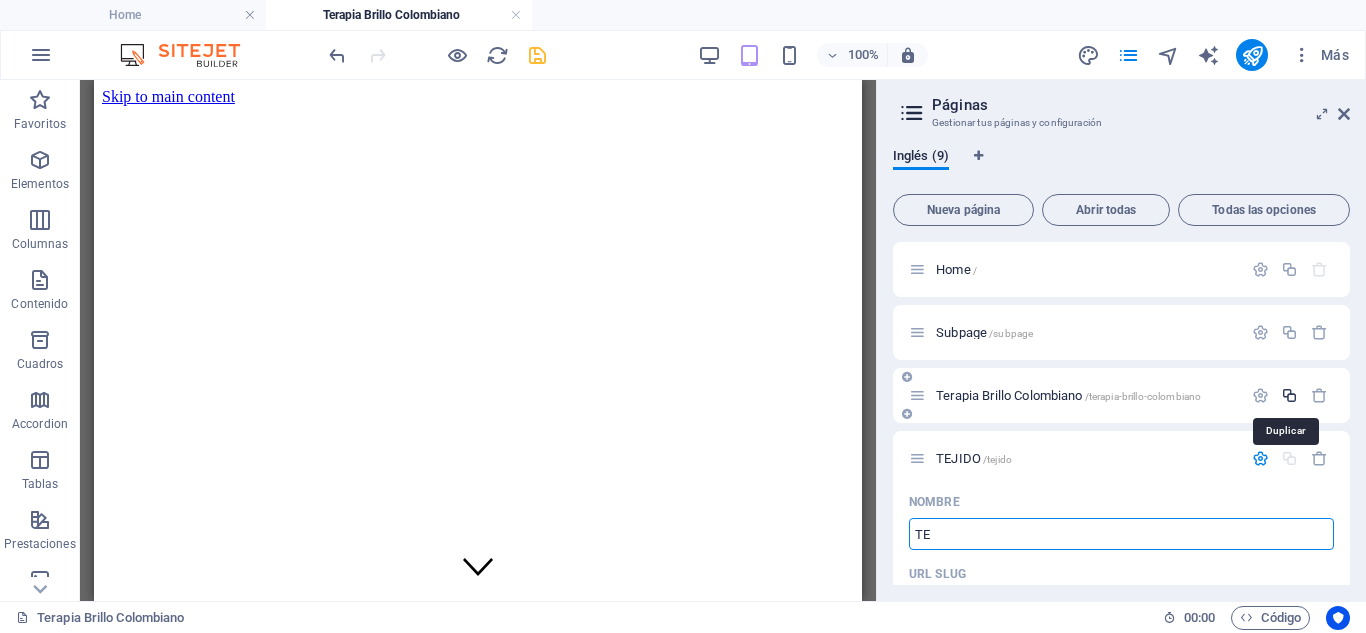 type on "T" 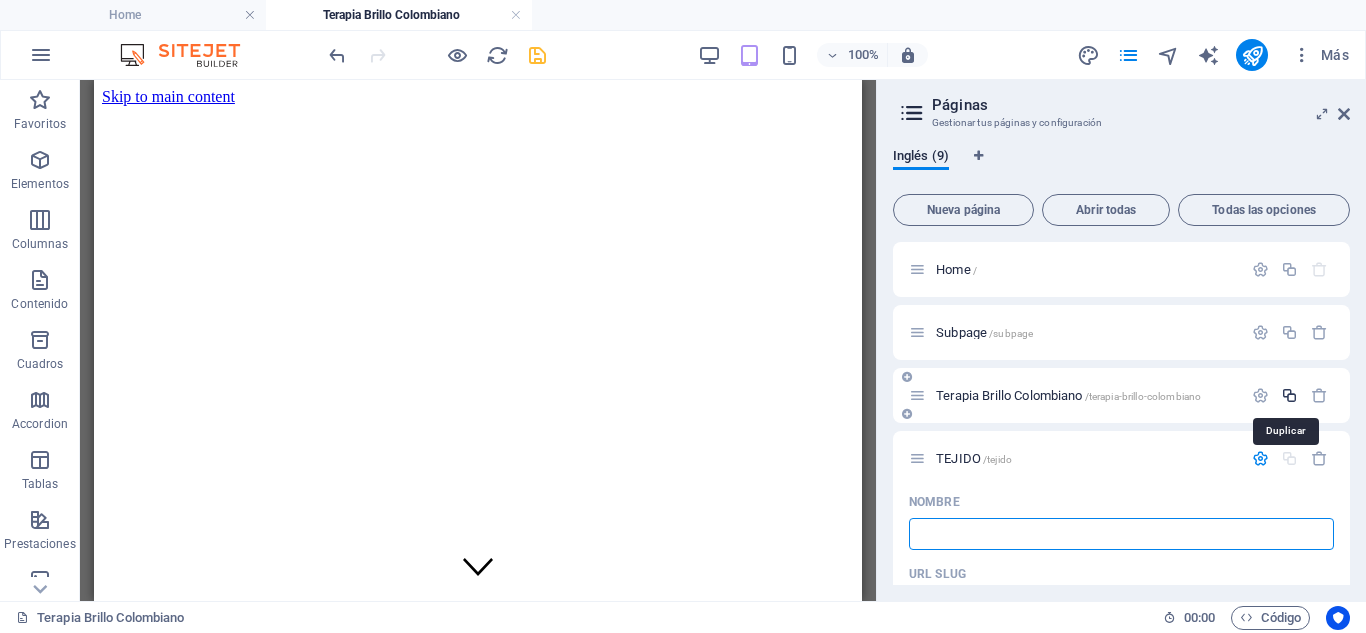 type 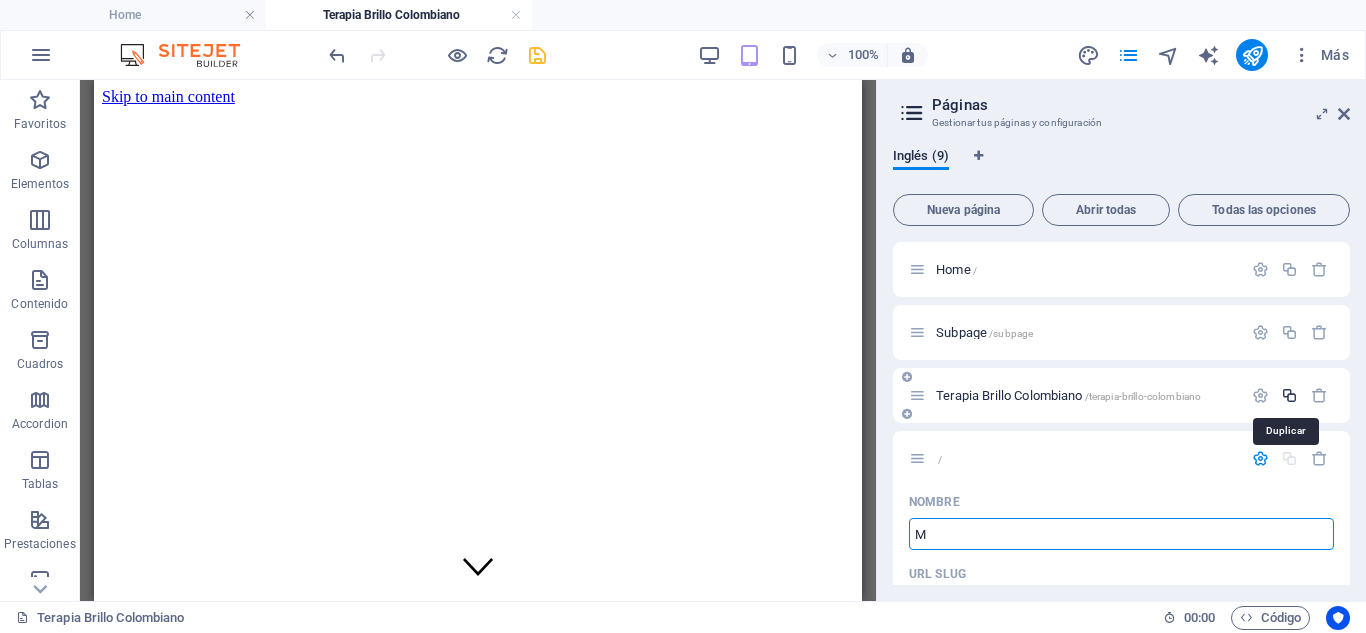 type on "M" 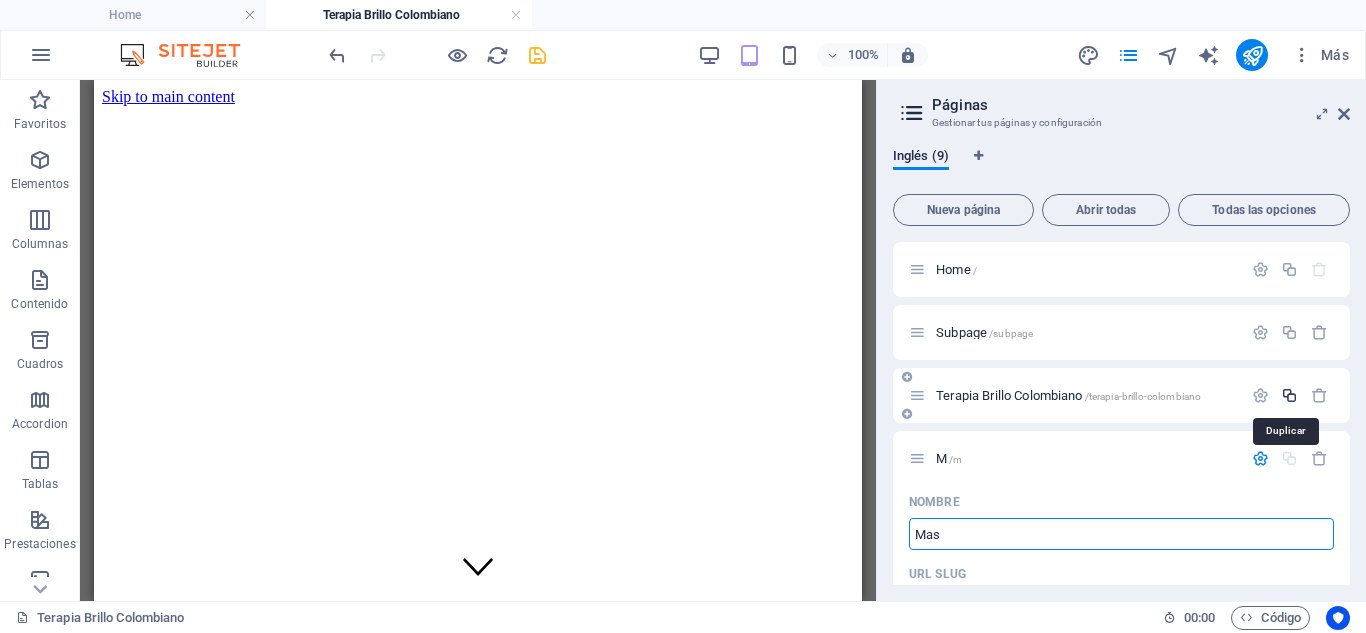 type on "Masa" 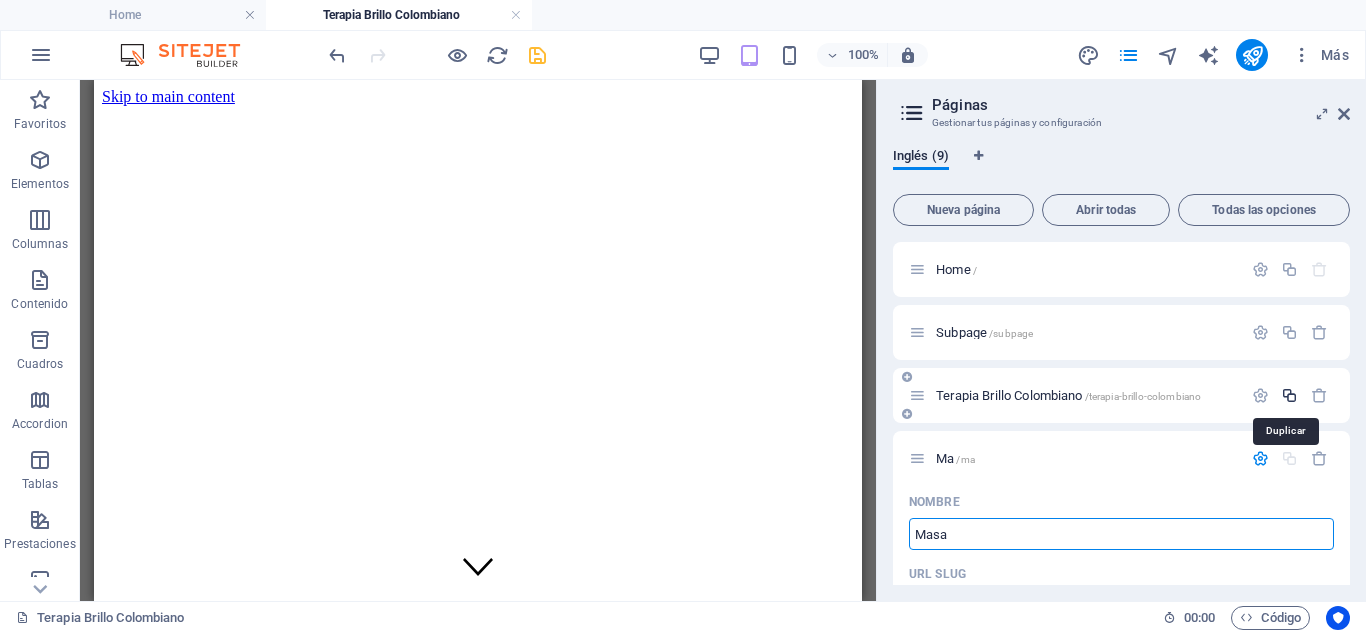 type on "/ma" 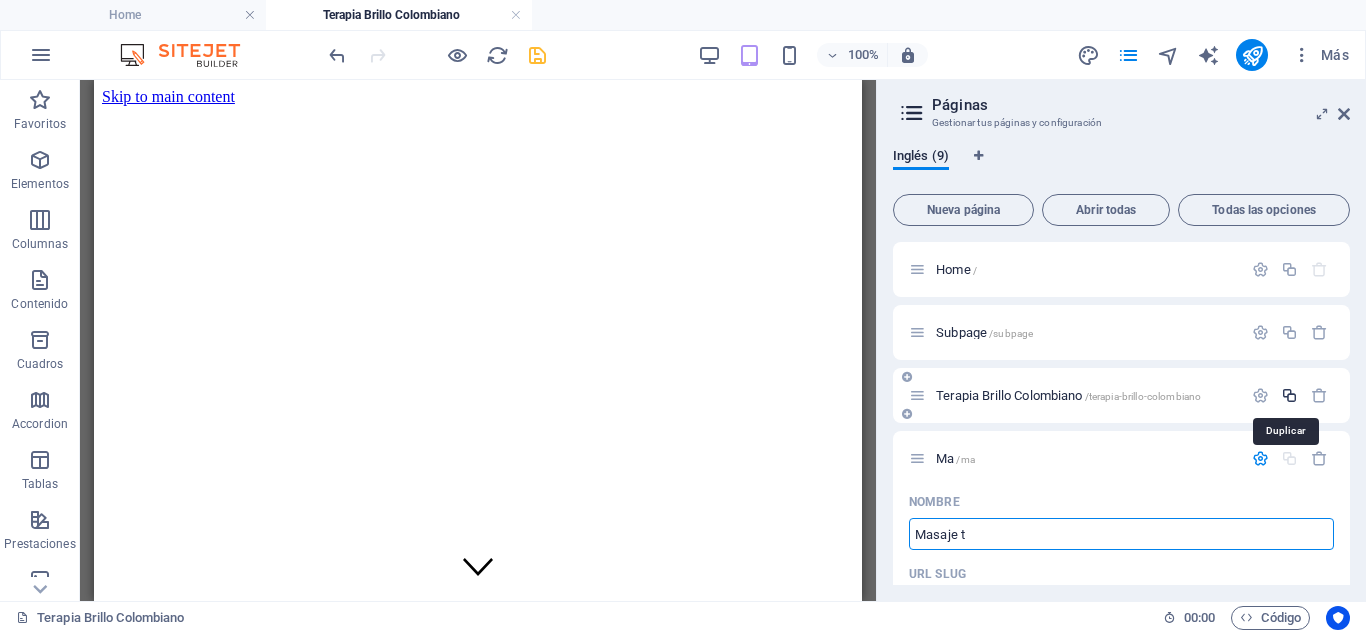 type on "Masaje te" 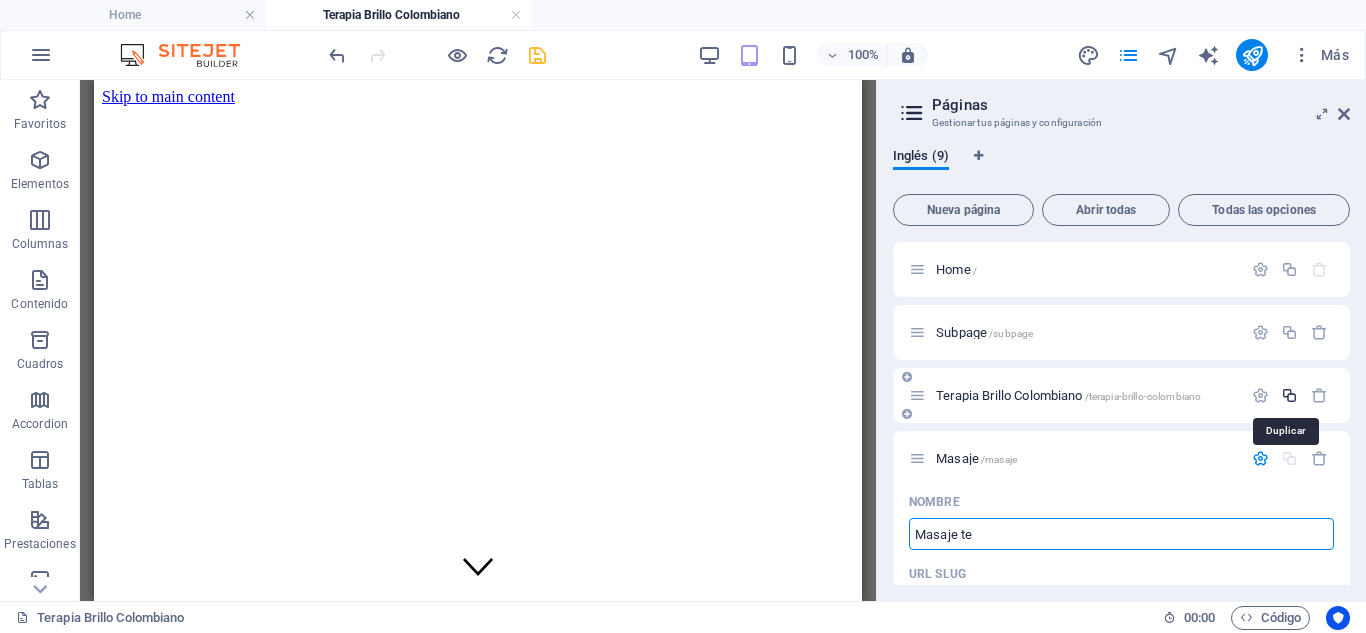 type on "/masaje" 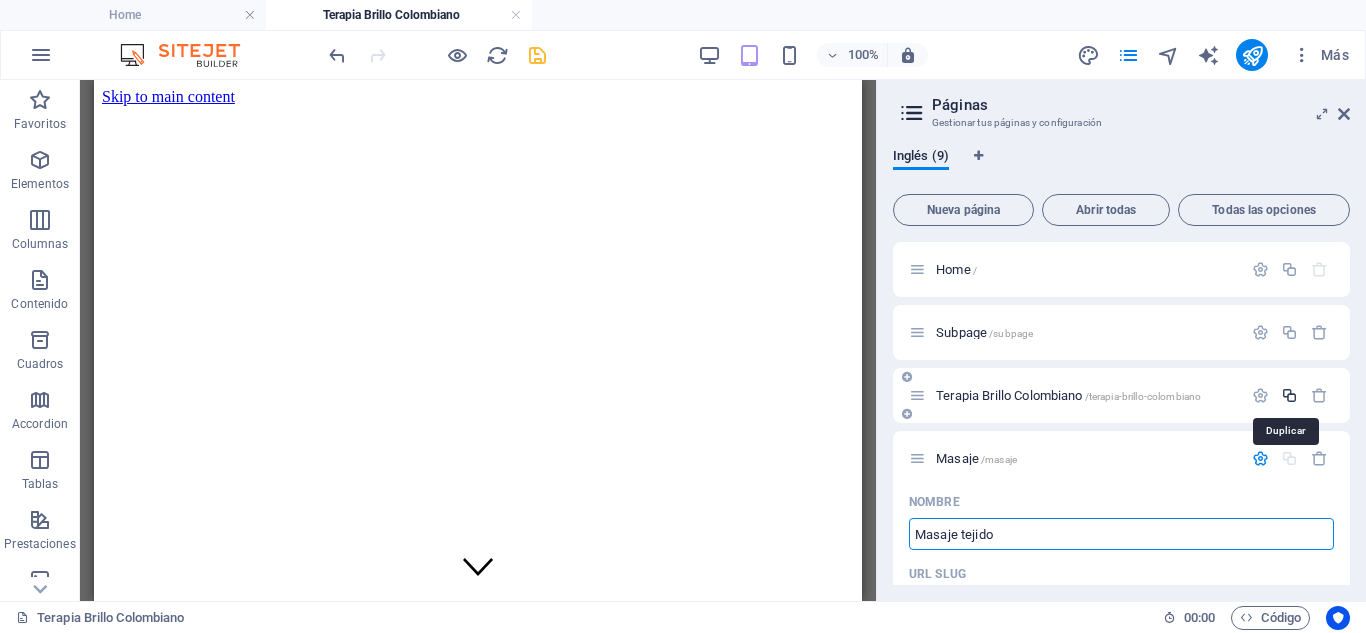 type on "Masaje tejido" 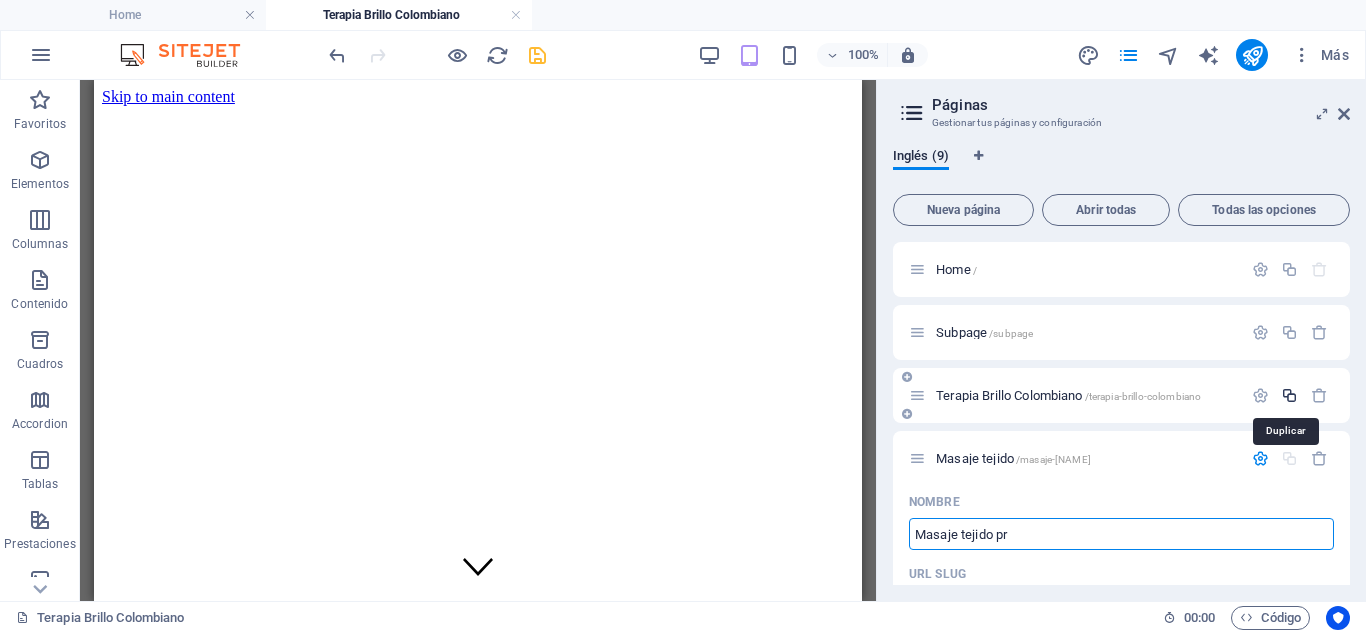 type on "Masaje tejido pr" 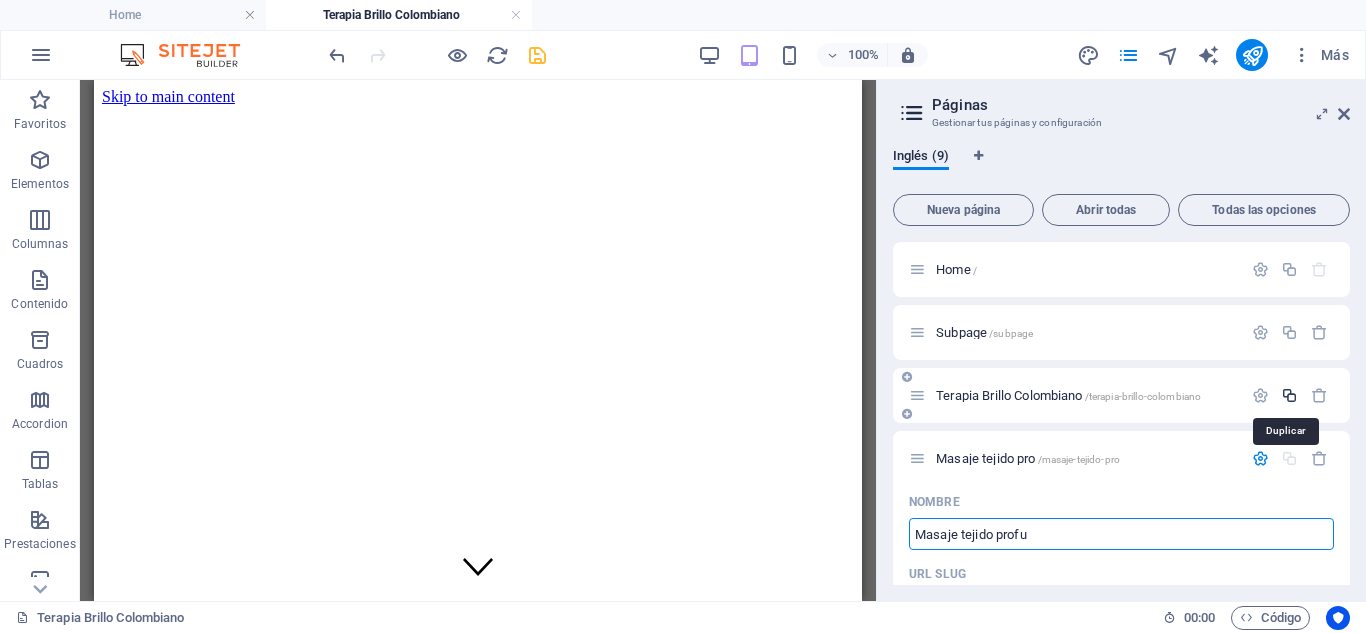 type on "Masaje tejido profun" 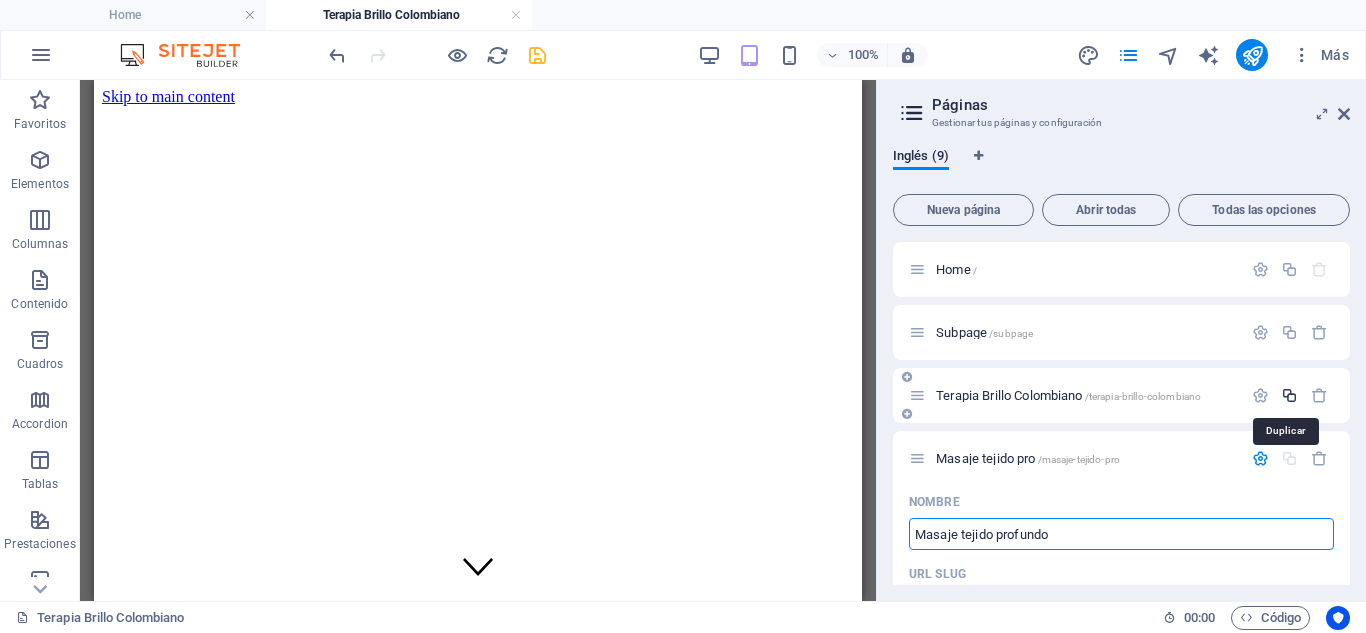 type on "Masaje tejido profundo" 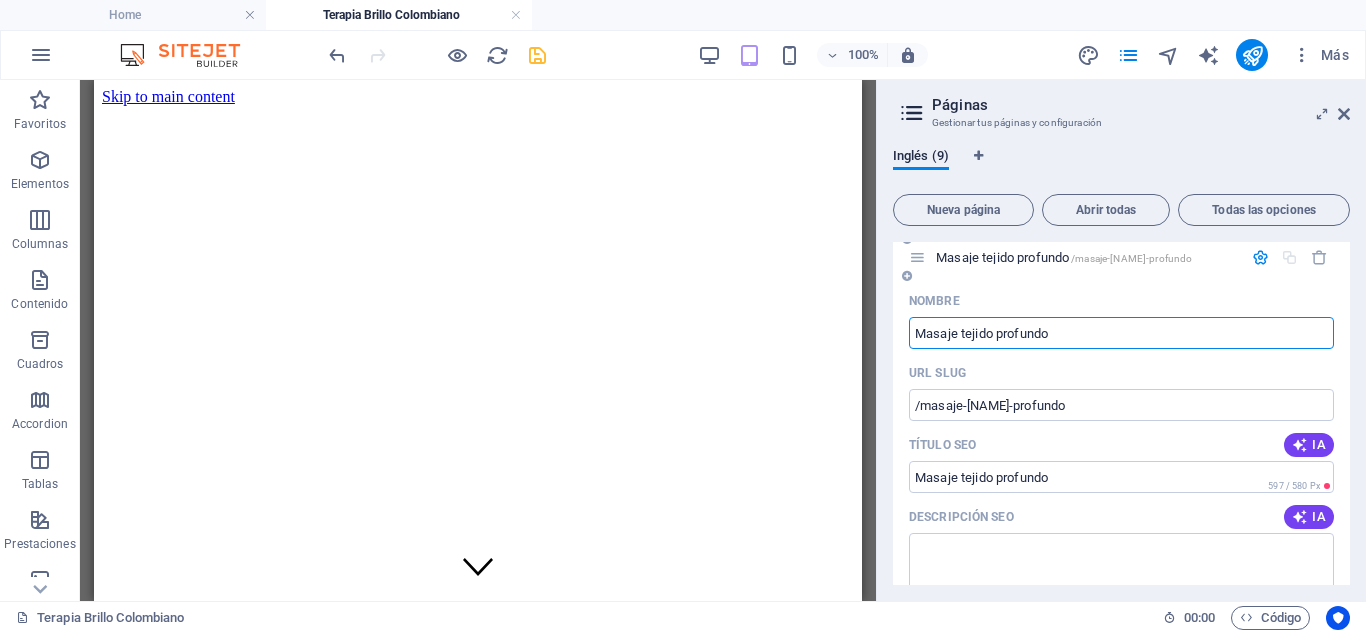 scroll, scrollTop: 0, scrollLeft: 0, axis: both 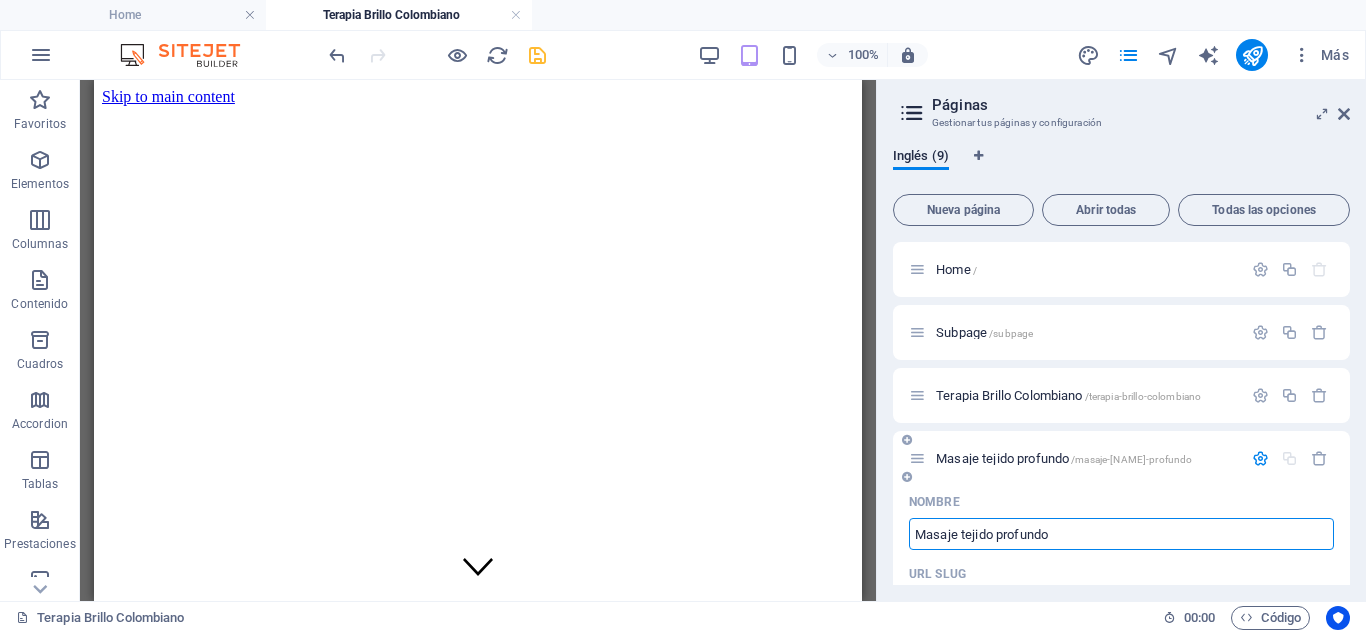 type on "Masaje tejido profundo" 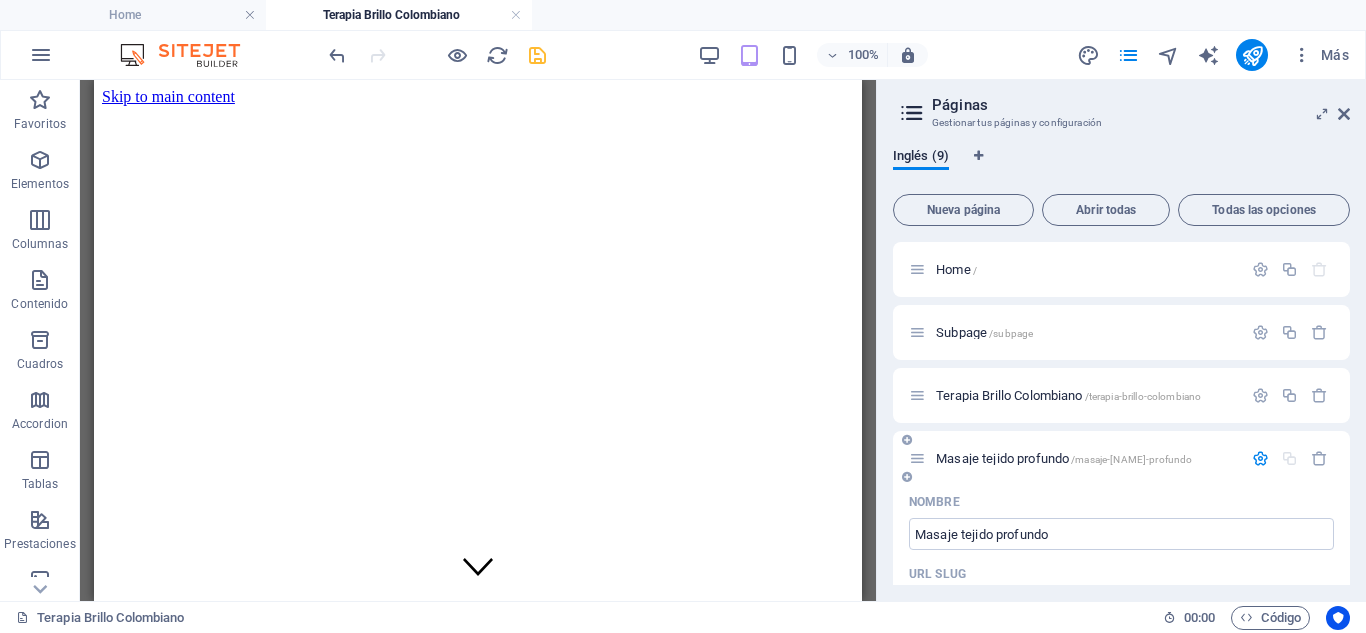 click on "Masaje tejido profundo /masaje-tejido-profundo" at bounding box center [1064, 458] 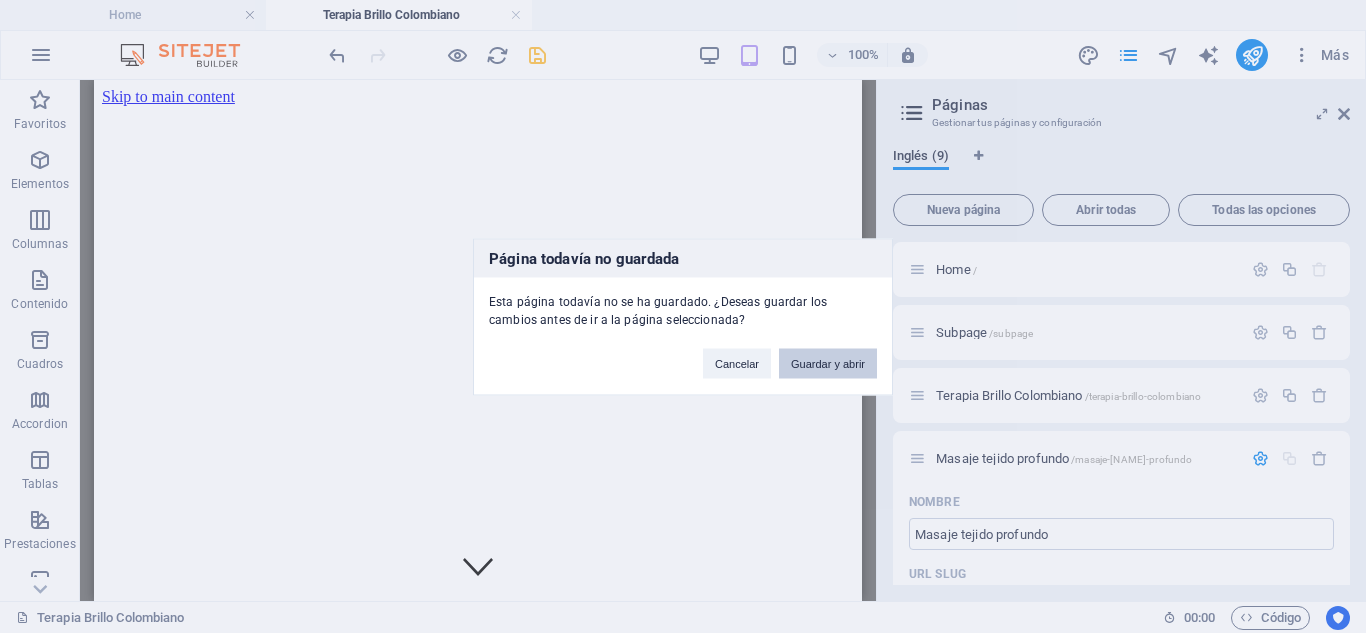 click on "Guardar y abrir" at bounding box center [828, 363] 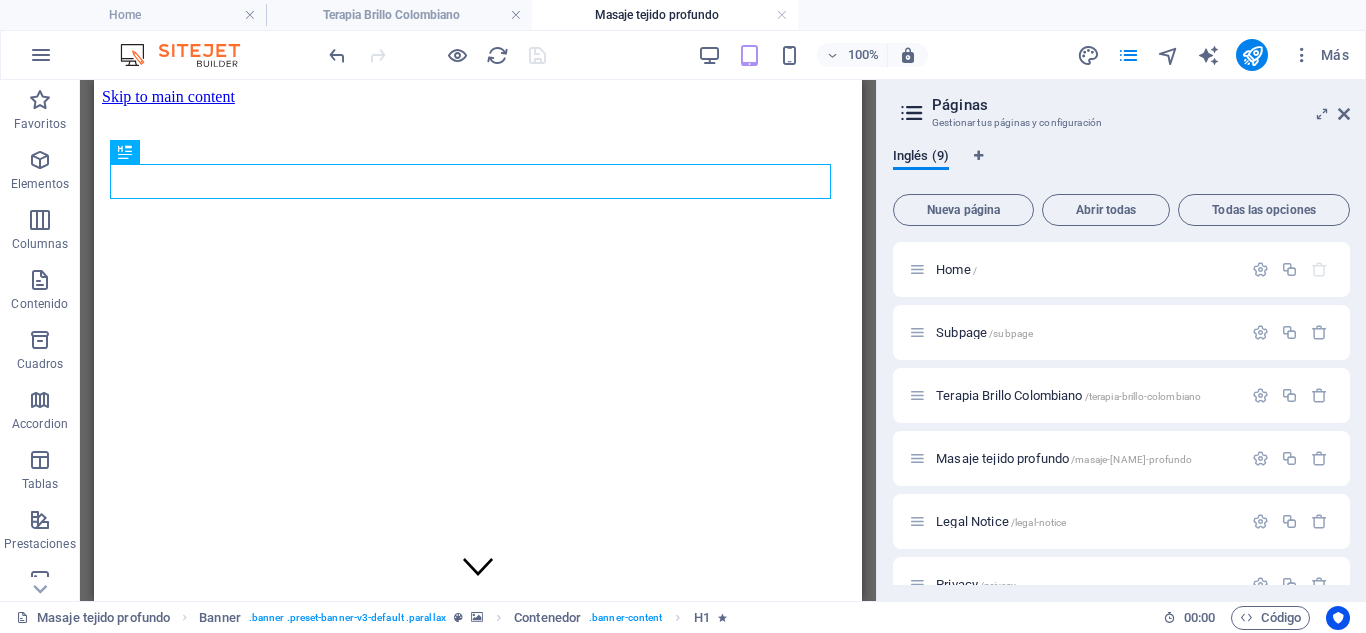 scroll, scrollTop: 0, scrollLeft: 0, axis: both 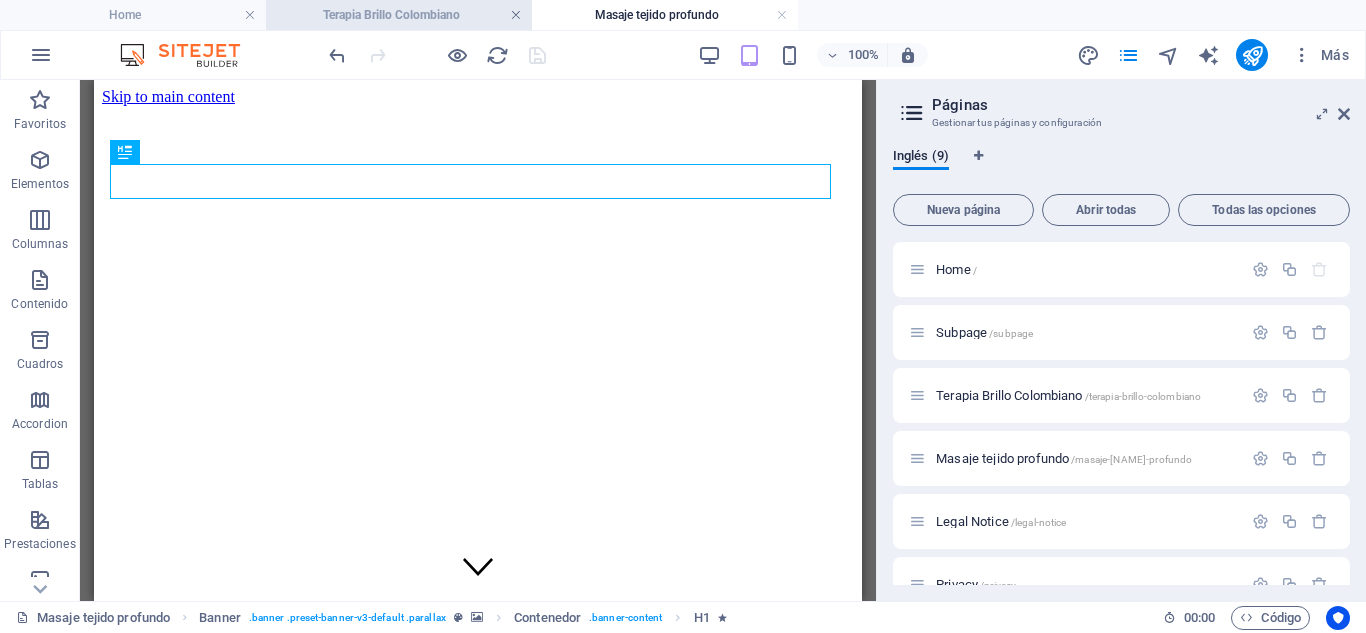 click at bounding box center (516, 15) 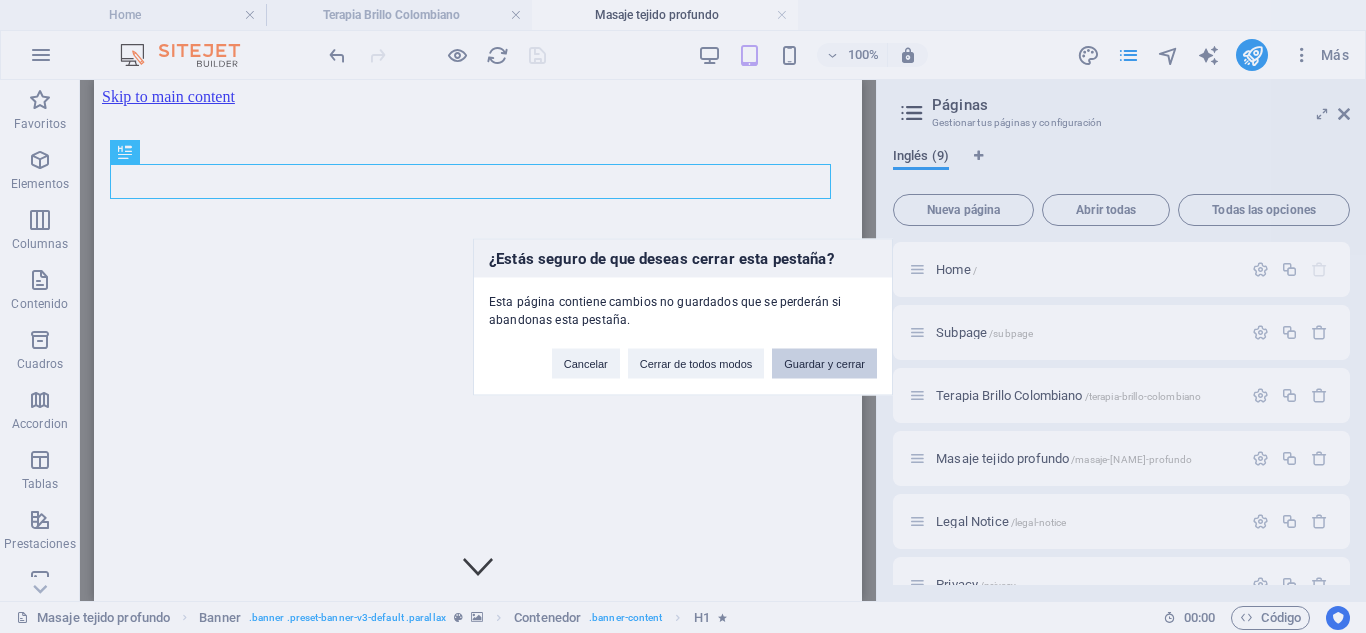 click on "Guardar y cerrar" at bounding box center [824, 363] 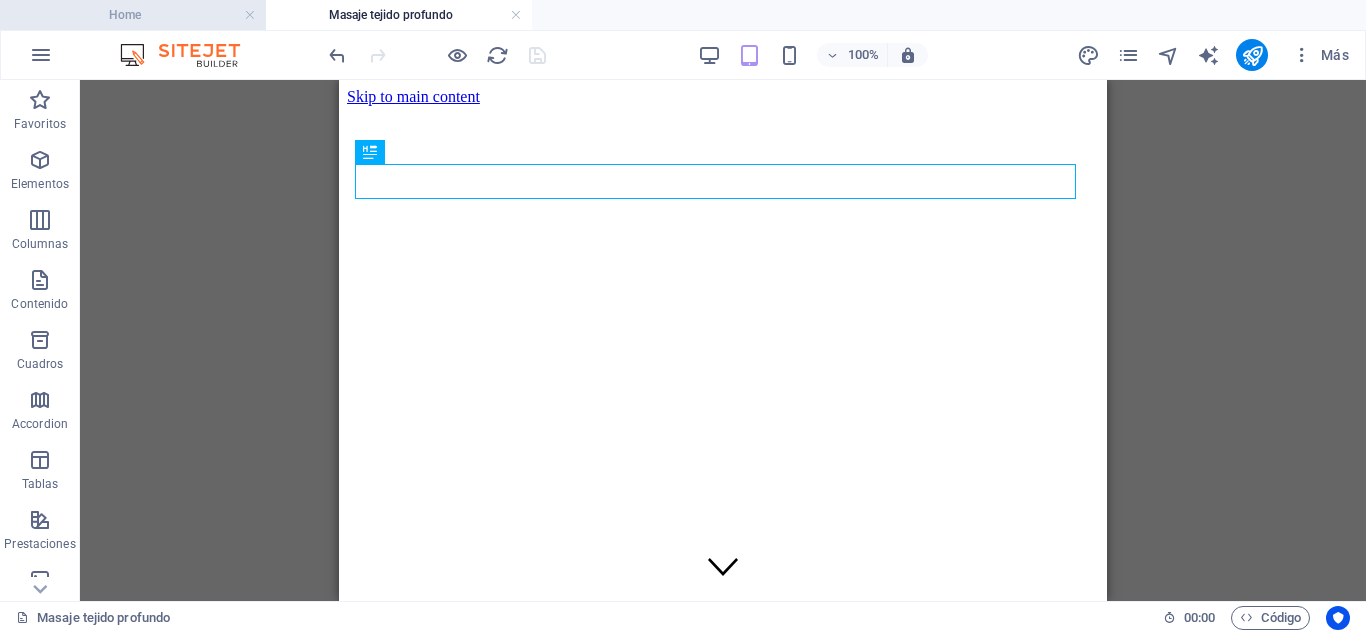 click on "Home" at bounding box center (133, 15) 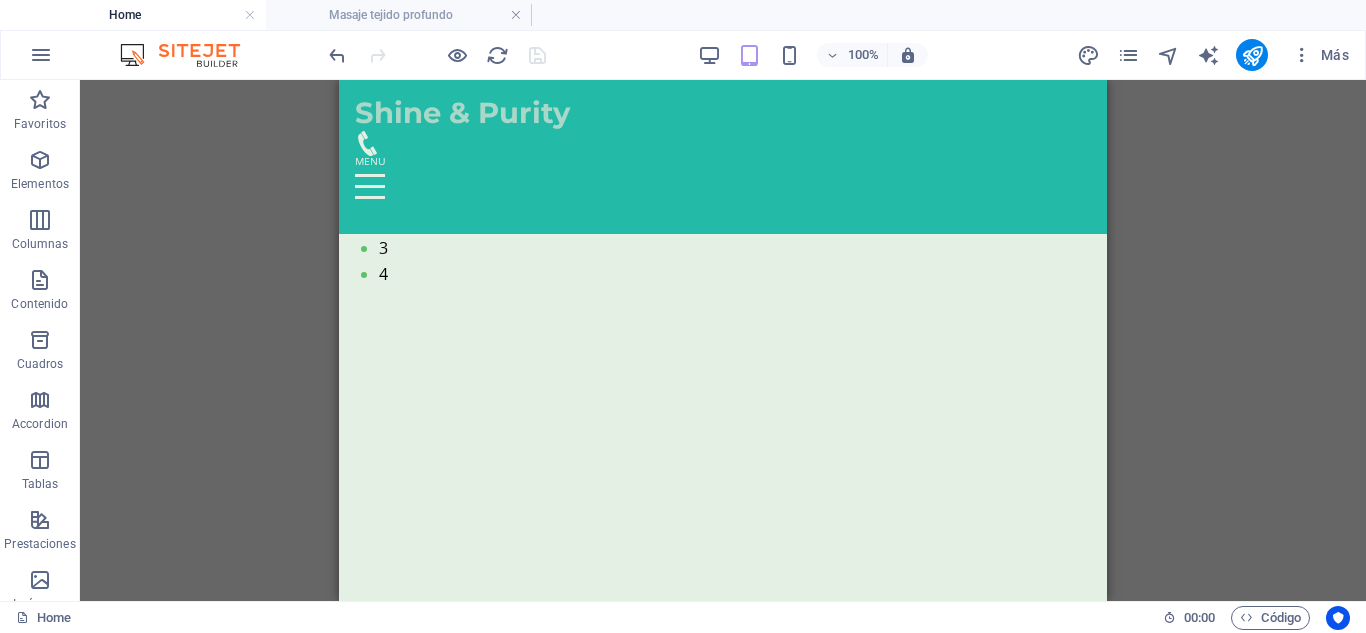 scroll, scrollTop: 4318, scrollLeft: 0, axis: vertical 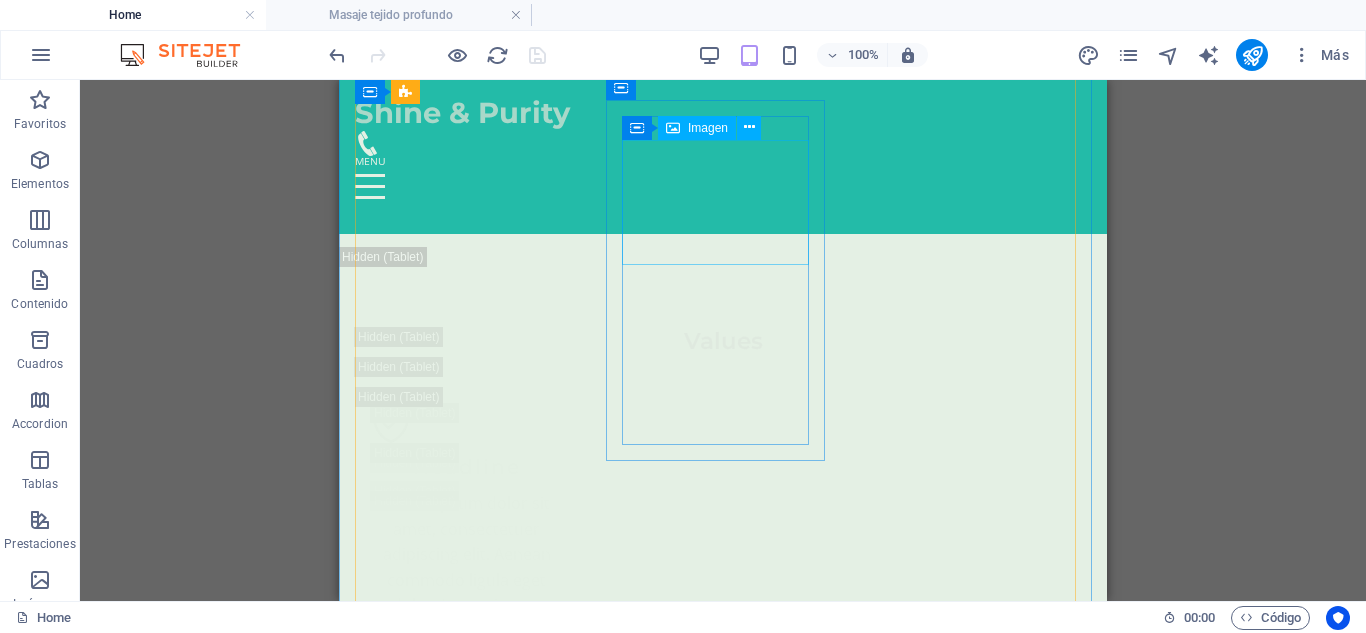 click at bounding box center (467, 7147) 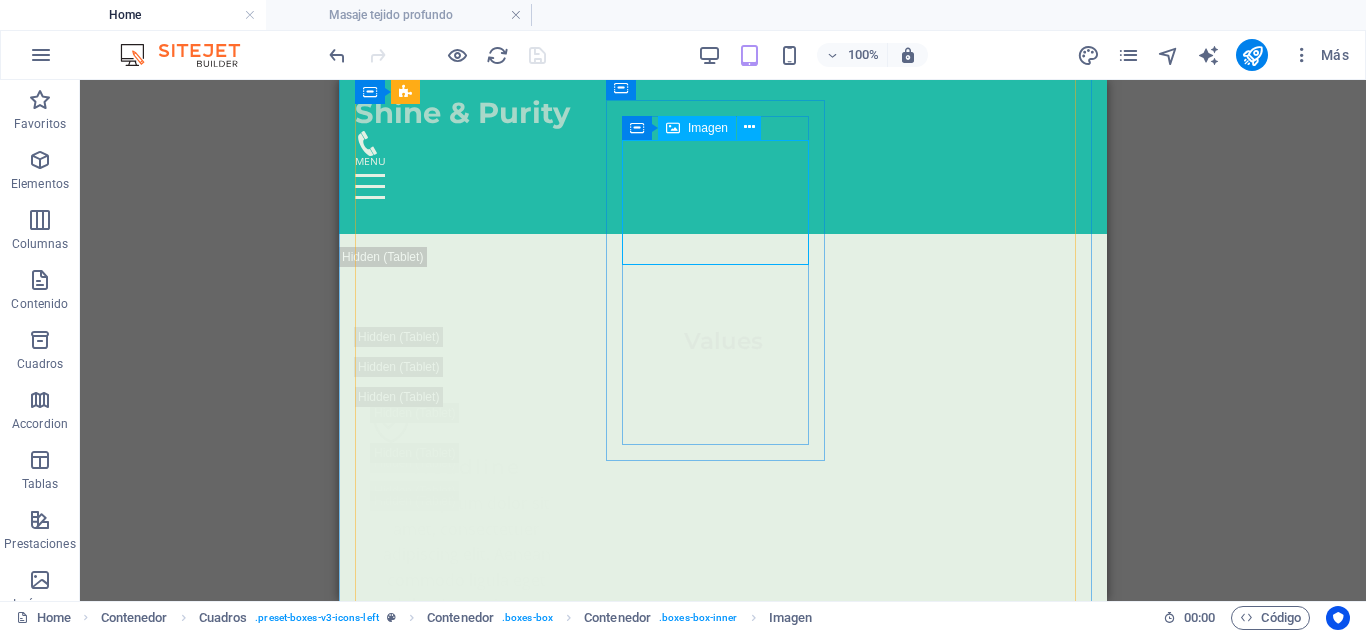 click at bounding box center (467, 7147) 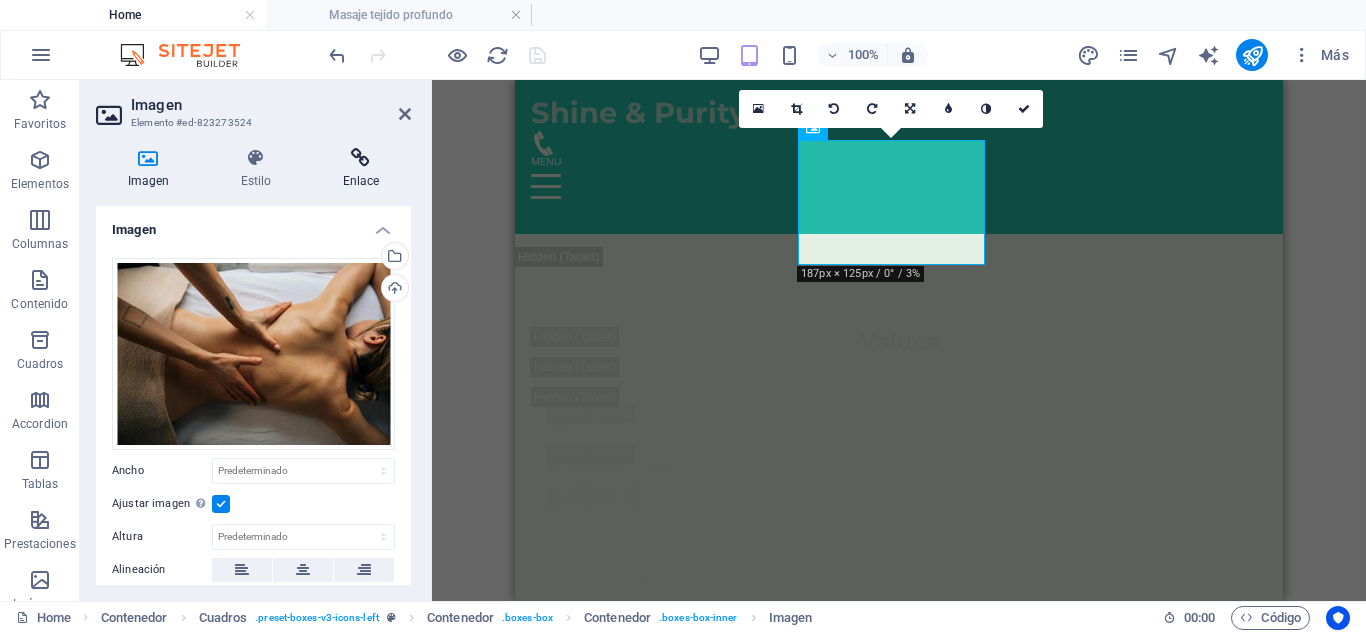 click on "Enlace" at bounding box center (361, 169) 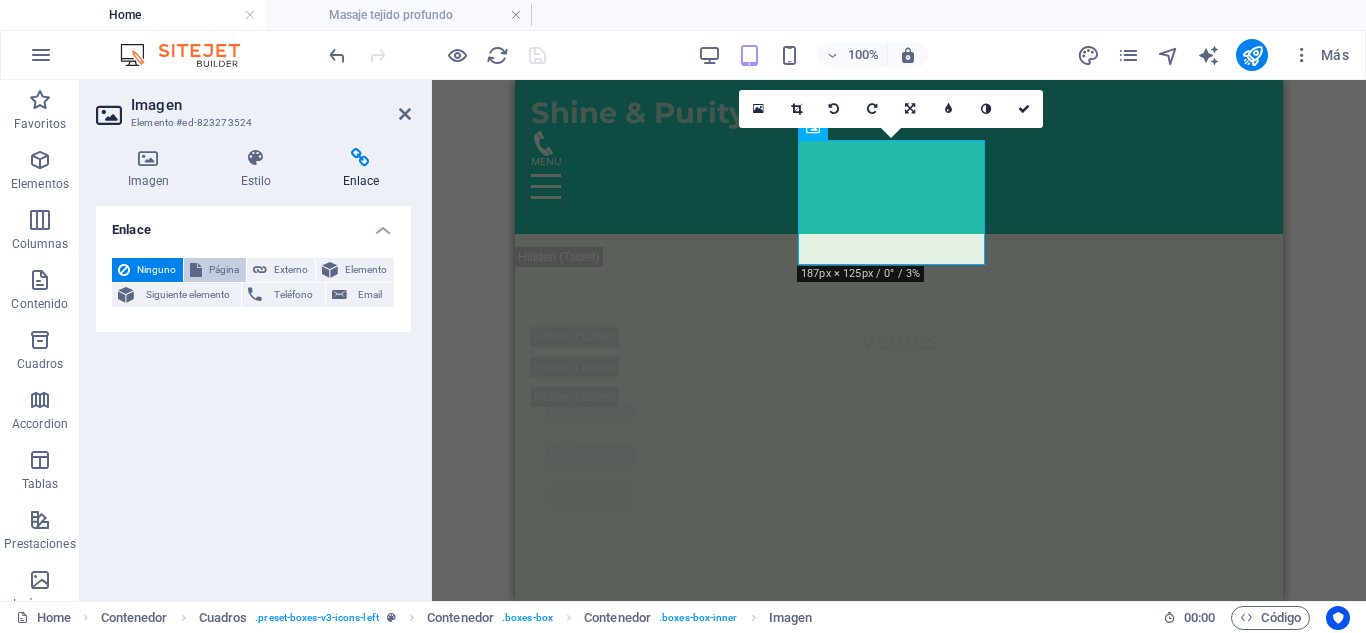 click on "Página" at bounding box center [224, 270] 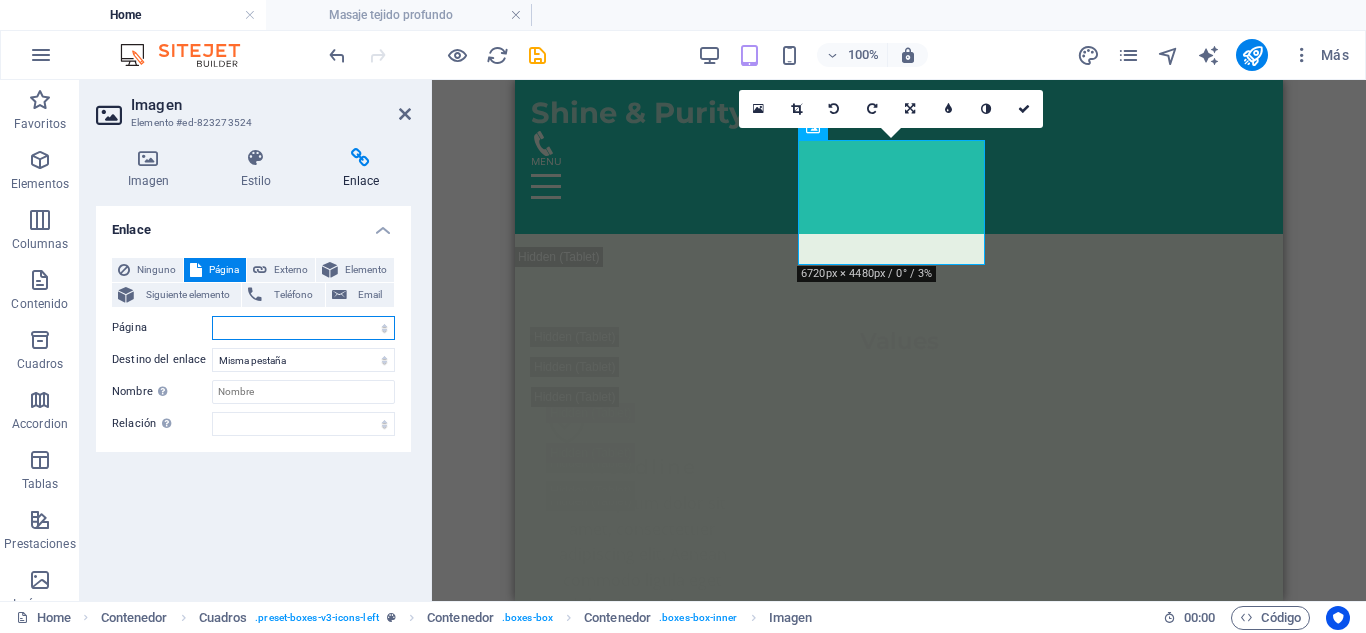 click on "Home Subpage Terapia Brillo [COUNTRY] Masaje tejido profundo Legal Notice Privacy" at bounding box center (303, 328) 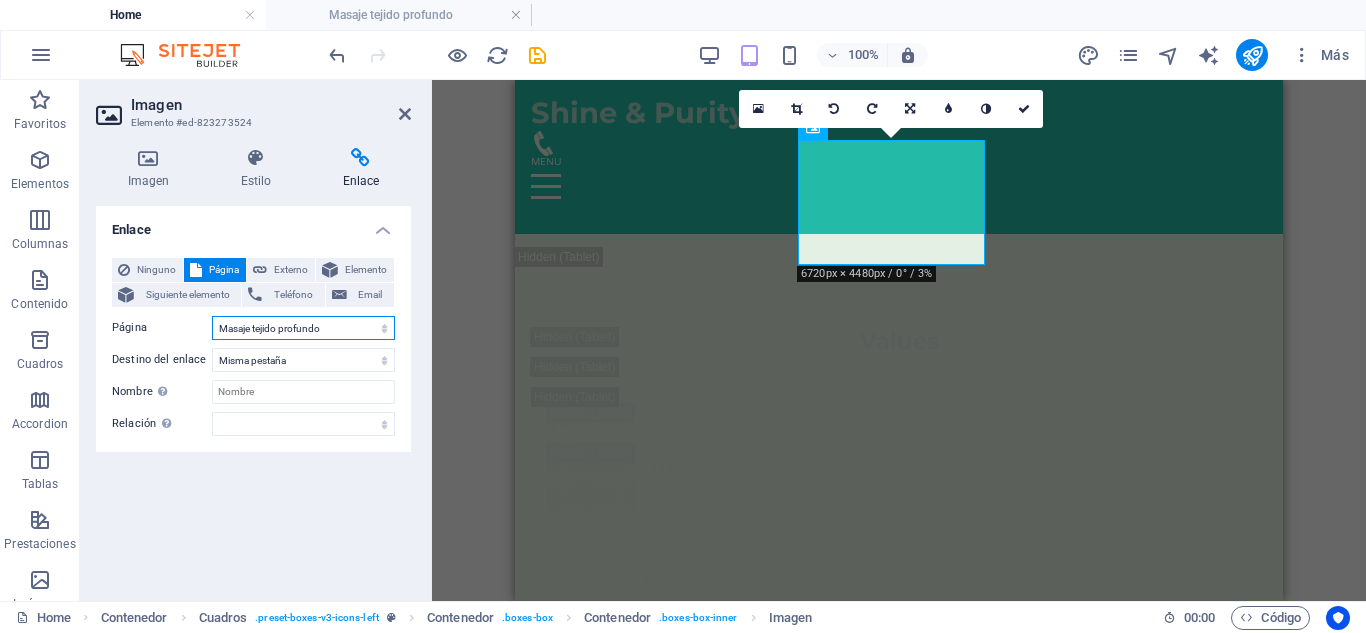 click on "Home Subpage Terapia Brillo [COUNTRY] Masaje tejido profundo Legal Notice Privacy" at bounding box center (303, 328) 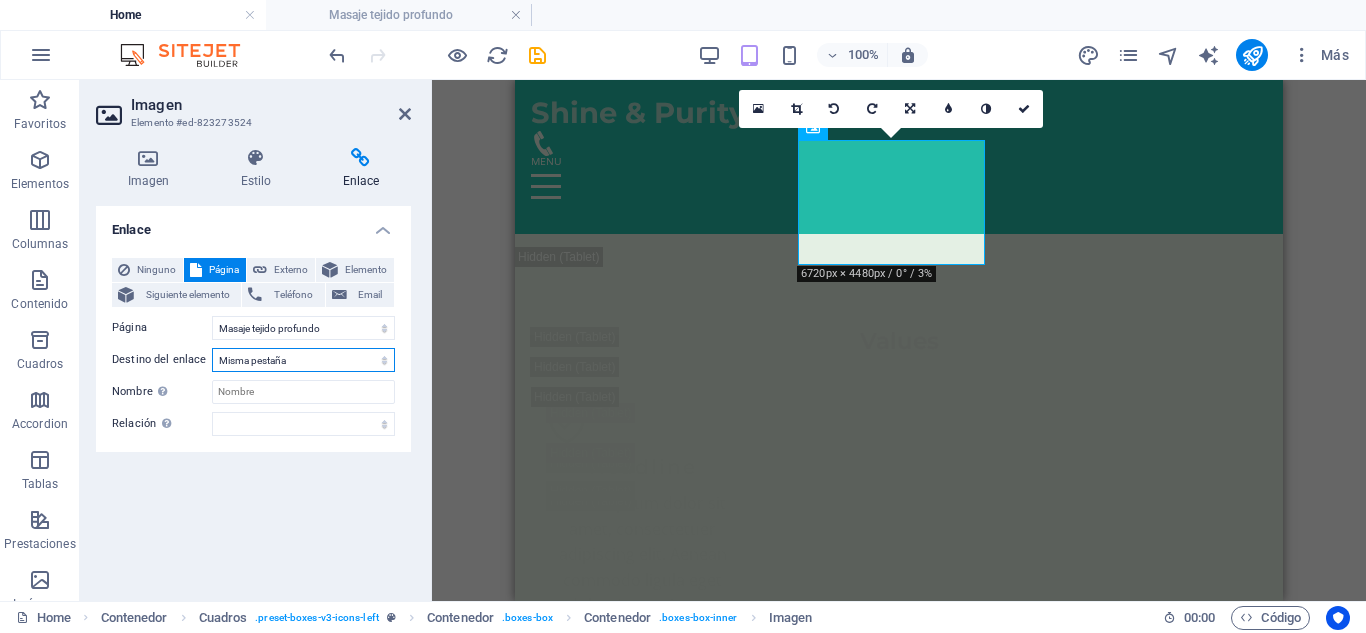 click on "Nueva pestaña Misma pestaña Superposición" at bounding box center (303, 360) 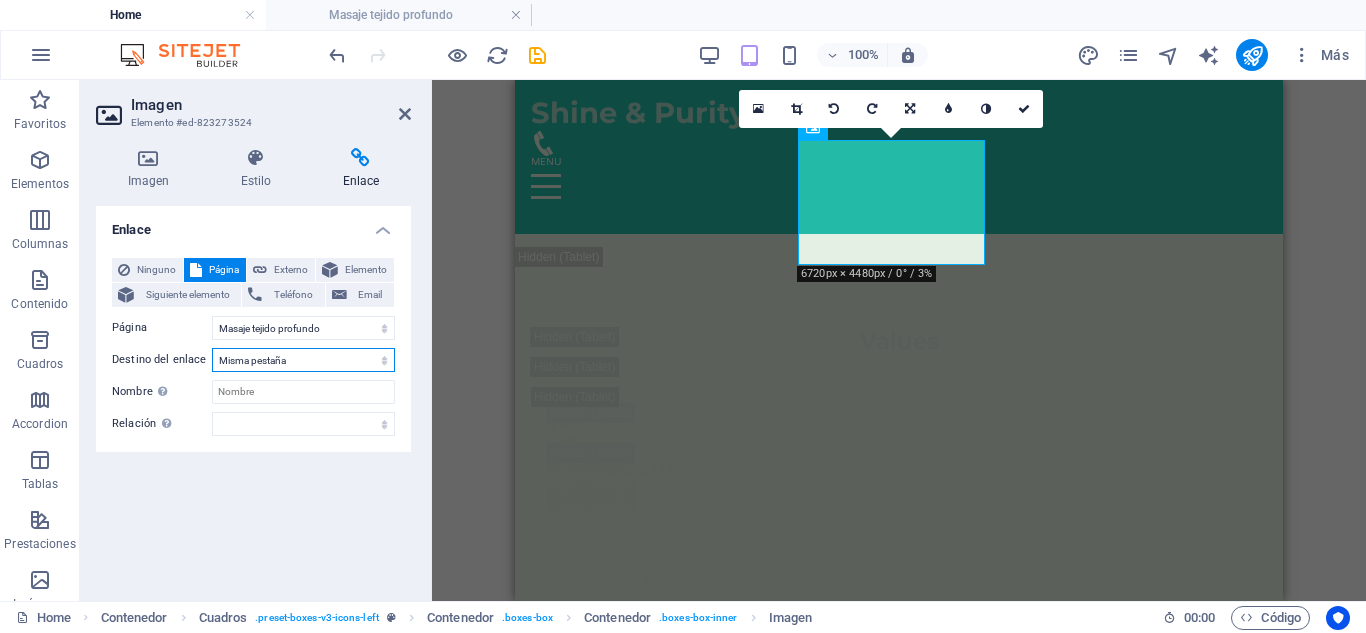 select on "blank" 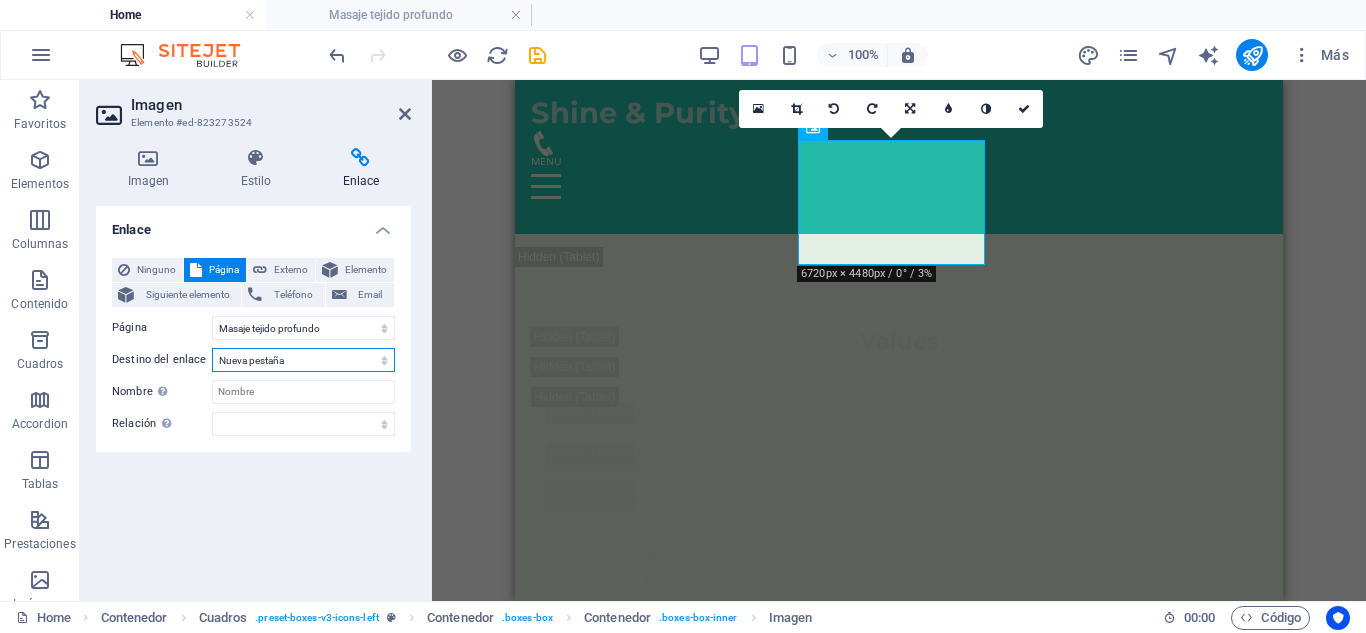 click on "Nueva pestaña Misma pestaña Superposición" at bounding box center [303, 360] 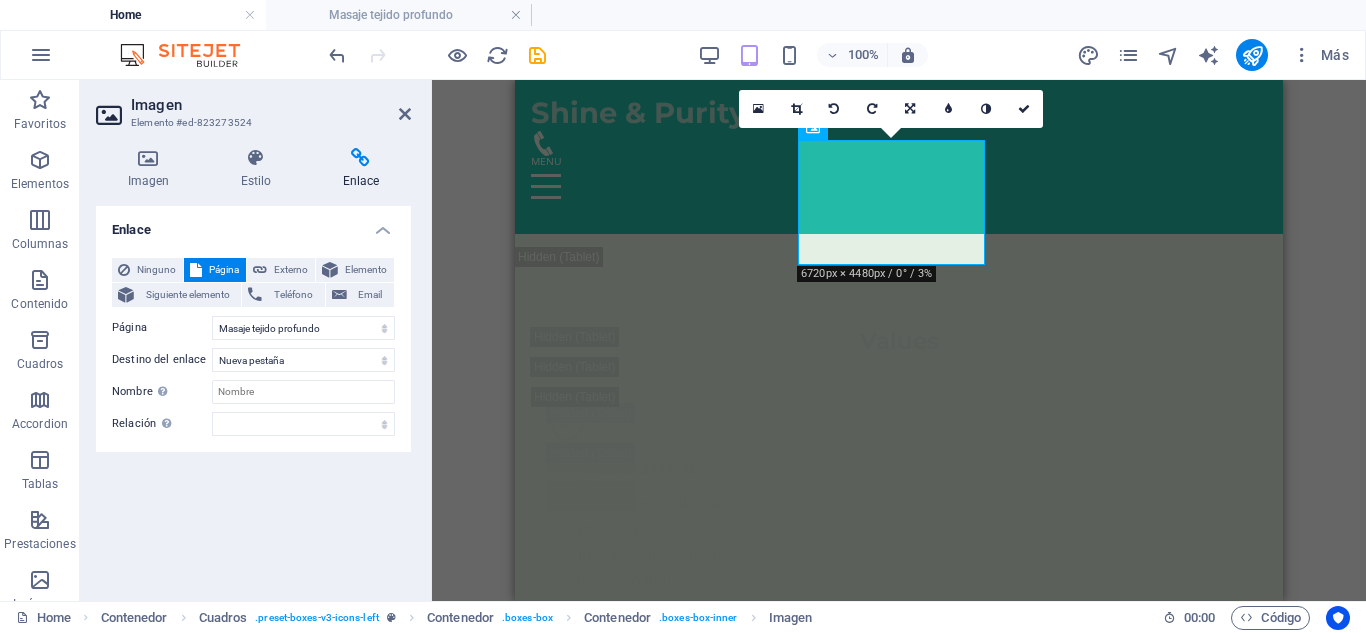 click on "Enlace Ninguno Página Externo Elemento Siguiente elemento Teléfono Email Página Home Subpage Terapia Brillo Colombiano Masaje tejido profundo Legal Notice Privacy Elemento
URL Teléfono Email Destino del enlace Nueva pestaña Misma pestaña Superposición Nombre Una descripción adicional del enlace no debería ser igual al texto del enlace. El título suele mostrarse como un texto de información cuando se mueve el ratón por encima del elemento. Déjalo en blanco en caso de dudas. Relación Define la  relación de este enlace con el destino del enlace . Por ejemplo, el valor "nofollow" indica a los buscadores que no sigan al enlace. Puede dejarse vacío. alternativo autor marcador externo ayuda licencia siguiente nofollow noreferrer noopener ant buscar etiqueta" at bounding box center (253, 395) 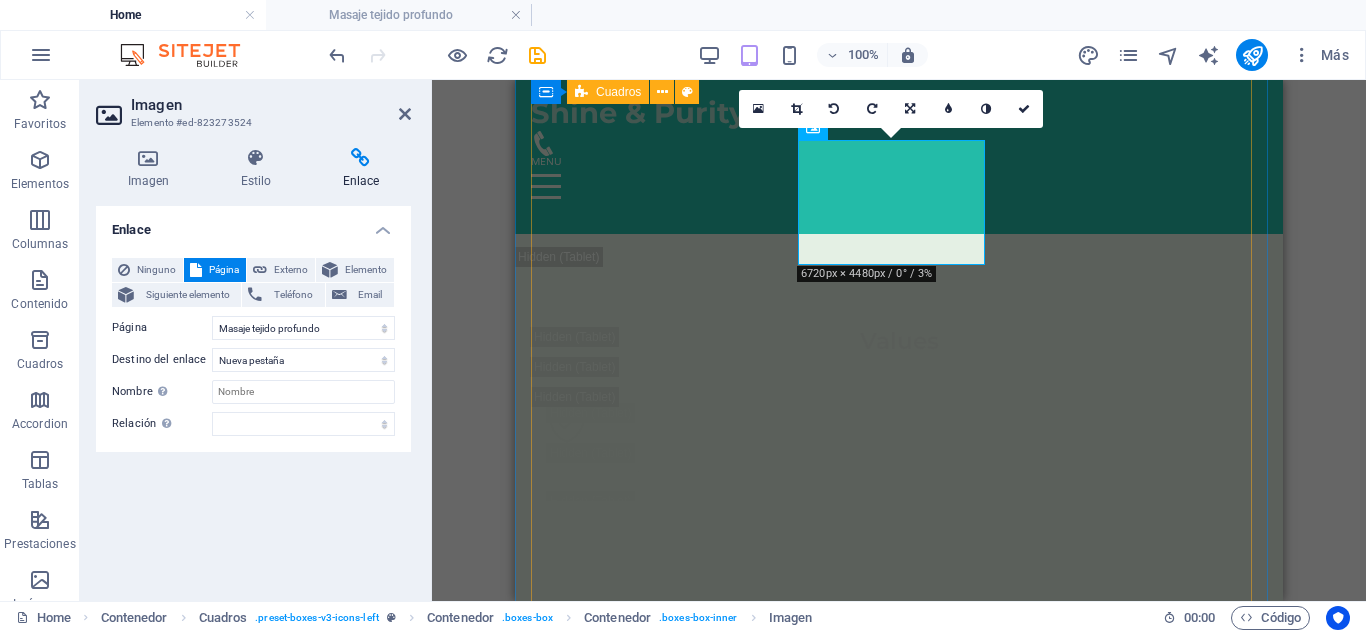click on "Masaje Relajación colombiana (Relajante) Déjate envolver por un masaje relajante que alivia el estrés y renueva la paz en tu cuerpo. [PRICE] COP  Agregar    Masaje Fuerza colombiana (Tejido profundo) Déjate envolver por un masaje relajante que alivia el estrés y renueva la paz en tu cuerpo. [PRICE] COP  Agregar    Masaje Deportivo Déjate envolver por un masaje relajante que alivia el estrés y renueva la paz en tu cuerpo. [PRICE] COP  Agregar    Masaje Relajante Déjate envolver por un masaje relajante que alivia el estrés y renueva la paz en tu cuerpo. [PRICE] COP ​  Agregar    ​ Masaje Relajante Déjate envolver por un masaje relajante que alivia el estrés y renueva la paz en tu cuerpo. [PRICE] COP  Agregar    Tratamientos Faciales Personalizados Aromaterapia Masajes Deportivos Masajes de Tejido Profundo Terapias Relajantes" at bounding box center [899, 6436] 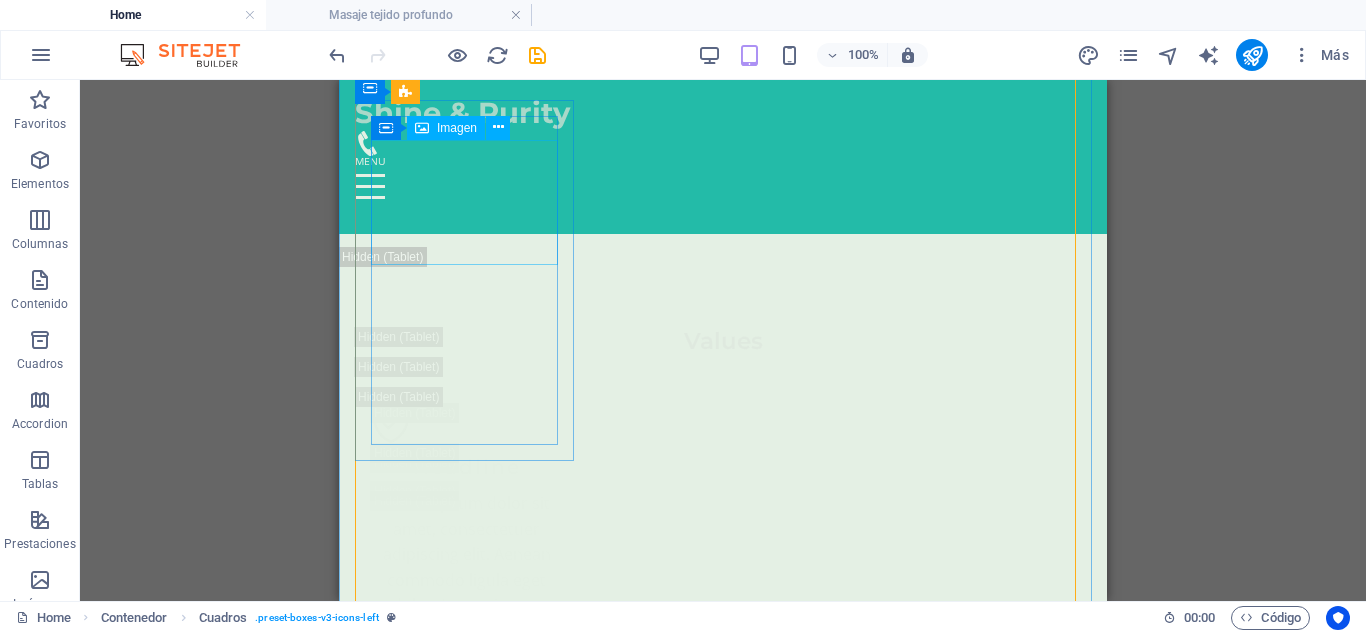 click at bounding box center (467, 6089) 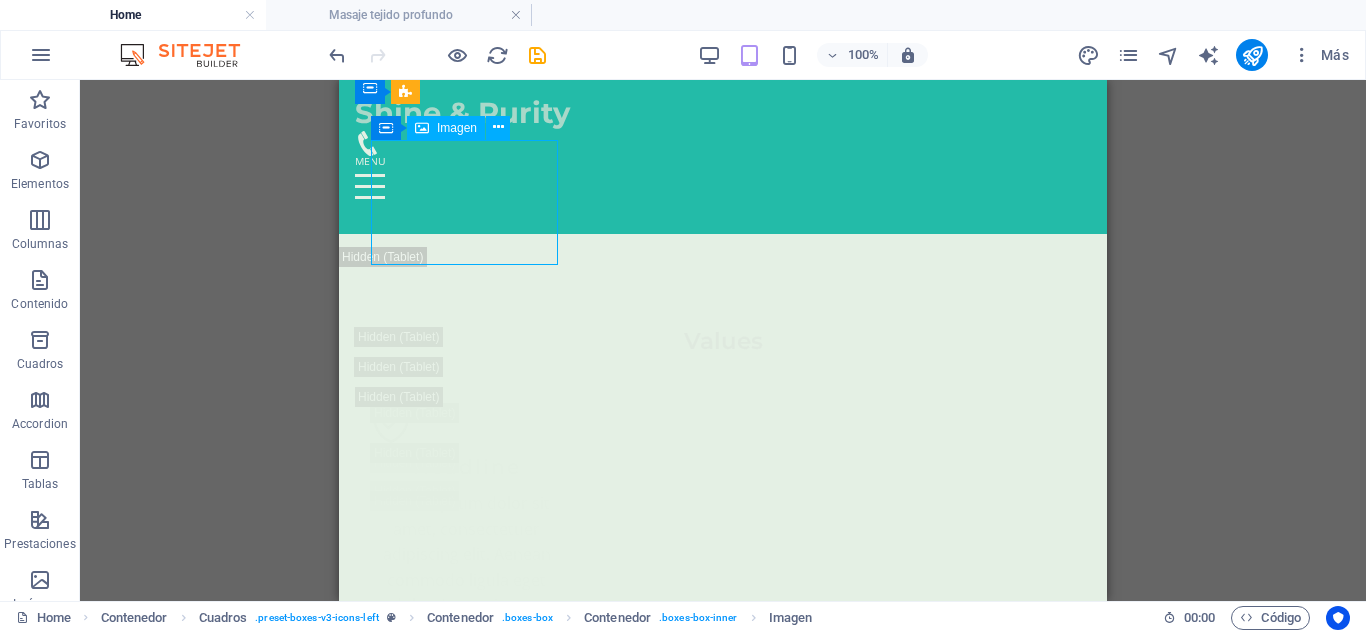 click at bounding box center (467, 6089) 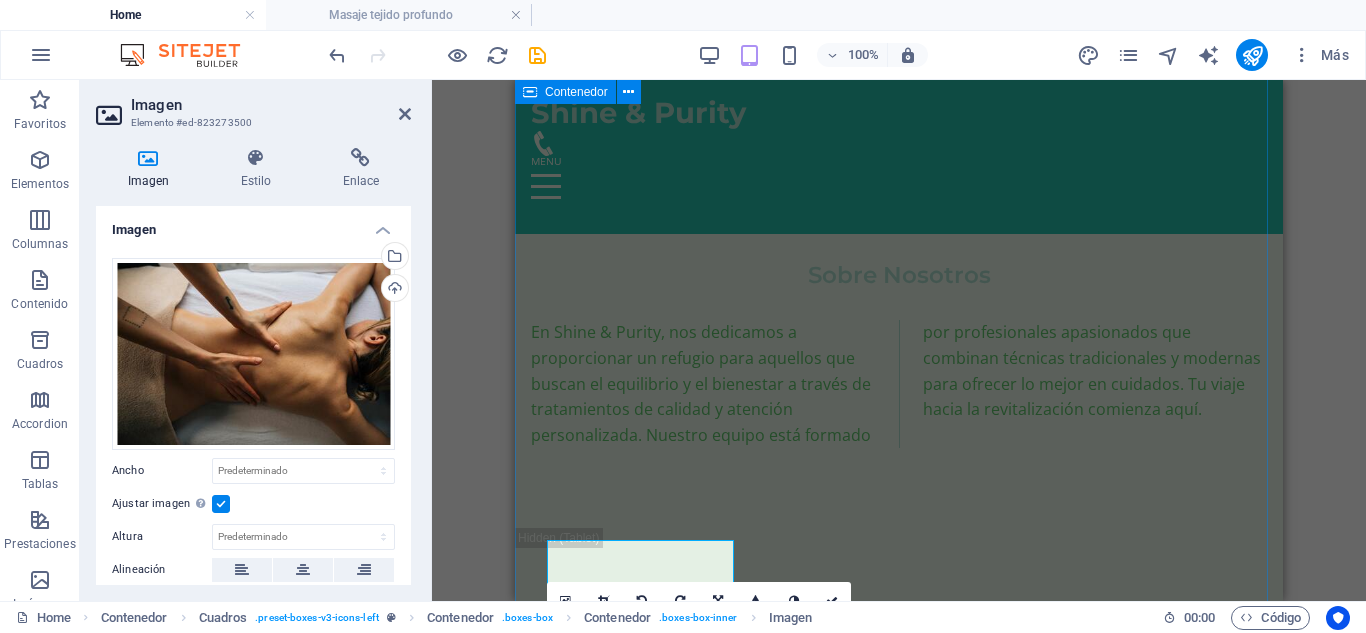 scroll, scrollTop: 3629, scrollLeft: 0, axis: vertical 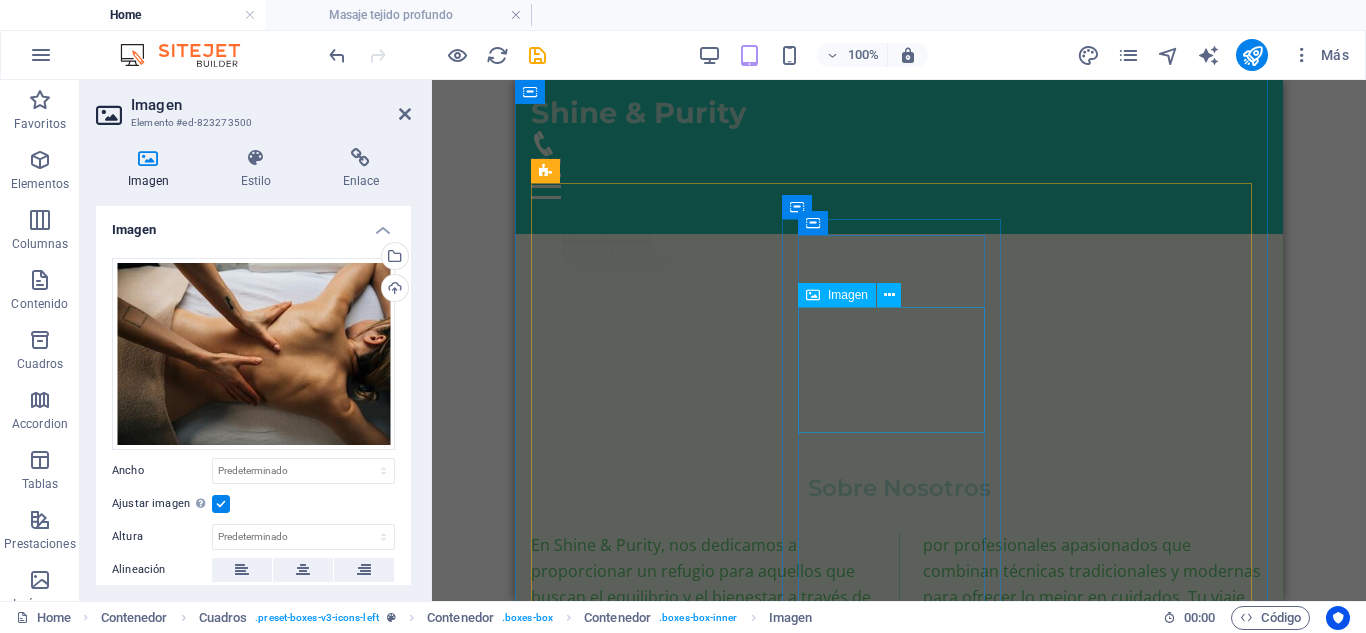 click at bounding box center [643, 4615] 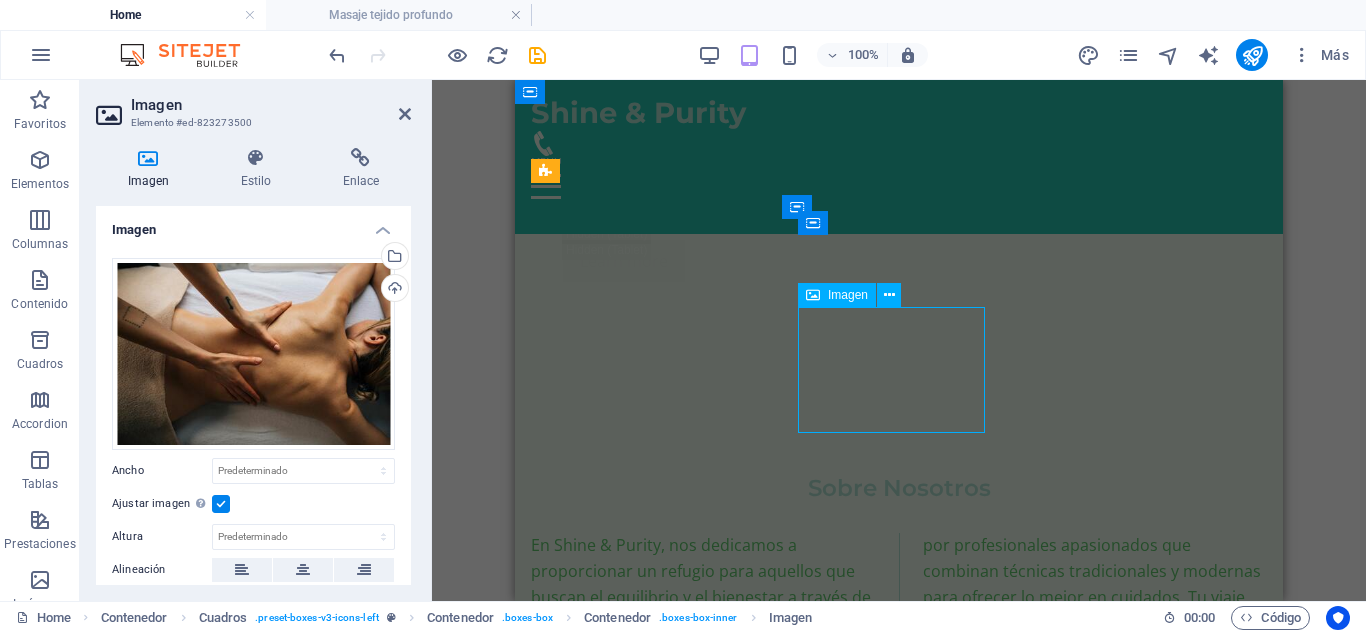 click at bounding box center [643, 4615] 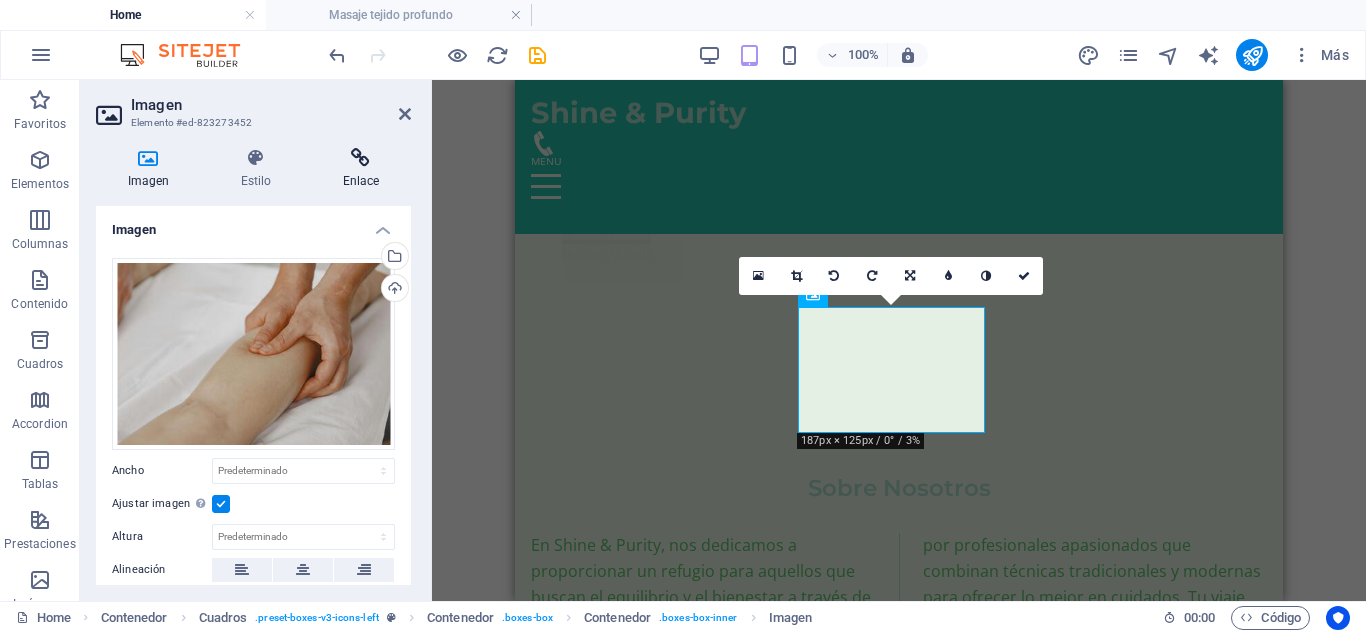 click on "Enlace" at bounding box center [361, 169] 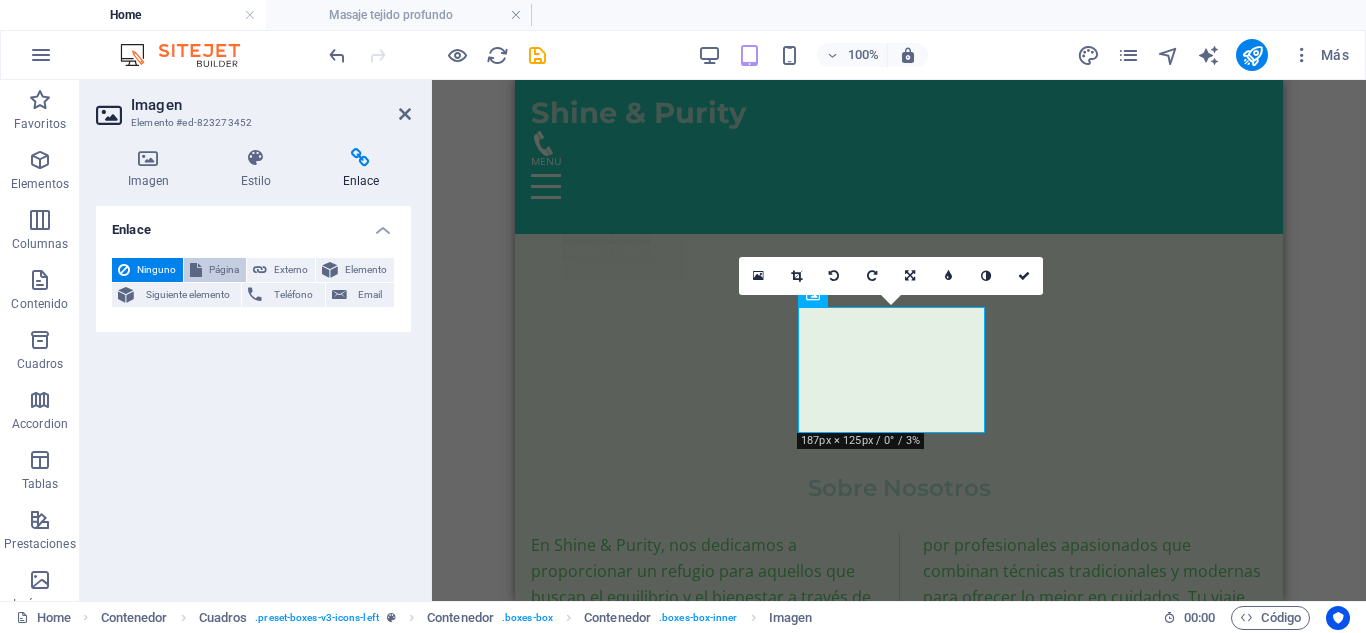 click on "Página" at bounding box center [224, 270] 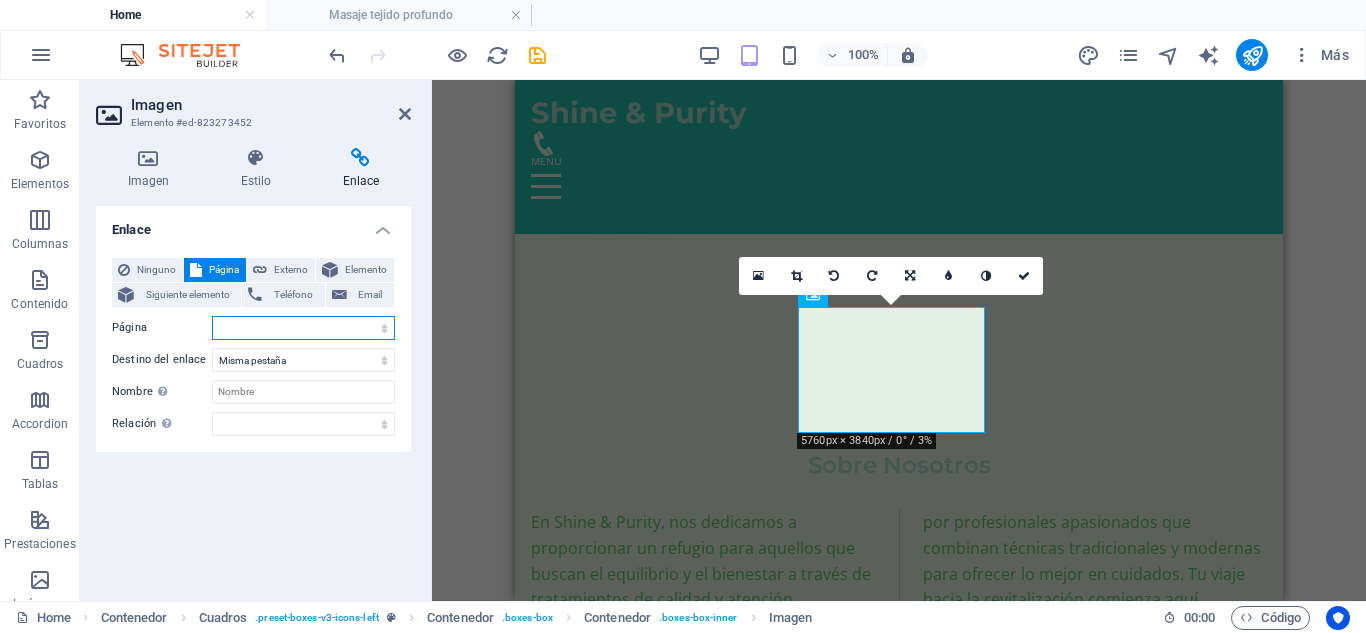 click on "Home Subpage Terapia Brillo [COUNTRY] Masaje tejido profundo Legal Notice Privacy" at bounding box center [303, 328] 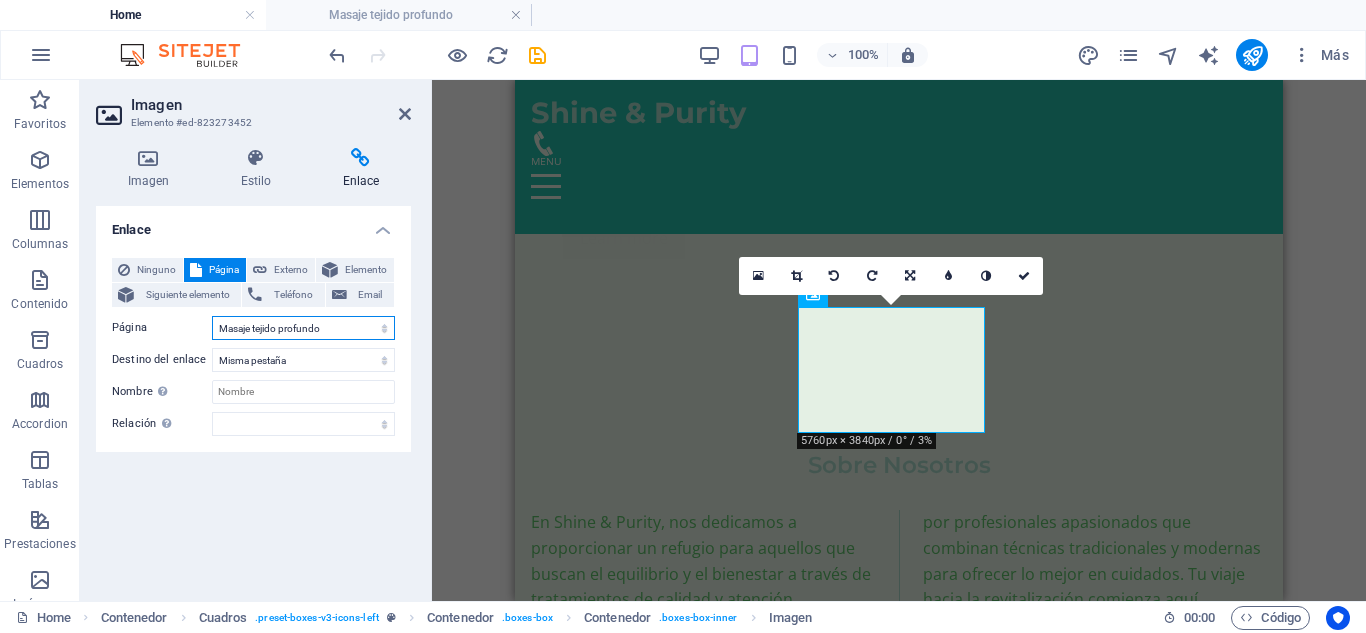 click on "Home Subpage Terapia Brillo [COUNTRY] Masaje tejido profundo Legal Notice Privacy" at bounding box center [303, 328] 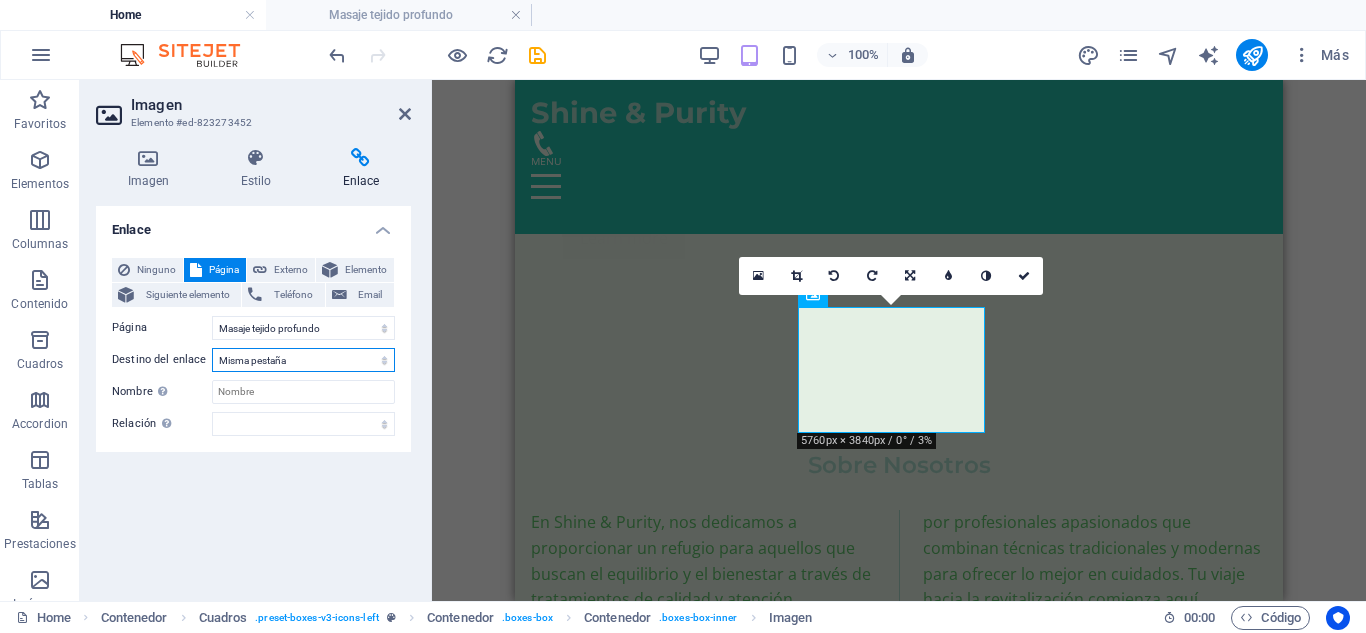 click on "Nueva pestaña Misma pestaña Superposición" at bounding box center [303, 360] 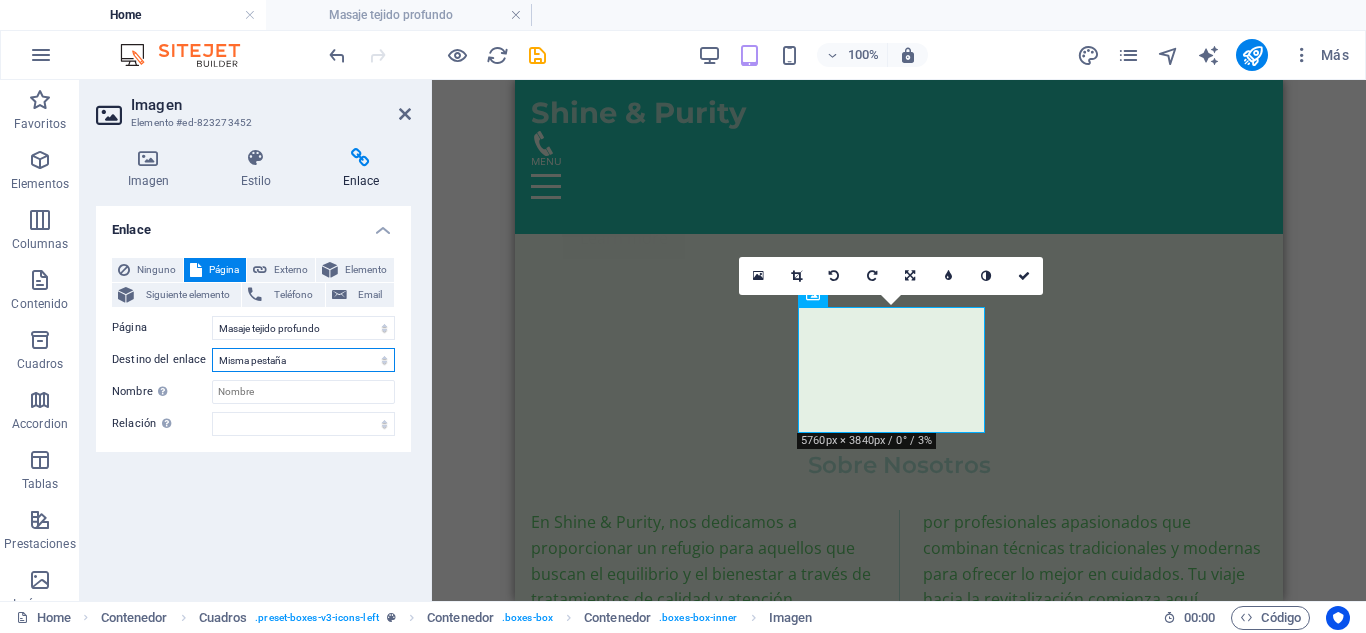select on "blank" 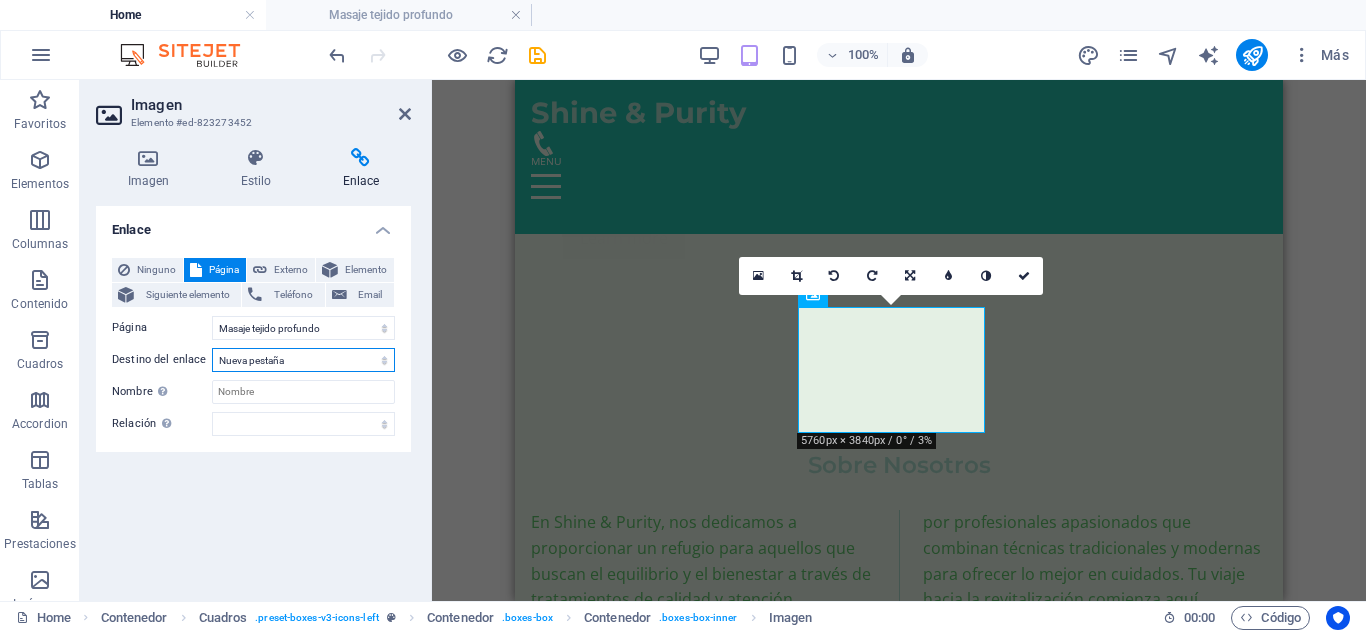 click on "Nueva pestaña Misma pestaña Superposición" at bounding box center (303, 360) 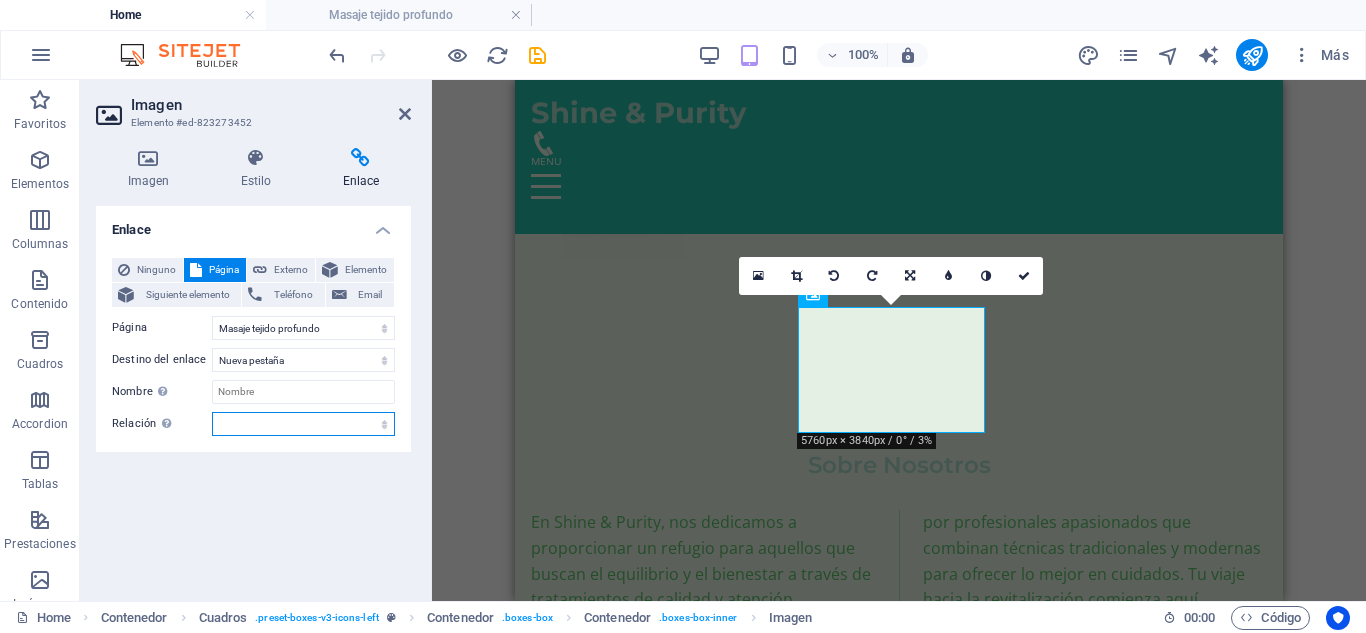 click on "alternativo autor marcador externo ayuda licencia siguiente nofollow noreferrer noopener ant buscar etiqueta" at bounding box center (303, 424) 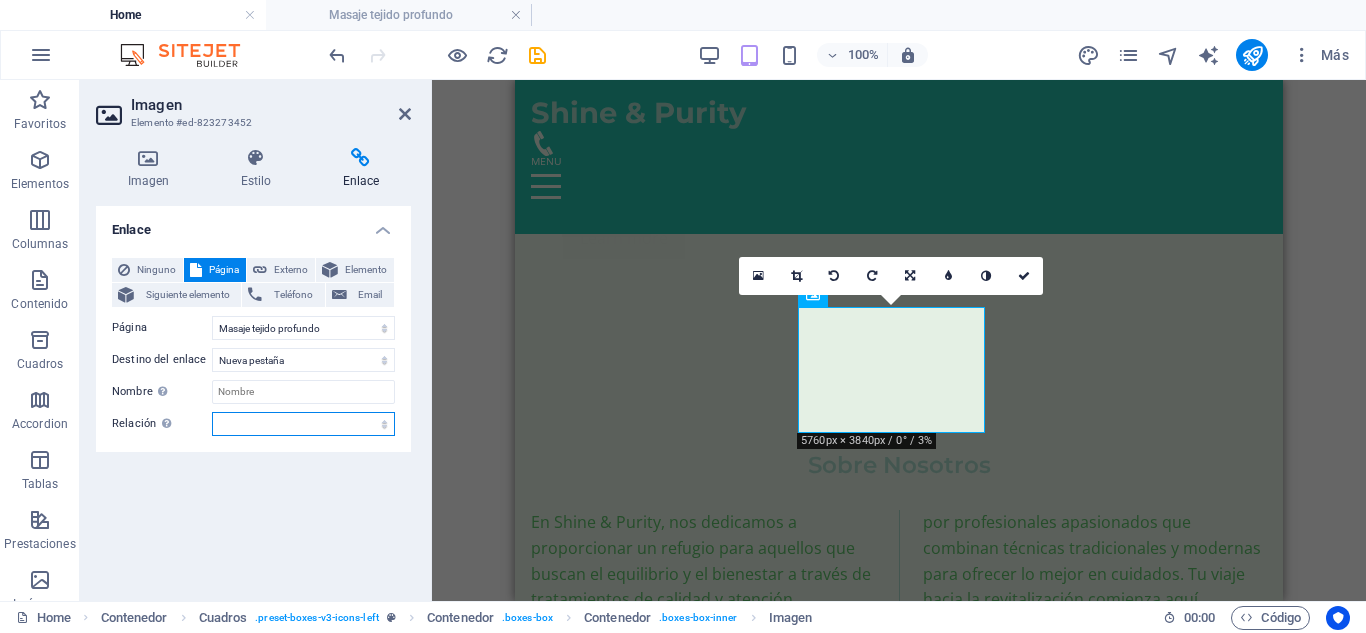 click on "alternativo autor marcador externo ayuda licencia siguiente nofollow noreferrer noopener ant buscar etiqueta" at bounding box center [303, 424] 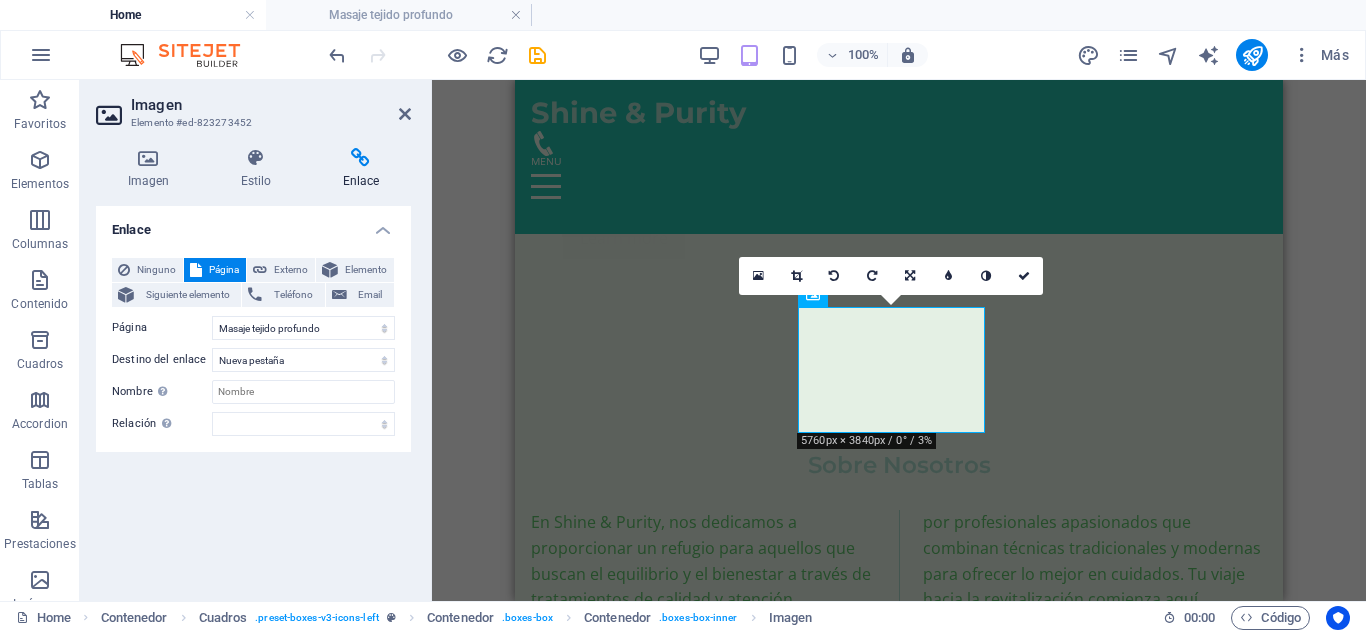 click on "H2   Banner   Contenedor   Barra de menús   Barra de menús   H3   Separador   Banner   Contenedor   Banner   Predeterminado   Contenedor   Texto   Contenedor   Separador   Texto   H2   Contenedor   Contenedor   H3   Contenedor   Lista de iconos   Contenedor   Separador   Imagen   Contenedor   Cuadros   Contenedor   Contenedor   Imagen   Contenedor   Contenedor   Contenedor   Imagen   Contenedor   Contenedor   Contenedor   Contenedor   H5   Separador   Menú   Texto   Texto   Texto   Botón   Separador   Contenedor   H5   Contenedor   Contenedor   Contenedor   Imagen   Contenedor   Contenedor   Contenedor   Texto   Texto   Contenedor   Contenedor   Contenedor   Texto   Contenedor   Imagen   Logo   Botón   Texto   Separador 180 170 160 150 140 130 120 110 100 90 80 70 60 50 40 30 20 10 0 -10 -20 -30 -40 -50 -60 -70 -80 -90 -100 -110 -120 -130 -140 -150 -160 -170 5760px × 3840px / 0° / 3% 16:10 16:9 4:3 1:1 1:2 0" at bounding box center (899, 340) 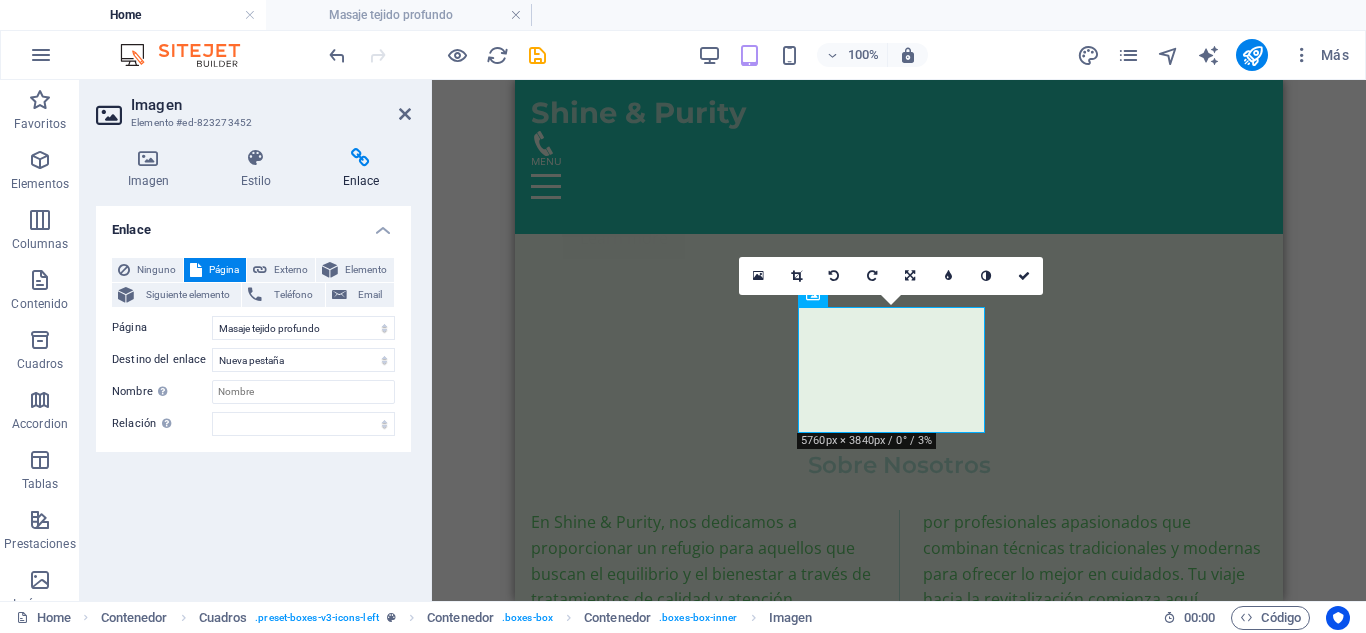 click on "H2   Banner   Contenedor   Barra de menús   Barra de menús   H3   Separador   Banner   Contenedor   Banner   Predeterminado   Contenedor   Texto   Contenedor   Separador   Texto   H2   Contenedor   Contenedor   H3   Contenedor   Lista de iconos   Contenedor   Separador   Imagen   Contenedor   Cuadros   Contenedor   Contenedor   Imagen   Contenedor   Contenedor   Contenedor   Imagen   Contenedor   Contenedor   Contenedor   Contenedor   H5   Separador   Menú   Texto   Texto   Texto   Botón   Separador   Contenedor   H5   Contenedor   Contenedor   Contenedor   Imagen   Contenedor   Contenedor   Contenedor   Texto   Texto   Contenedor   Contenedor   Contenedor   Texto   Contenedor   Imagen   Logo   Botón   Texto   Separador 180 170 160 150 140 130 120 110 100 90 80 70 60 50 40 30 20 10 0 -10 -20 -30 -40 -50 -60 -70 -80 -90 -100 -110 -120 -130 -140 -150 -160 -170 5760px × 3840px / 0° / 3% 16:10 16:9 4:3 1:1 1:2 0" at bounding box center (899, 340) 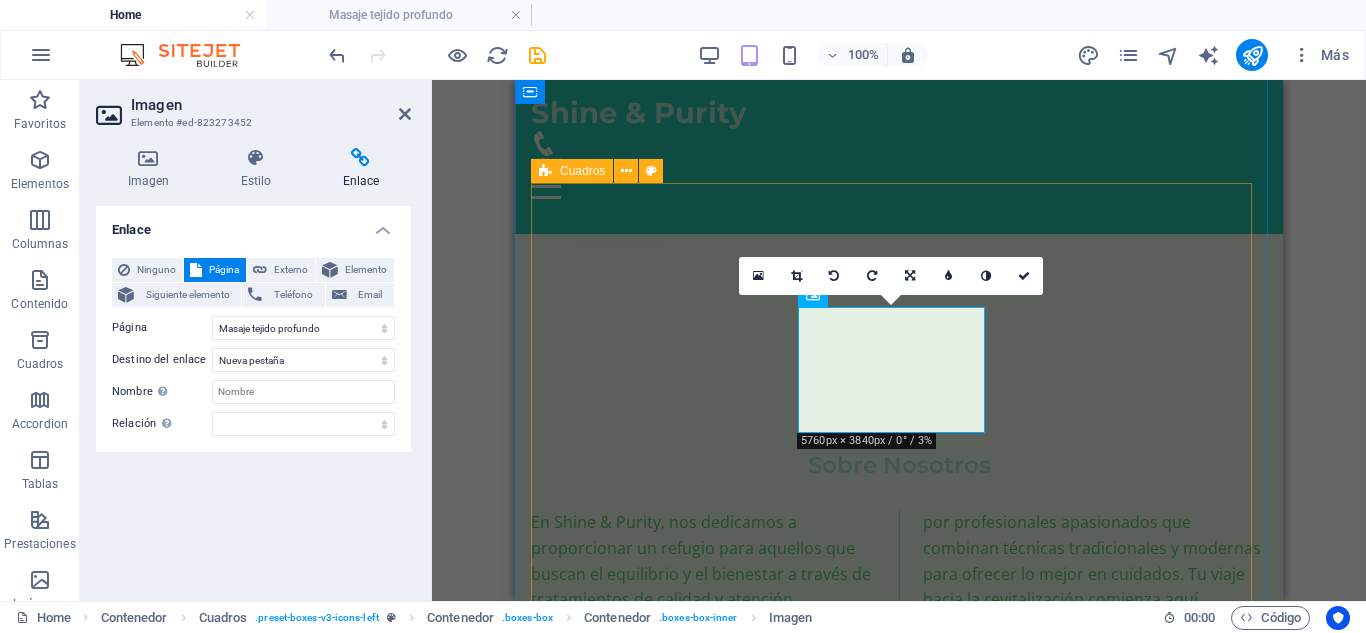 click on "Masaje Relajación colombiana (Relajante) Déjate envolver por un masaje relajante que alivia el estrés y renueva la paz en tu cuerpo. [PRICE] COP  Agregar    Masaje Fuerza colombiana (Tejido profundo) Déjate envolver por un masaje relajante que alivia el estrés y renueva la paz en tu cuerpo. [PRICE] COP  Agregar    Masaje Deportivo Déjate envolver por un masaje relajante que alivia el estrés y renueva la paz en tu cuerpo. [PRICE] COP  Agregar    Masaje Relajante Déjate envolver por un masaje relajante que alivia el estrés y renueva la paz en tu cuerpo. [PRICE] COP ​  Agregar    ​ Masaje Relajante Déjate envolver por un masaje relajante que alivia el estrés y renueva la paz en tu cuerpo. [PRICE] COP  Agregar    Tratamientos Faciales Personalizados Aromaterapia Masajes Deportivos Masajes de Tejido Profundo Terapias Relajantes" at bounding box center [899, 6908] 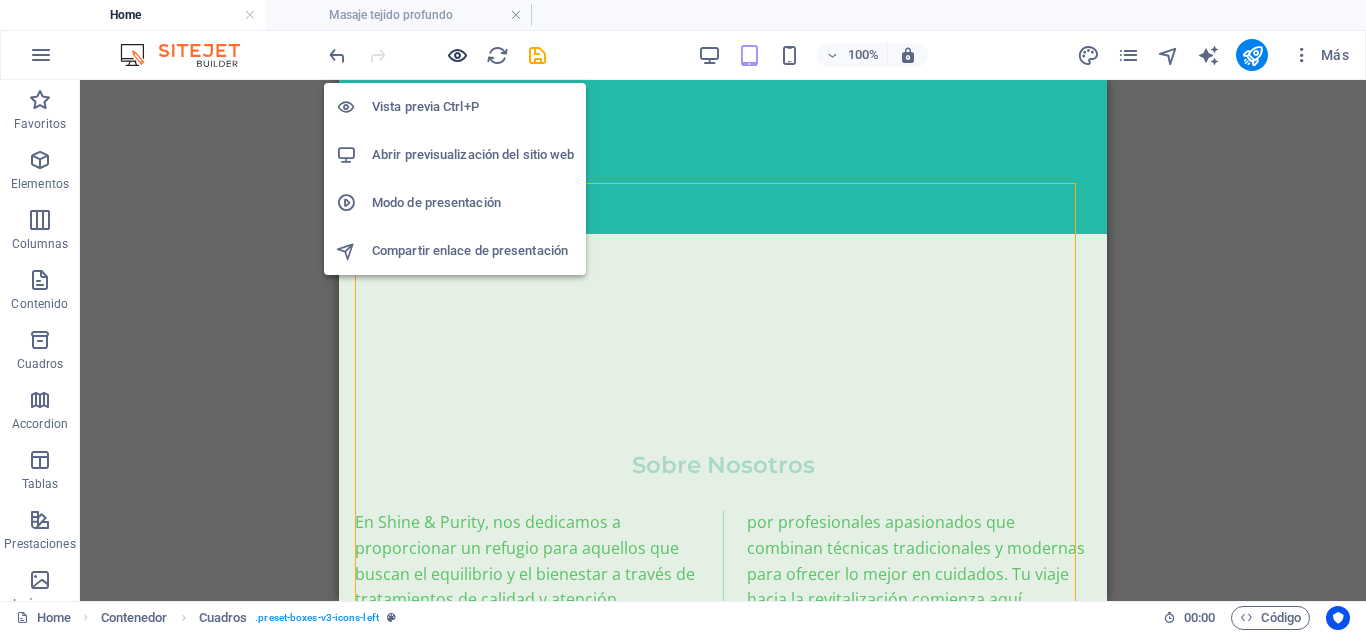click at bounding box center (457, 55) 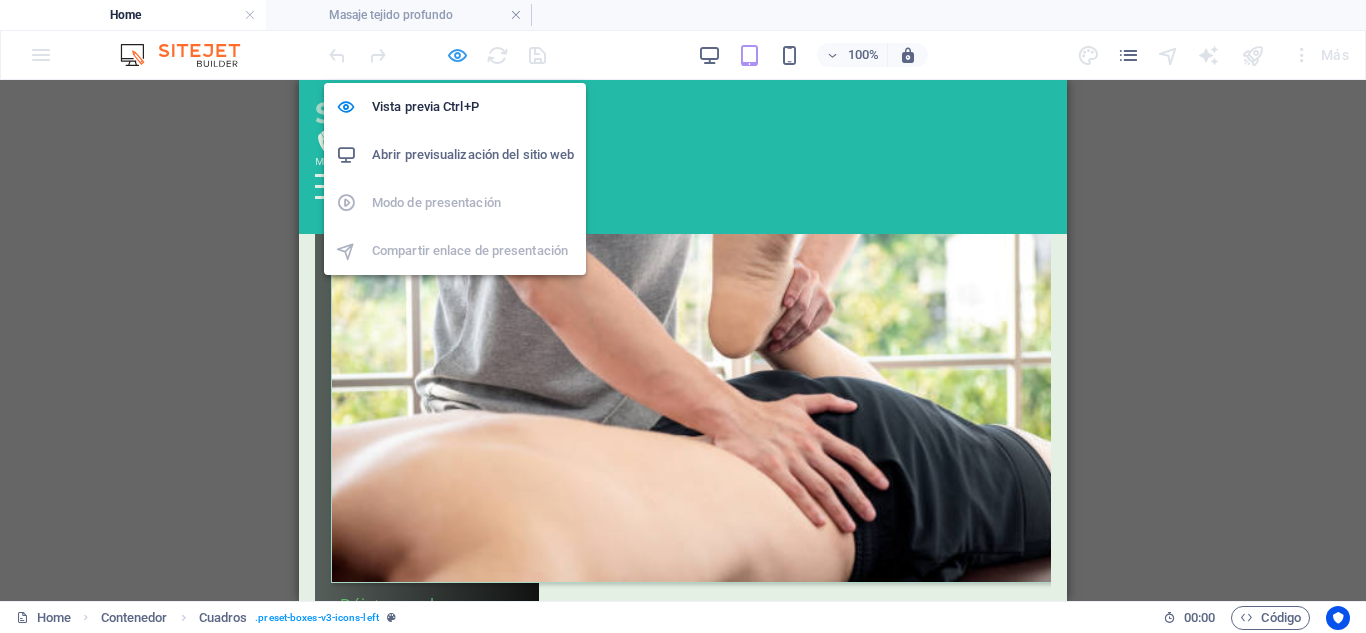 scroll, scrollTop: 959, scrollLeft: 0, axis: vertical 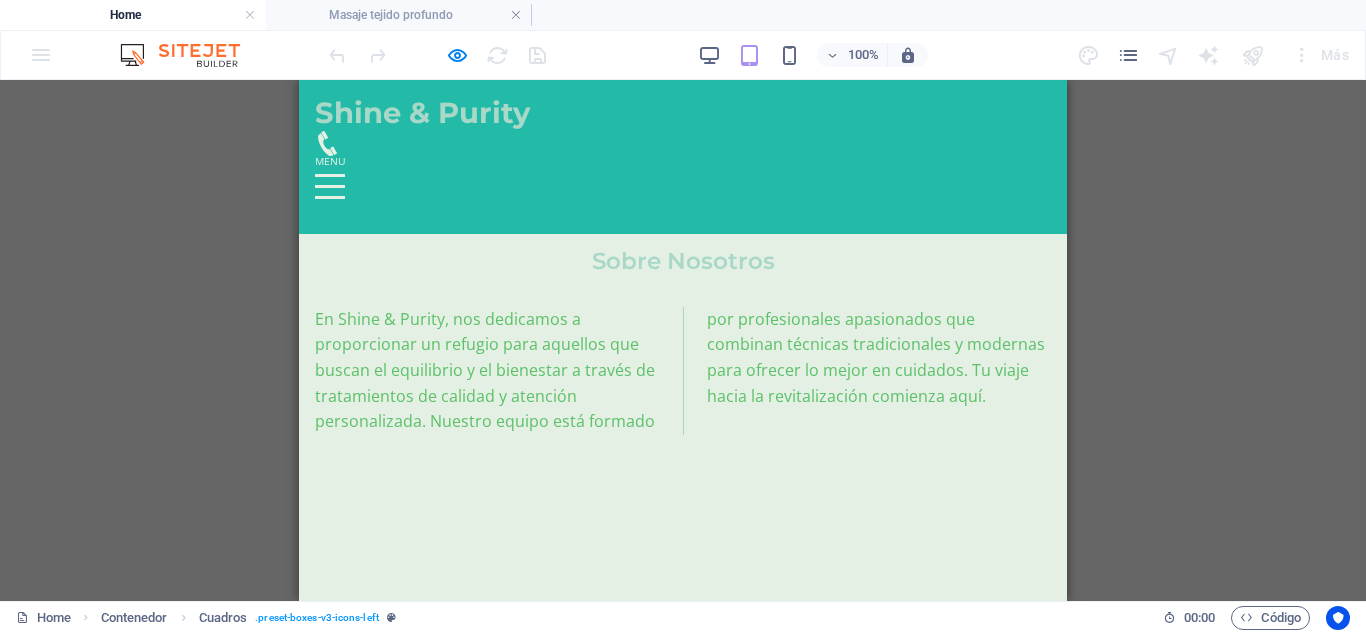 click at bounding box center (844, 2149) 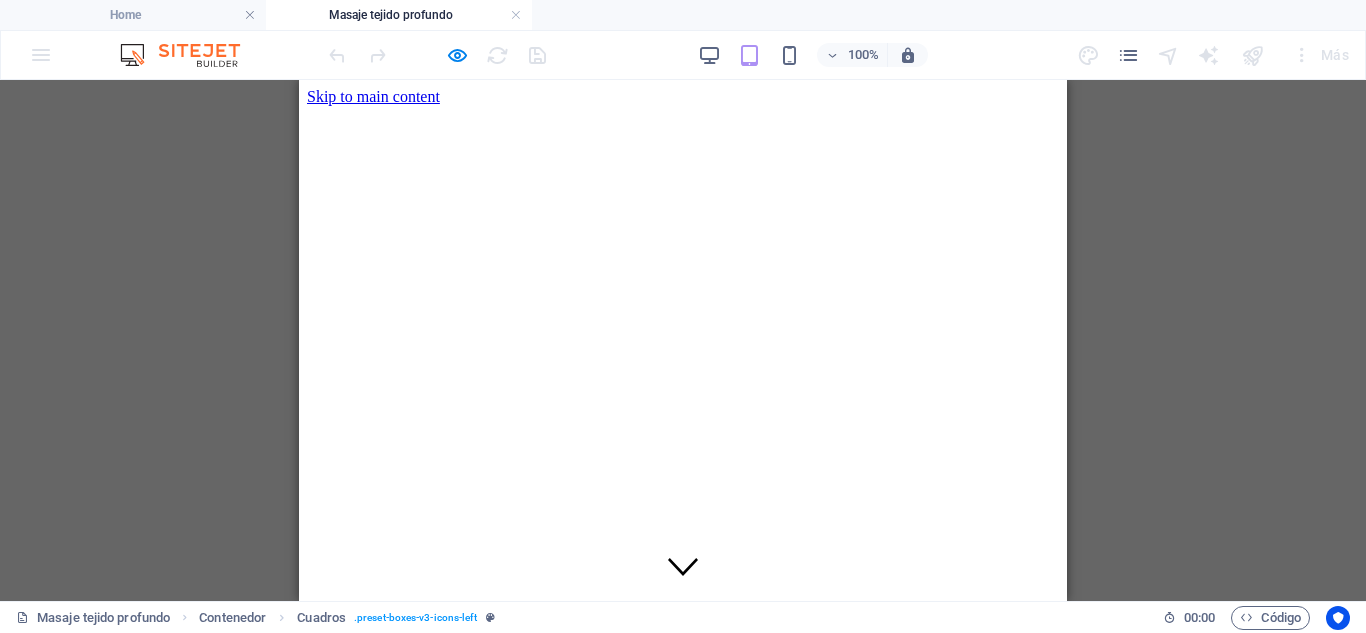 scroll, scrollTop: 0, scrollLeft: 0, axis: both 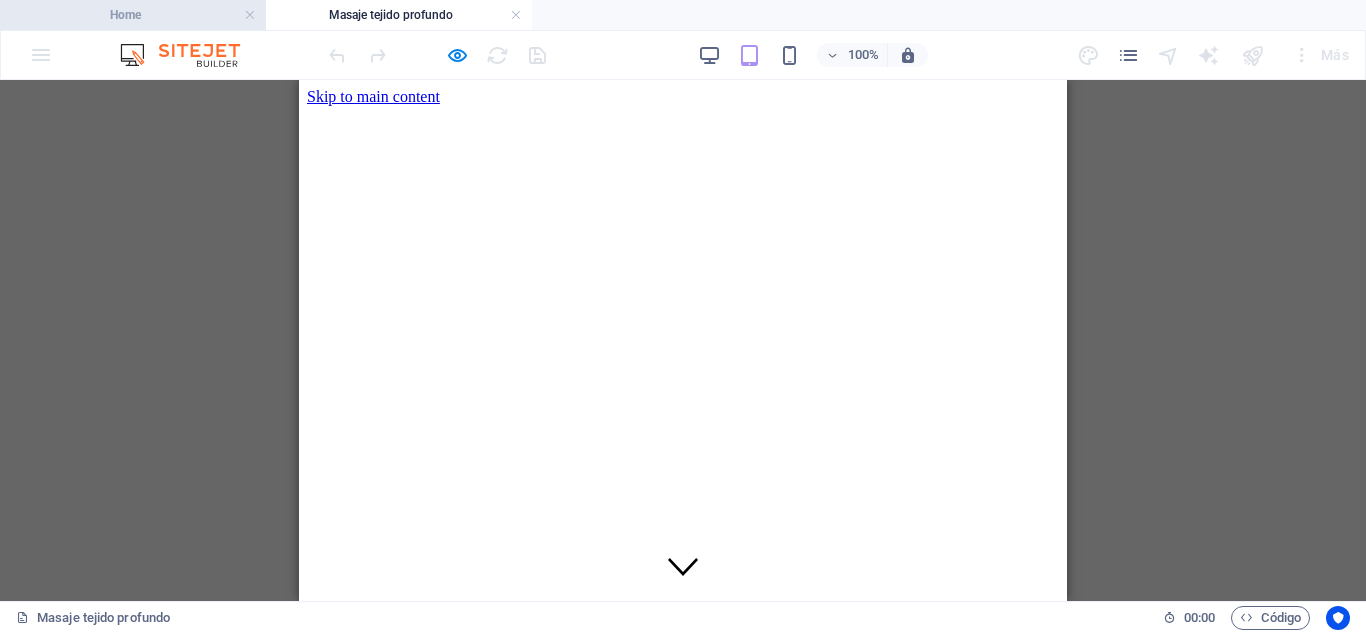 click on "Home" at bounding box center [133, 15] 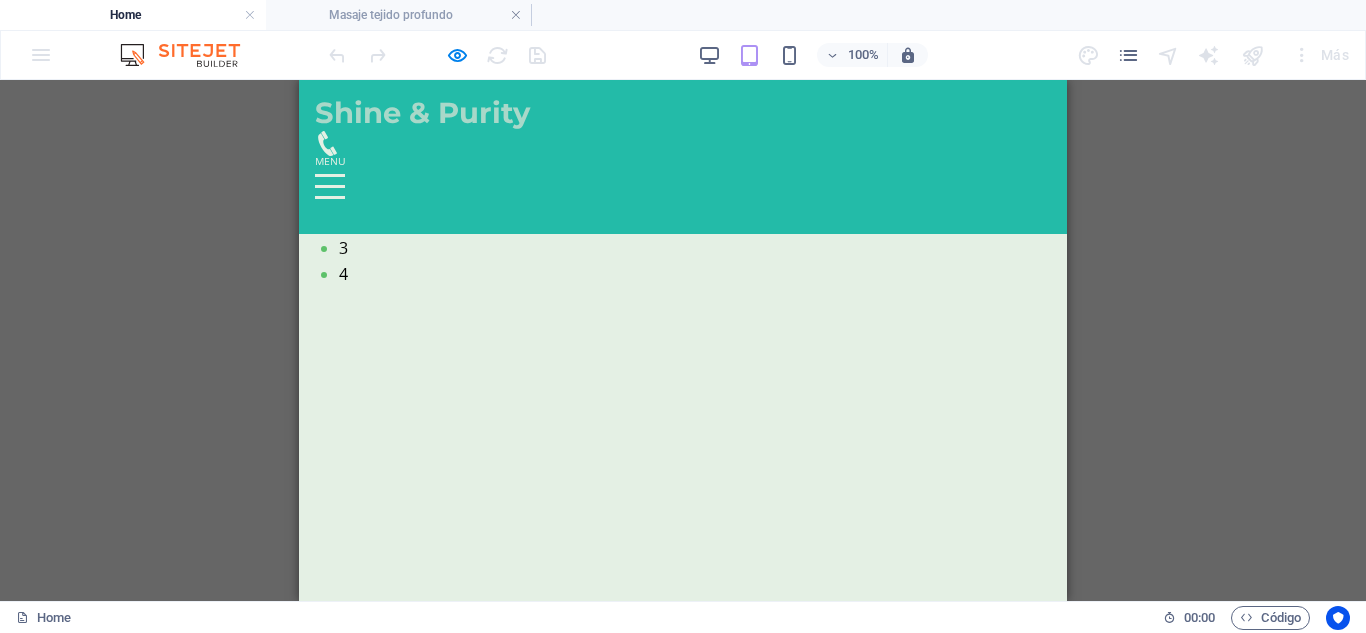 scroll, scrollTop: 1076, scrollLeft: 0, axis: vertical 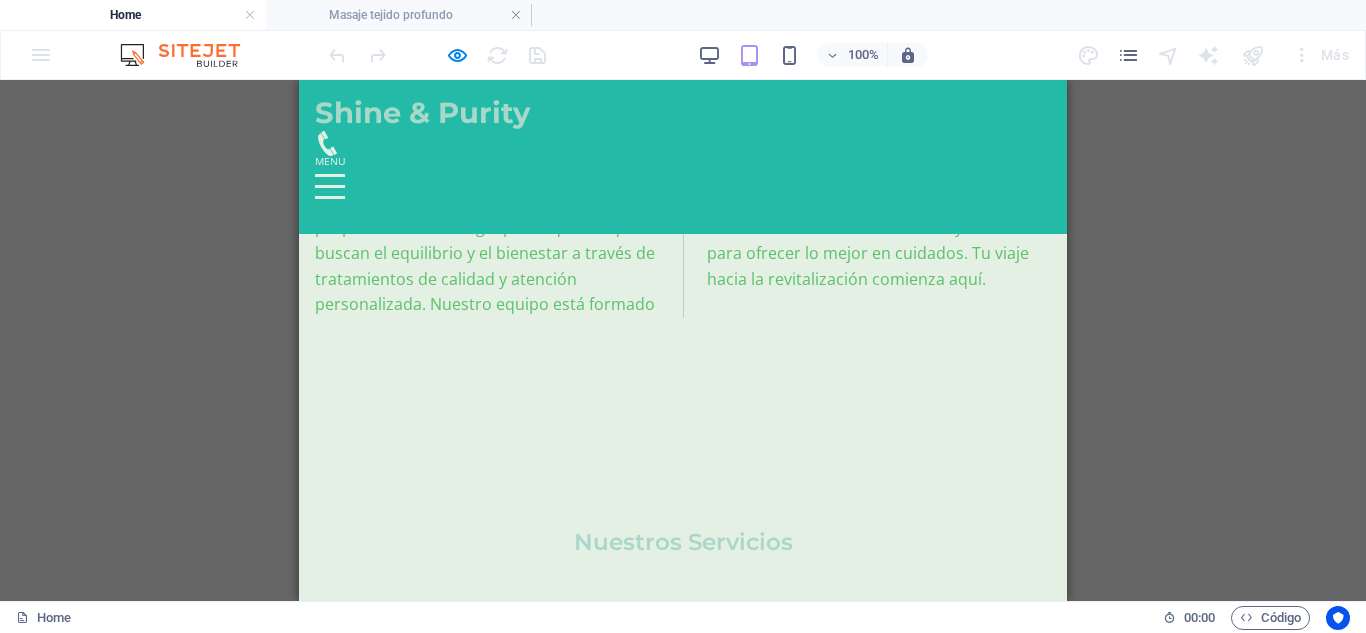 click at bounding box center [844, 1054] 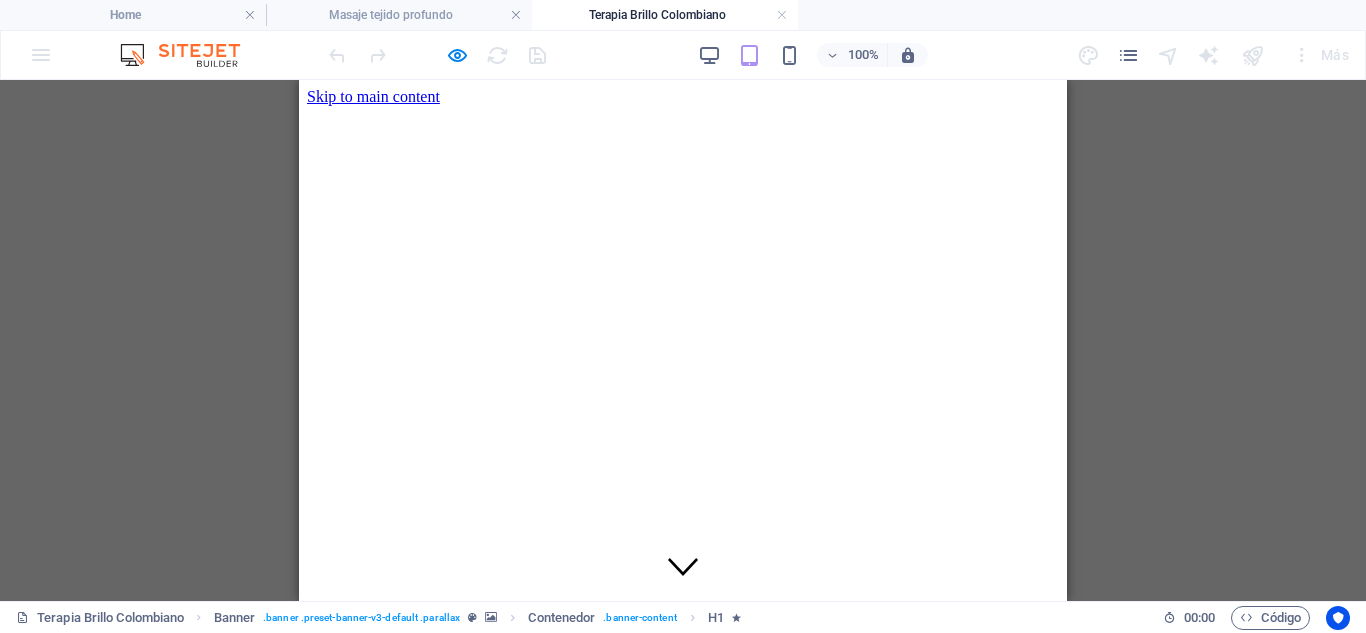 scroll, scrollTop: 0, scrollLeft: 0, axis: both 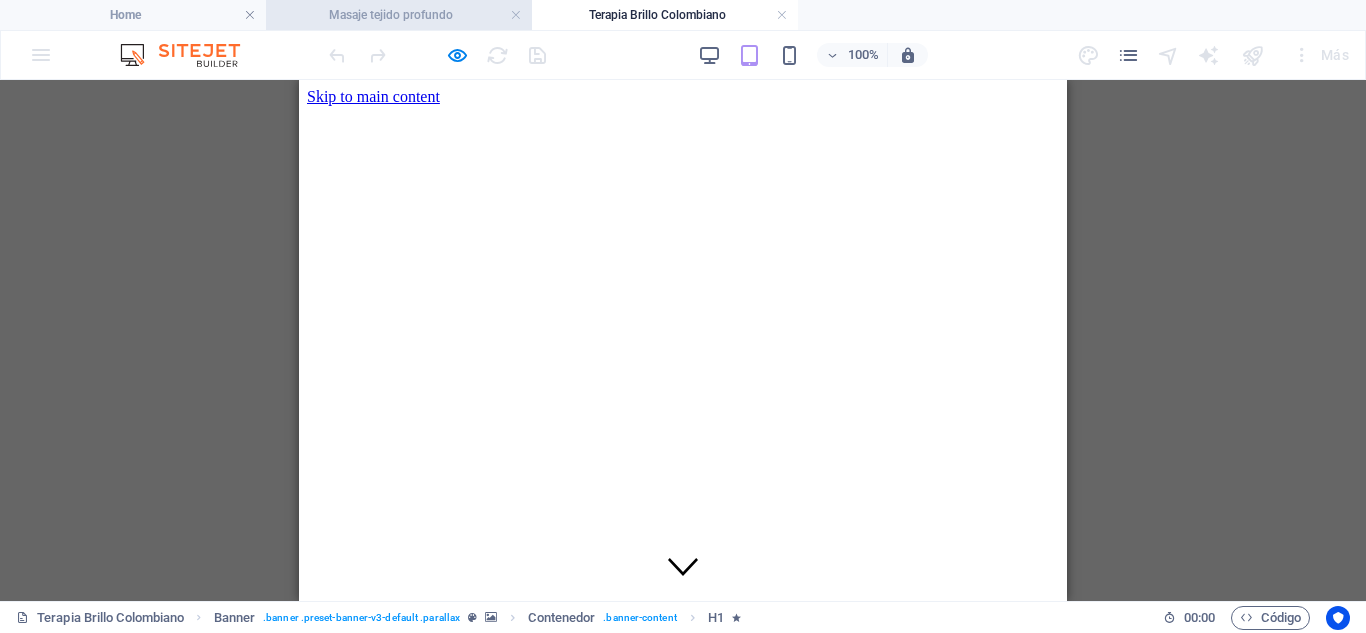 click on "Masaje tejido profundo" at bounding box center [399, 15] 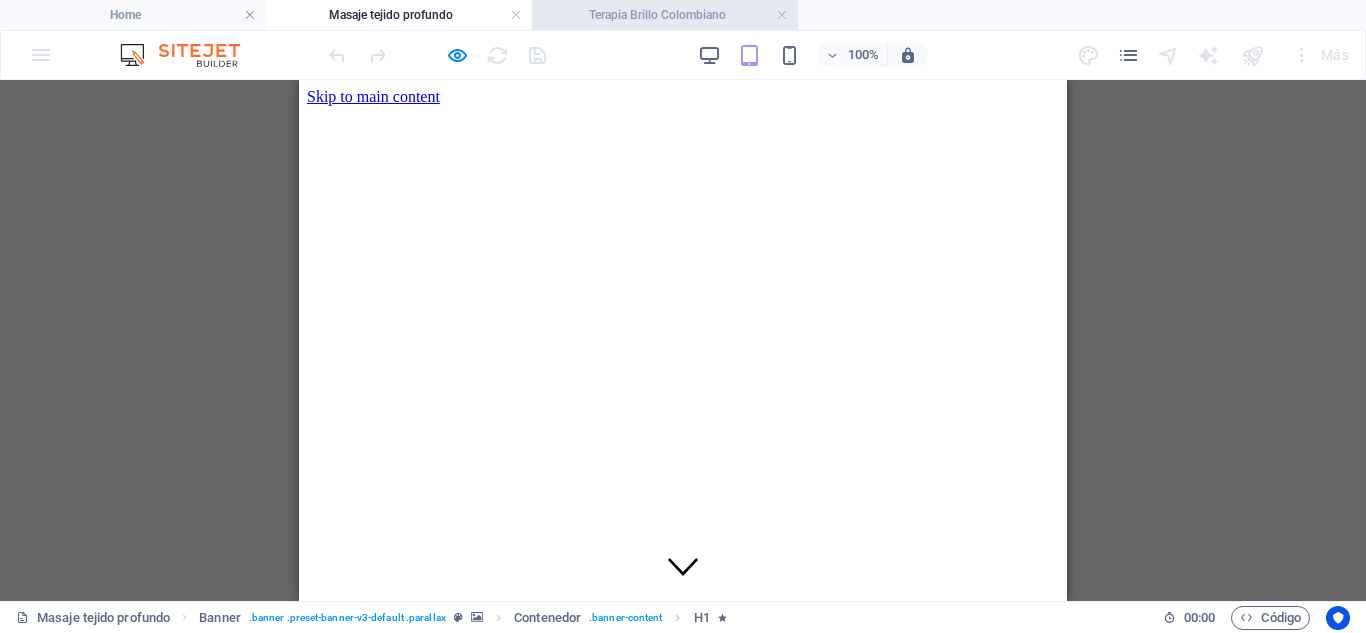 click on "Terapia Brillo Colombiano" at bounding box center (665, 15) 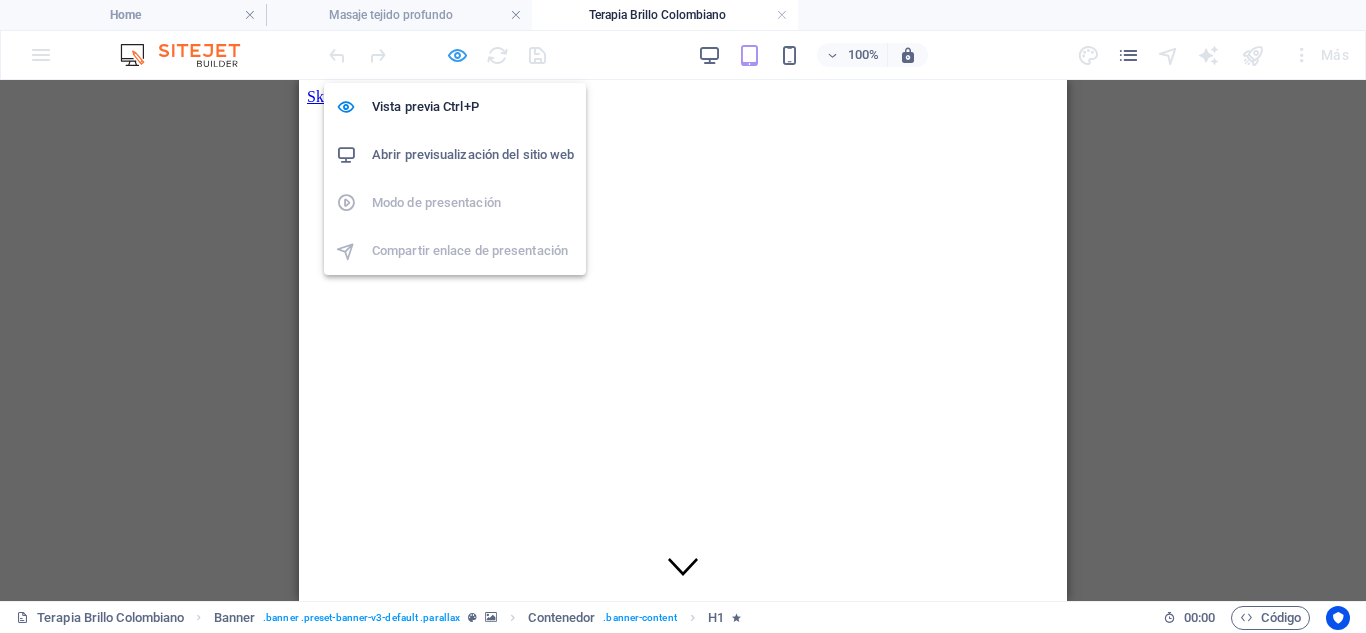 click at bounding box center (457, 55) 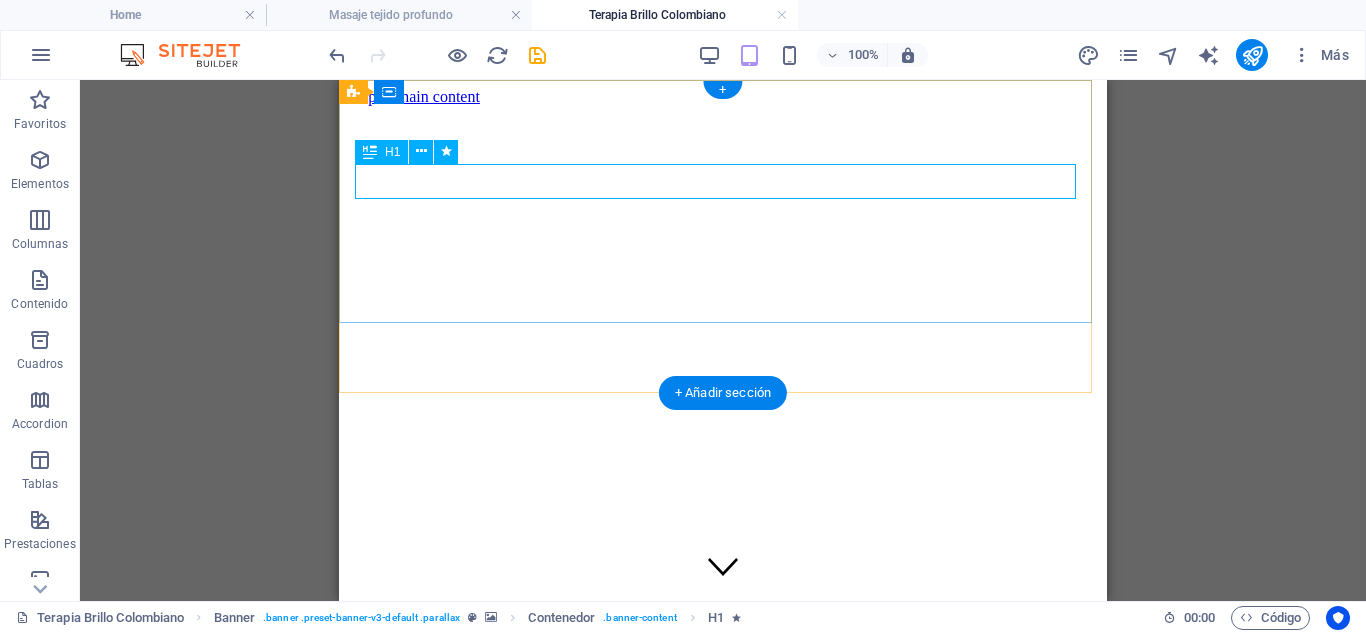 click on "TERAPIA BRILLO COLOMBIANO" at bounding box center (723, 614) 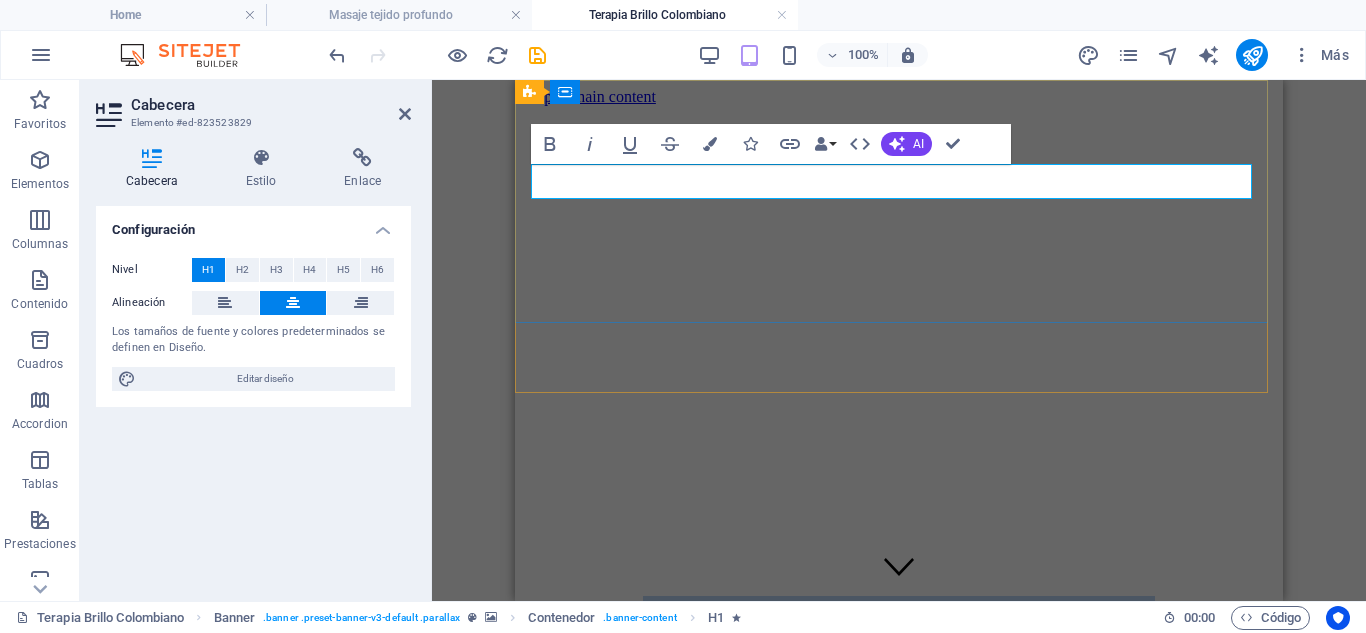 type 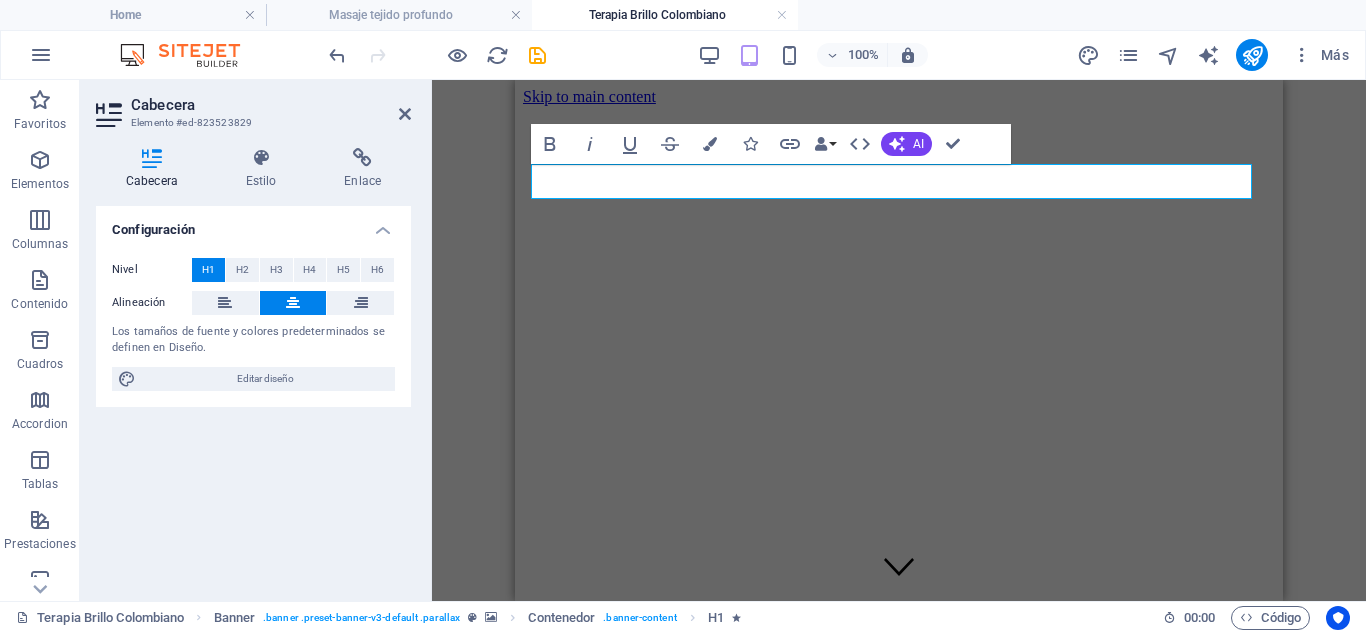 click at bounding box center [899, 106] 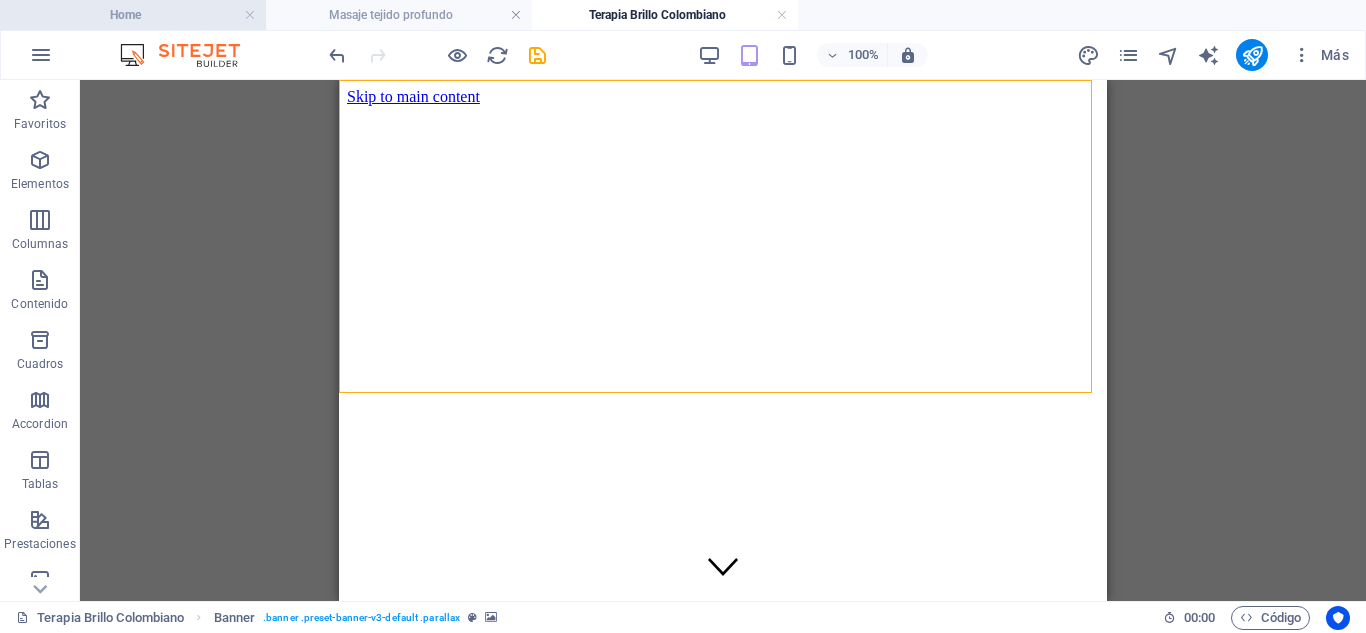 click on "Home" at bounding box center [133, 15] 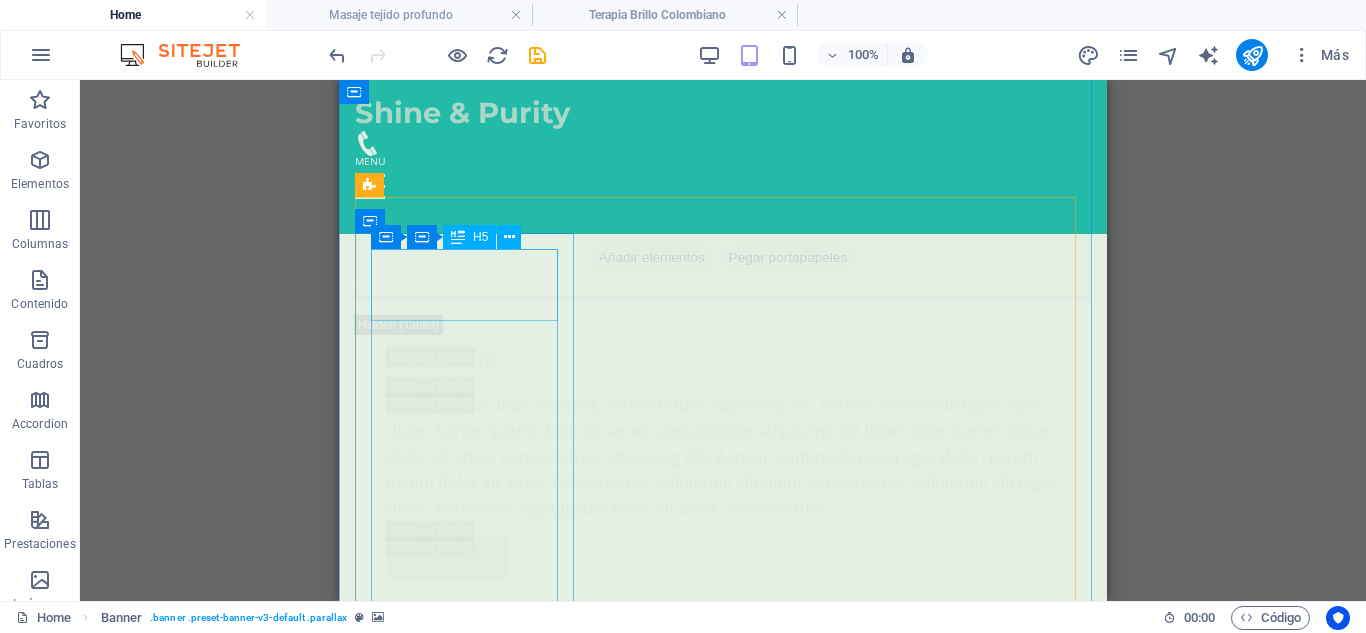scroll, scrollTop: 3707, scrollLeft: 0, axis: vertical 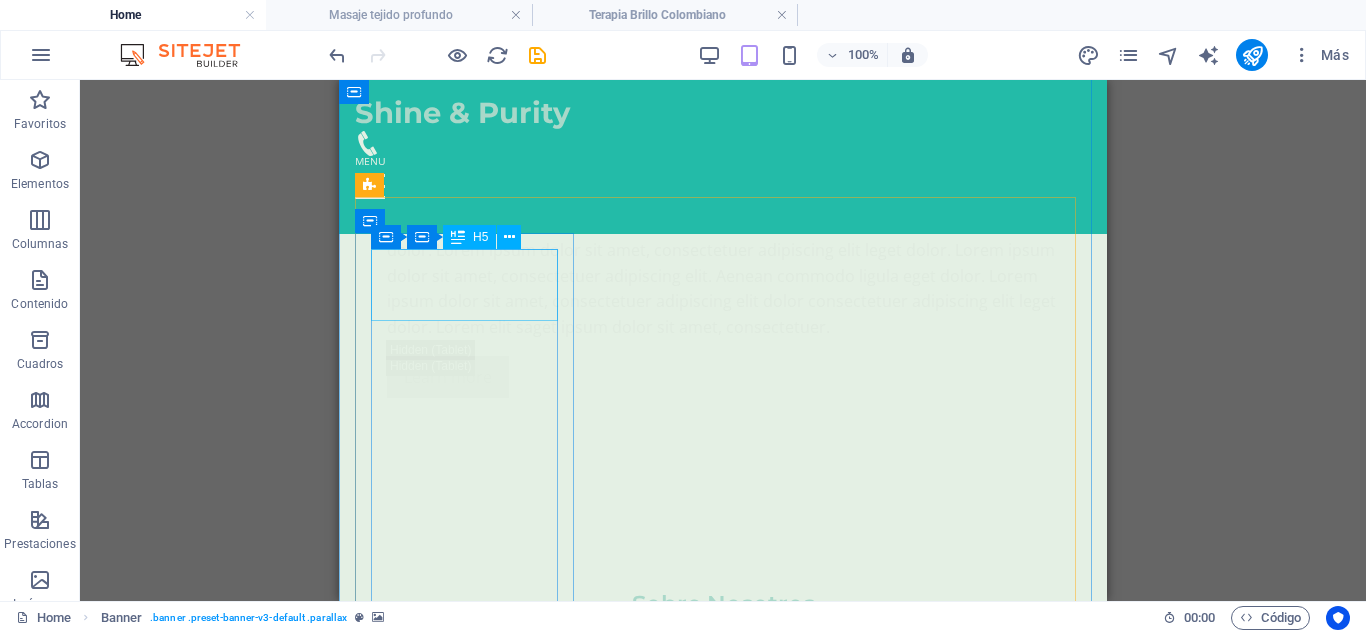 click on "Masaje Relajación colombiana (Relajante)" at bounding box center [467, 3248] 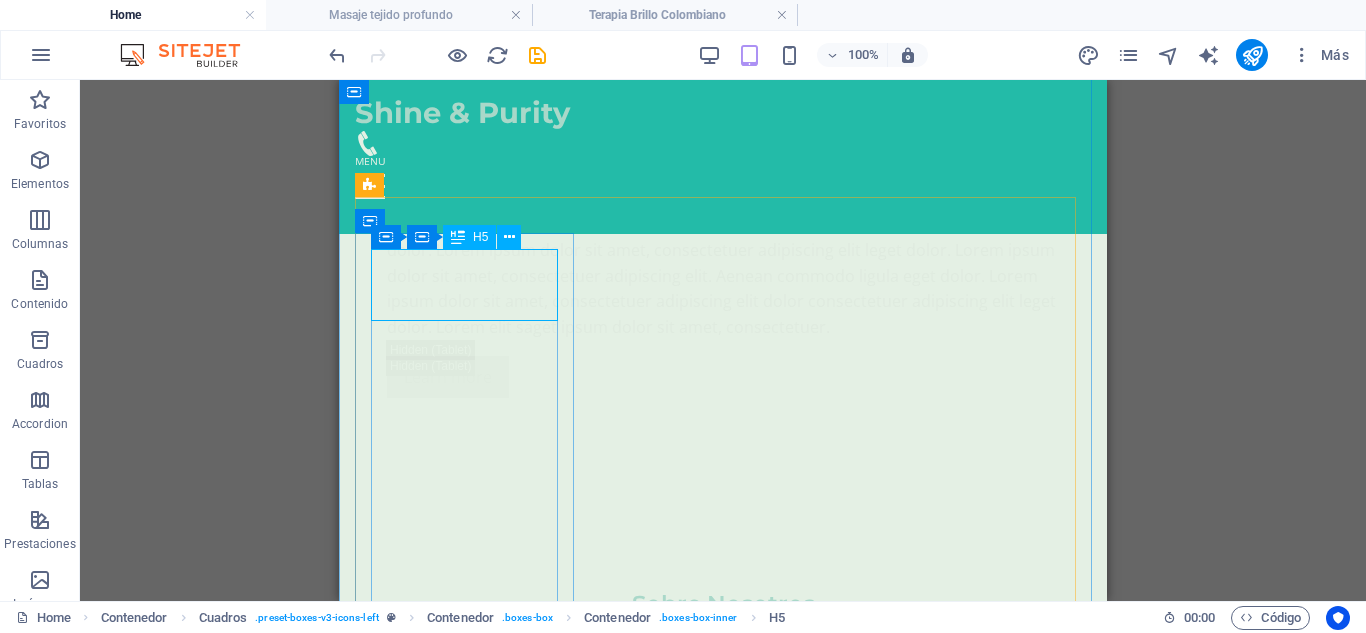click on "Masaje Relajación colombiana (Relajante)" at bounding box center (467, 3248) 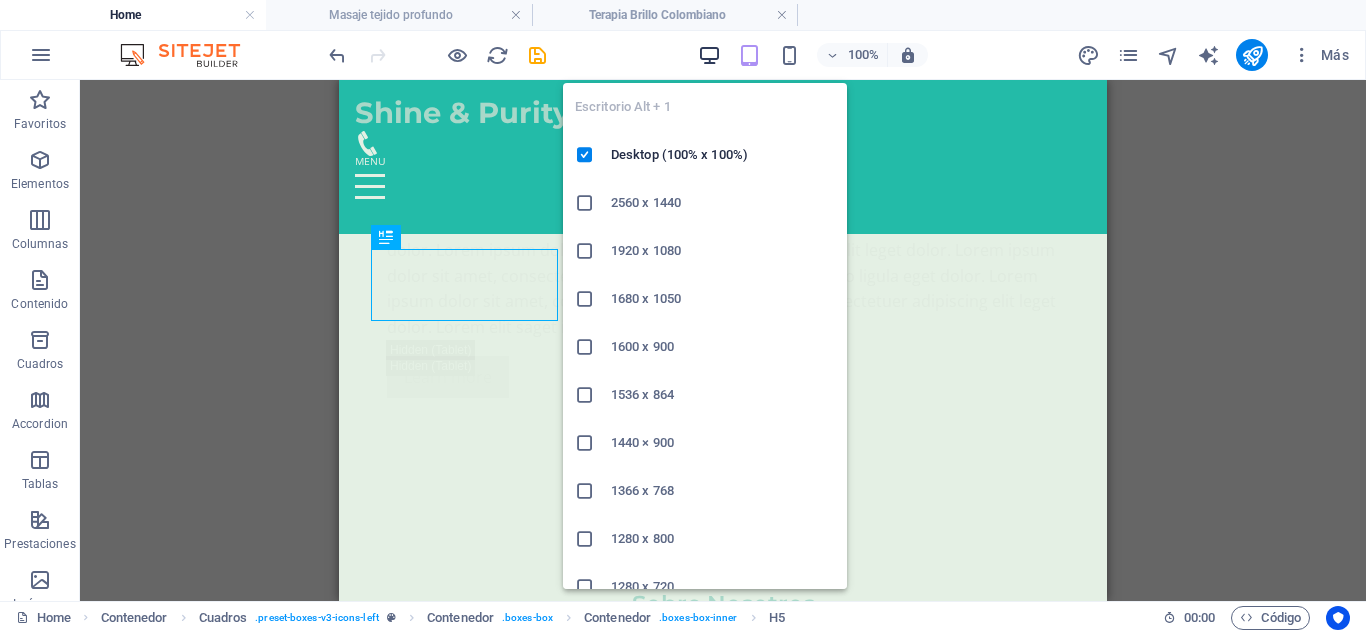 click at bounding box center [709, 55] 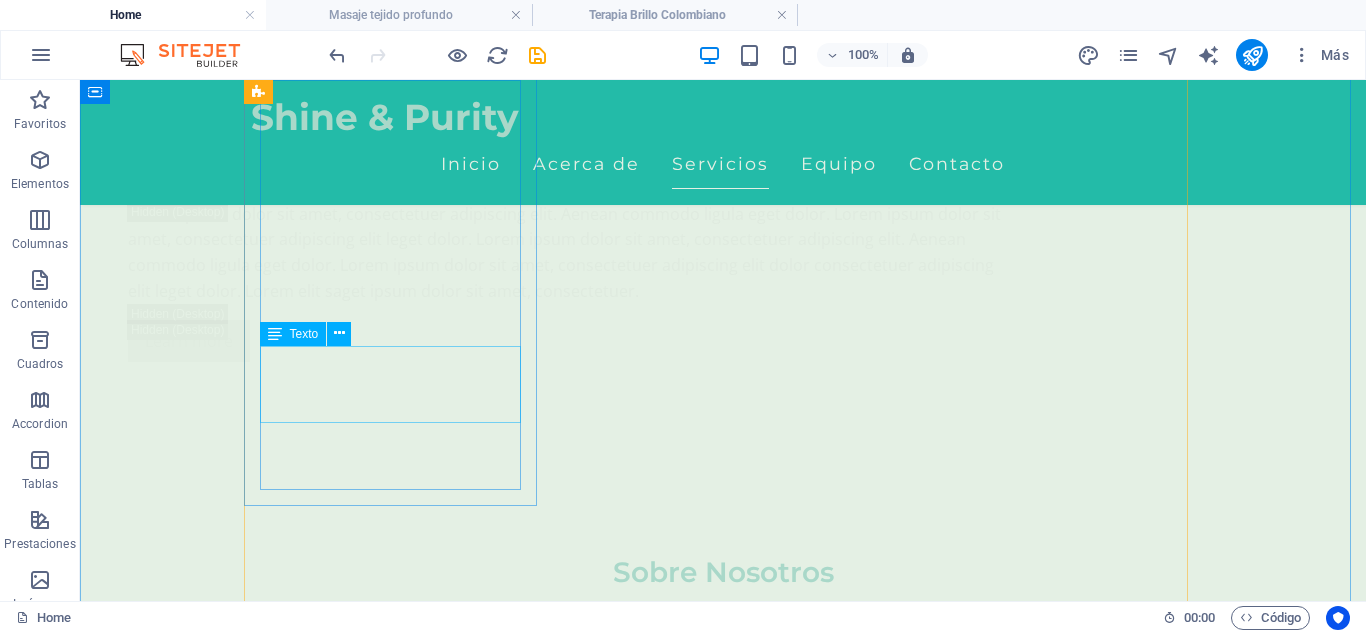 scroll, scrollTop: 3677, scrollLeft: 0, axis: vertical 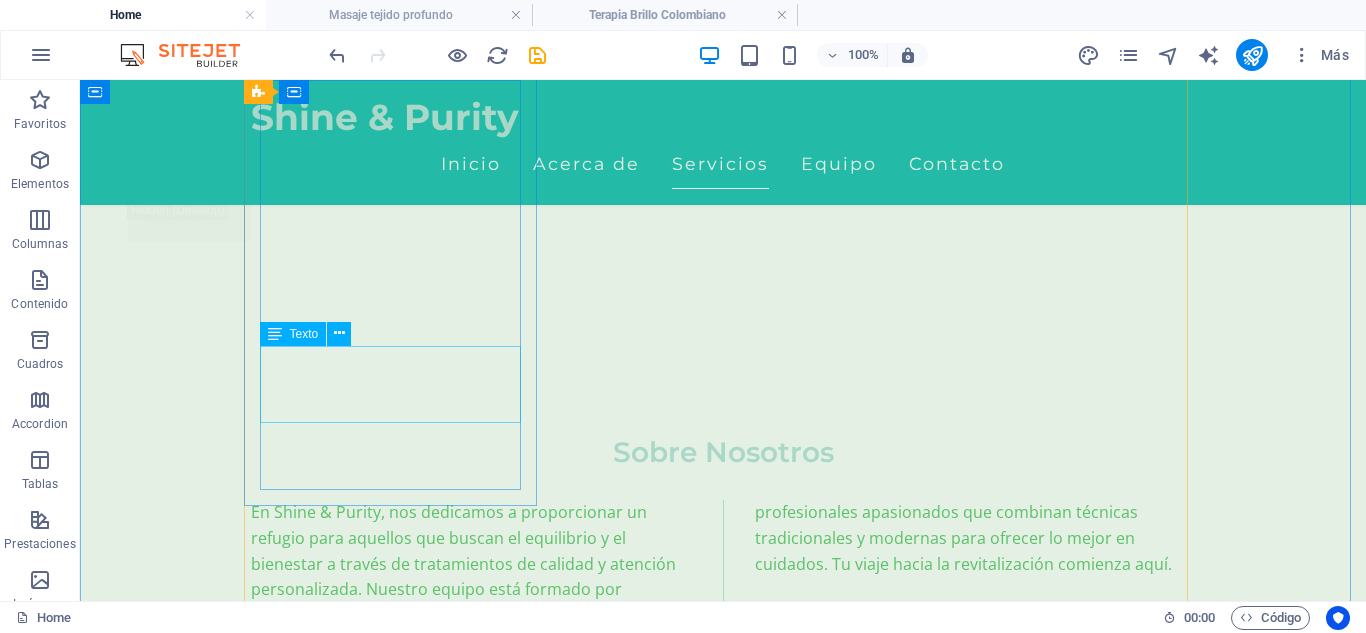 click on "Déjate envolver por un masaje relajante que alivia el estrés y renueva la paz en tu cuerpo." at bounding box center [397, 3733] 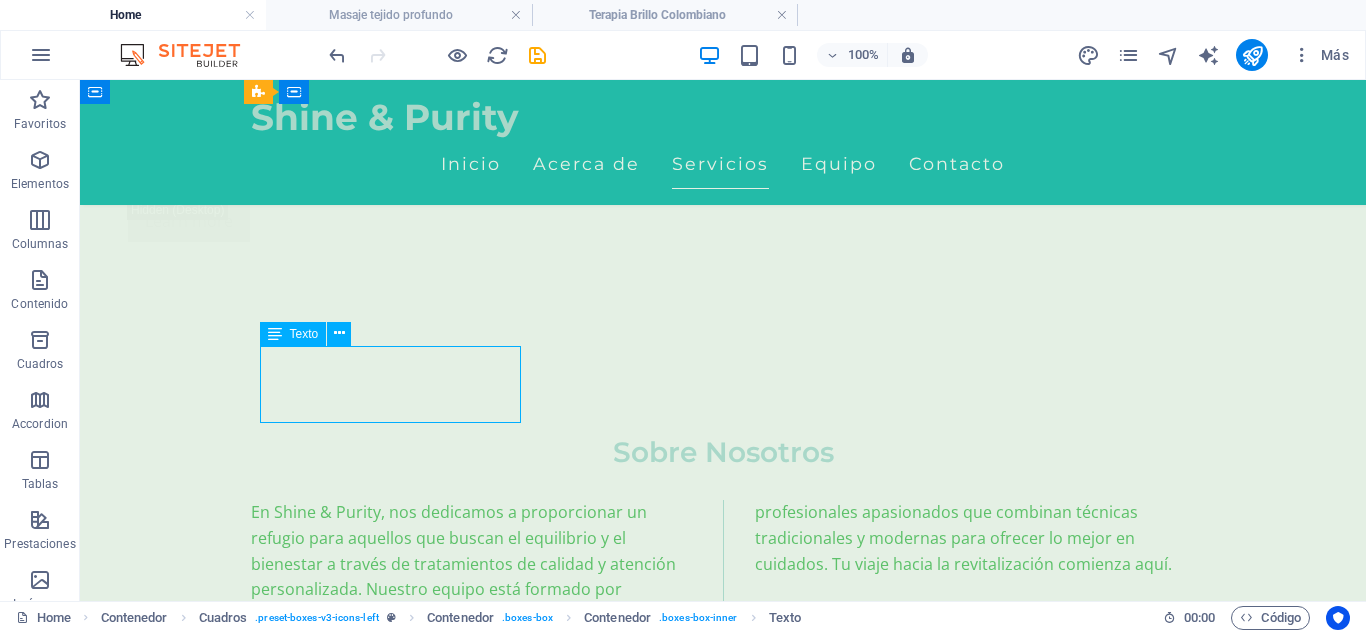 click on "Déjate envolver por un masaje relajante que alivia el estrés y renueva la paz en tu cuerpo." at bounding box center (397, 3733) 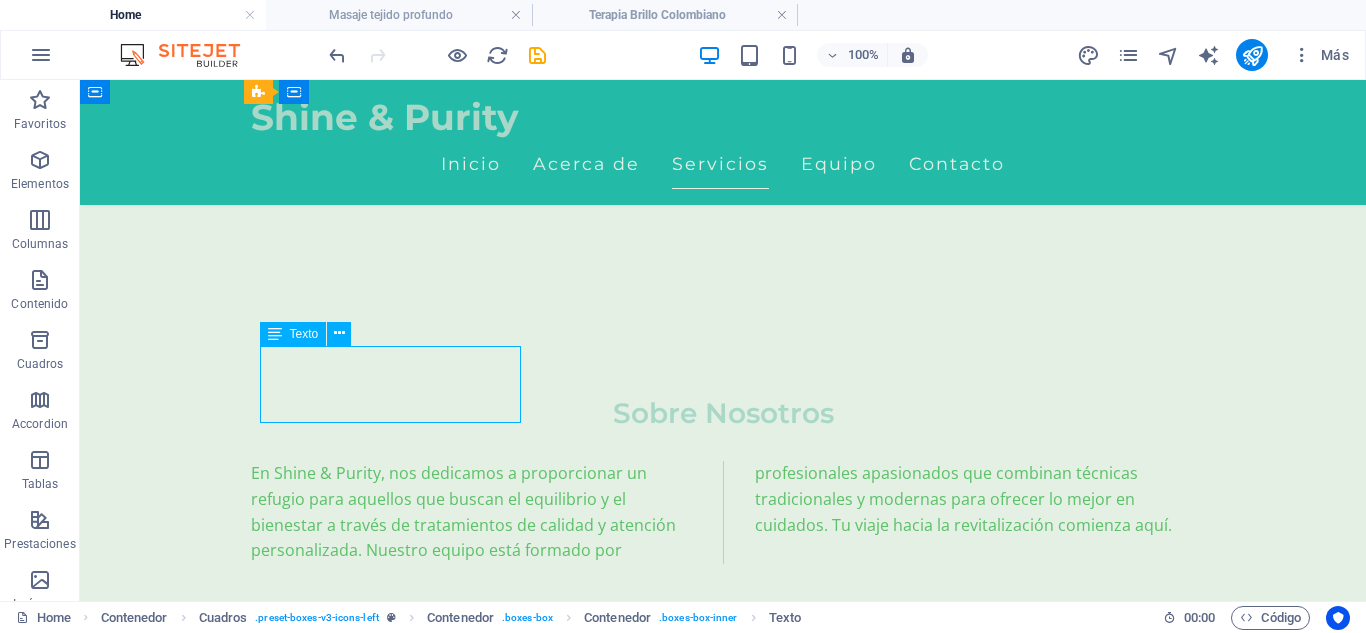 click on "Masaje Relajación colombiana (Relajante) 150.000 ​   ​ COP  Agregar" at bounding box center (397, 3345) 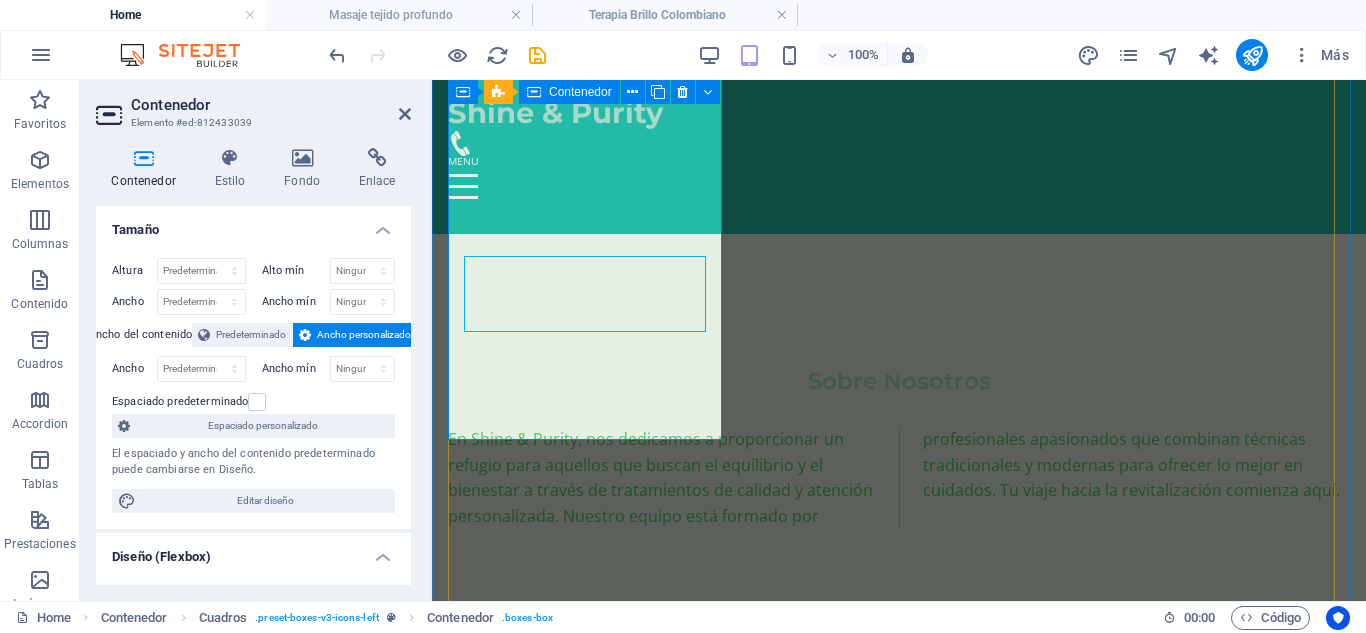 scroll, scrollTop: 3665, scrollLeft: 0, axis: vertical 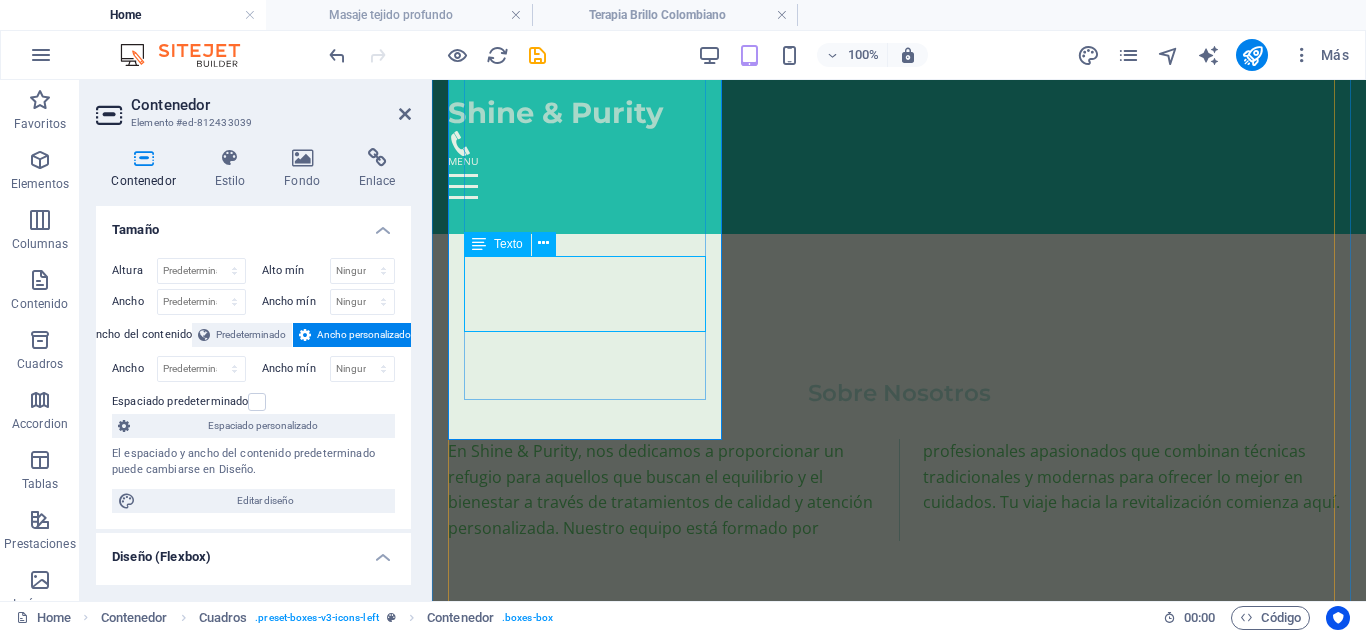 click on "Déjate envolver por un masaje relajante que alivia el estrés y renueva la paz en tu cuerpo." at bounding box center [587, 3603] 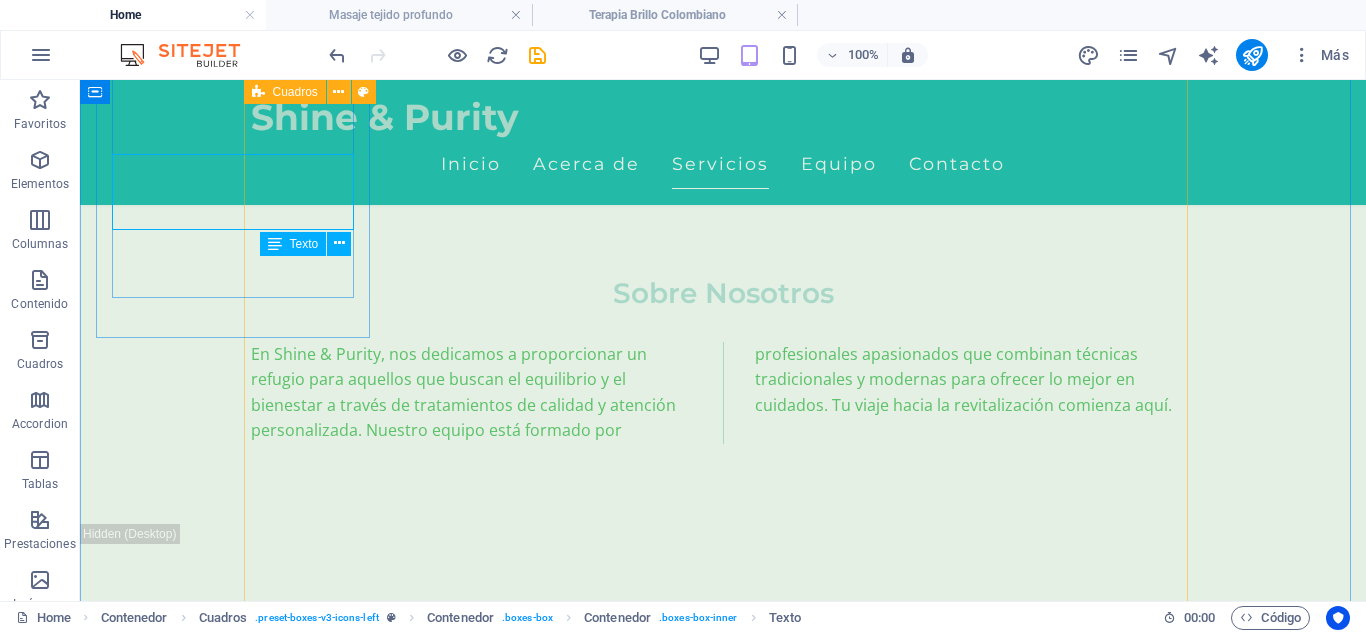 scroll, scrollTop: 3767, scrollLeft: 0, axis: vertical 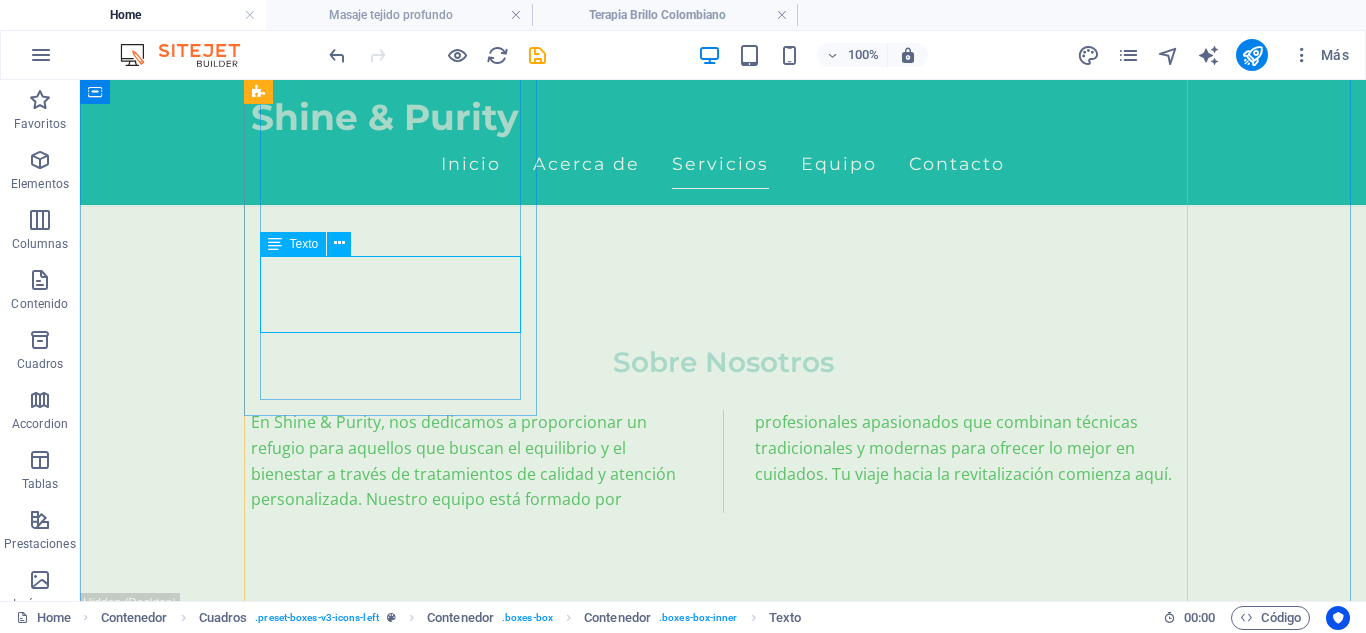 click on "Déjate envolver por un masaje relajante que alivia el estrés y renueva la paz en tu cuerpo." at bounding box center (397, 3643) 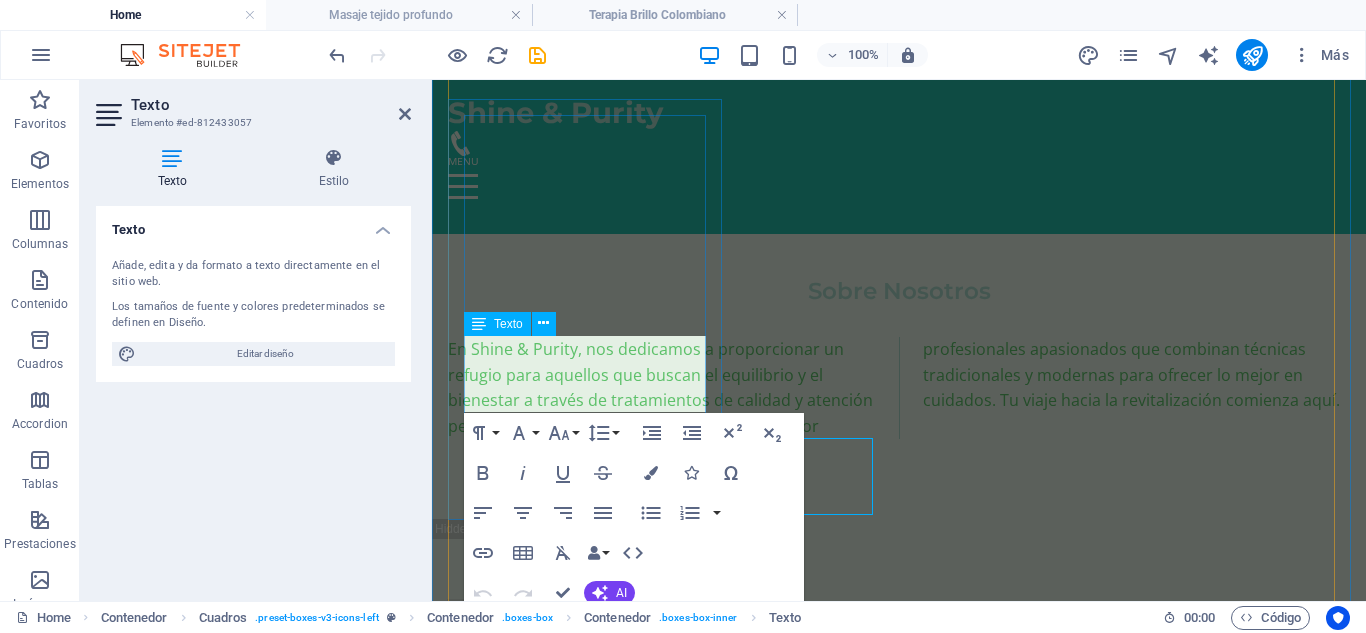 scroll, scrollTop: 3677, scrollLeft: 0, axis: vertical 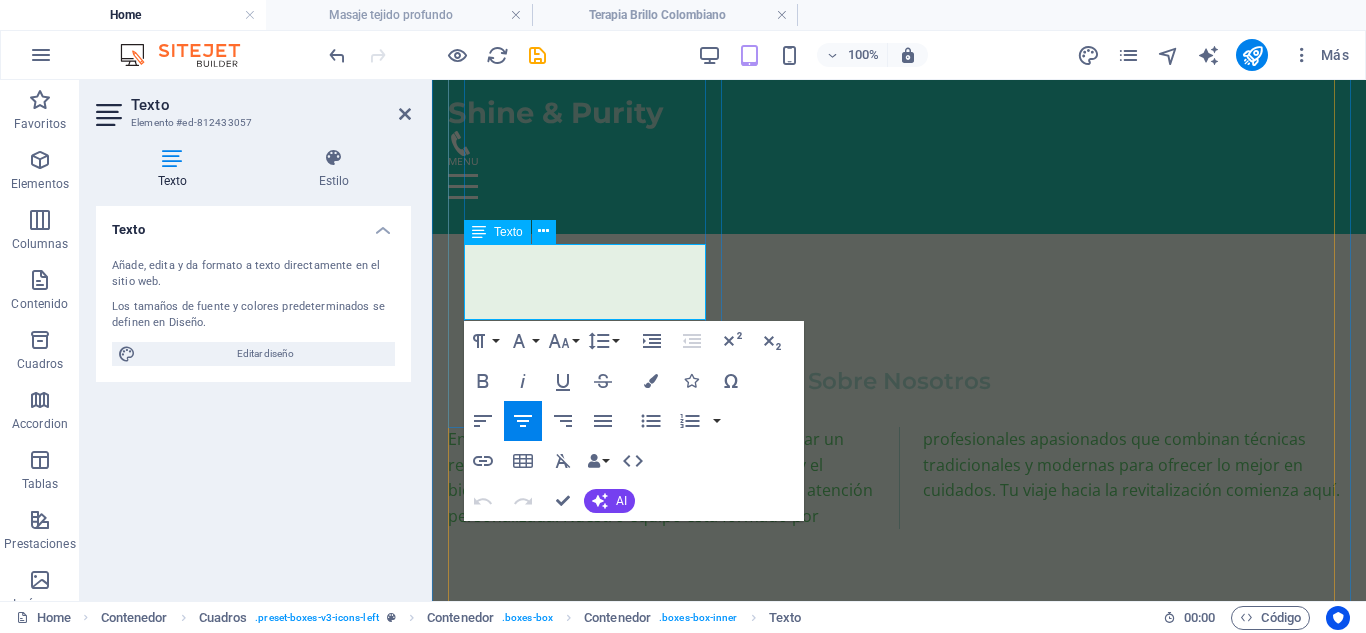 drag, startPoint x: 687, startPoint y: 309, endPoint x: 474, endPoint y: 256, distance: 219.49487 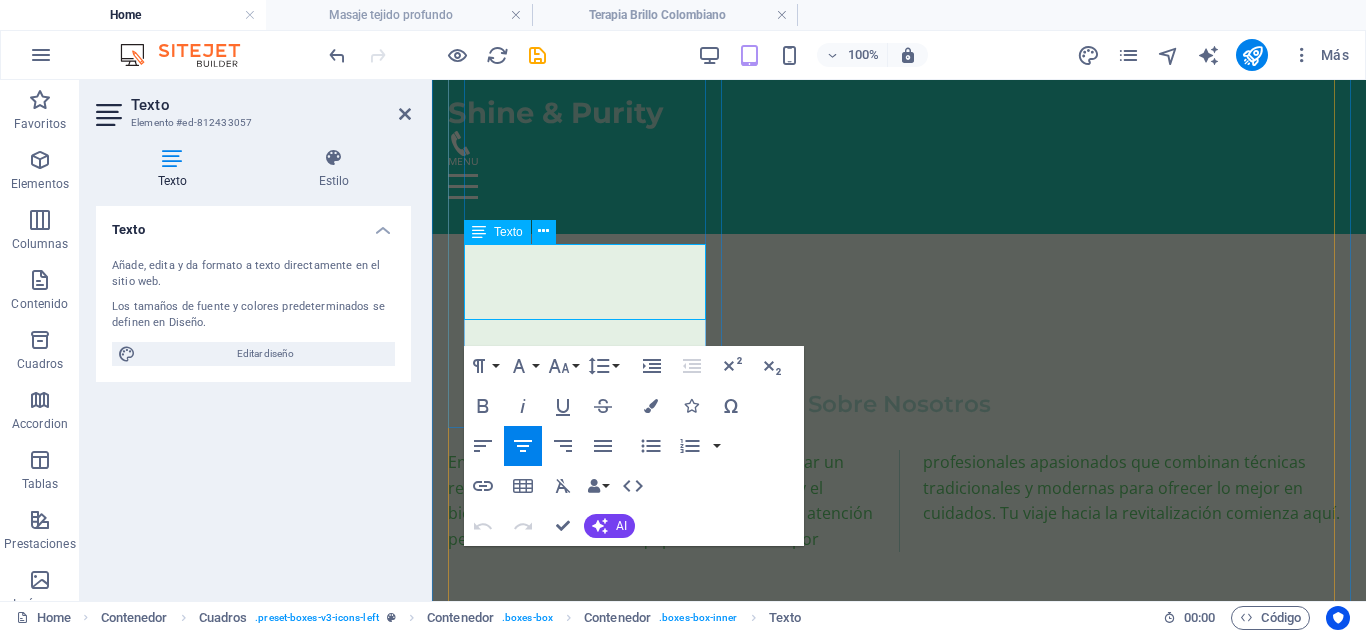 scroll, scrollTop: 1563, scrollLeft: 7, axis: both 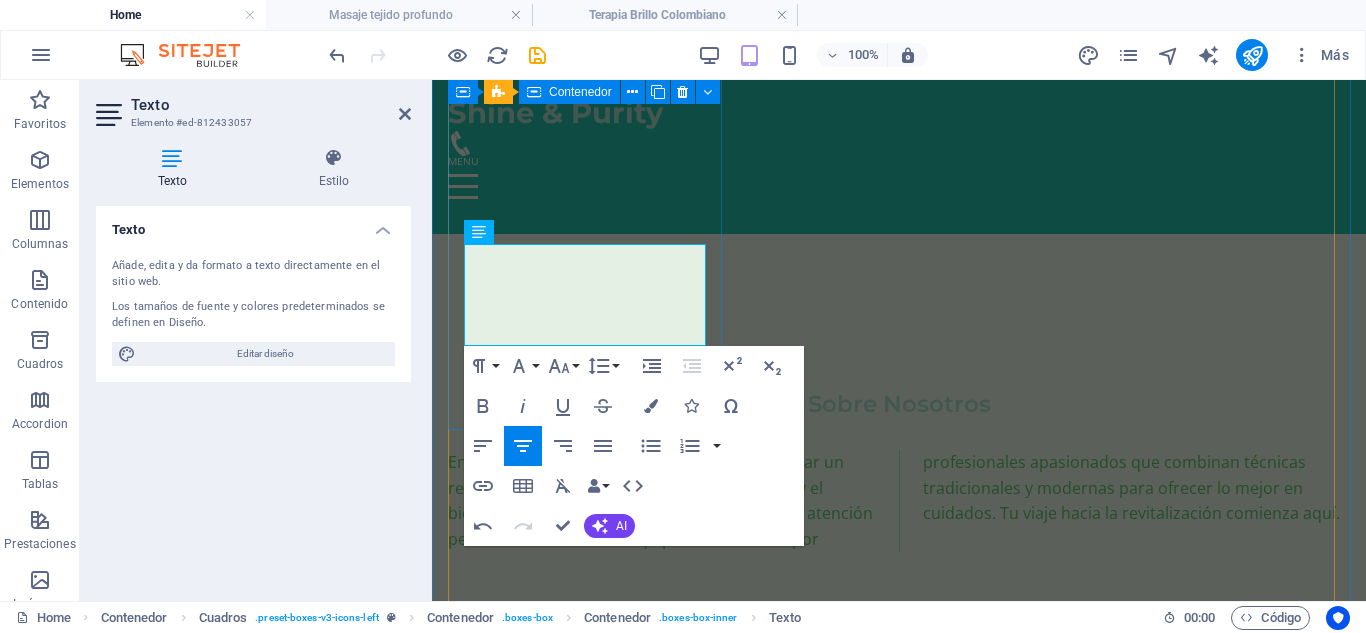 click on "Masaje Relajación colombiana (Relajante) Ideal para soltar tensiones acumuladas y reconectar contigo misma. Ritmo lento, toques suaves, paz profunda. Ideal para soltar tensiones acumuladas y reconectar contigo misma. Ritmo lento, toques suaves, paz profunda 150.000 ​   ​ COP  Agregar" at bounding box center (587, 3331) 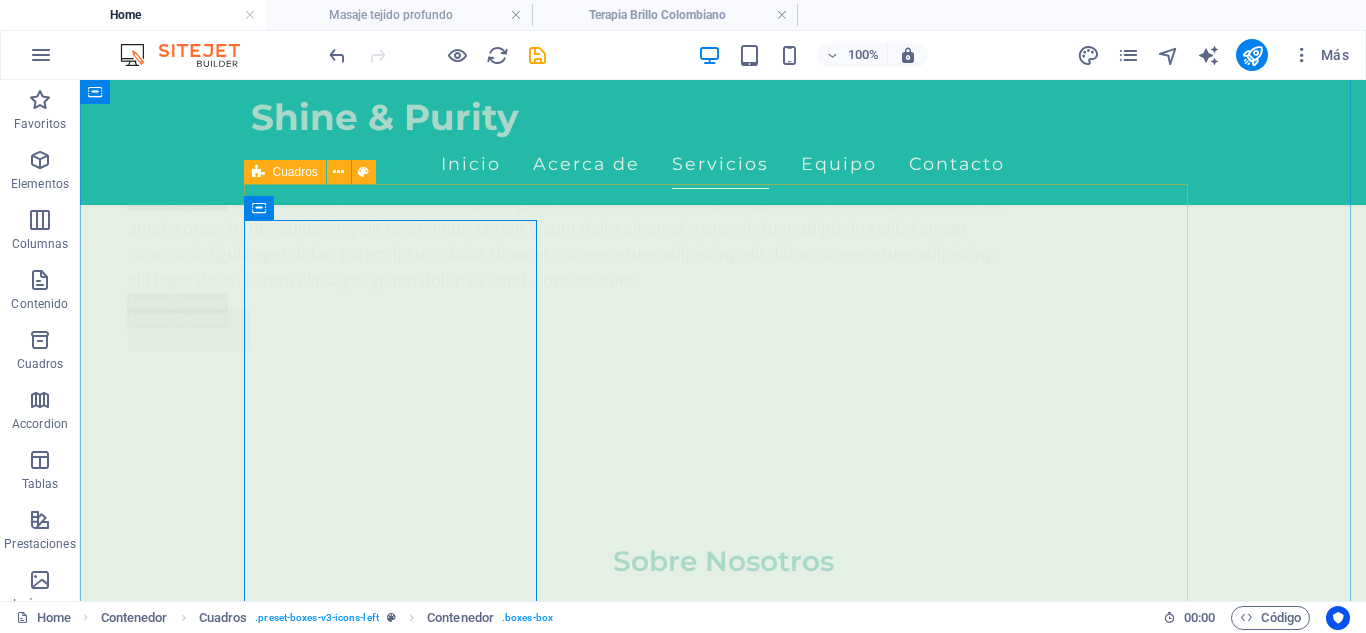 scroll, scrollTop: 3567, scrollLeft: 0, axis: vertical 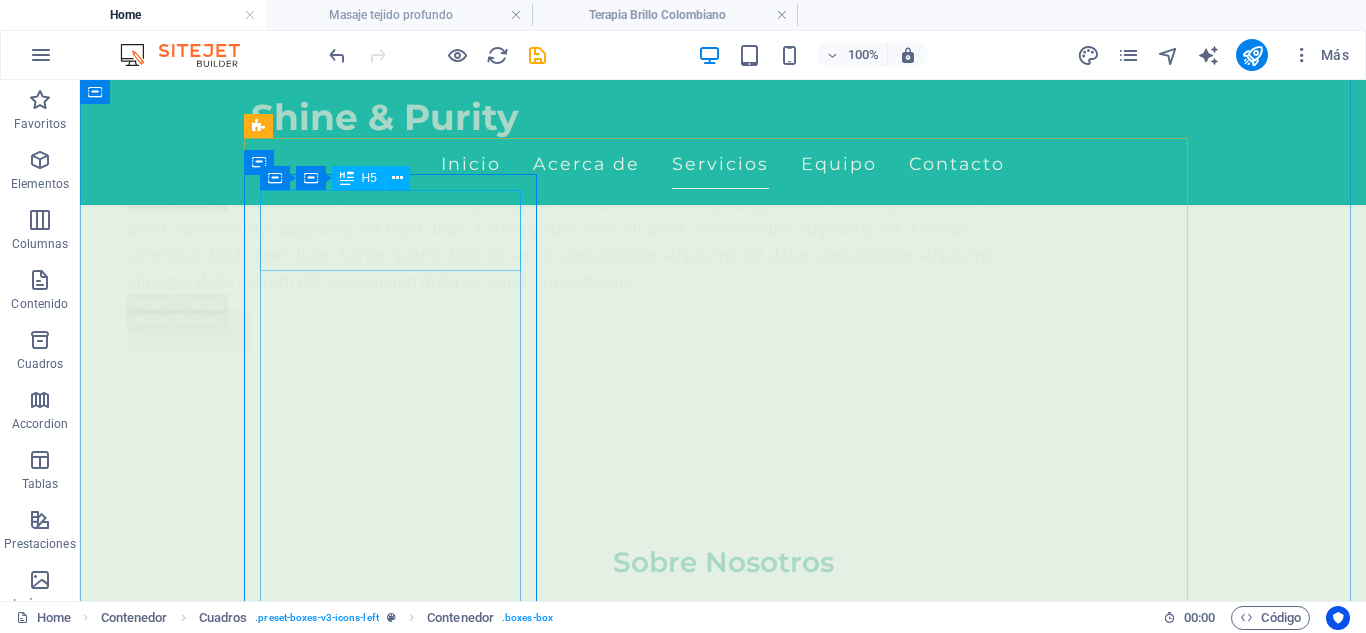 click on "Masaje Relajación colombiana (Relajante)" at bounding box center [397, 3070] 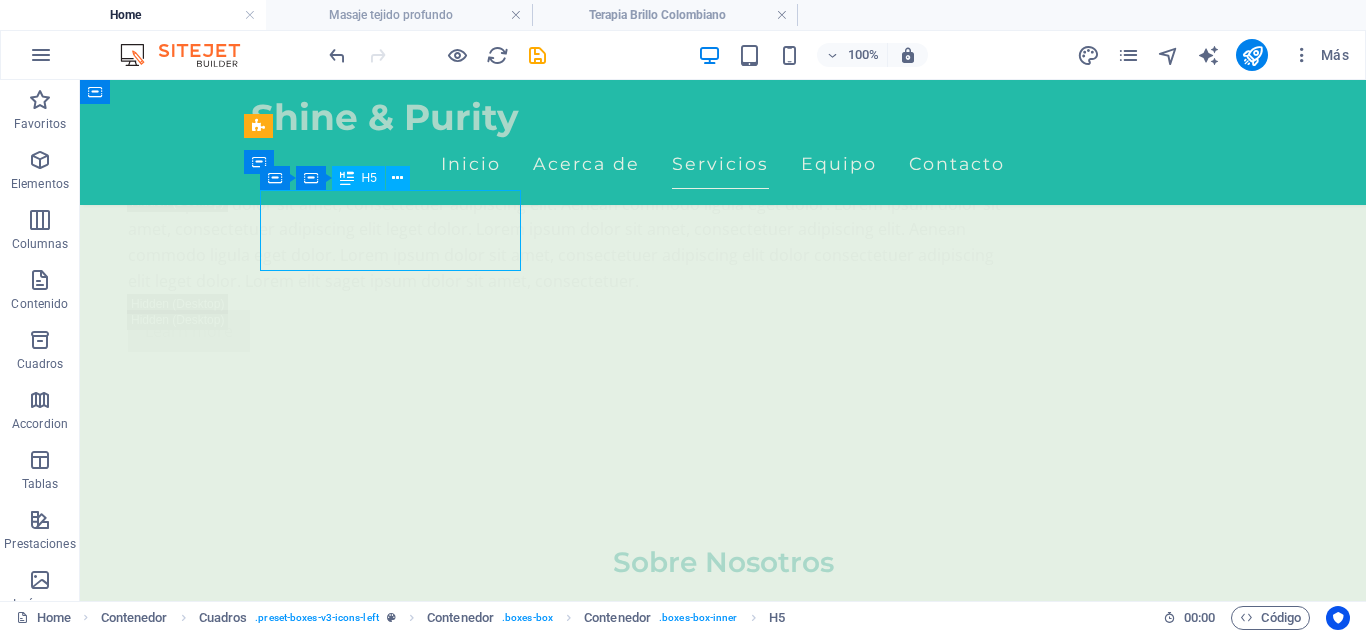 click on "Masaje Relajación colombiana (Relajante)" at bounding box center (397, 3070) 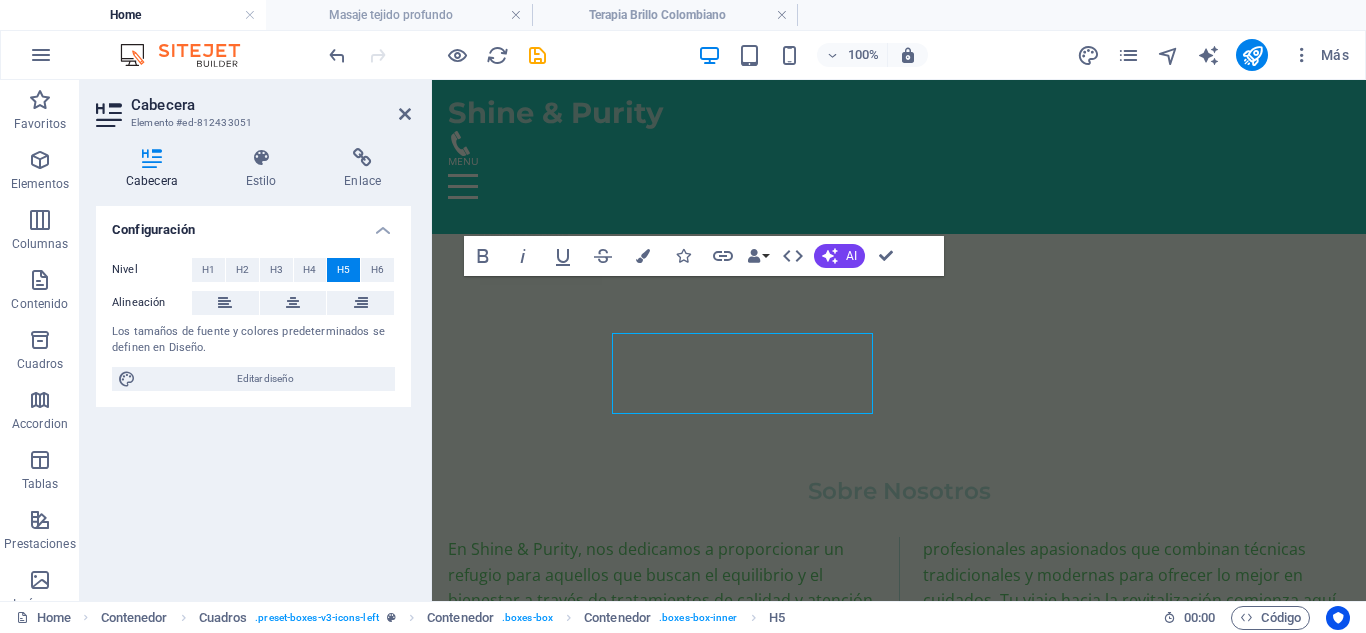 scroll, scrollTop: 3516, scrollLeft: 0, axis: vertical 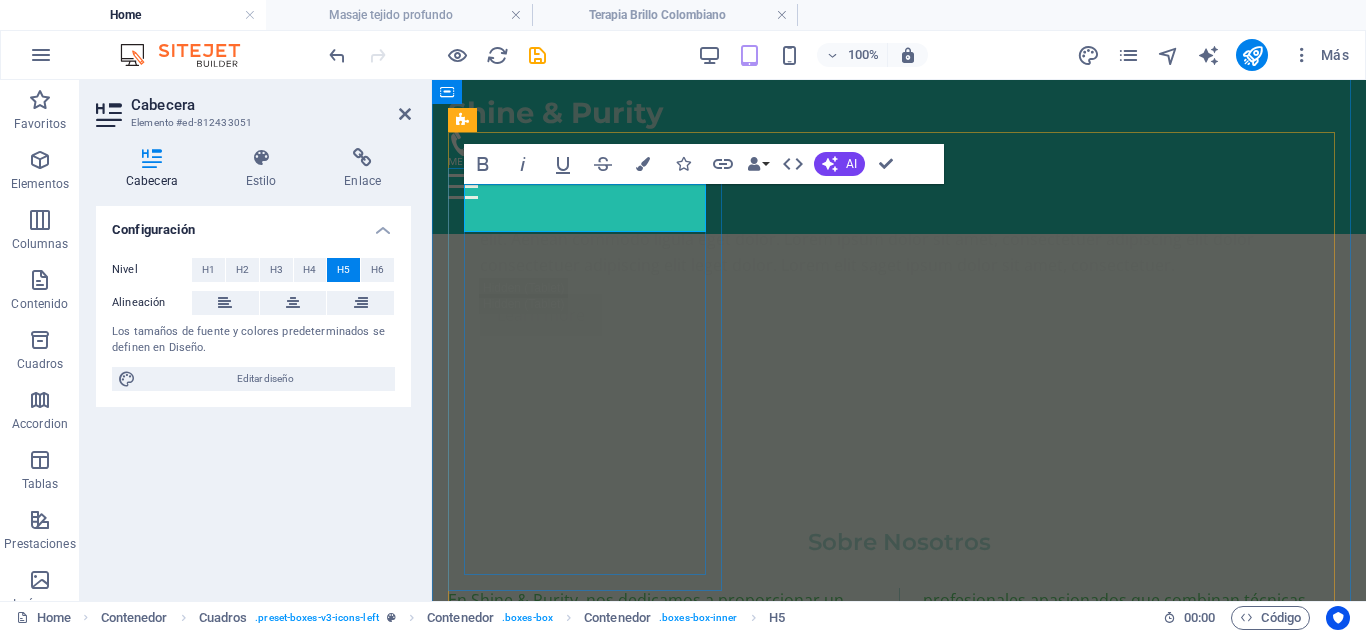click on "Masaje Relajación colombiana (Relajante)" at bounding box center [587, 2995] 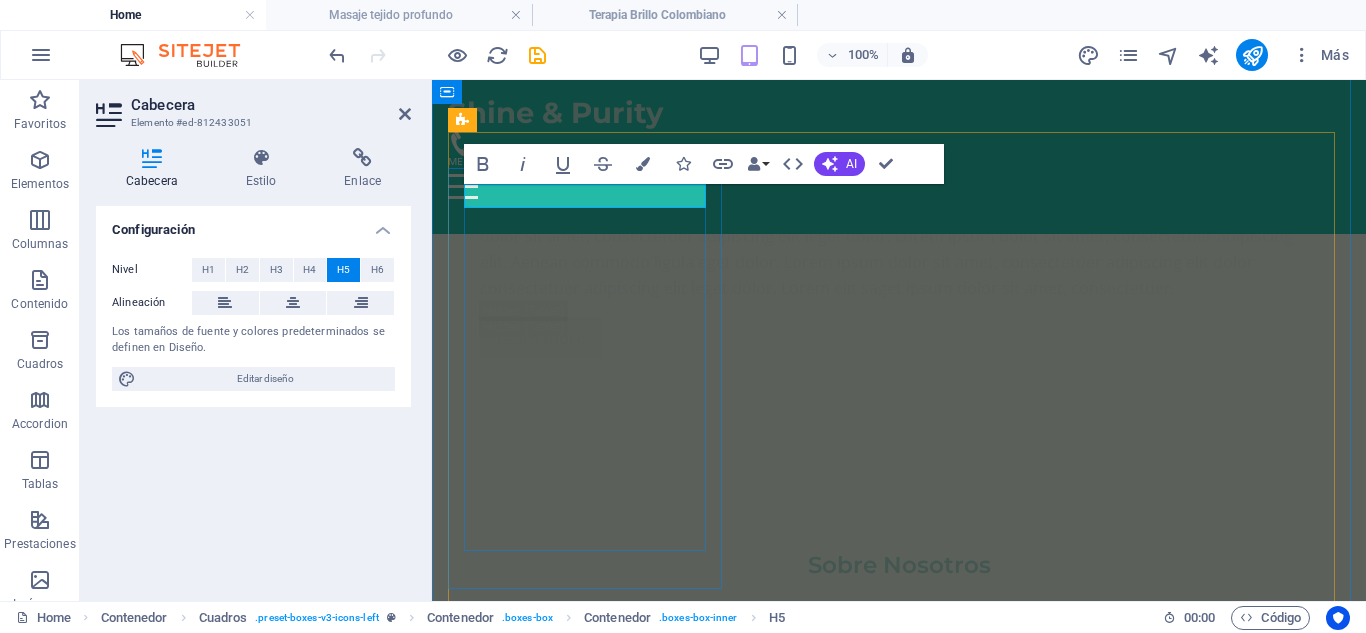 click on "Masaje Relajante)" at bounding box center (587, 3006) 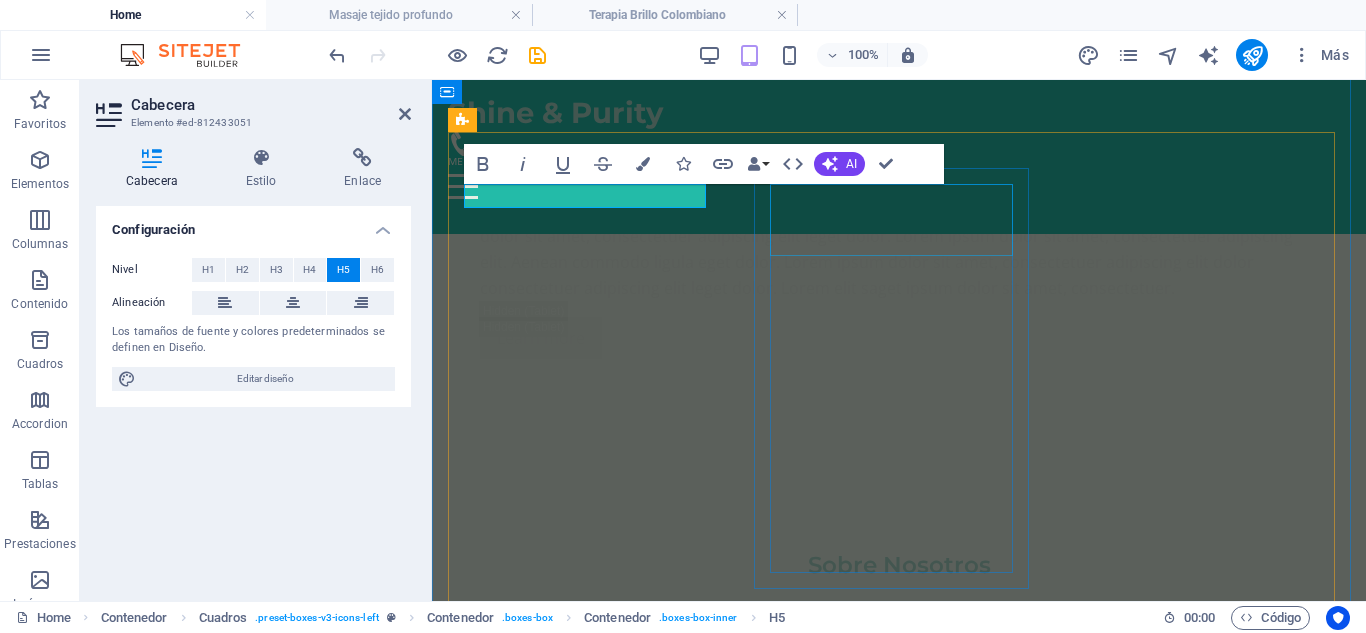 click on "Masaje Fuerza colombiana (Tejido profundo)" at bounding box center [587, 4088] 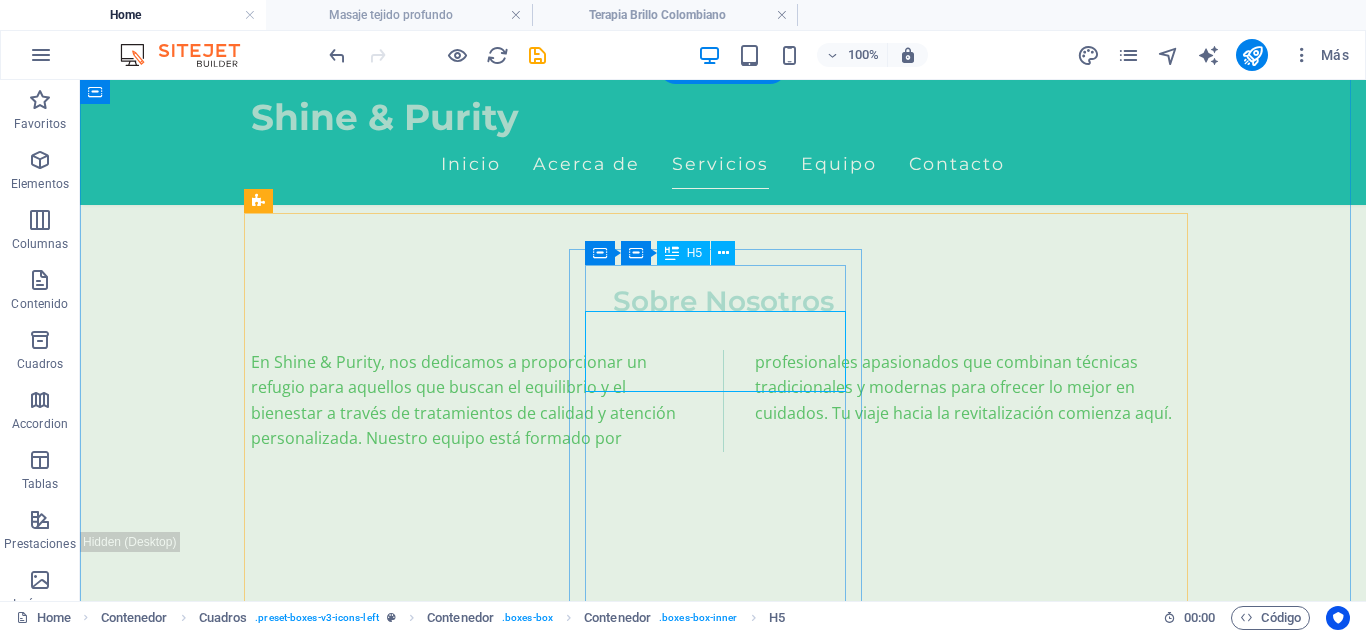 scroll, scrollTop: 3446, scrollLeft: 0, axis: vertical 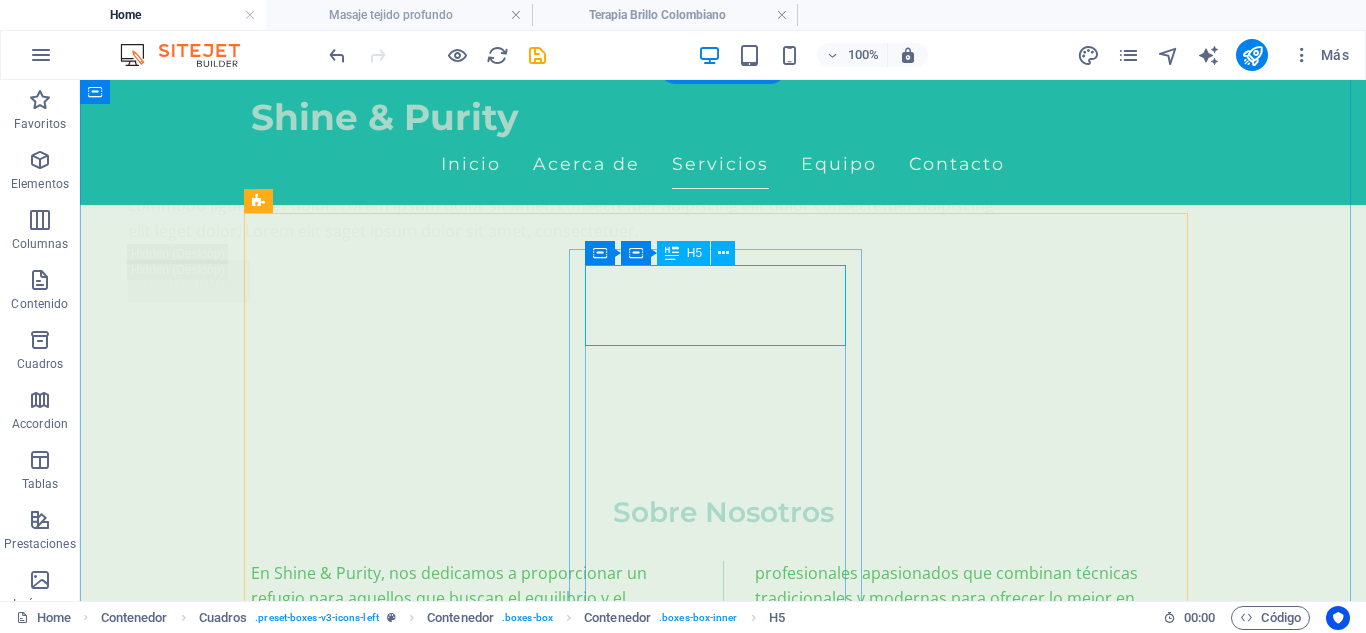 click on "Masaje Fuerza colombiana (Tejido profundo)" at bounding box center (397, 4081) 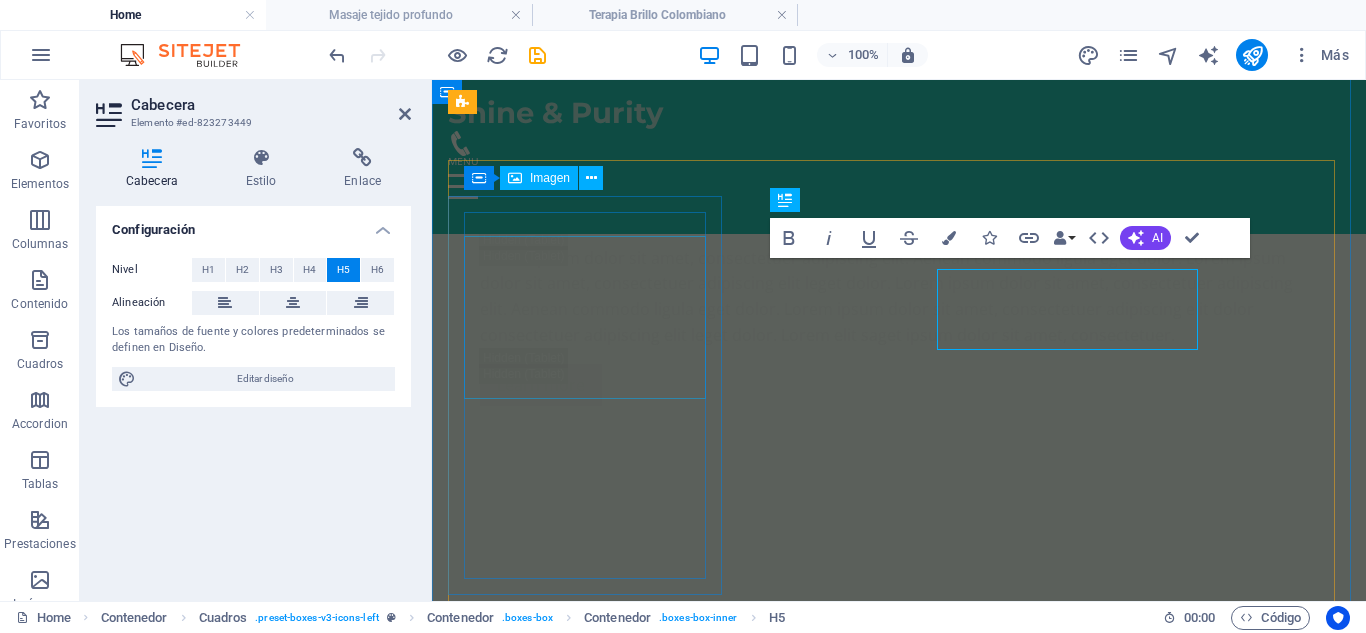 scroll, scrollTop: 3442, scrollLeft: 0, axis: vertical 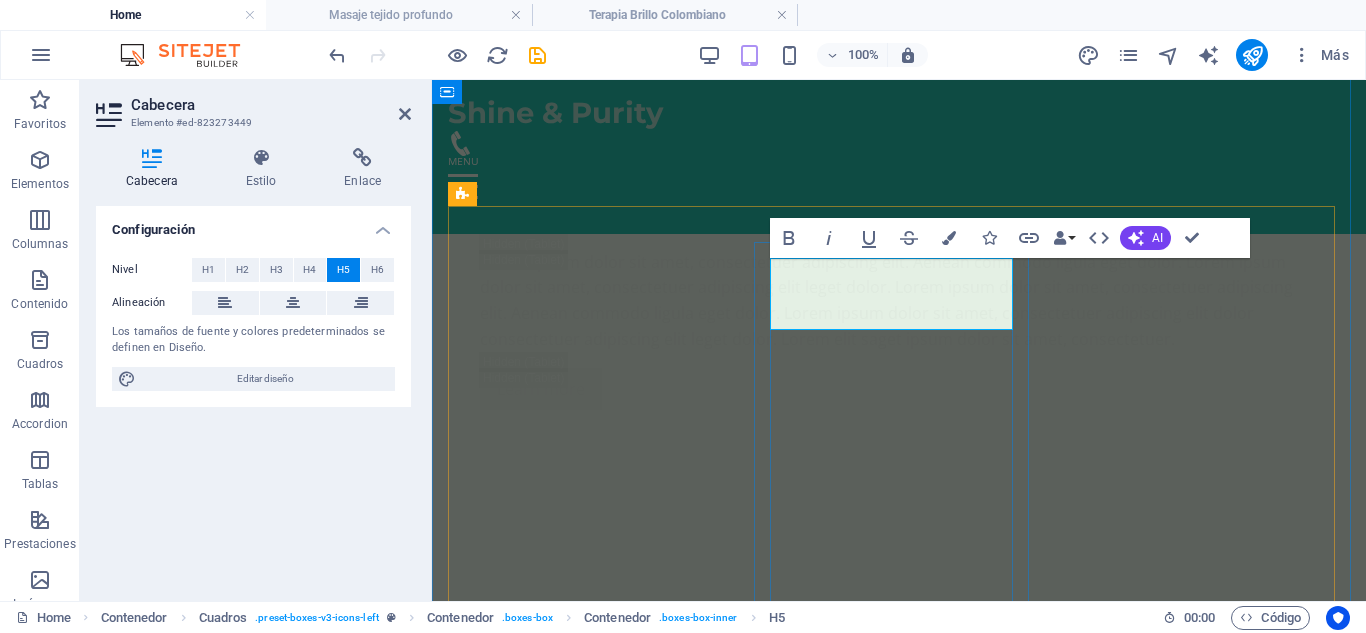 click on "Masaje Fuerza colombiana (Tejido profundo)" at bounding box center (587, 4139) 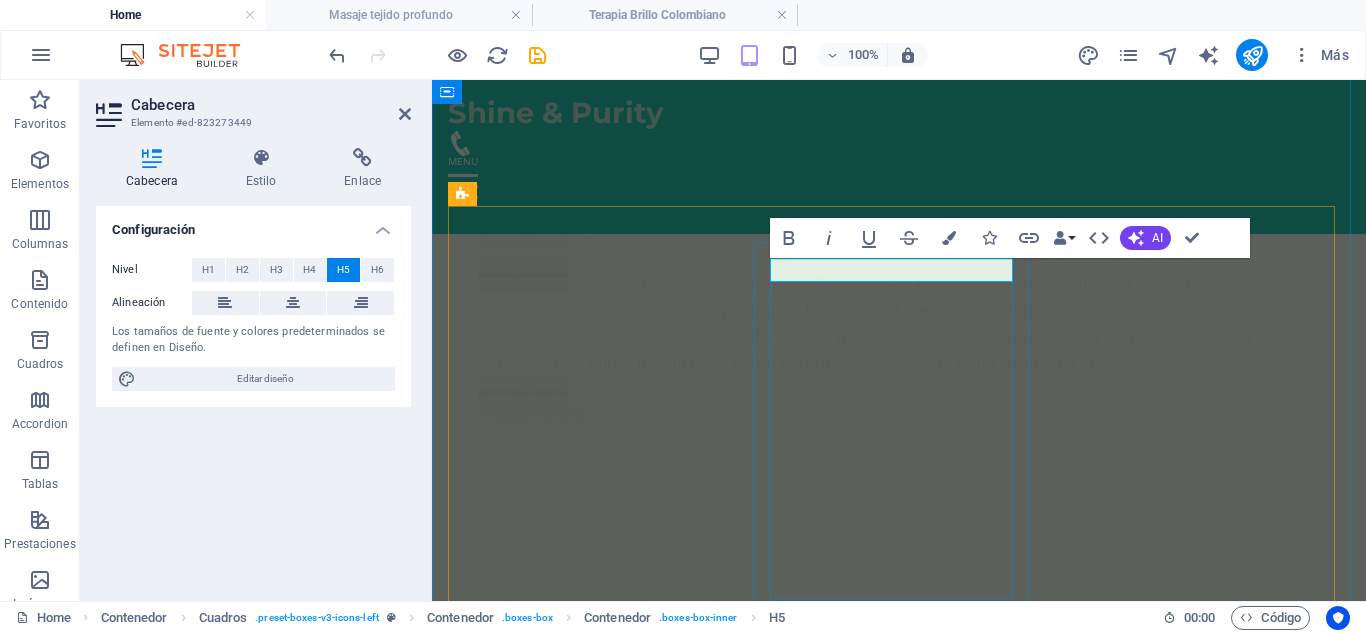 click on "Tejido profundo)" at bounding box center (587, 4138) 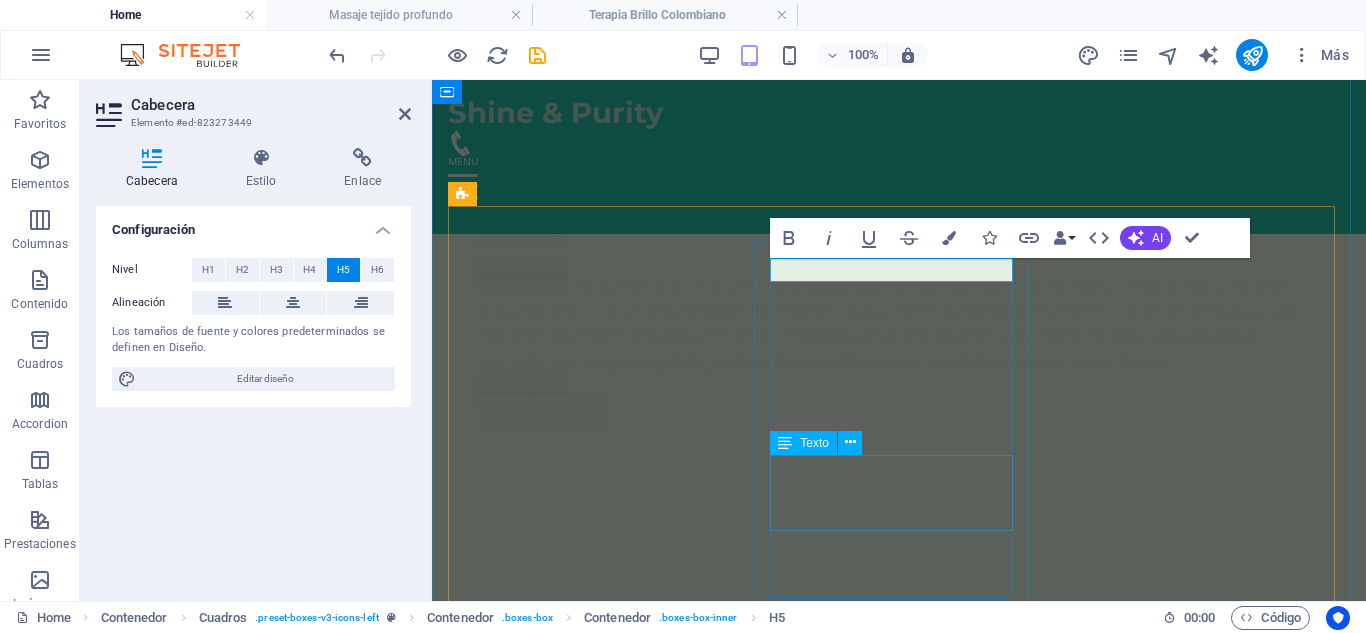 click on "Déjate envolver por un masaje relajante que alivia el estrés y renueva la paz en tu cuerpo." at bounding box center [587, 4882] 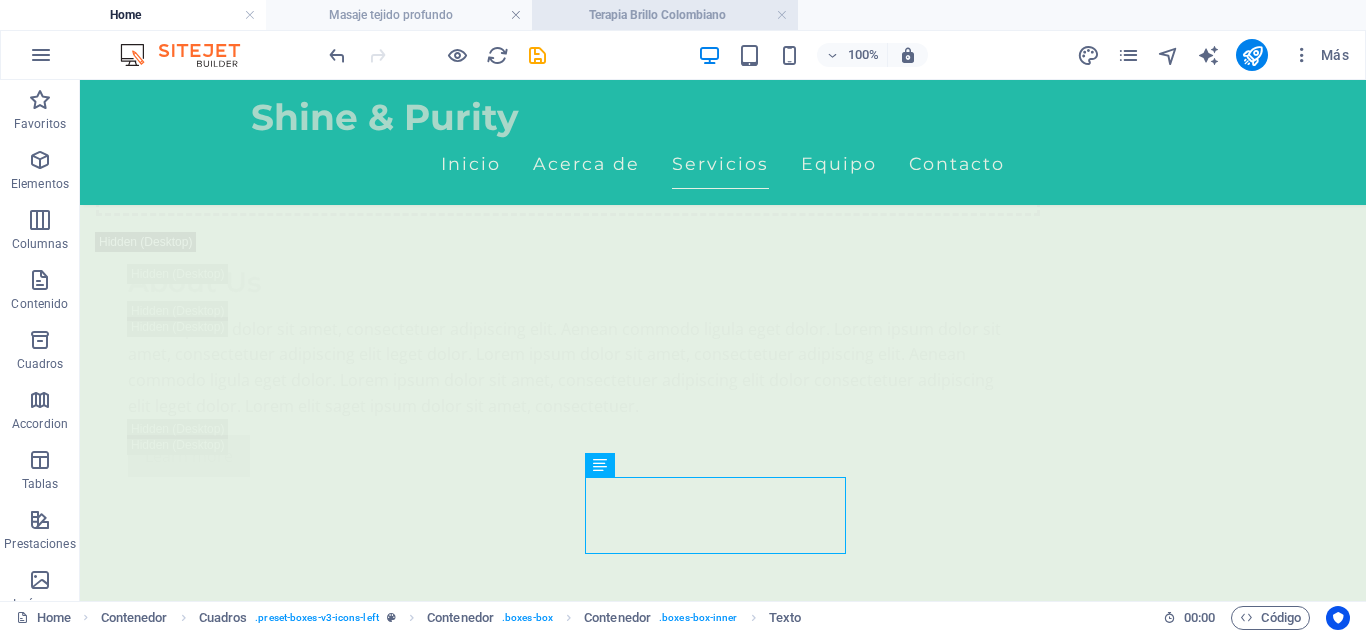 scroll, scrollTop: 3492, scrollLeft: 0, axis: vertical 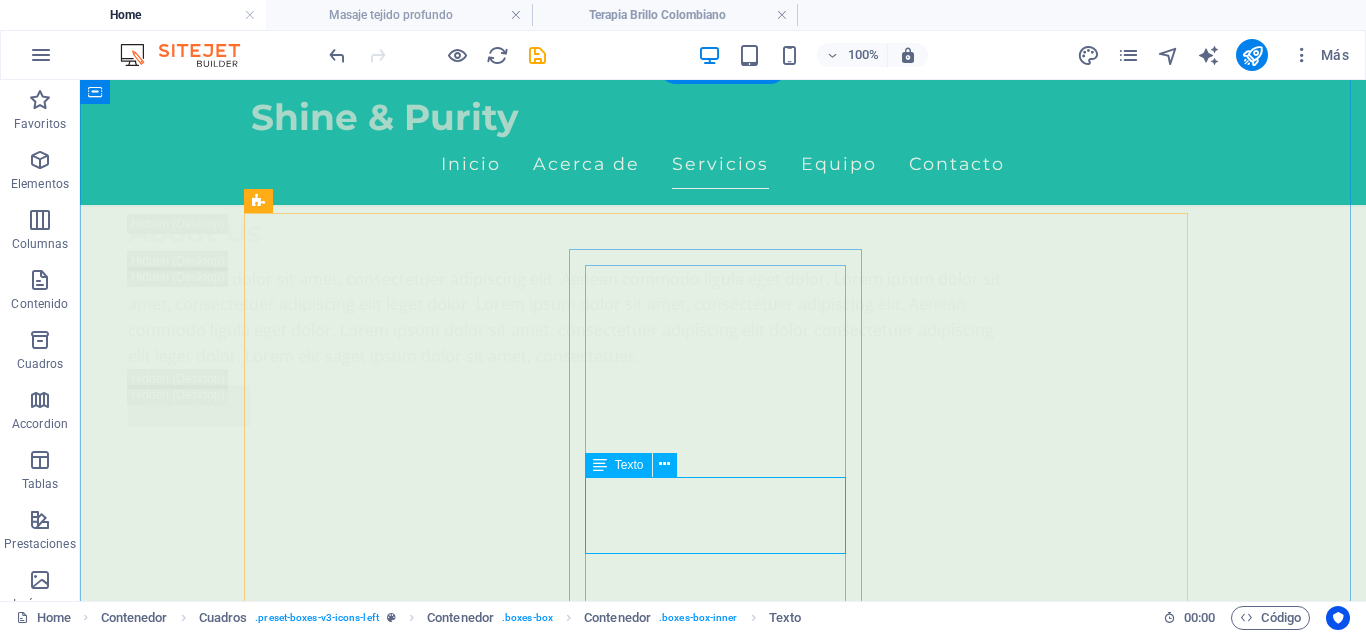 click on "Déjate envolver por un masaje relajante que alivia el estrés y renueva la paz en tu cuerpo." at bounding box center (397, 4925) 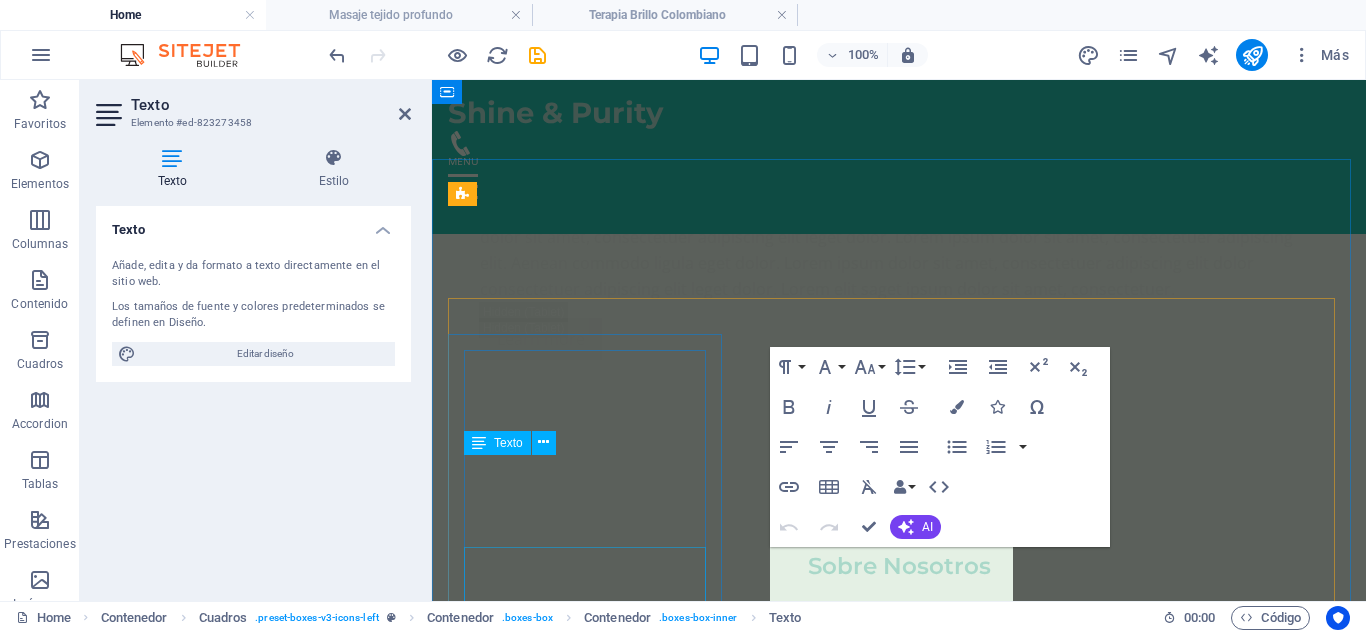scroll, scrollTop: 3442, scrollLeft: 0, axis: vertical 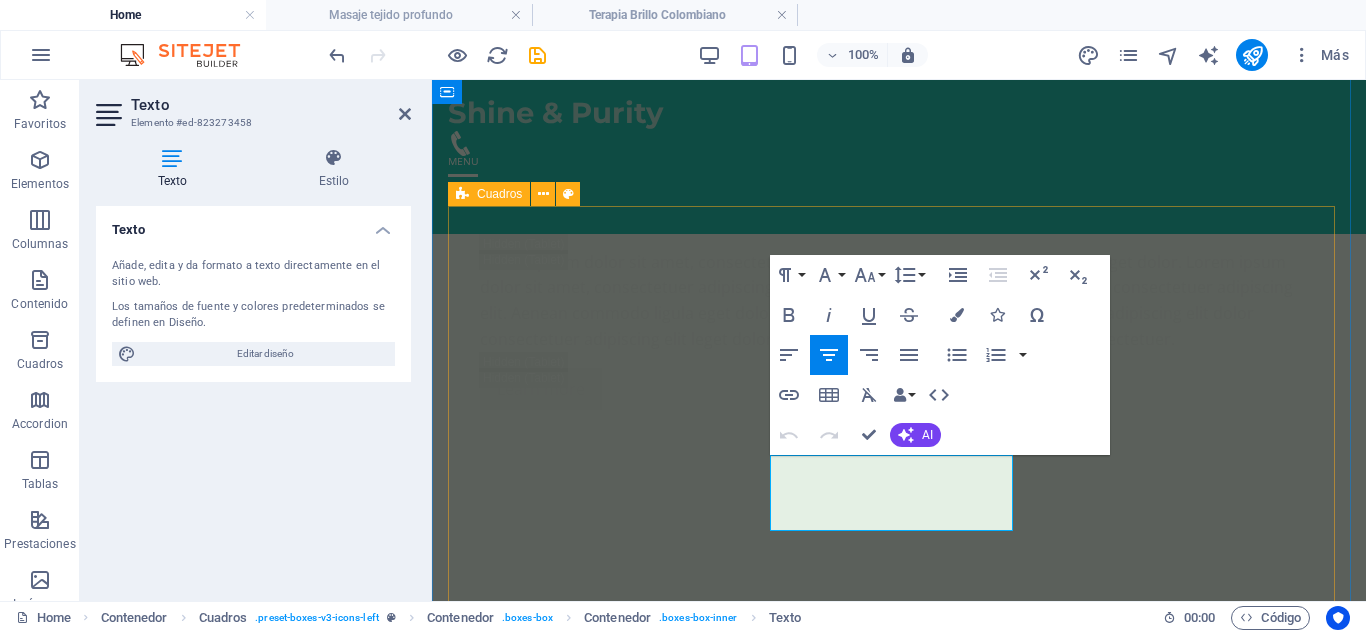 drag, startPoint x: 991, startPoint y: 519, endPoint x: 744, endPoint y: 472, distance: 251.4319 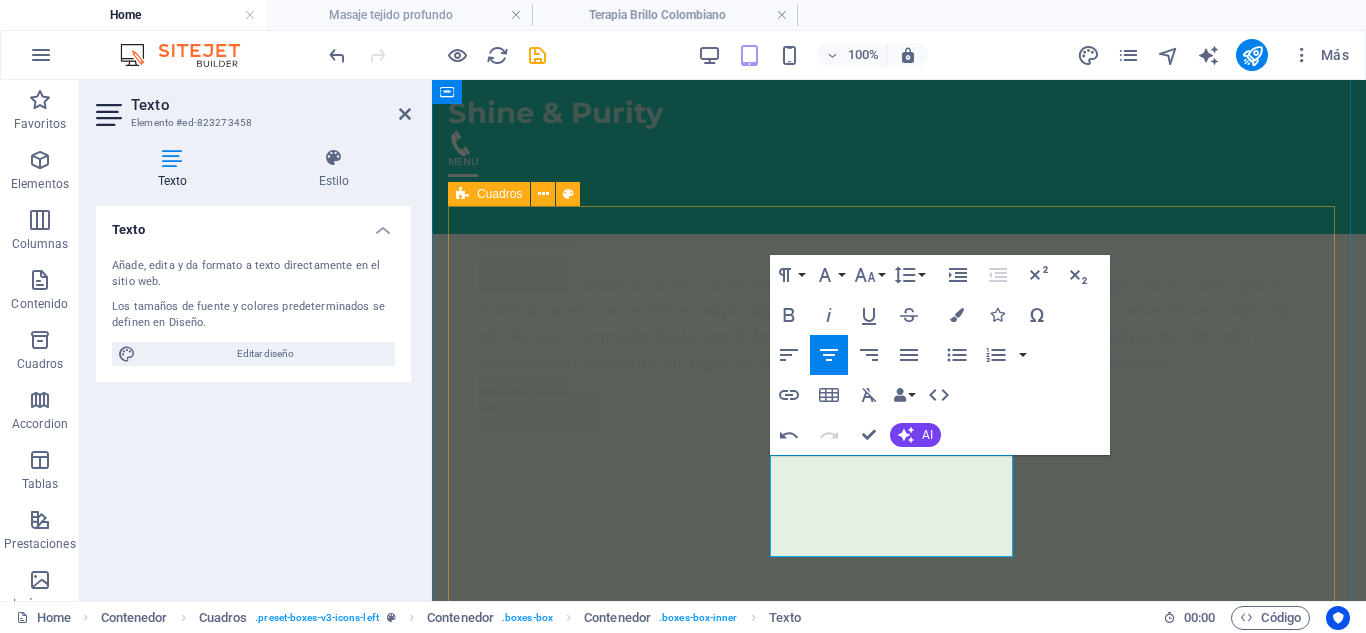 scroll, scrollTop: 1272, scrollLeft: 6, axis: both 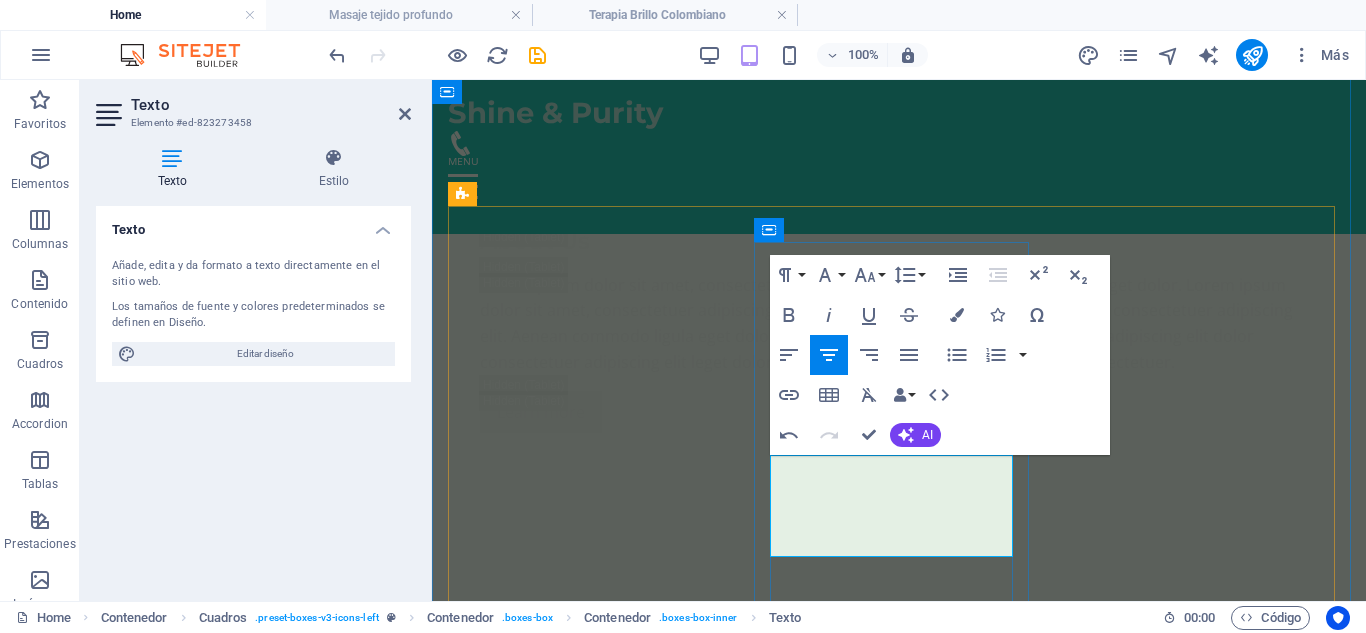 click on "Presión firme y técnica enfocada para liberar contracturas y tensiones musculares profundas." at bounding box center (587, 4895) 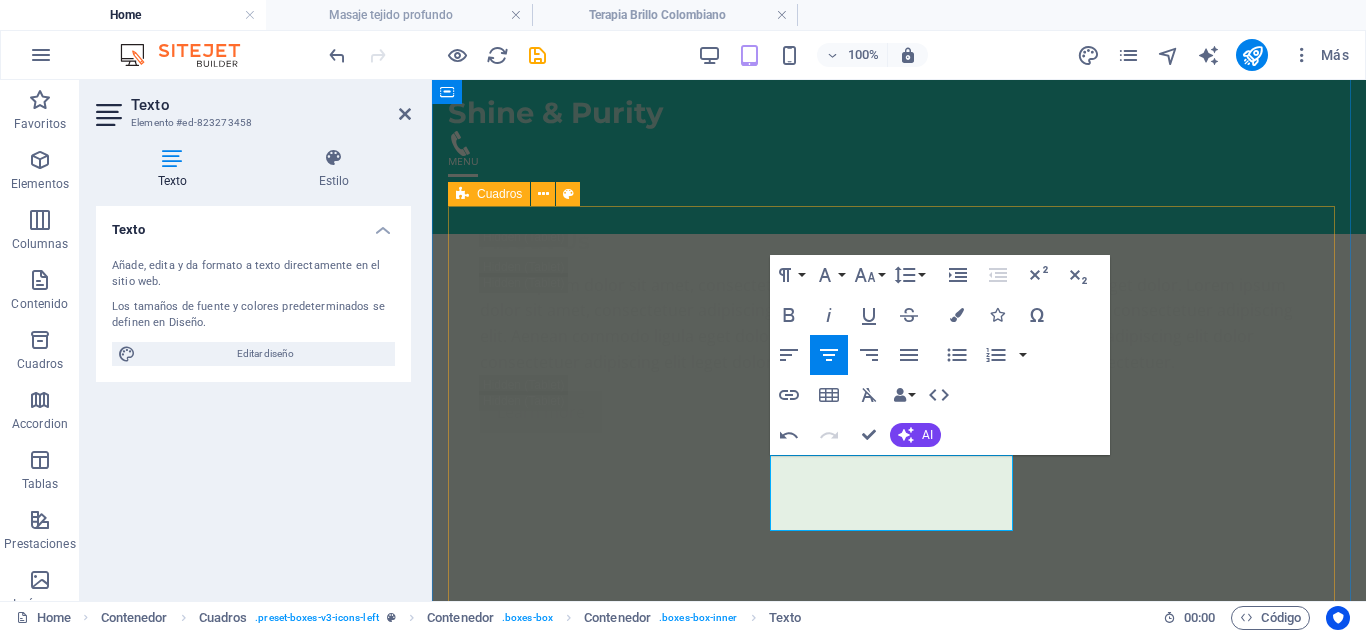 click on "Masaje Relajante Ideal para soltar tensiones acumuladas y reconectar contigo misma. Ritmo lento, toques suaves, paz profunda. 150.000 ​ ​ COP  Agregar   Masaje Tejido profundo Presión firme y técnica enfocada para liberar tensiones musculares profundas. Presión firme y técnica enfocada para liberar contracturas y tensiones musculares profundas 150.000 COP  Agregar   Masaje Deportivo Déjate envolver por un masaje relajante que alivia el estrés y renueva la paz en tu cuerpo. 150.000 COP  Agregar   Masaje Relajante Déjate envolver por un masaje relajante que alivia el estrés y renueva la paz en tu cuerpo. 150.000 COP ​  Agregar   Masaje Relajante Déjate envolver por un masaje relajante que alivia el estrés y renueva la paz en tu cuerpo. 150.000 COP  Agregar   Tratamientos Faciales Personalizados Aromaterapia" at bounding box center [899, 6753] 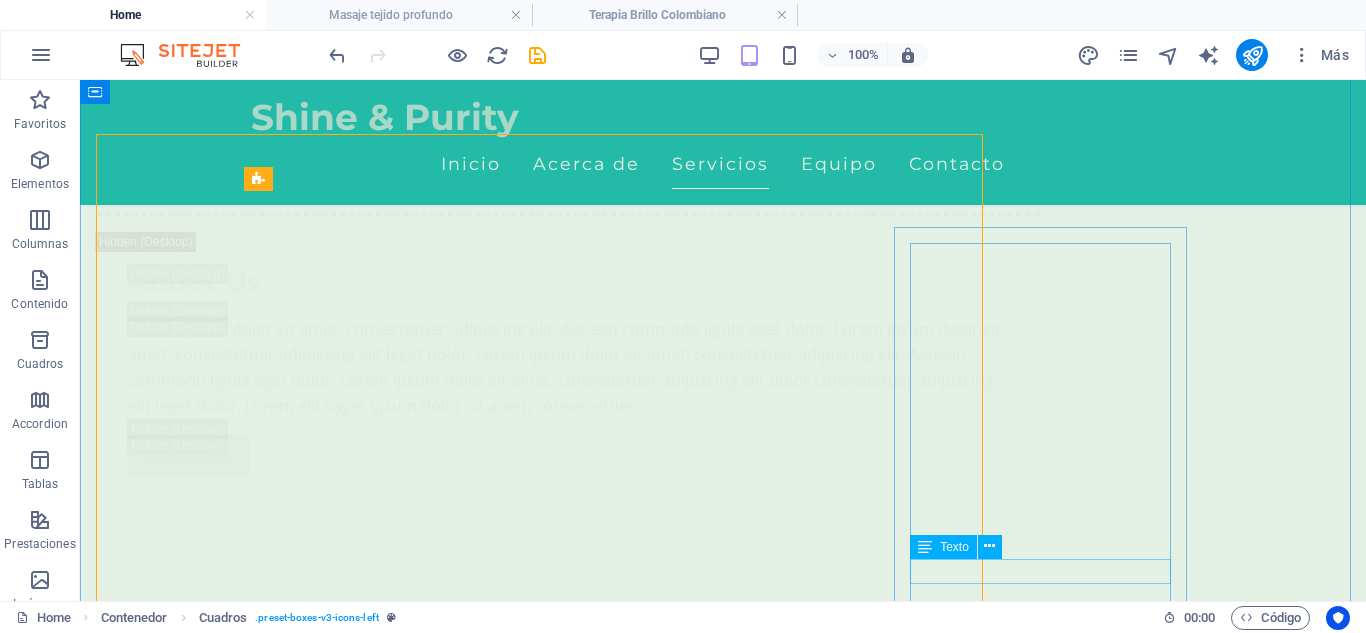 scroll, scrollTop: 3514, scrollLeft: 0, axis: vertical 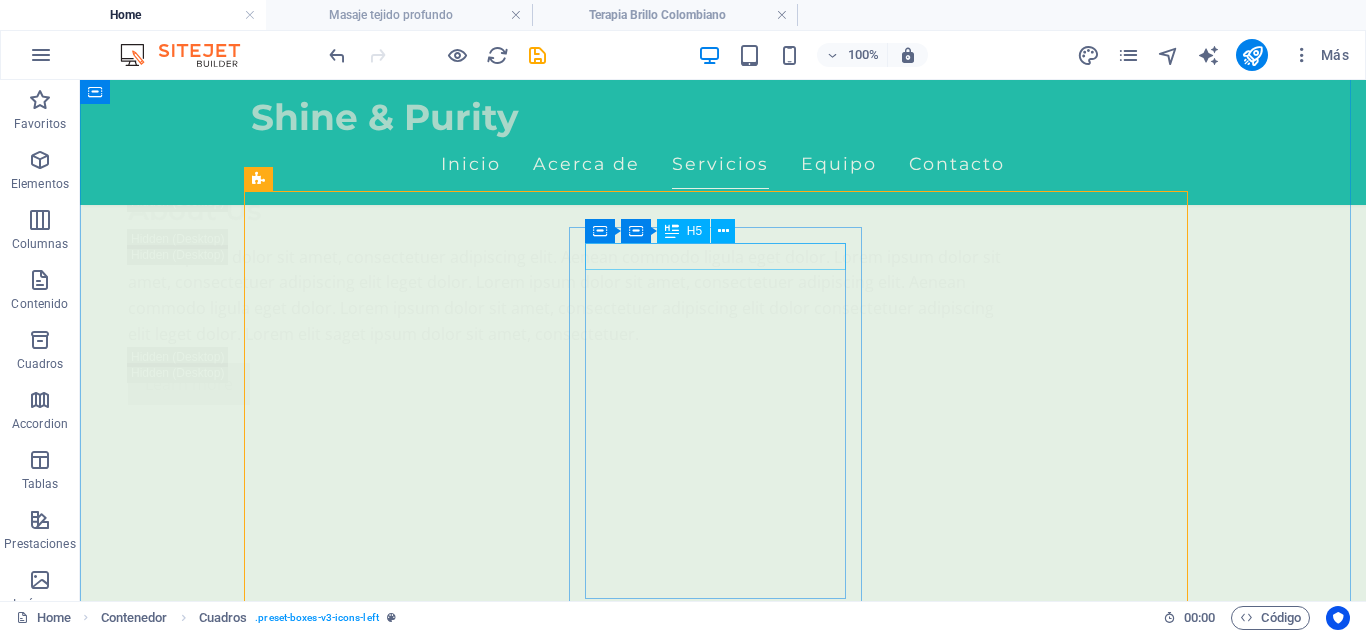 click on "Masaje Tejido profundo" at bounding box center [397, 4156] 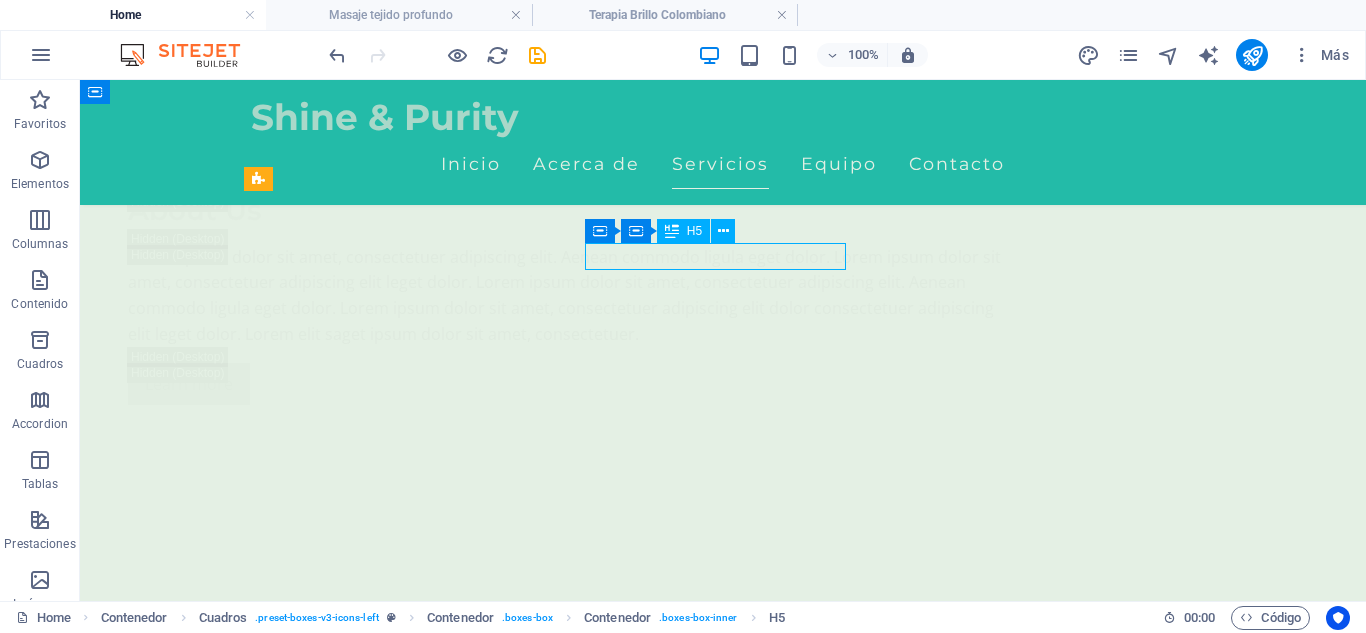 click on "Masaje Tejido profundo" at bounding box center [397, 4156] 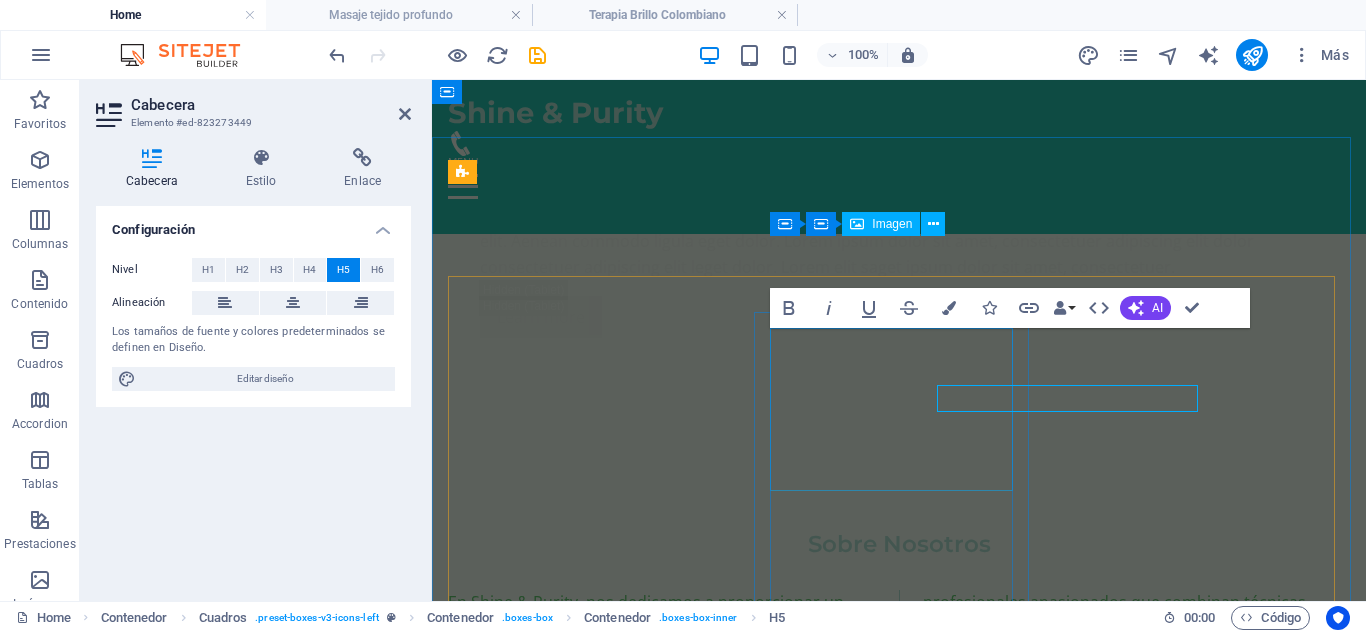 scroll, scrollTop: 3464, scrollLeft: 0, axis: vertical 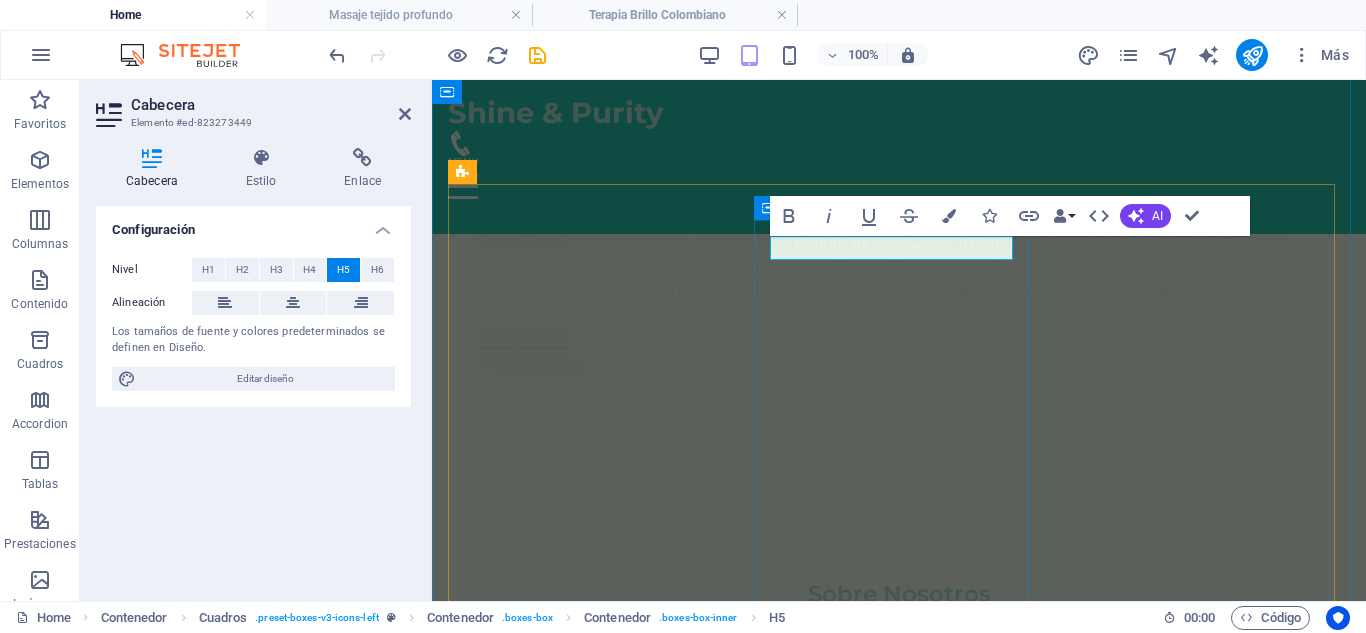 click on "Masaje Tejido profundo Presión firme y técnica enfocada para liberar tensiones musculares profundas. 150.000 COP  Agregar" at bounding box center (587, 4555) 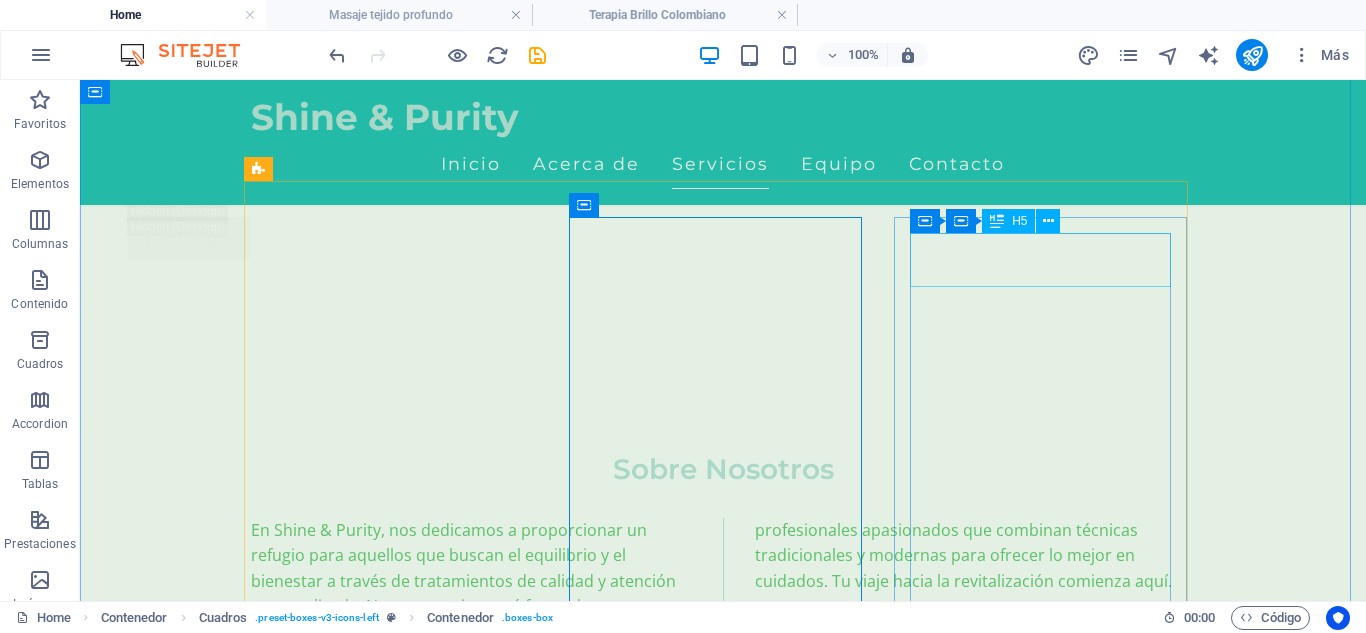 scroll, scrollTop: 3478, scrollLeft: 0, axis: vertical 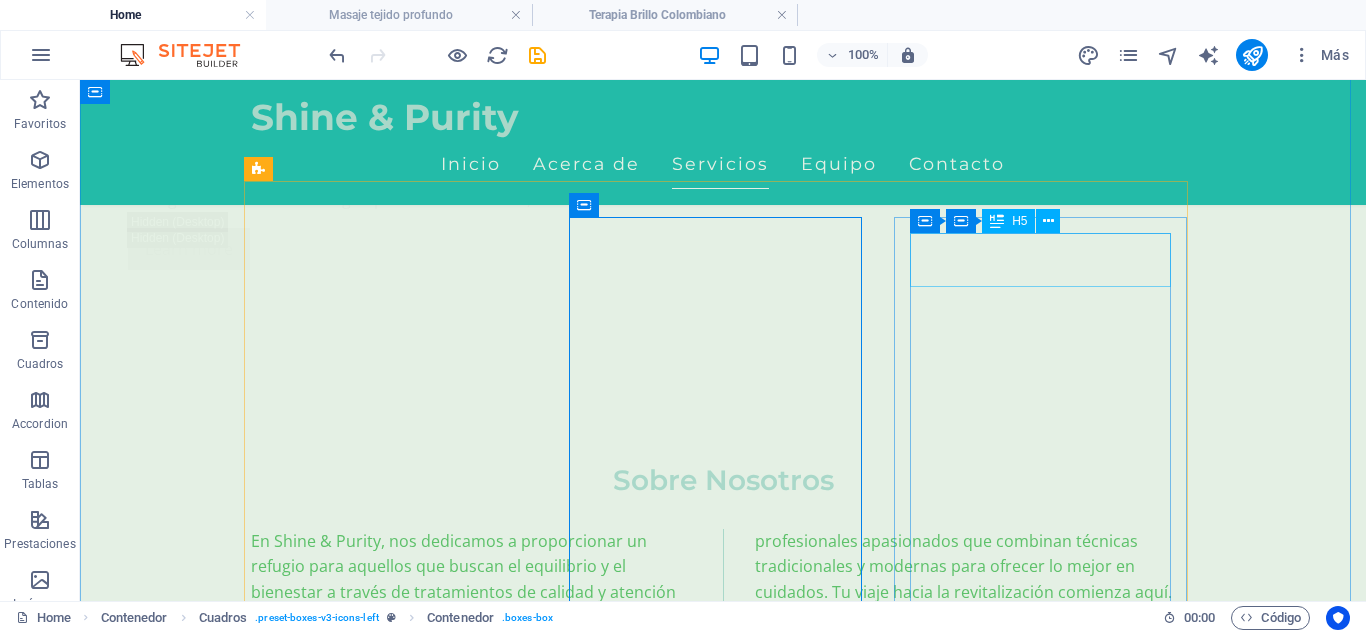 click on "Masaje Deportivo" at bounding box center [397, 5070] 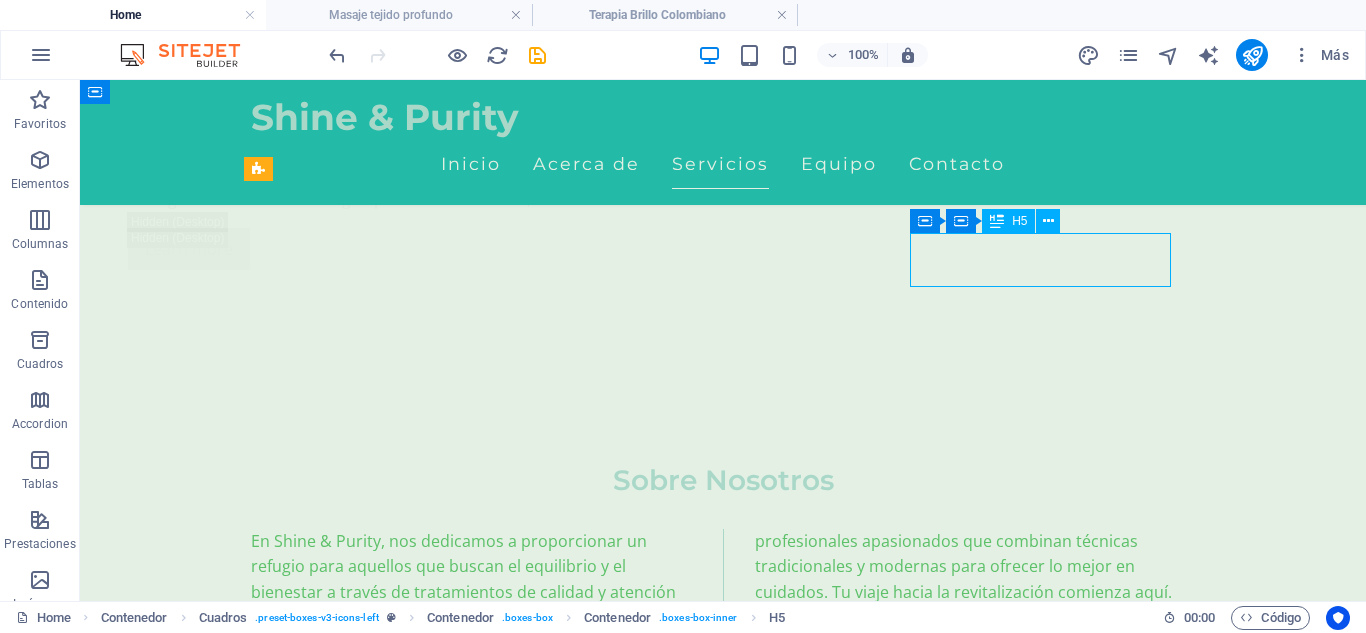 click on "Masaje Deportivo" at bounding box center [397, 5070] 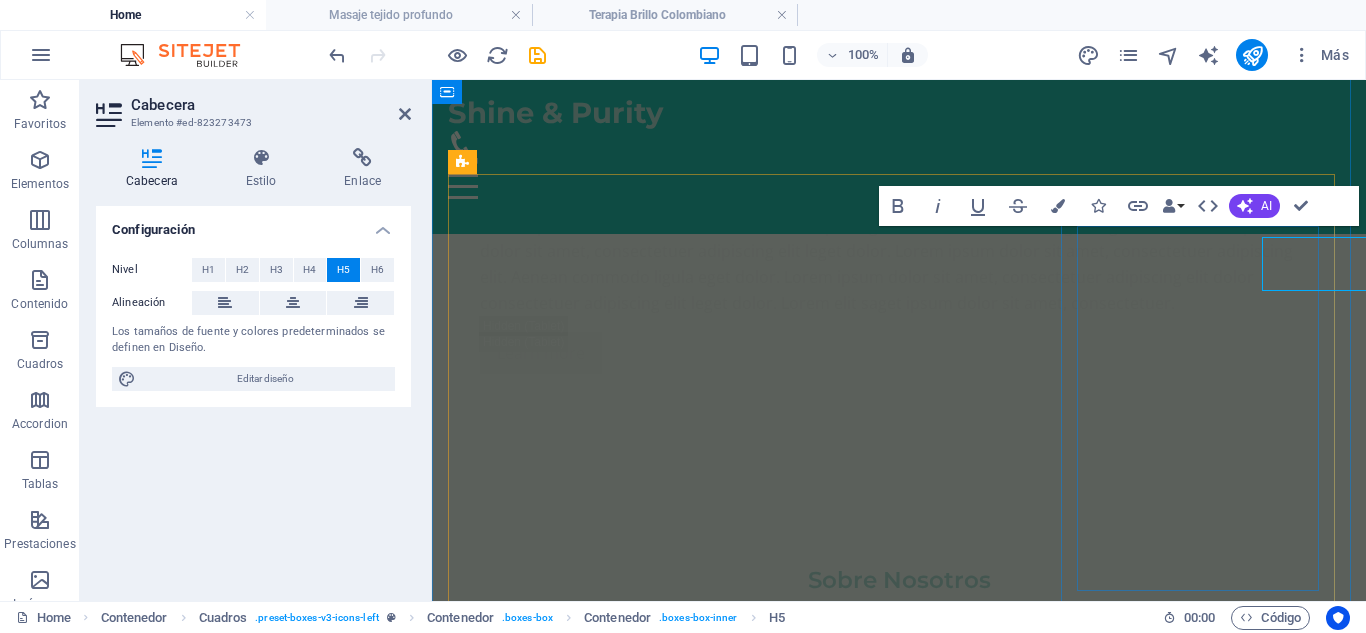 scroll, scrollTop: 3474, scrollLeft: 0, axis: vertical 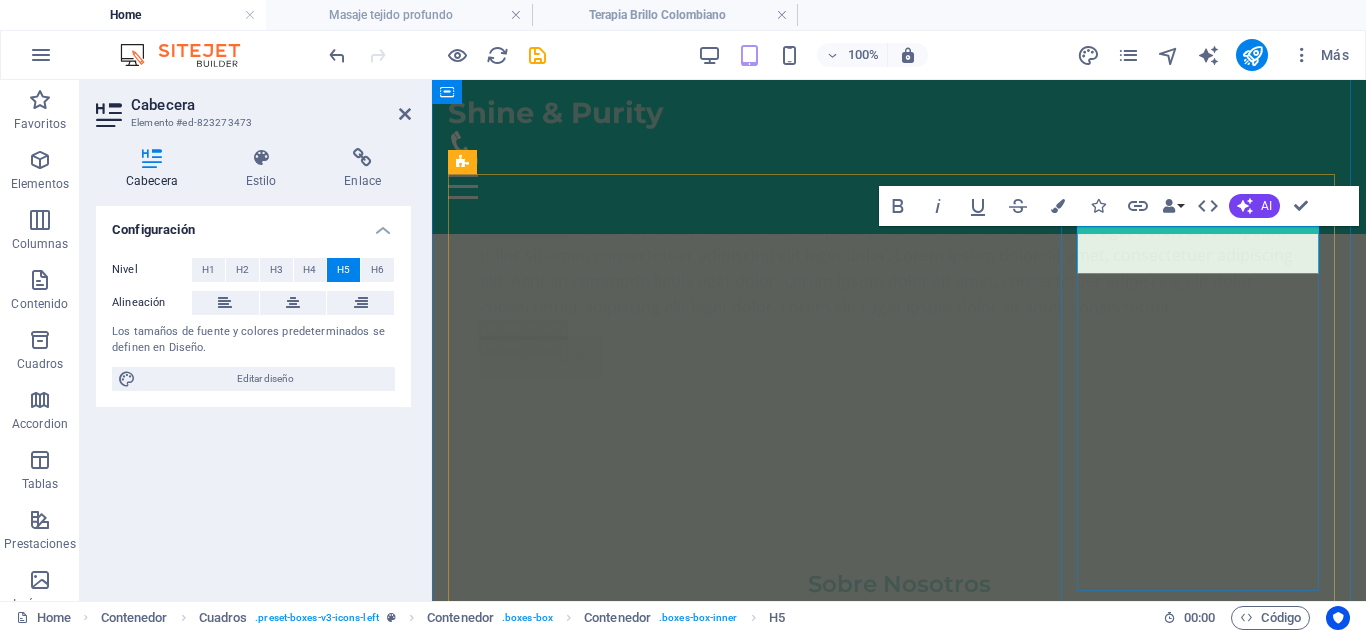 click on "Masaje Deportivo" at bounding box center [587, 5126] 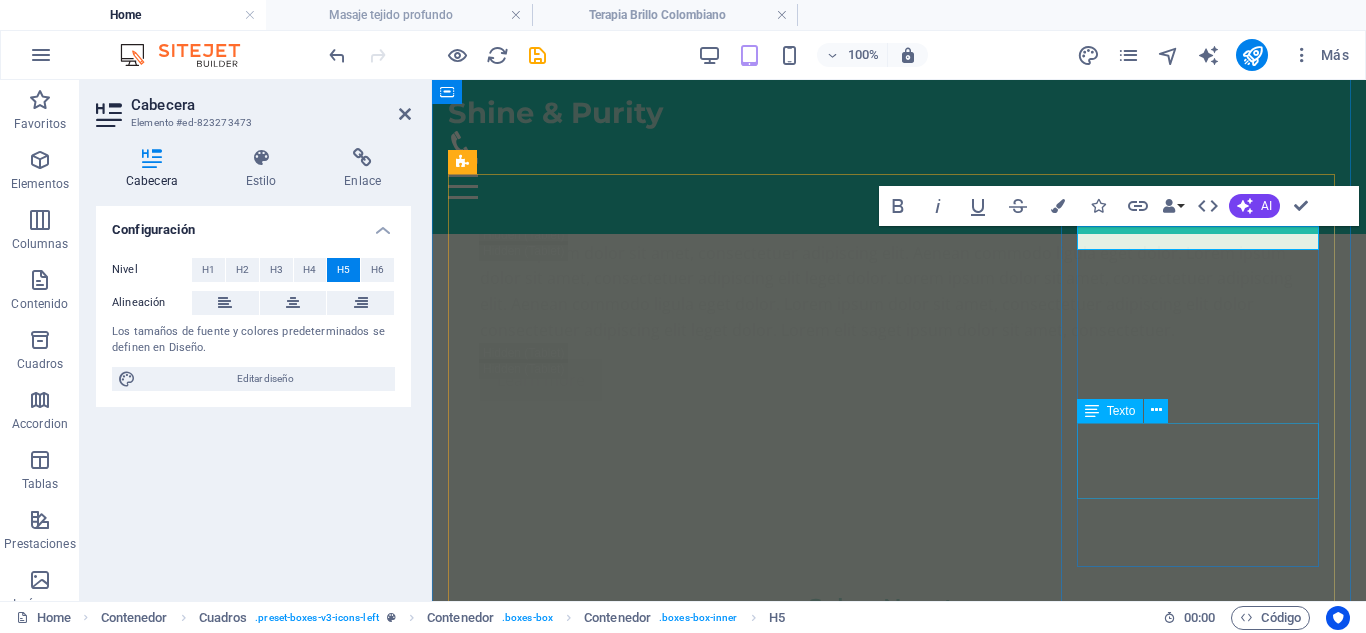 click on "Déjate envolver por un masaje relajante que alivia el estrés y renueva la paz en tu cuerpo." at bounding box center [587, 5822] 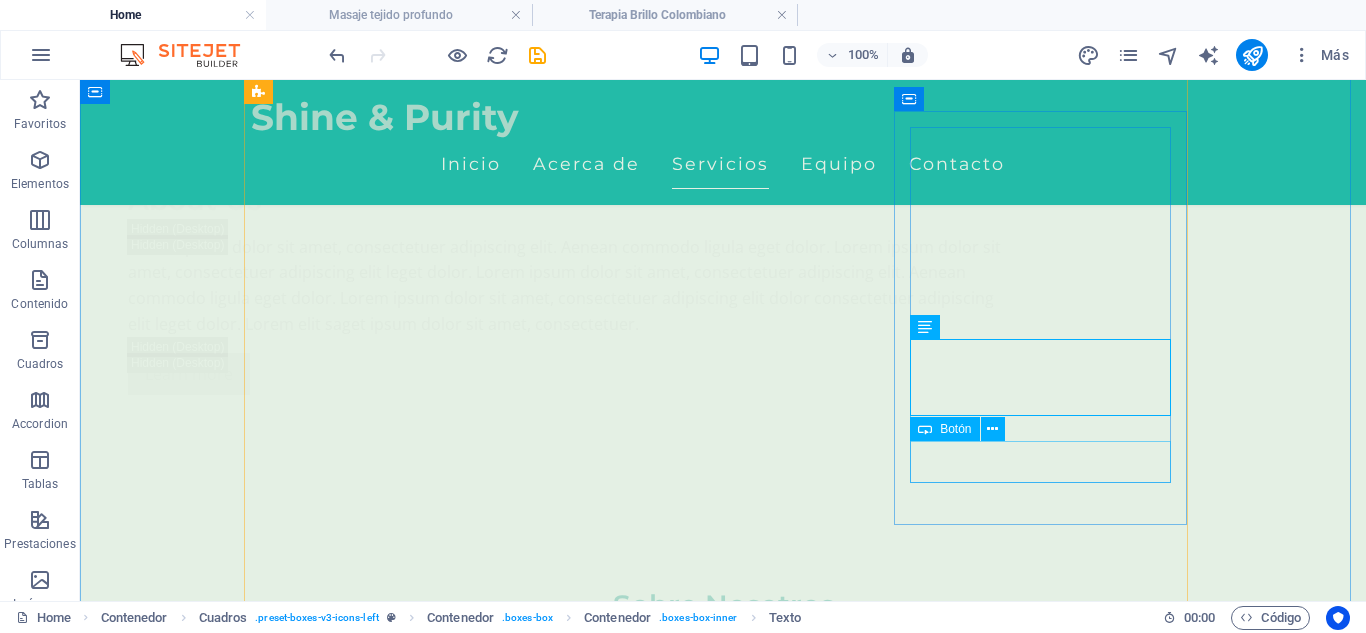 scroll, scrollTop: 3630, scrollLeft: 0, axis: vertical 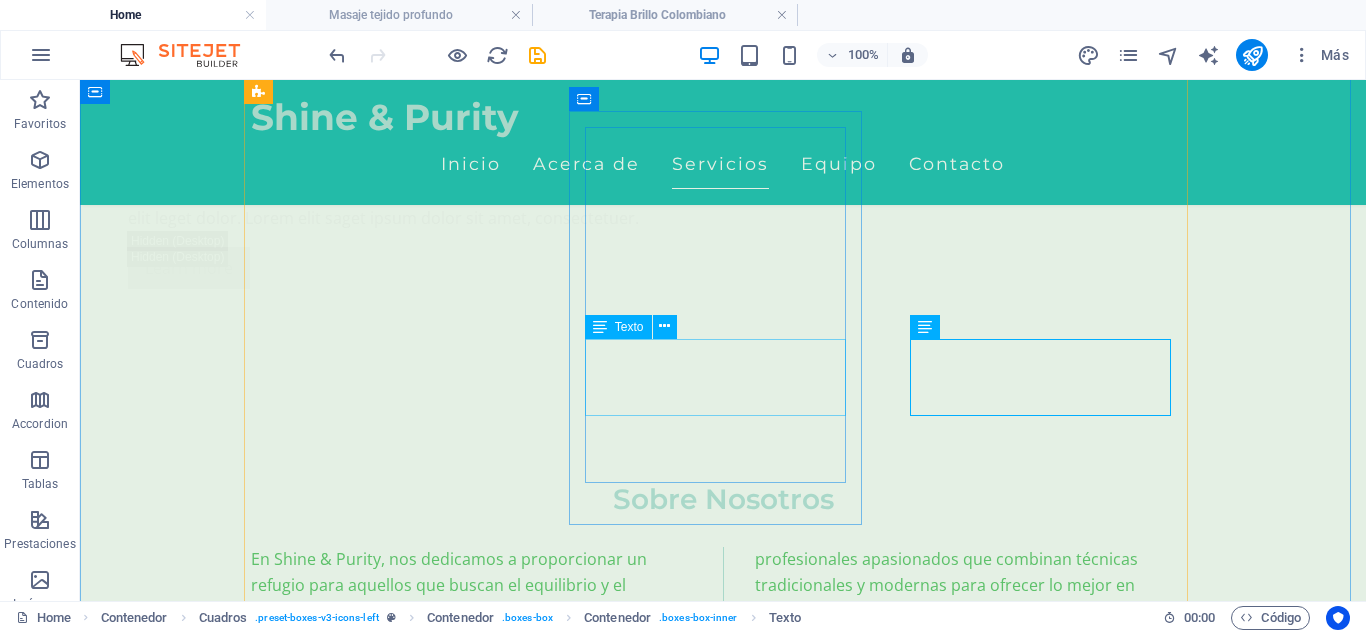 click on "Presión firme y técnica enfocada para liberar tensiones musculares profundas." at bounding box center [397, 4787] 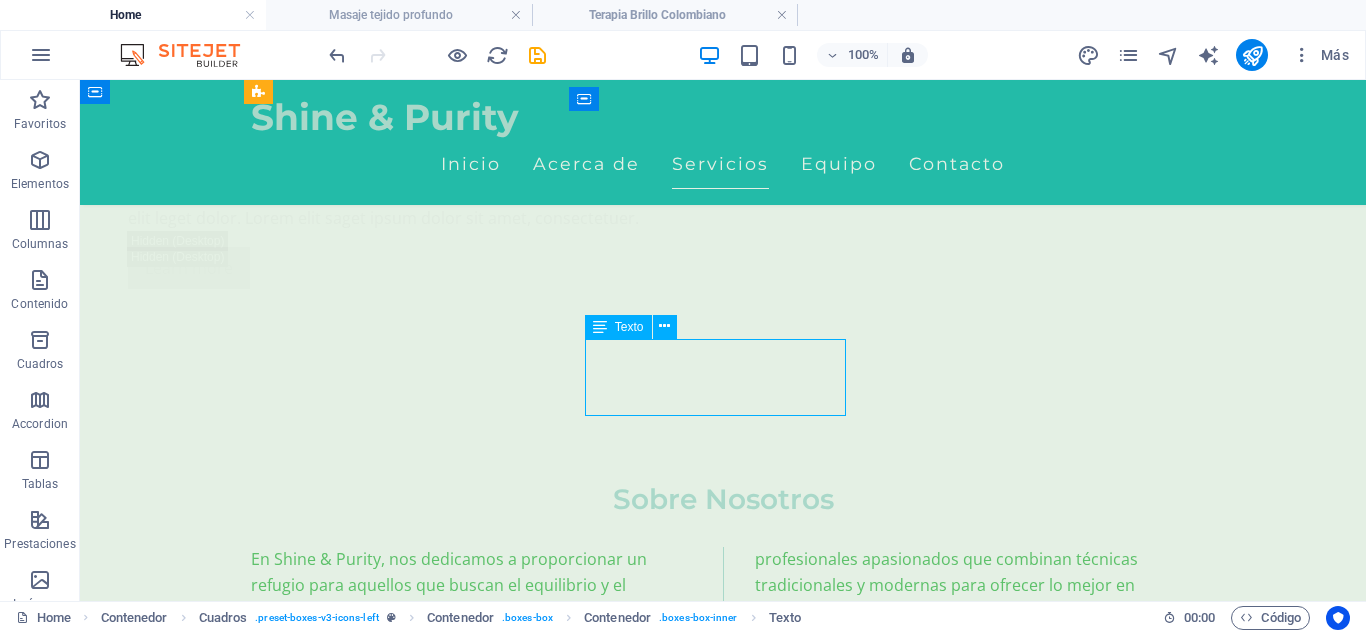 click on "Presión firme y técnica enfocada para liberar tensiones musculares profundas." at bounding box center (397, 4787) 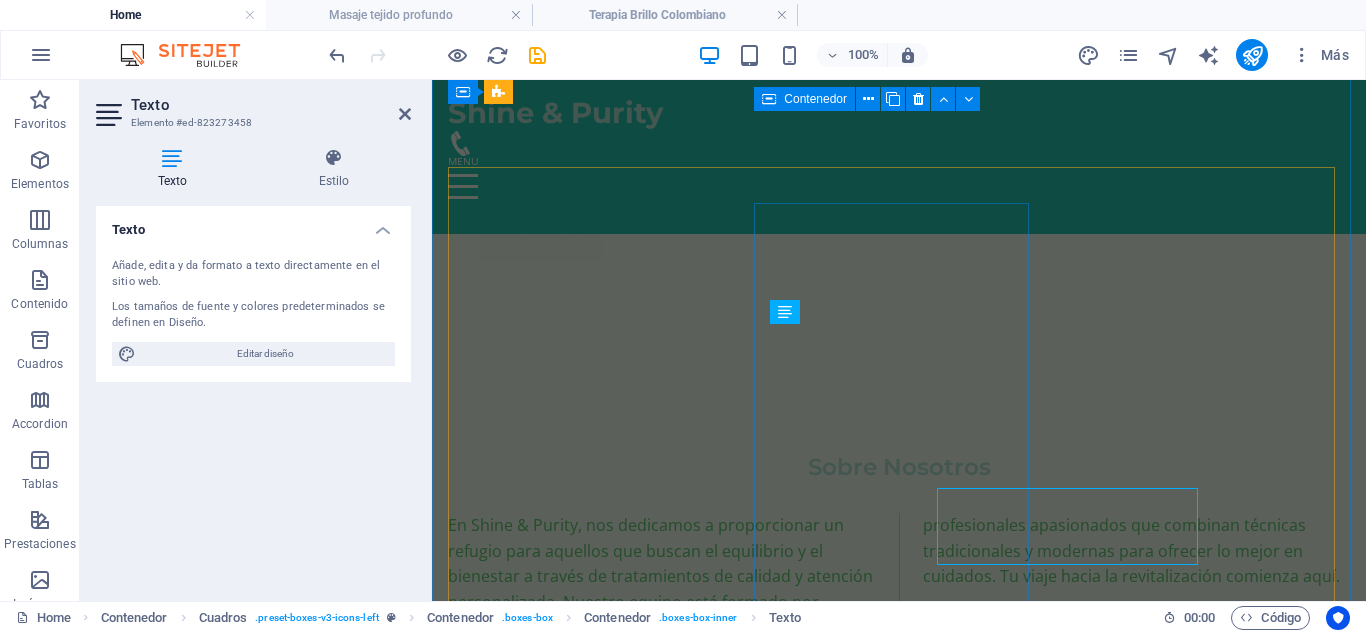 click on "Masaje Tejido profundo Presión firme y técnica enfocada para liberar tensiones musculares profundas. 150.000 COP  Agregar" at bounding box center (587, 4428) 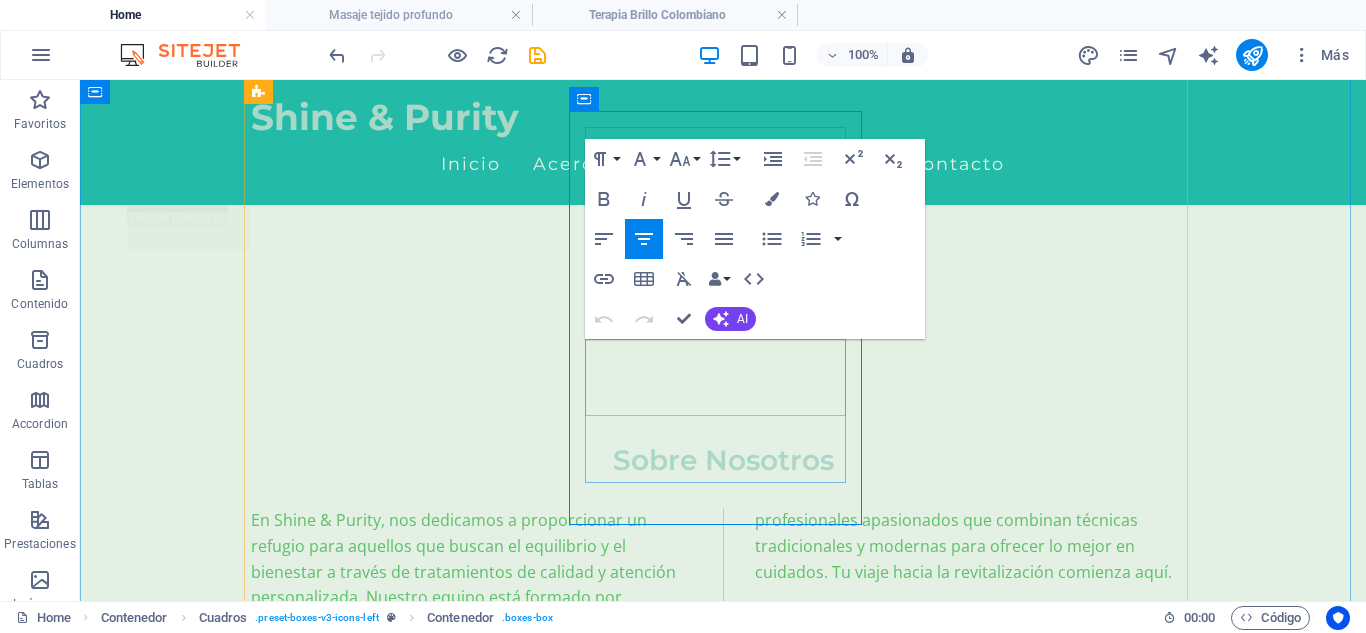 click on "Presión firme y técnica enfocada para liberar tensiones musculares profundas." at bounding box center (397, 4748) 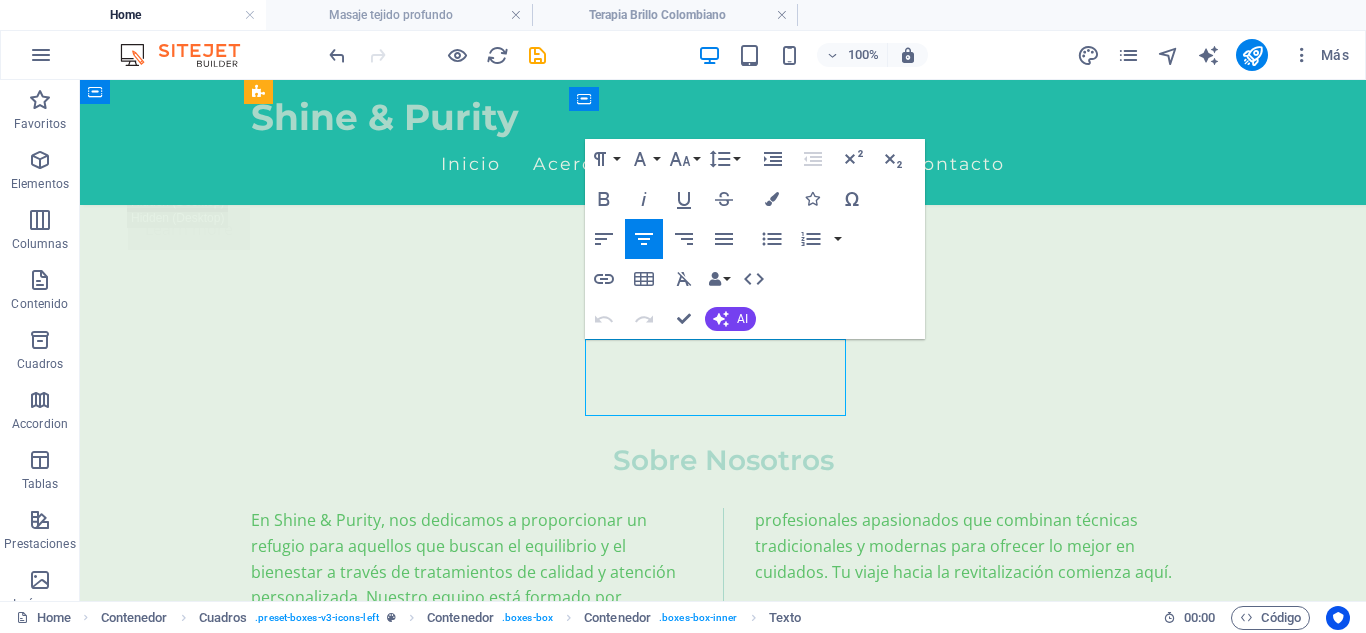 click on "Presión firme y técnica enfocada para liberar tensiones musculares profundas." at bounding box center (397, 4748) 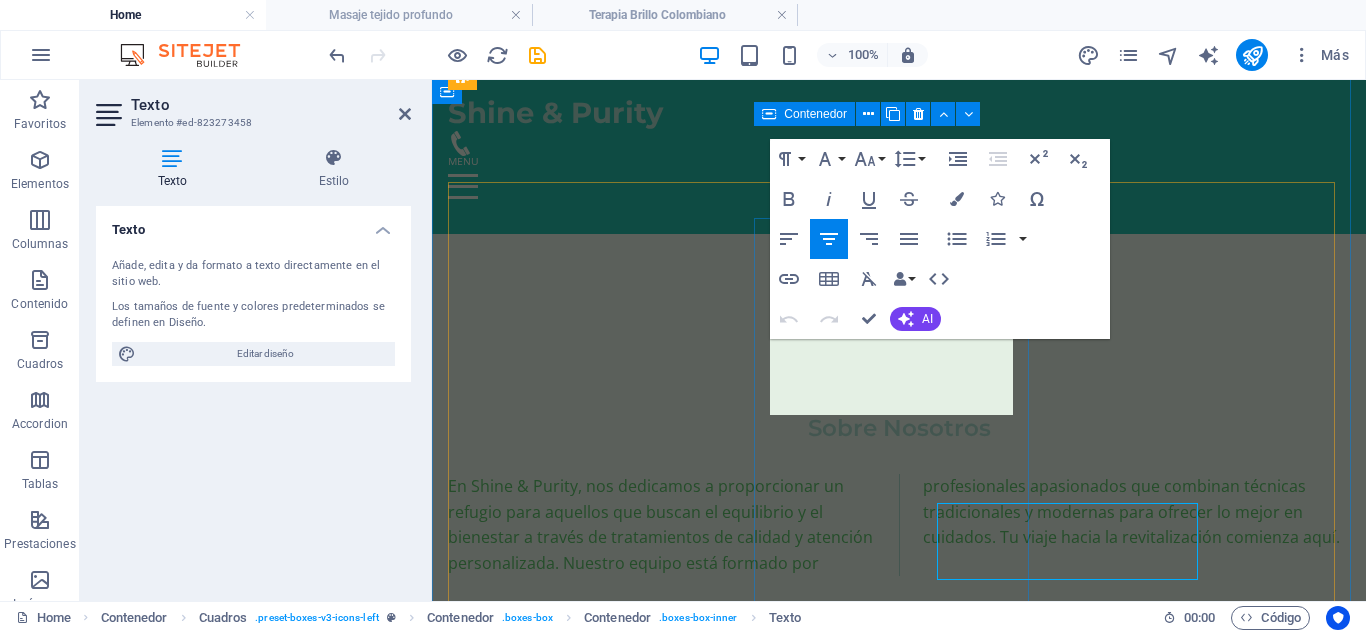 scroll, scrollTop: 3558, scrollLeft: 0, axis: vertical 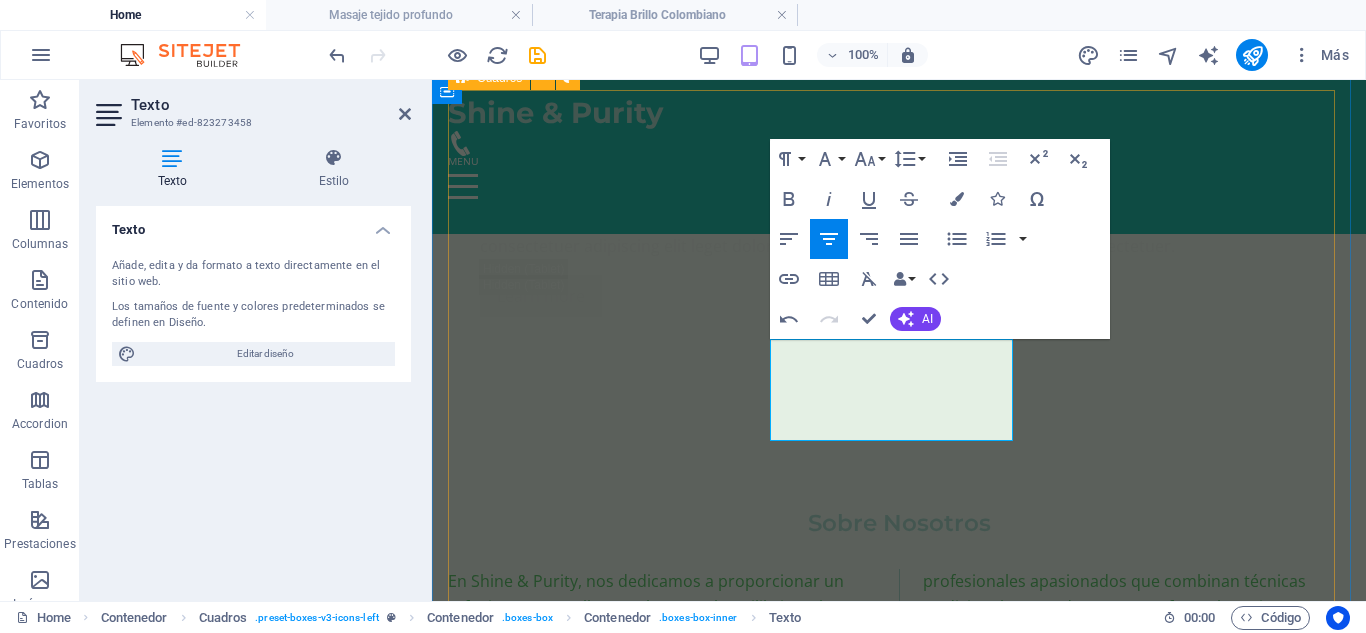 click on "Masaje Relajante Ideal para soltar tensiones acumuladas y reconectar contigo misma. Ritmo lento, toques suaves, paz profunda. 150.000 ​   ​ COP  Agregar    Masaje Tejido profundo Presión firme y técnica enfocada para liberar tensiones musculares profundas. 150.000 COP  Agregar    Masaje Deportivo Déjate envolver por un masaje relajante que alivia el estrés y renueva la paz en tu cuerpo. 150.000 COP  Agregar    Masaje Relajante Déjate envolver por un masaje relajante que alivia el estrés y renueva la paz en tu cuerpo. 150.000 COP ​  Agregar    ​ Masaje Relajante Déjate envolver por un masaje relajante que alivia el estrés y renueva la paz en tu cuerpo. 150.000 COP  Agregar    Tratamientos Faciales Personalizados Servicios diseñados para cada tipo de piel, utilizando productos naturales para resaltar tu belleza natural. Aromaterapia" at bounding box center [899, 6638] 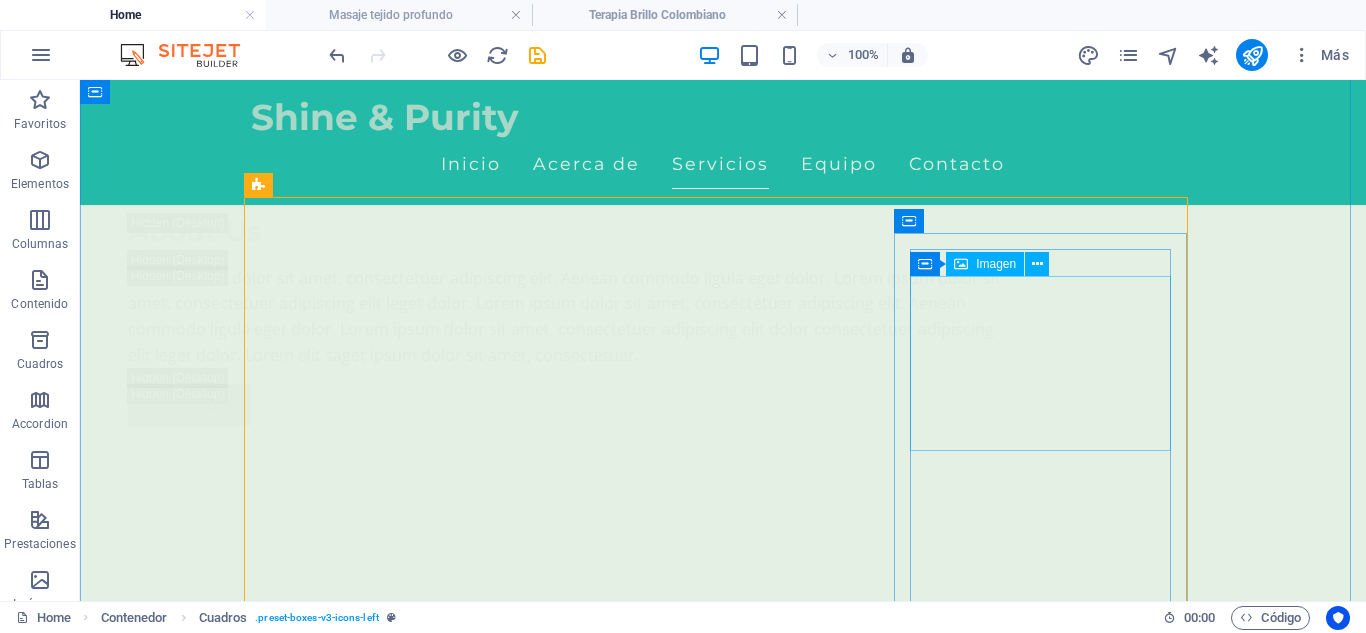 scroll, scrollTop: 3508, scrollLeft: 0, axis: vertical 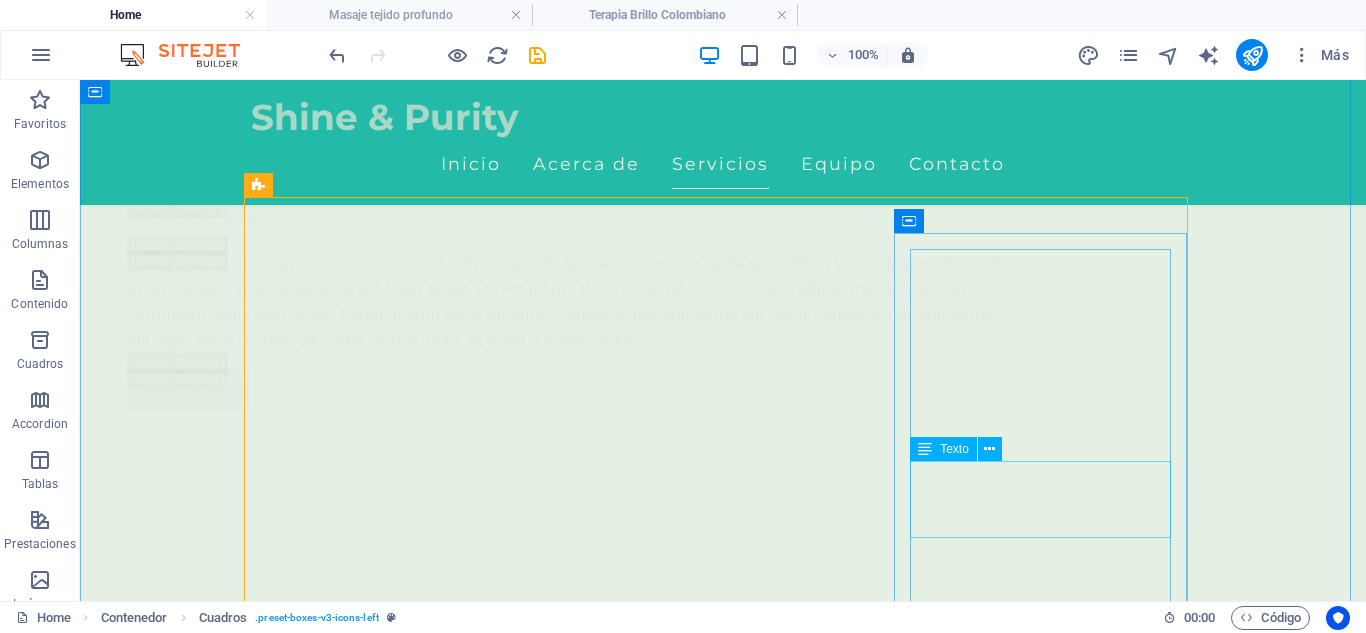 click on "Déjate envolver por un masaje relajante que alivia el estrés y renueva la paz en tu cuerpo." at bounding box center [397, 6144] 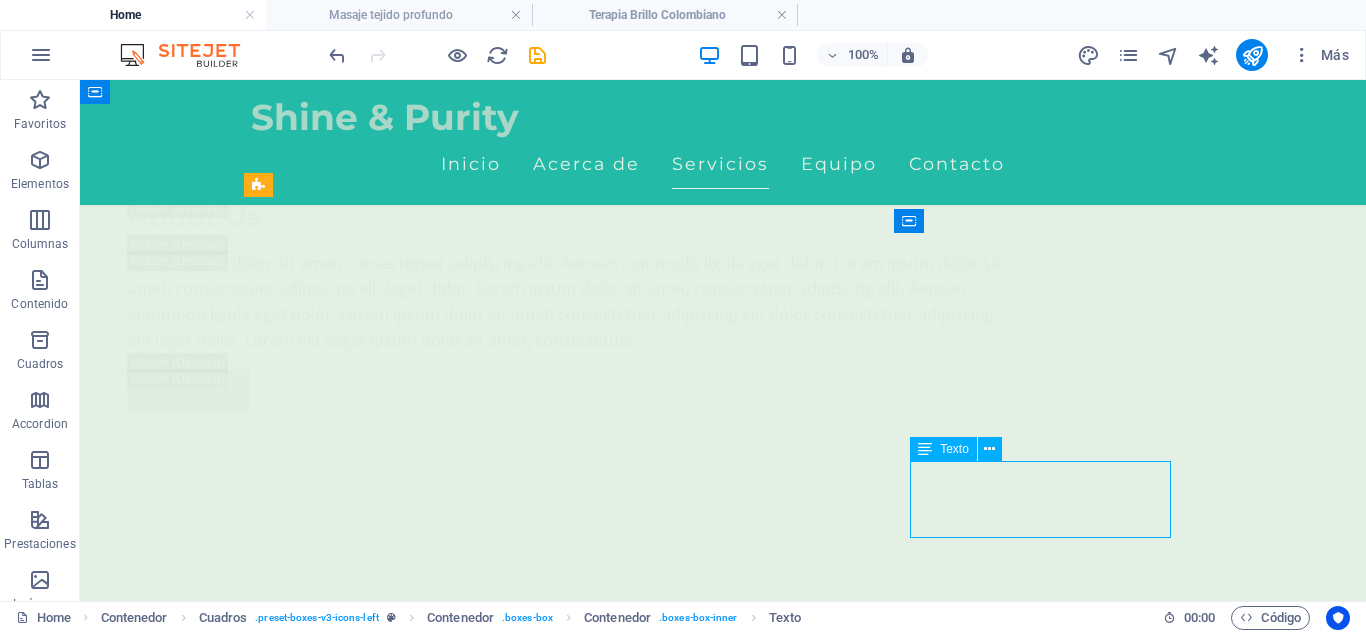 click on "Déjate envolver por un masaje relajante que alivia el estrés y renueva la paz en tu cuerpo." at bounding box center (397, 6144) 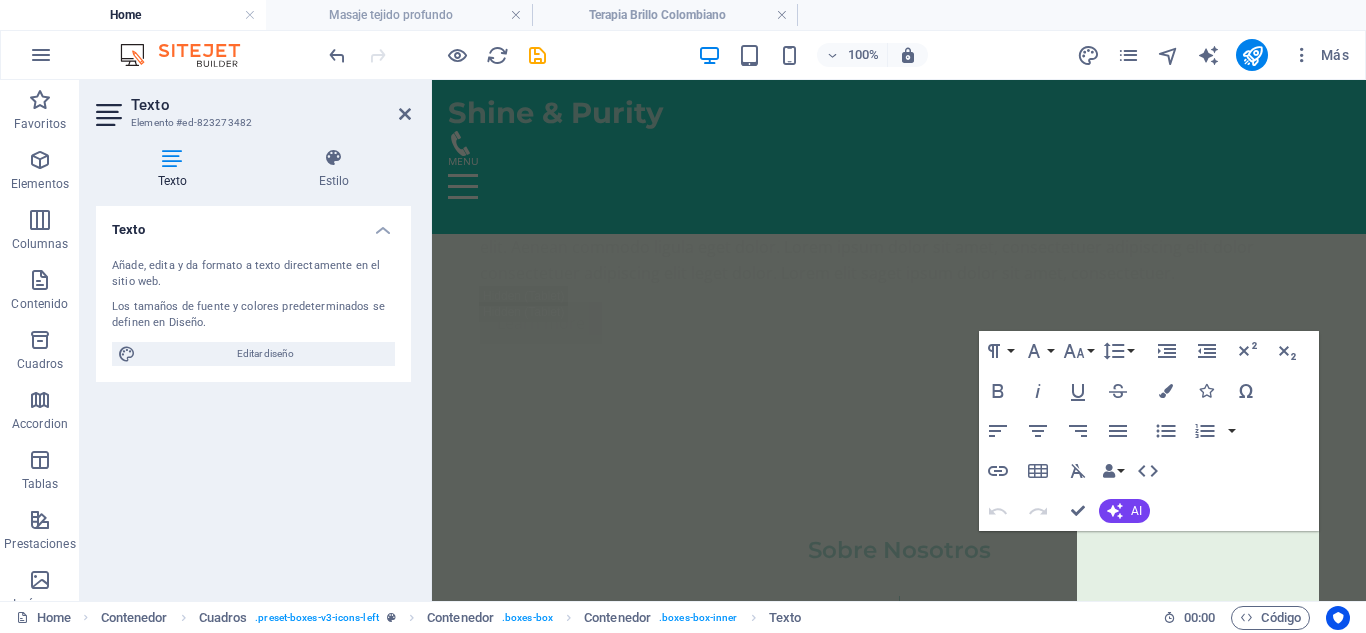 click on "Undo Redo Confirm (Ctrl+⏎) AI Mejorar Hacer más corto Hacer más largo Corregir ortografía y gramática Traducir a Inglés Generar texto" at bounding box center (1065, 511) 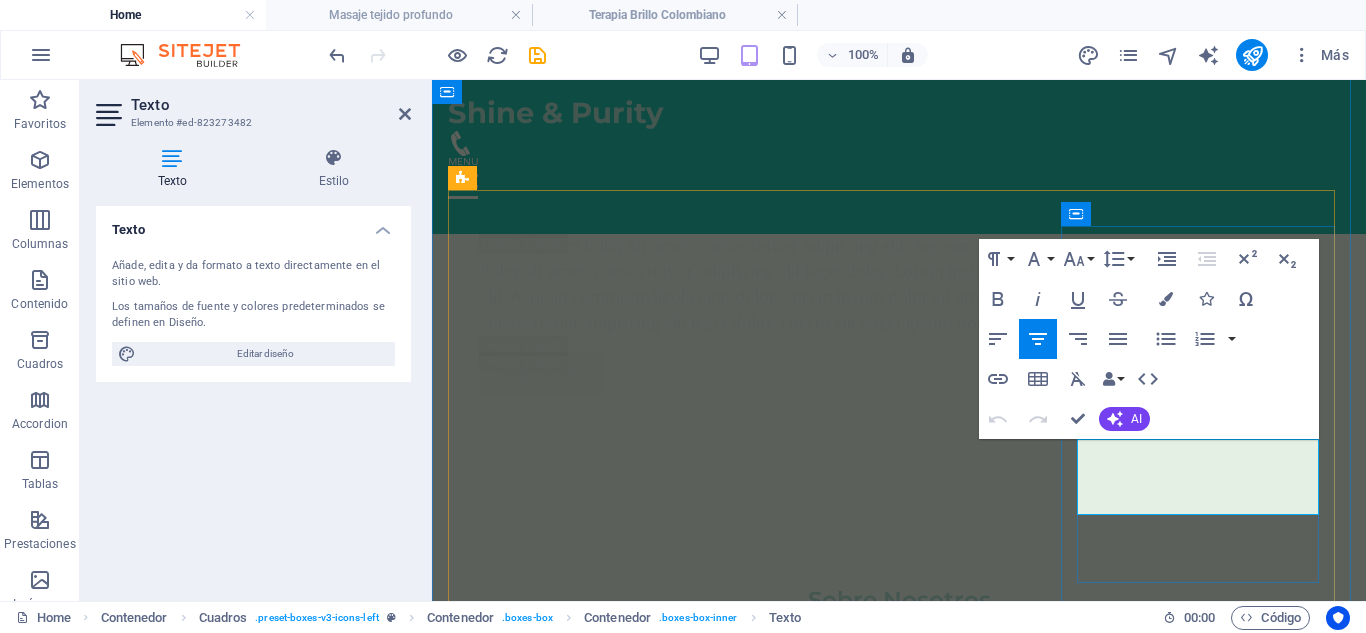 click on "Déjate envolver por un masaje relajante que alivia el estrés y renueva la paz en tu cuerpo." at bounding box center [587, 5841] 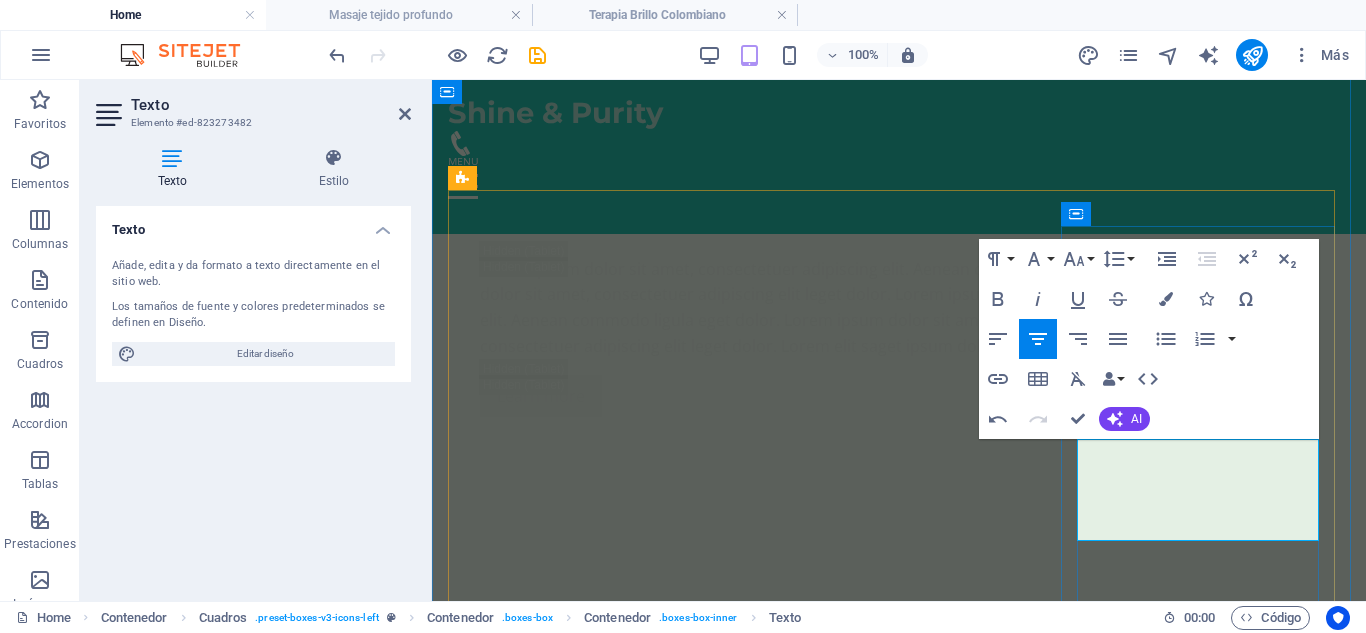 scroll, scrollTop: 1496, scrollLeft: 8, axis: both 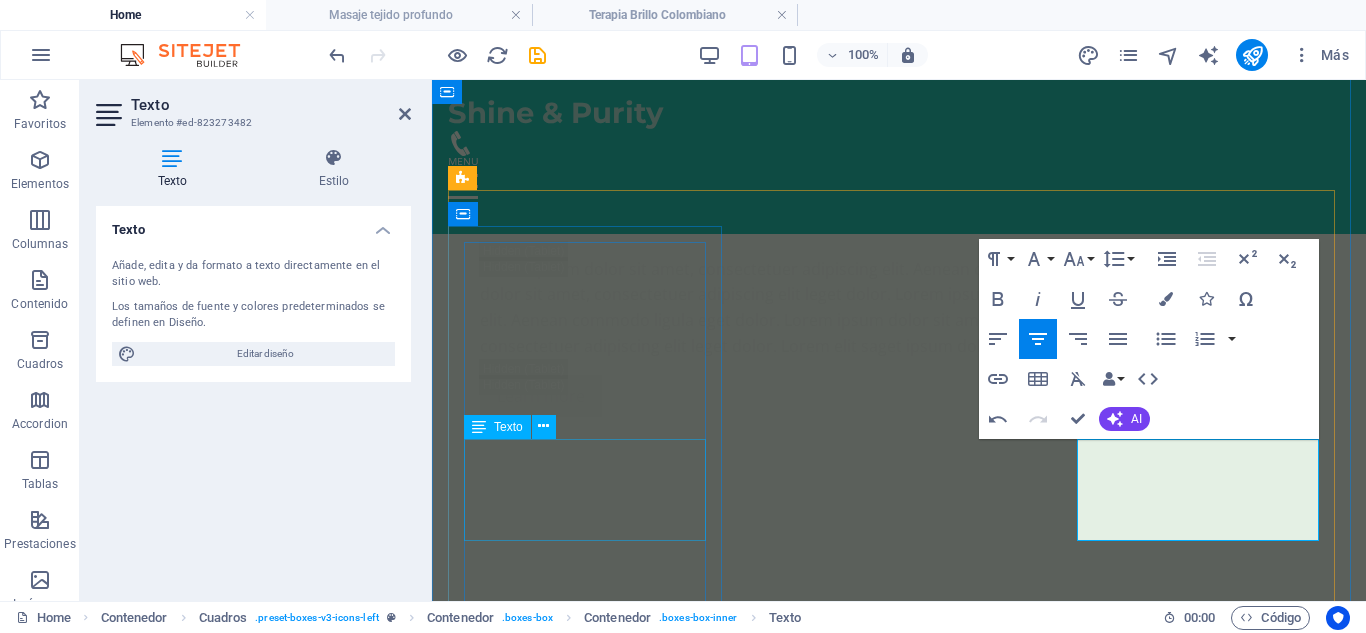 click on "Ideal para soltar tensiones acumuladas y reconectar contigo misma. Ritmo lento, toques suaves, paz profunda." at bounding box center (587, 3822) 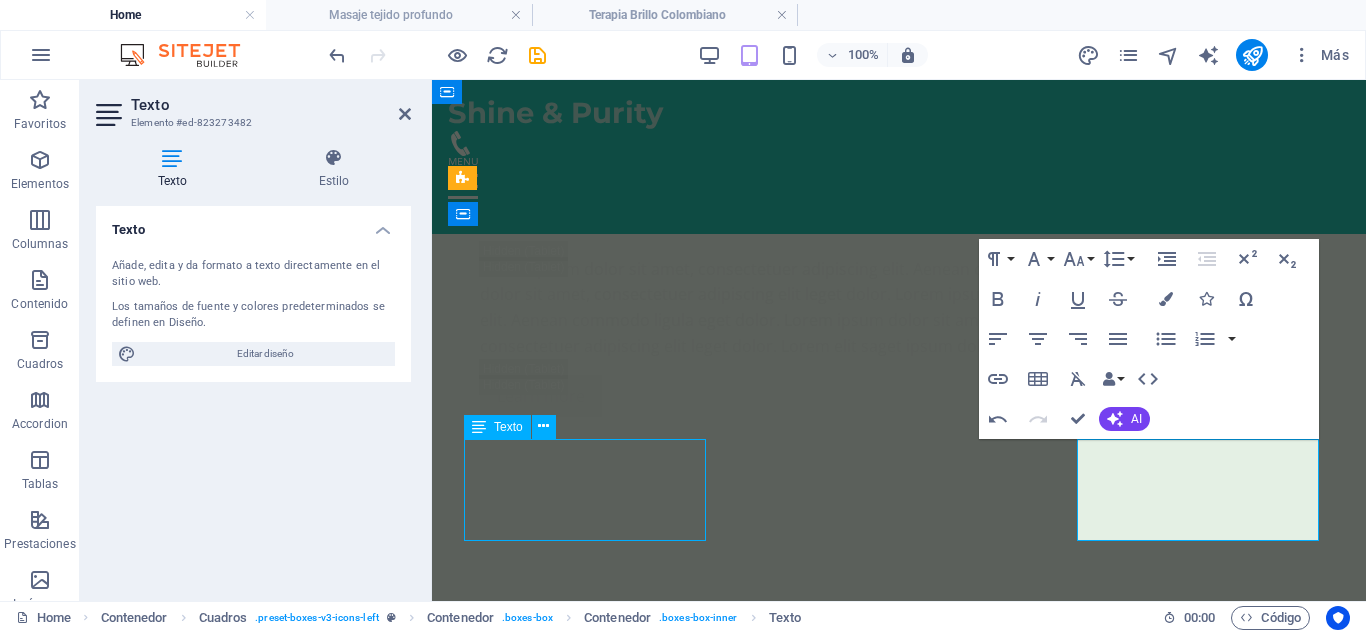 click on "Ideal para soltar tensiones acumuladas y reconectar contigo misma. Ritmo lento, toques suaves, paz profunda." at bounding box center [587, 3822] 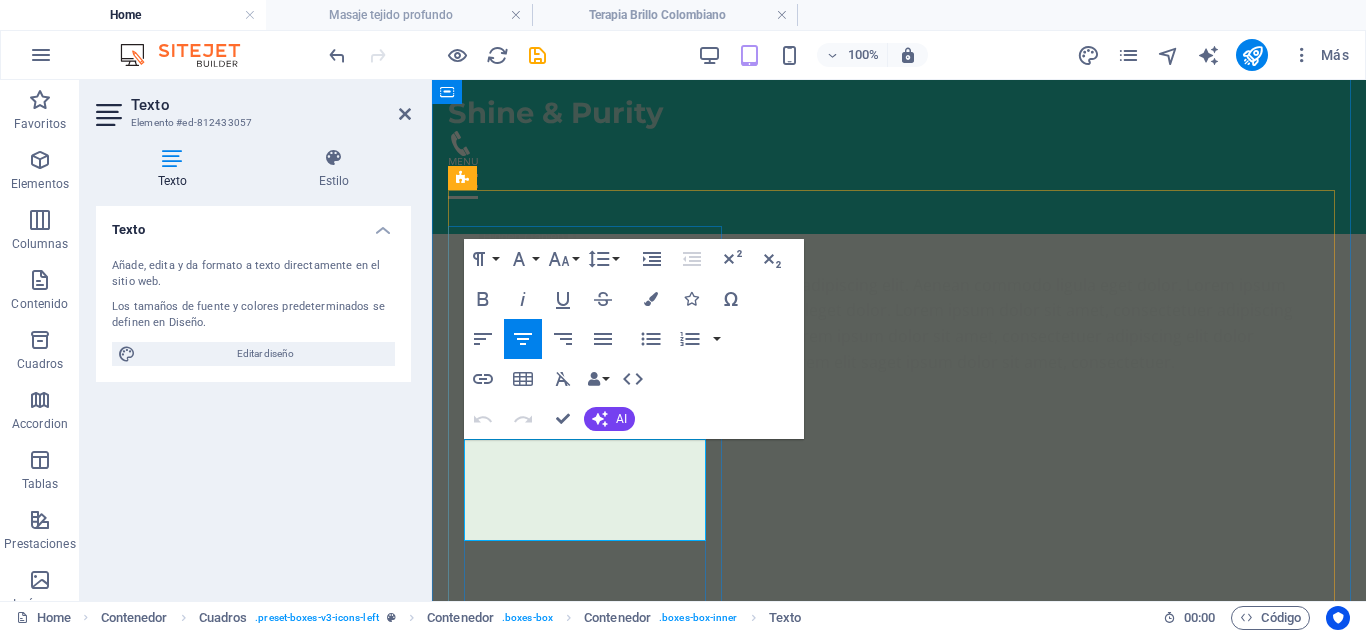 click on "Ideal para soltar tensiones acumuladas y reconectar contigo misma. Ritmo lento, toques suaves, paz profunda." at bounding box center [587, 3838] 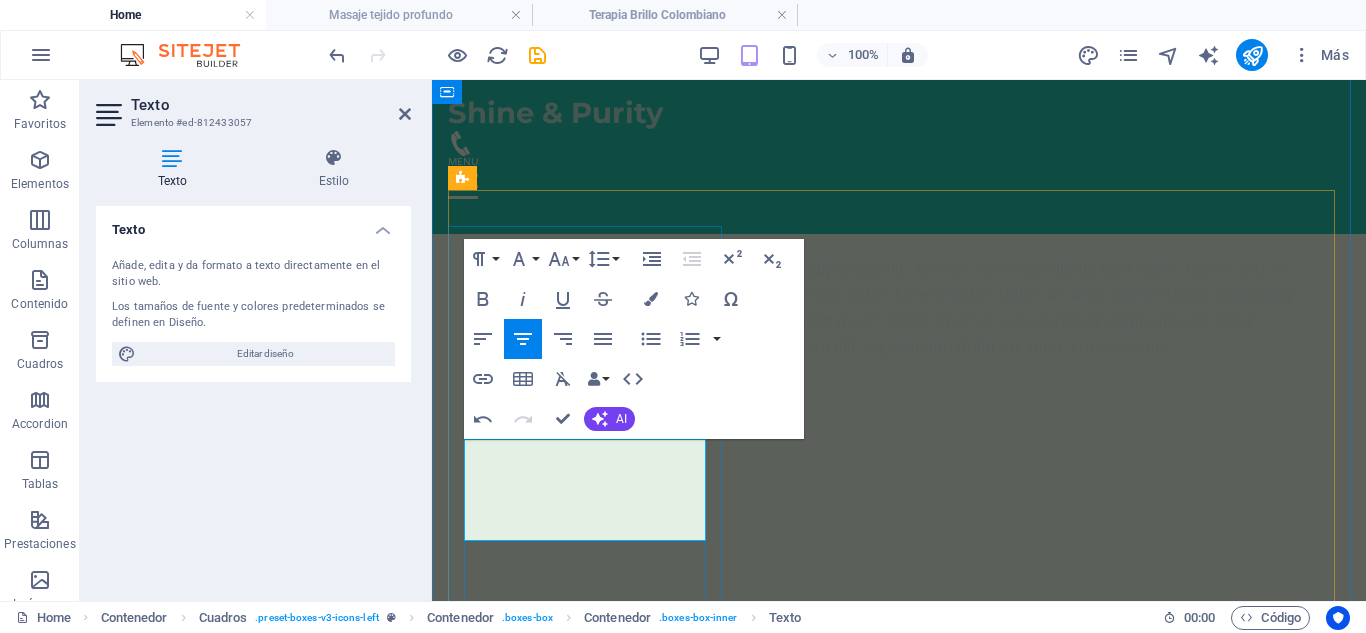 type 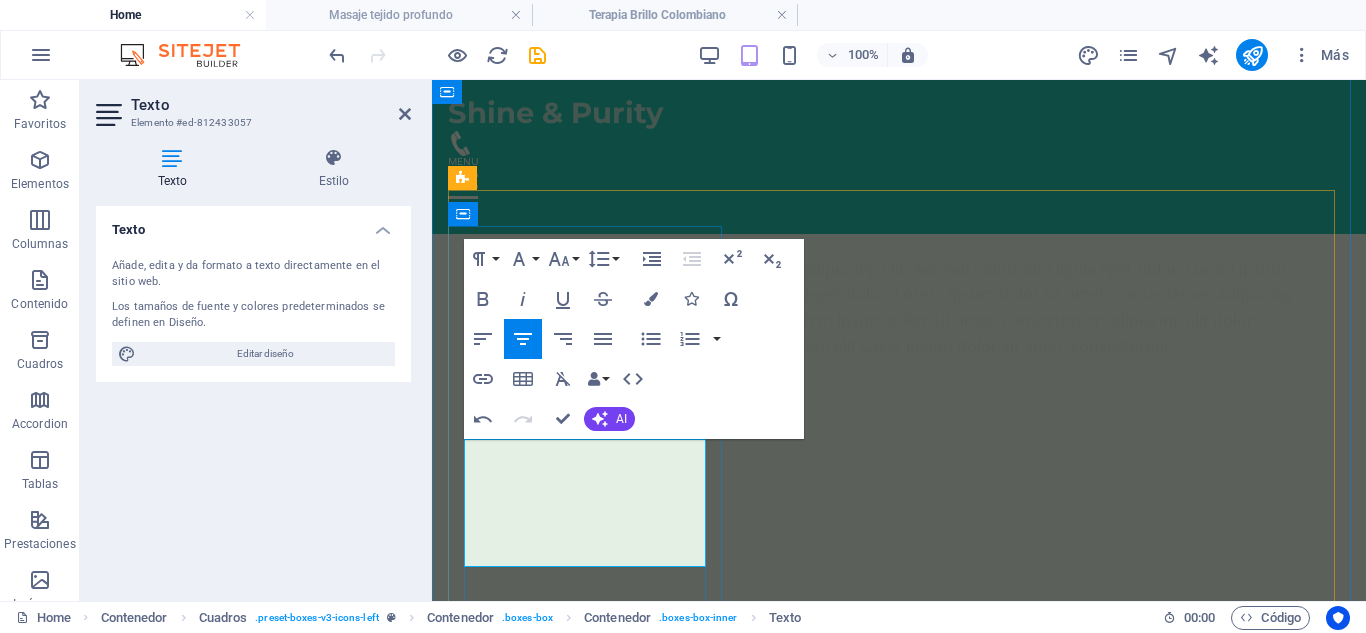 click on "Ideal para soltar tensiones acumuladas y reconectar contigo misma. Ritmo lento, toques suaves, relajación profunda." at bounding box center (587, 3835) 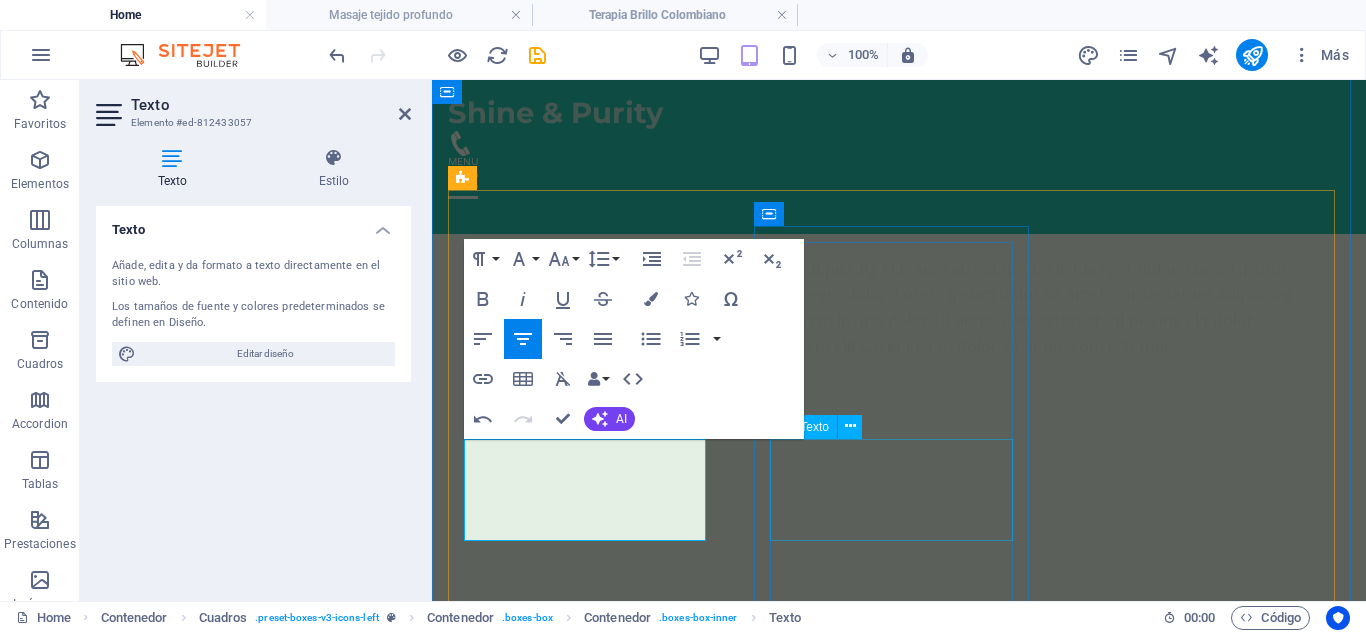 click on "Presión firme y técnica enfocada para liberar tensiones musculares profundas." at bounding box center [587, 4879] 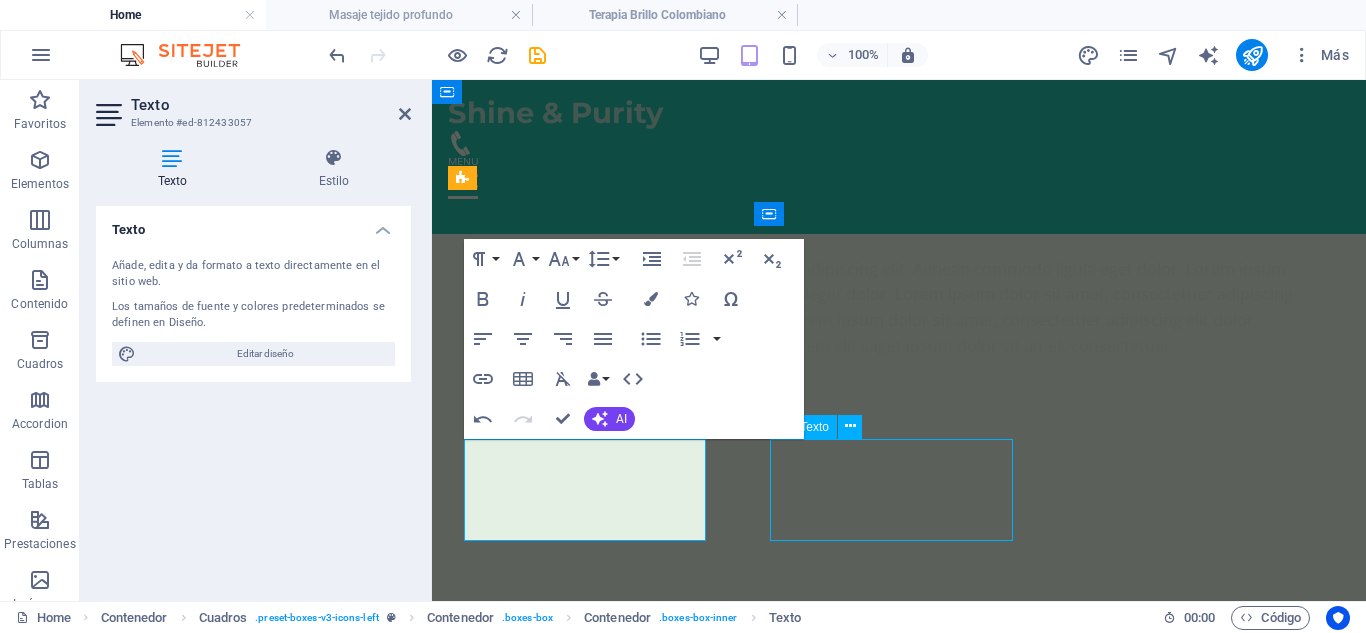 click on "Presión firme y técnica enfocada para liberar tensiones musculares profundas." at bounding box center (587, 4879) 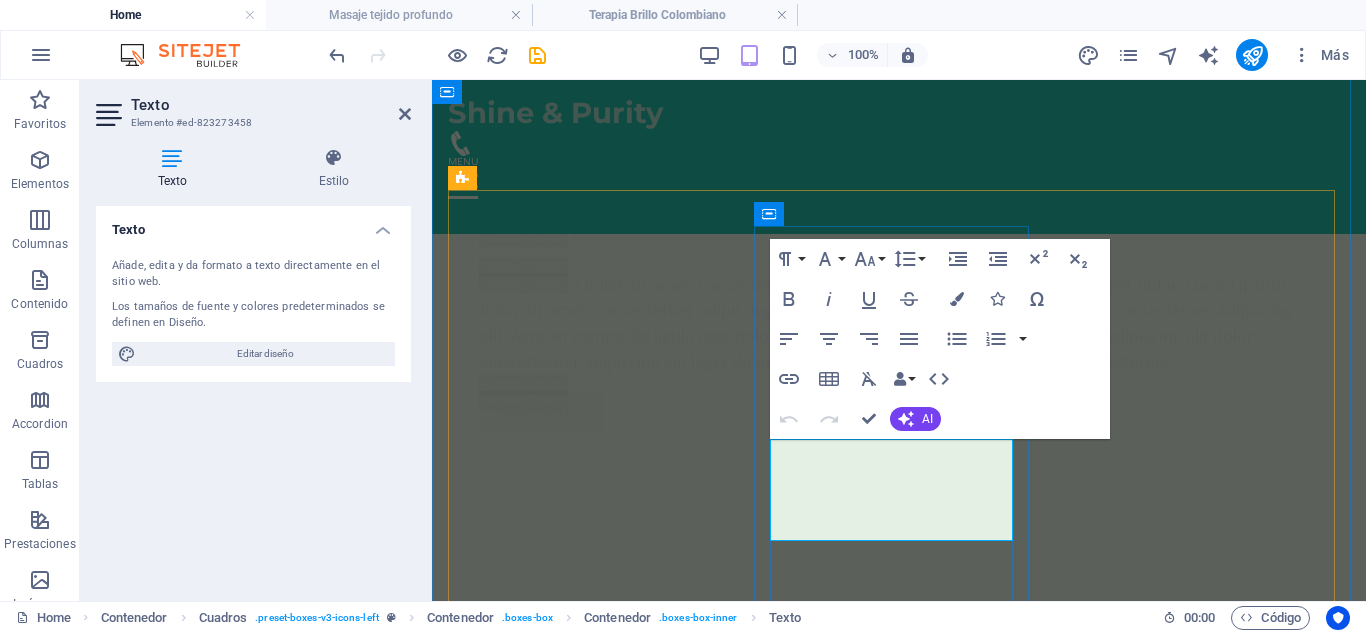 click on "Presión firme y técnica enfocada para liberar tensiones musculares profundas." at bounding box center (587, 4882) 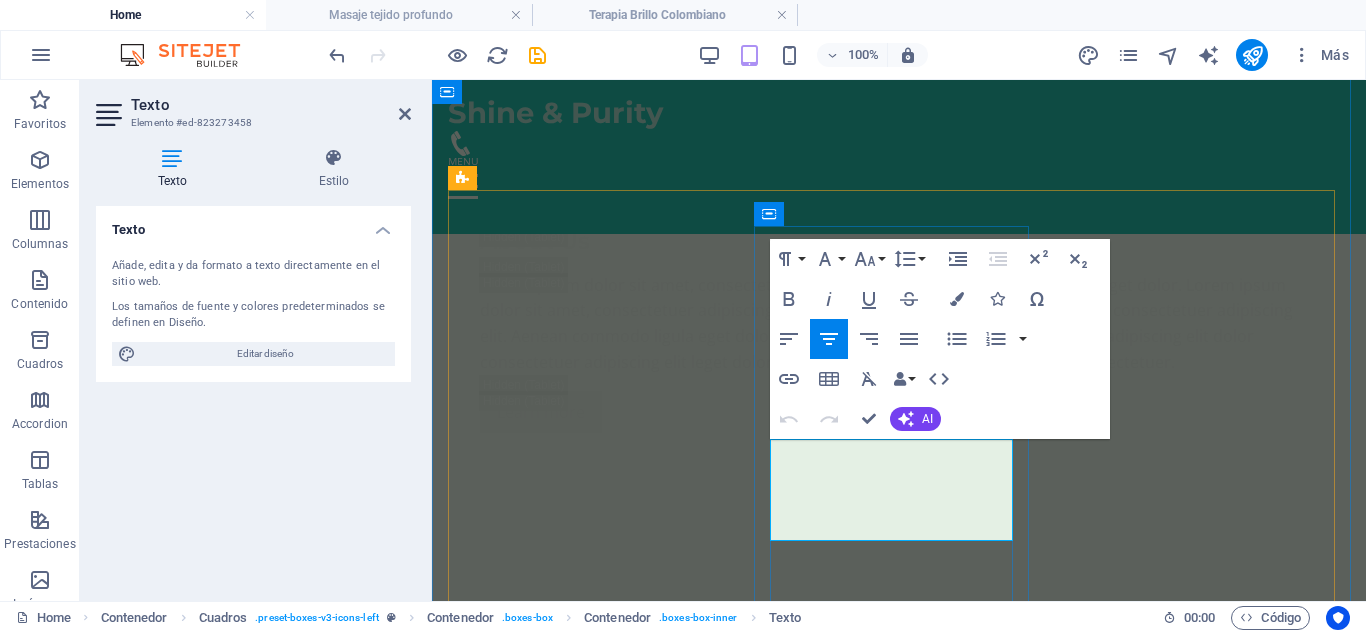 click on "Presión firme y técnica enfocada para liberar tensiones musculares profundas." at bounding box center (587, 4882) 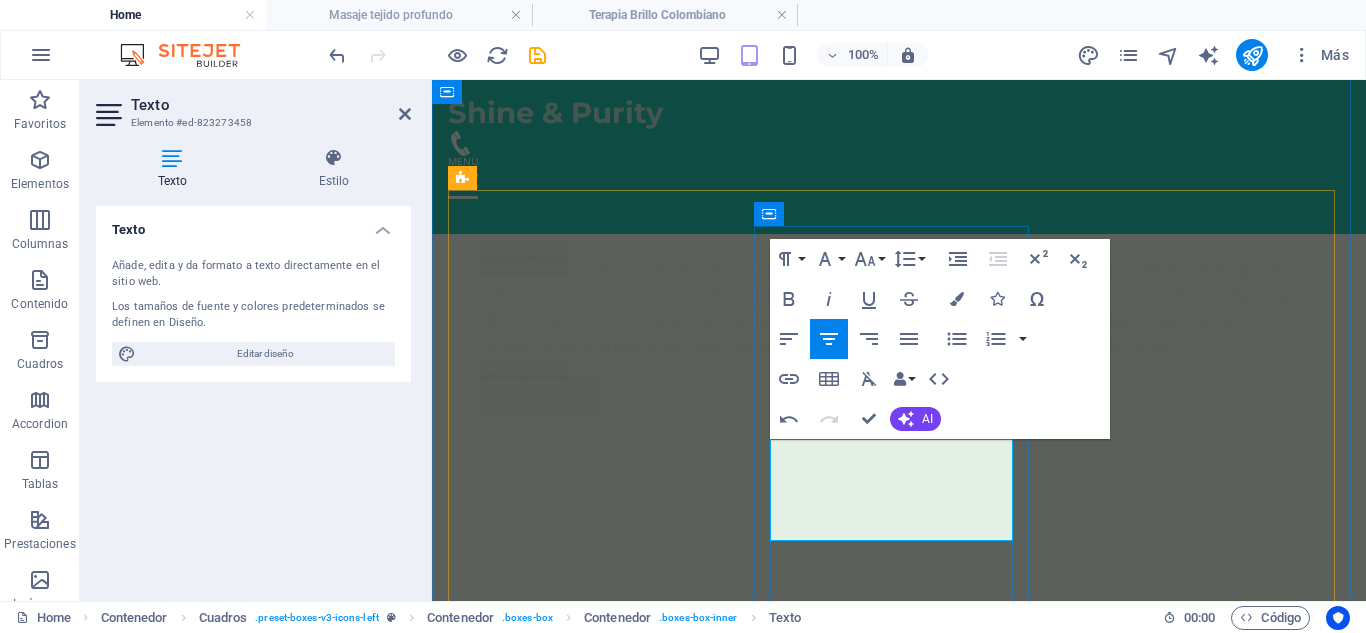 type 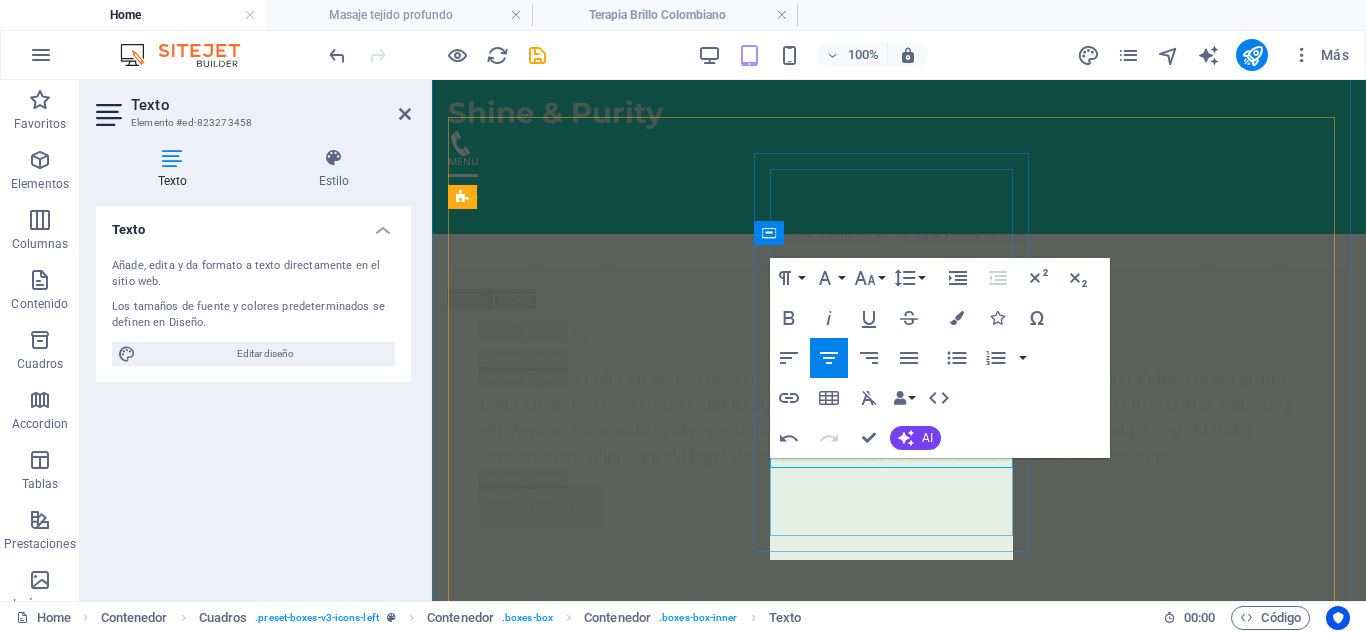 scroll, scrollTop: 3439, scrollLeft: 0, axis: vertical 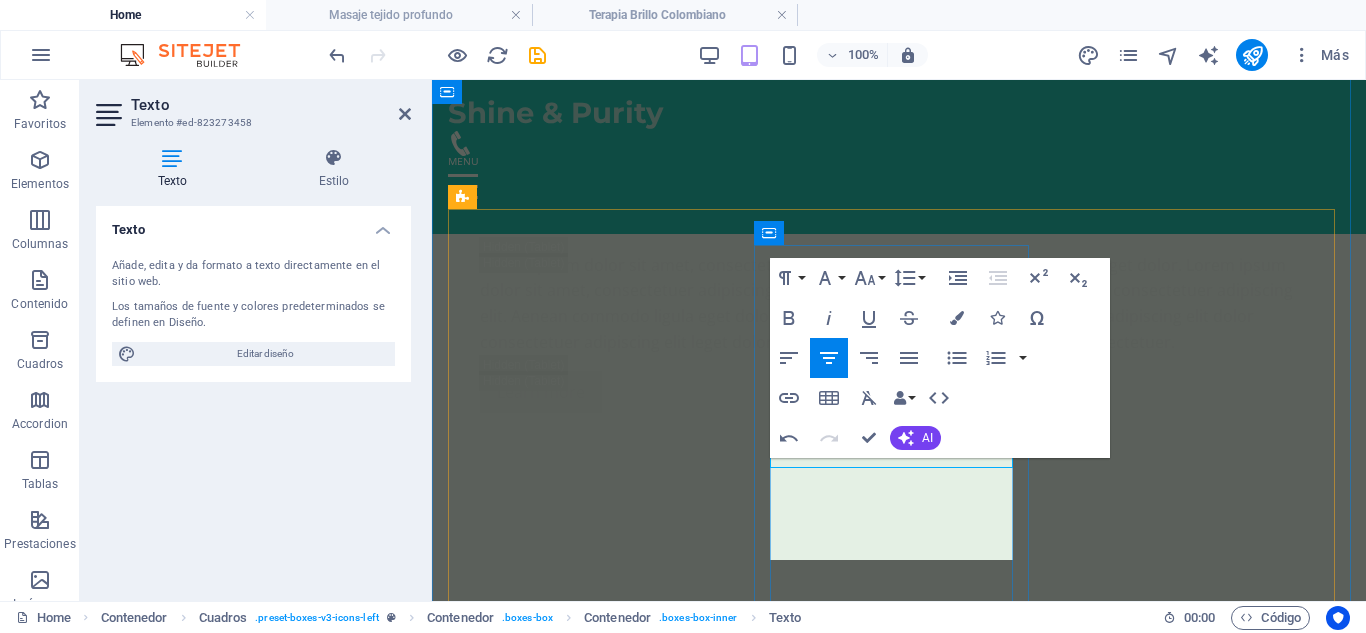 click at bounding box center (587, 4914) 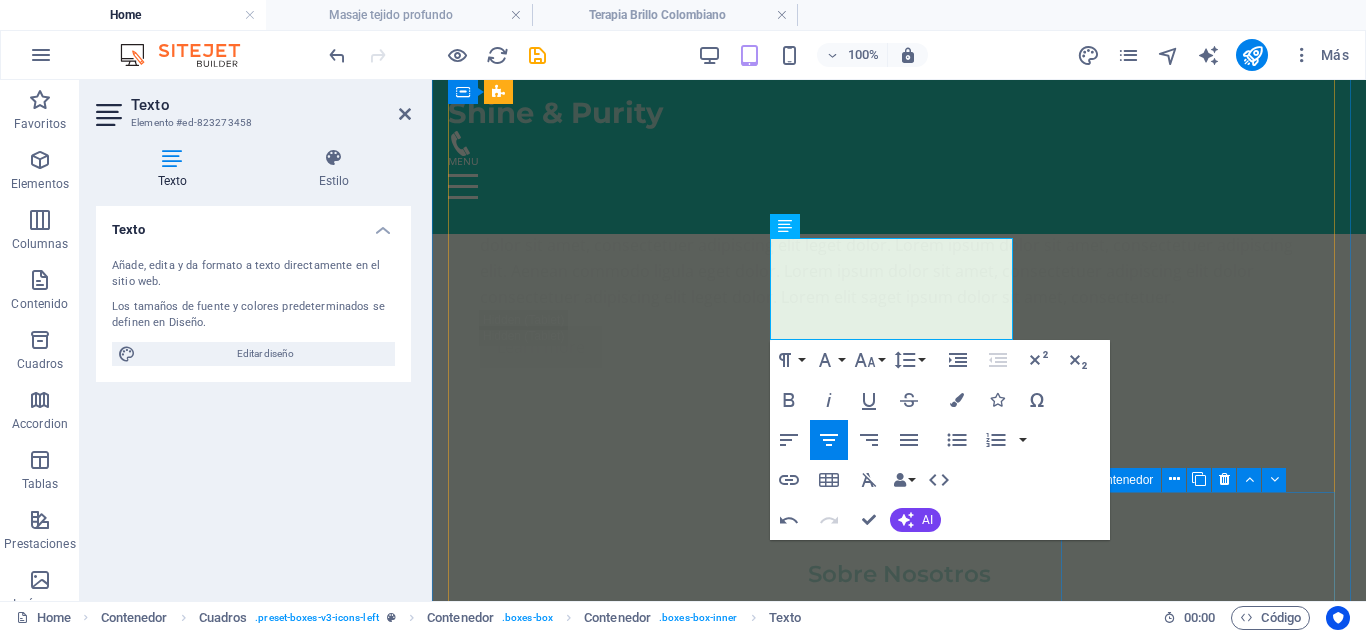 scroll, scrollTop: 3660, scrollLeft: 0, axis: vertical 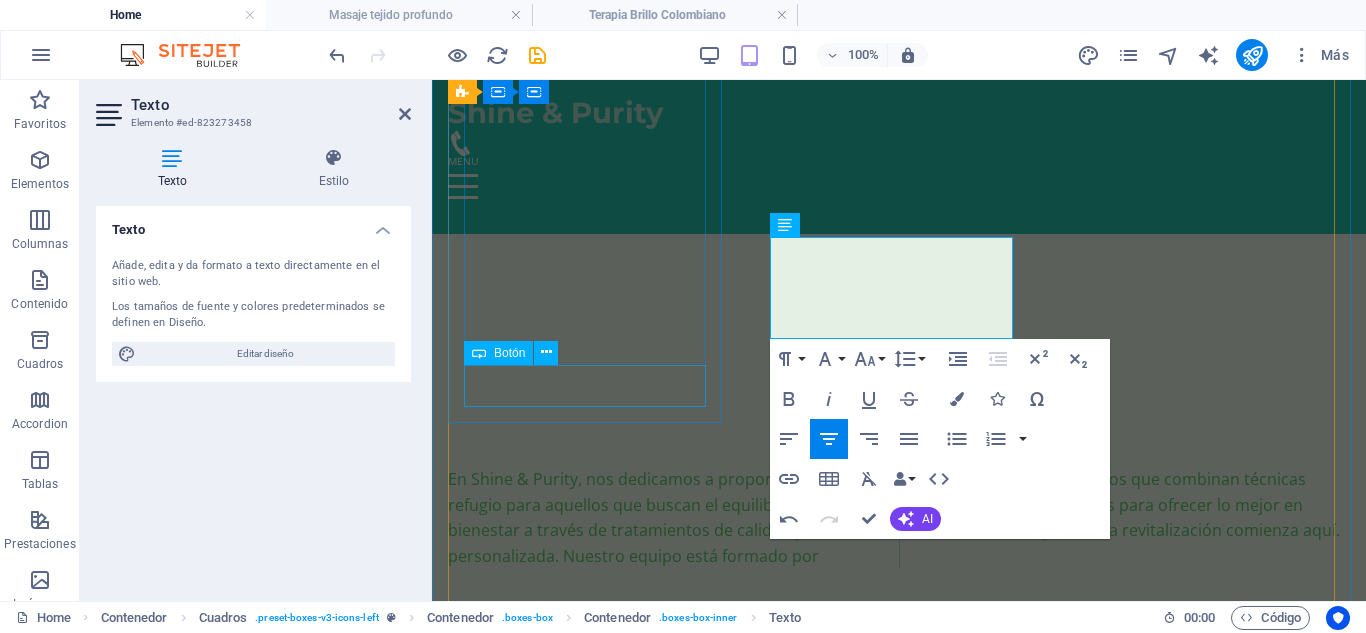 click on "Agregar" at bounding box center [587, 3760] 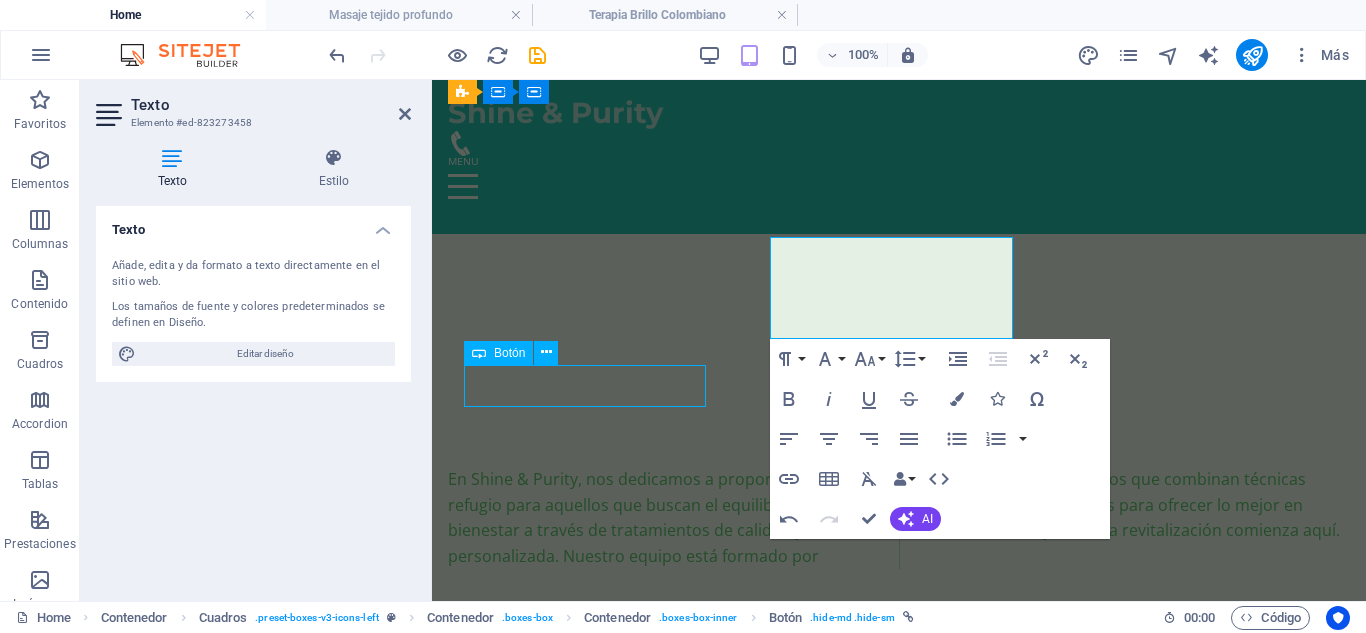 click on "Presión firme y técnica enfocada para liberar tensiones desde su base muscular ." at bounding box center (587, 4677) 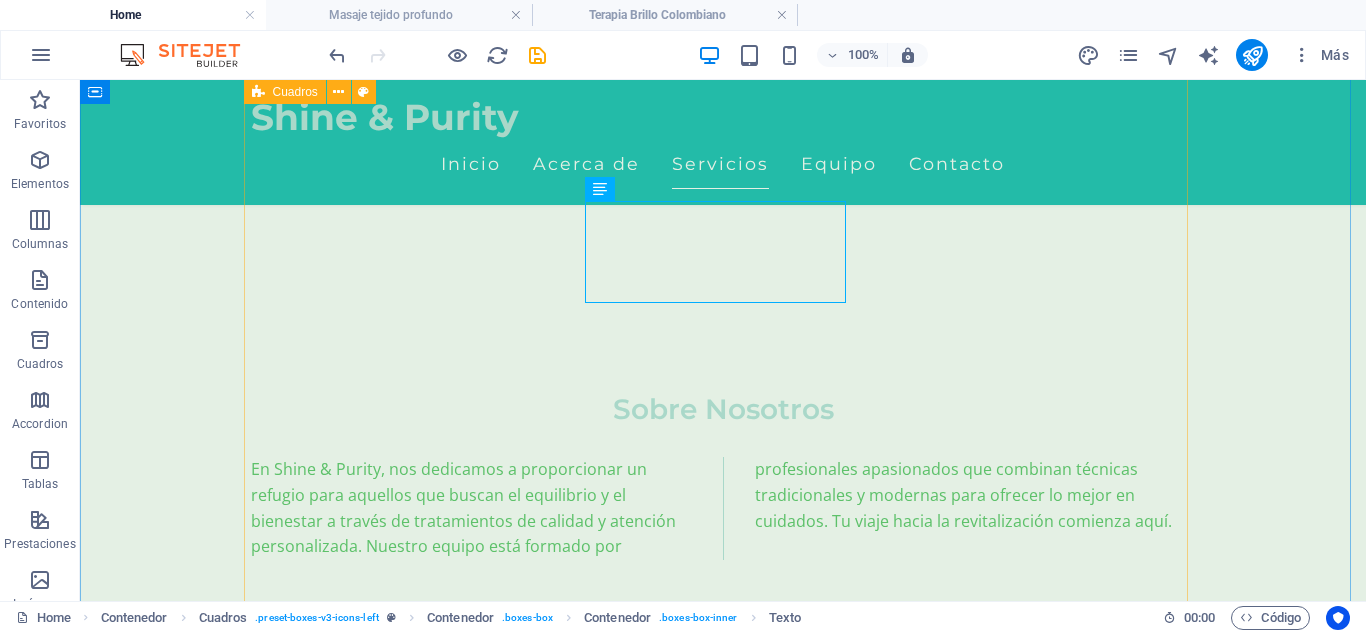 scroll, scrollTop: 3768, scrollLeft: 0, axis: vertical 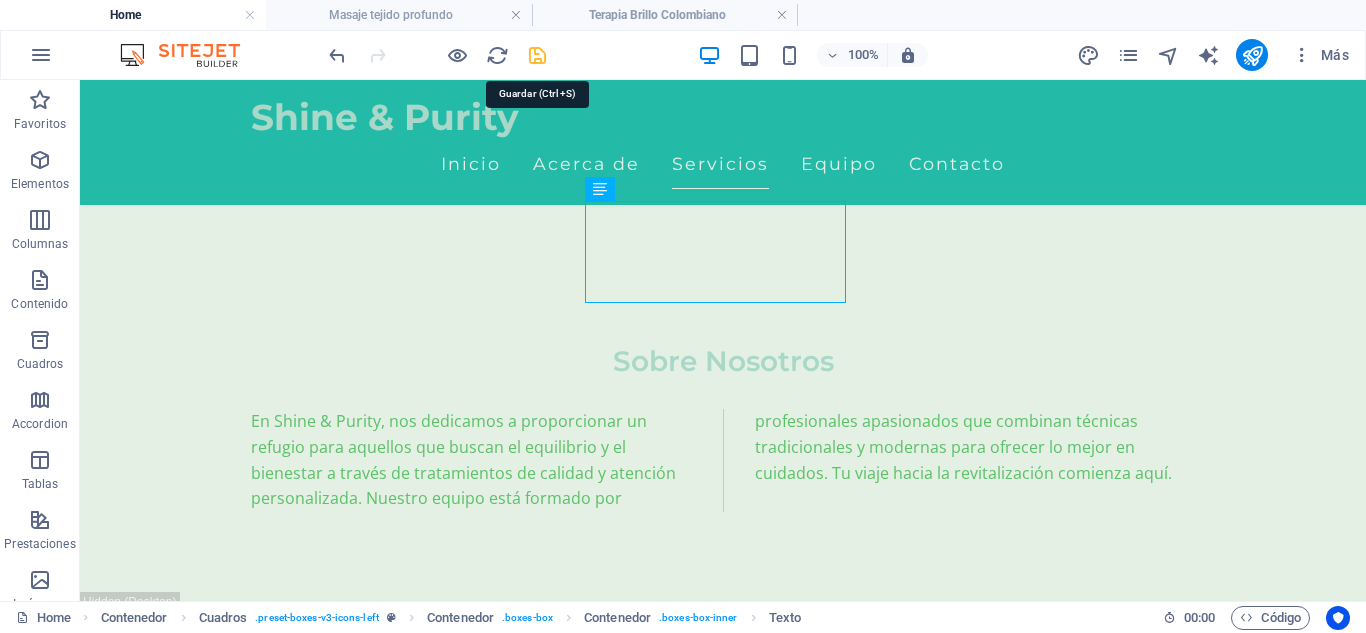 click at bounding box center [537, 55] 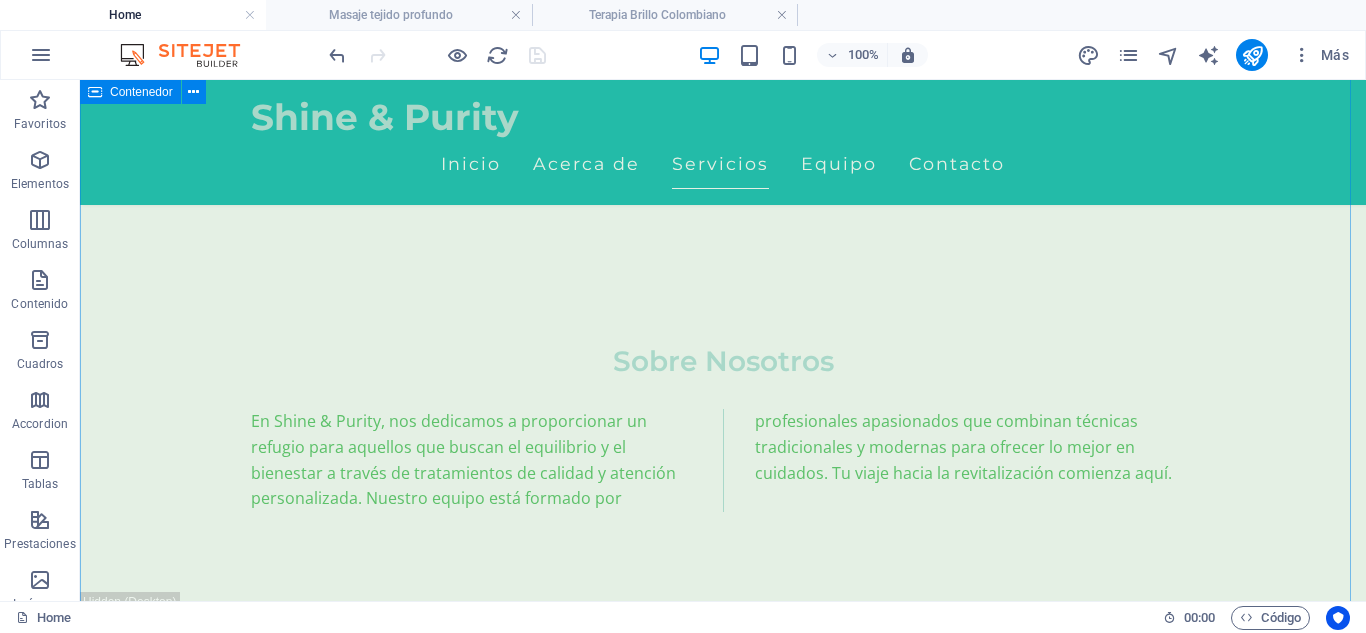 scroll, scrollTop: 3926, scrollLeft: 0, axis: vertical 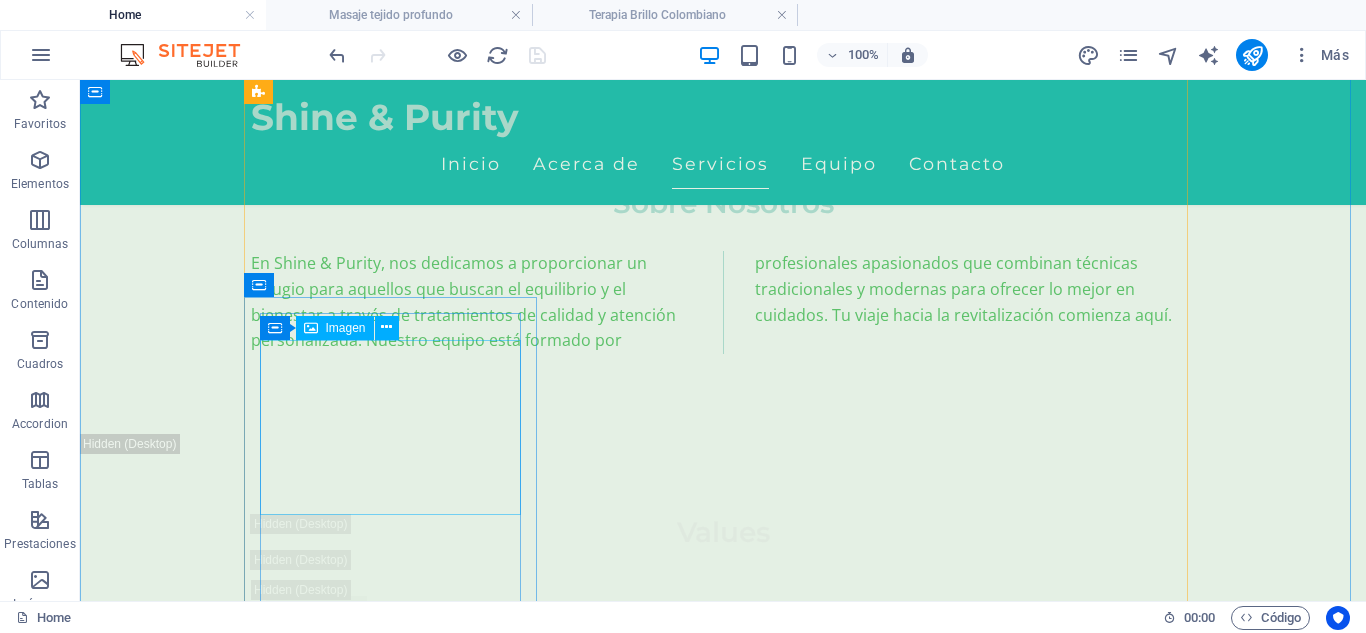 click at bounding box center (397, 6396) 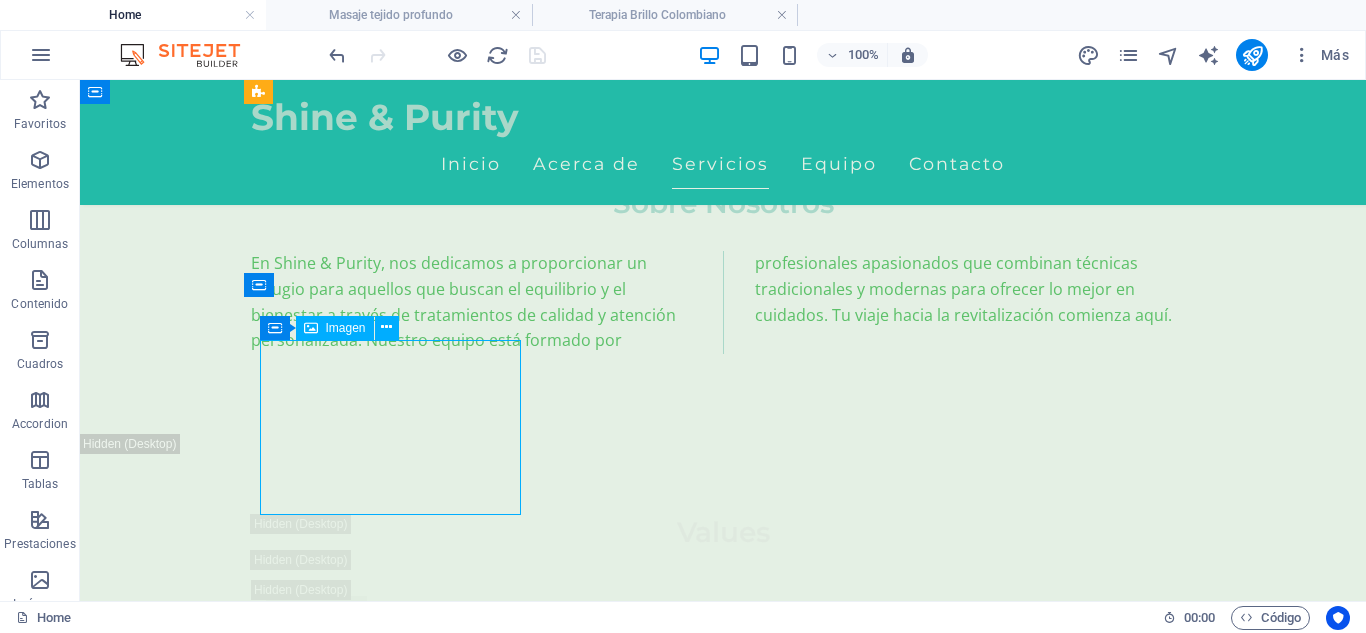 click at bounding box center [397, 6396] 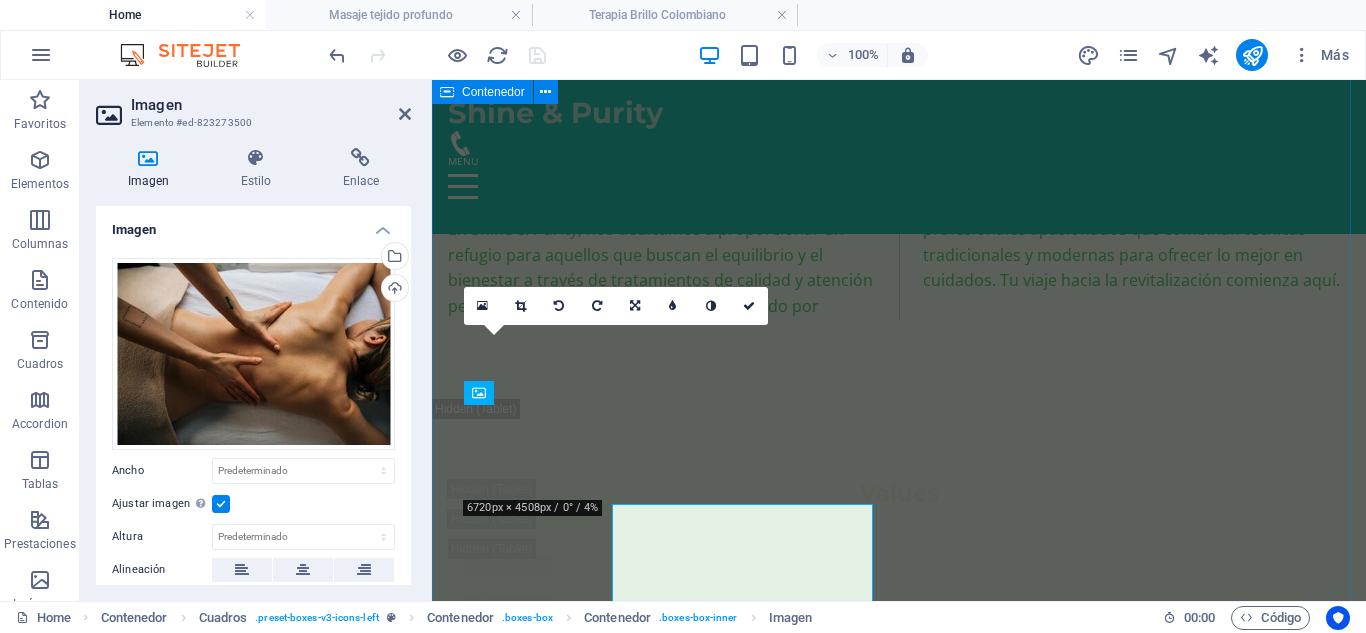 scroll, scrollTop: 3854, scrollLeft: 0, axis: vertical 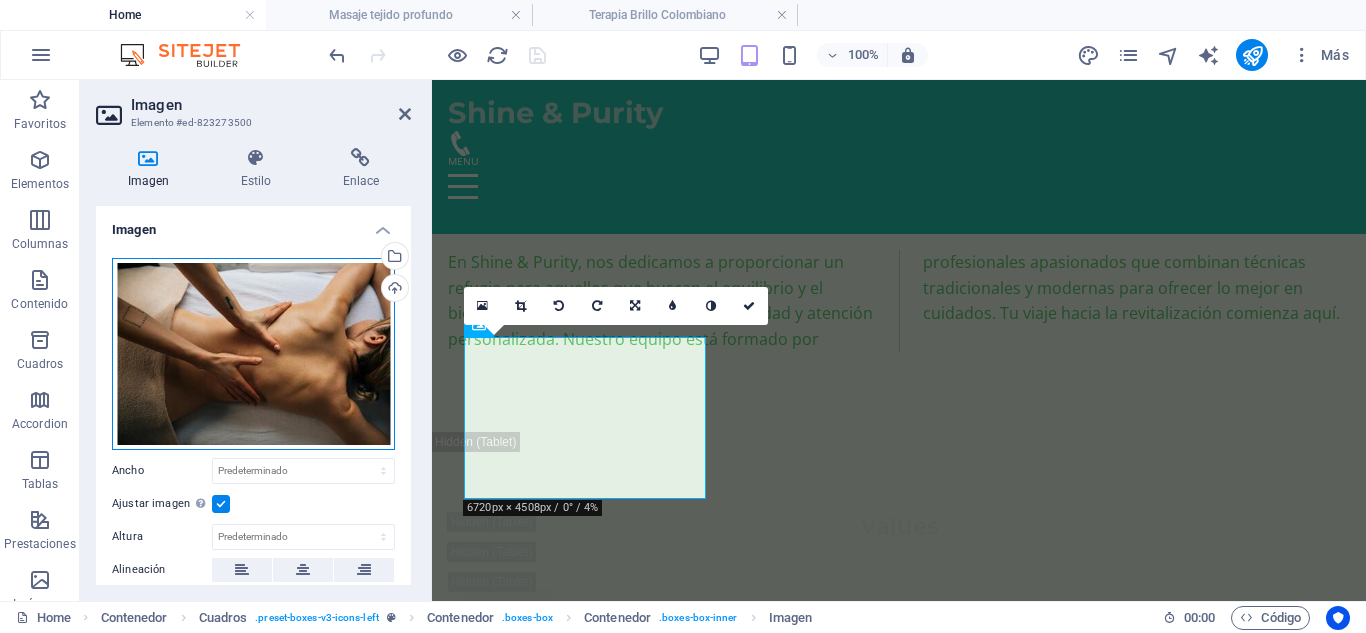 click on "Arrastra archivos aquí, haz clic para escoger archivos o  selecciona archivos de Archivos o de nuestra galería gratuita de fotos y vídeos" at bounding box center [253, 354] 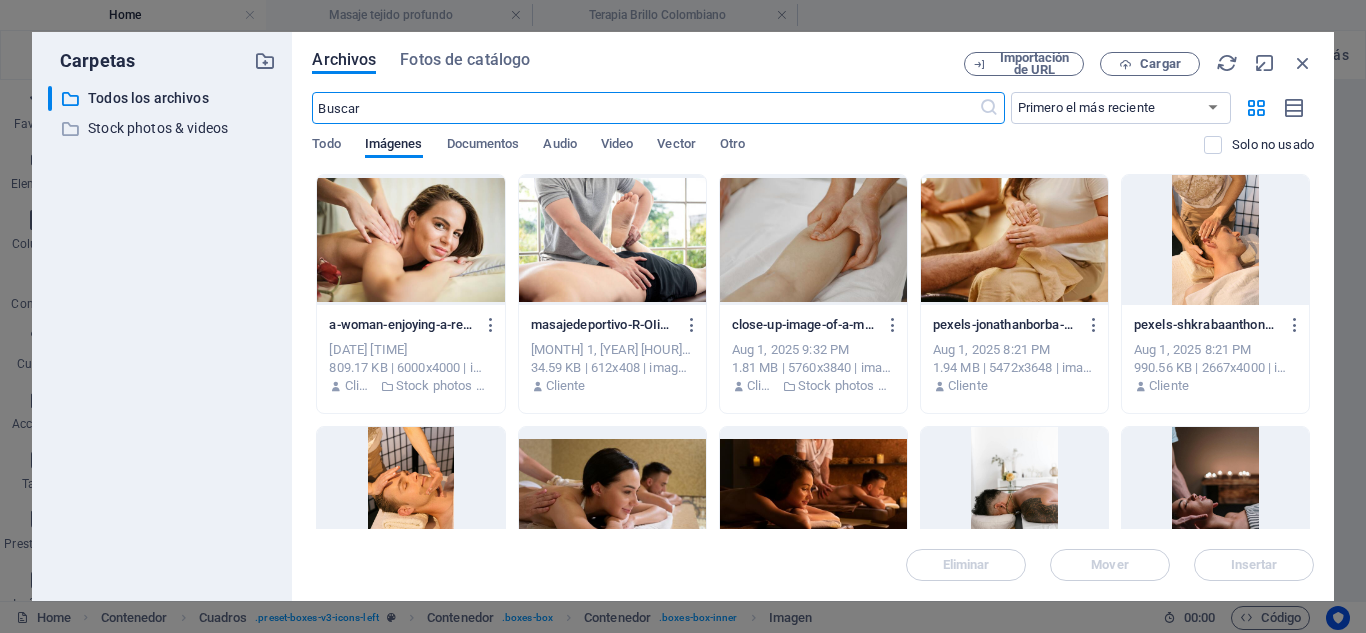 scroll, scrollTop: 5690, scrollLeft: 0, axis: vertical 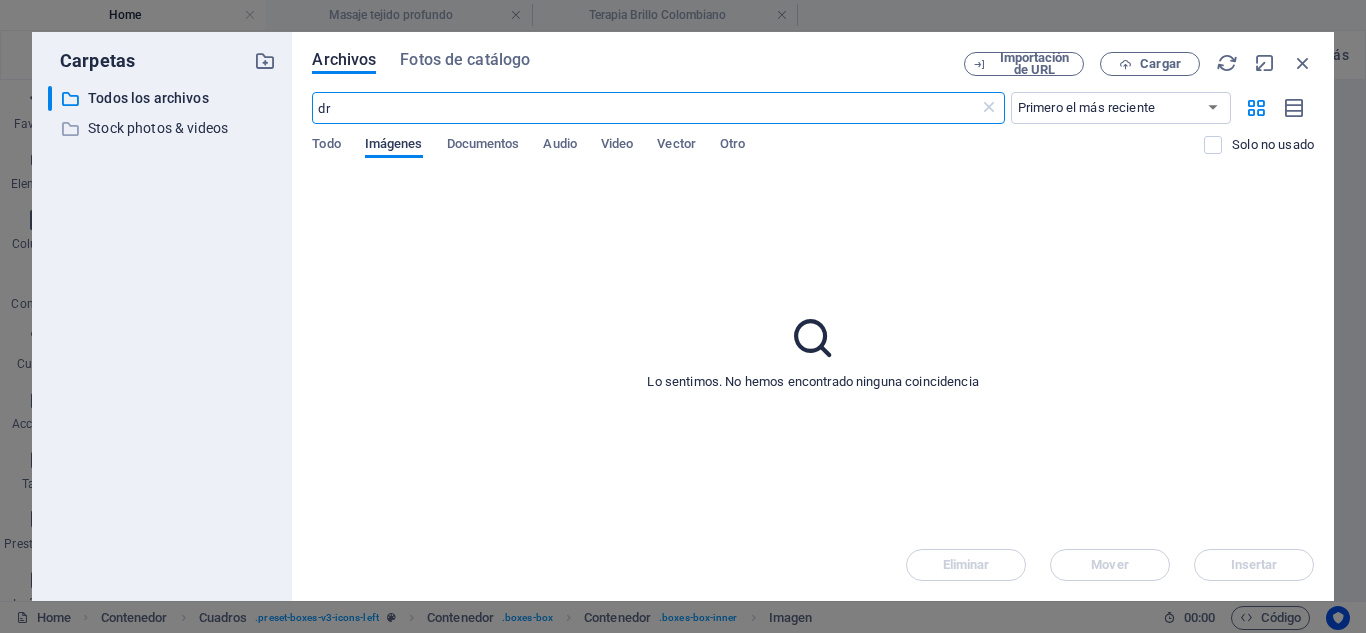 type on "d" 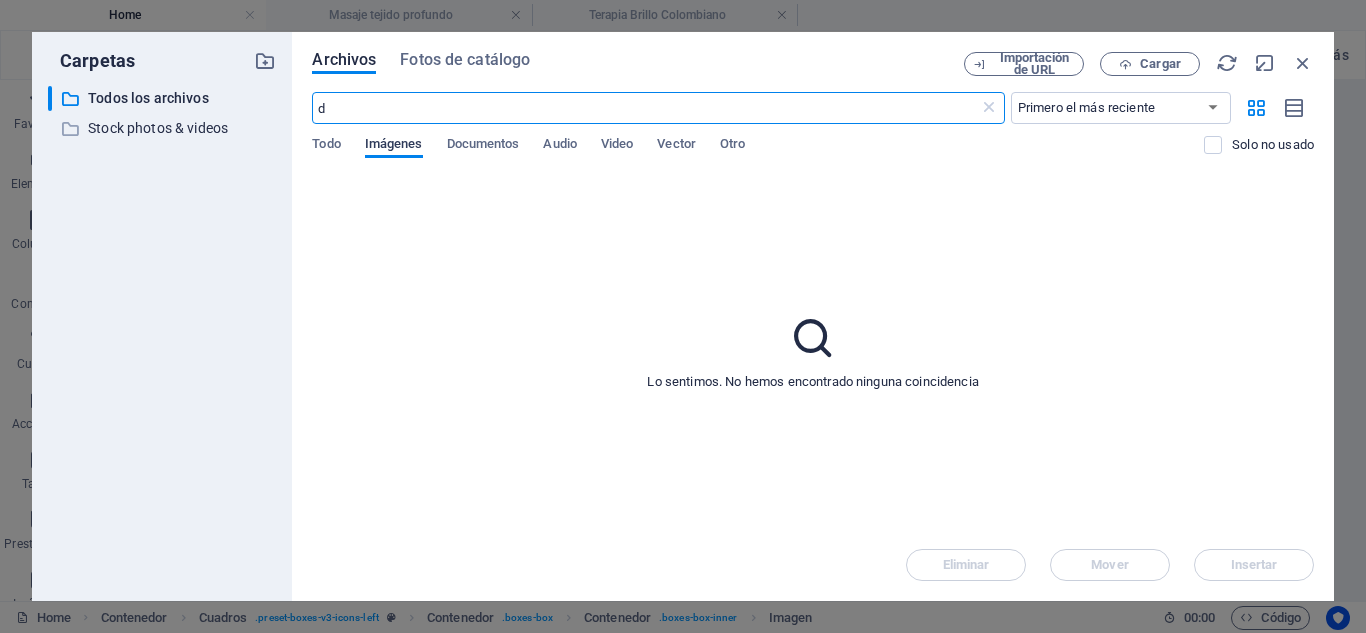 type 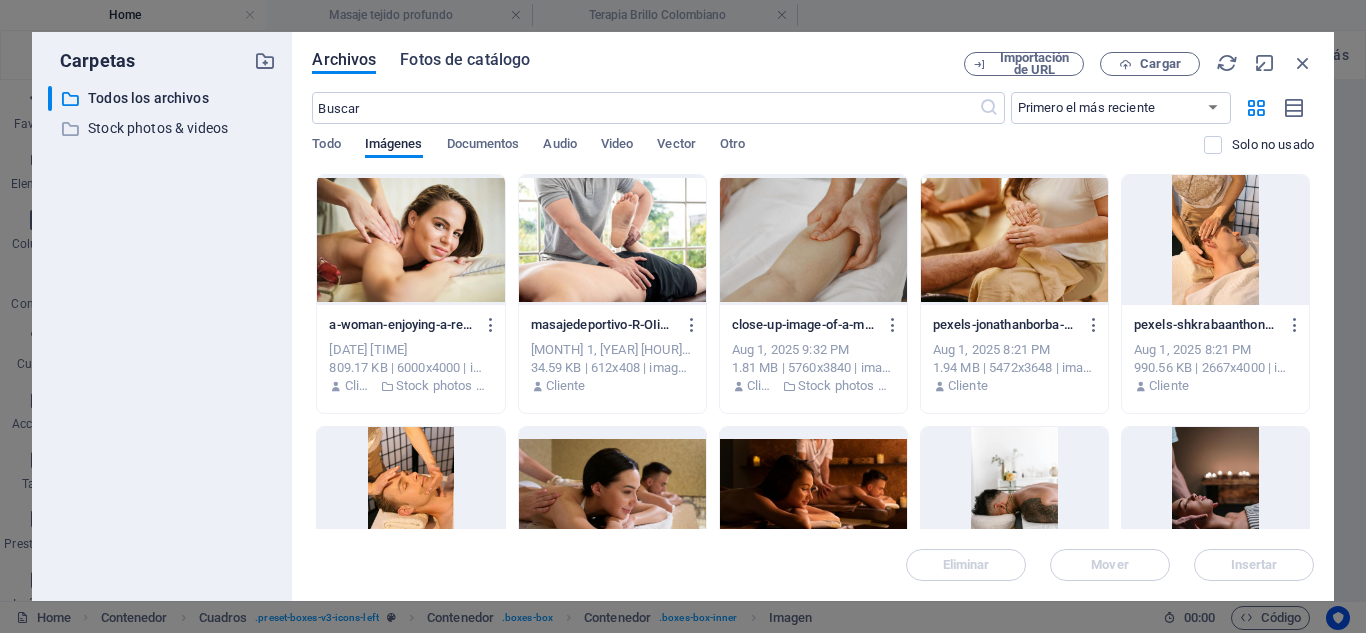 click on "Fotos de catálogo" at bounding box center [465, 60] 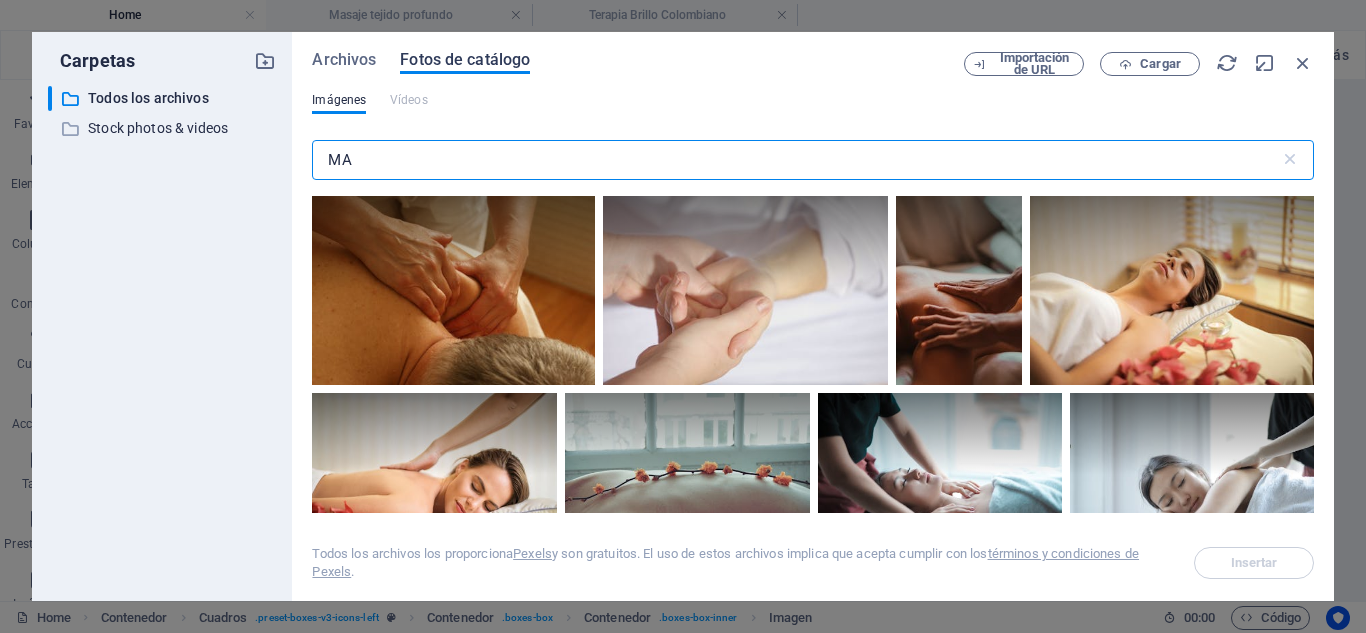 type on "M" 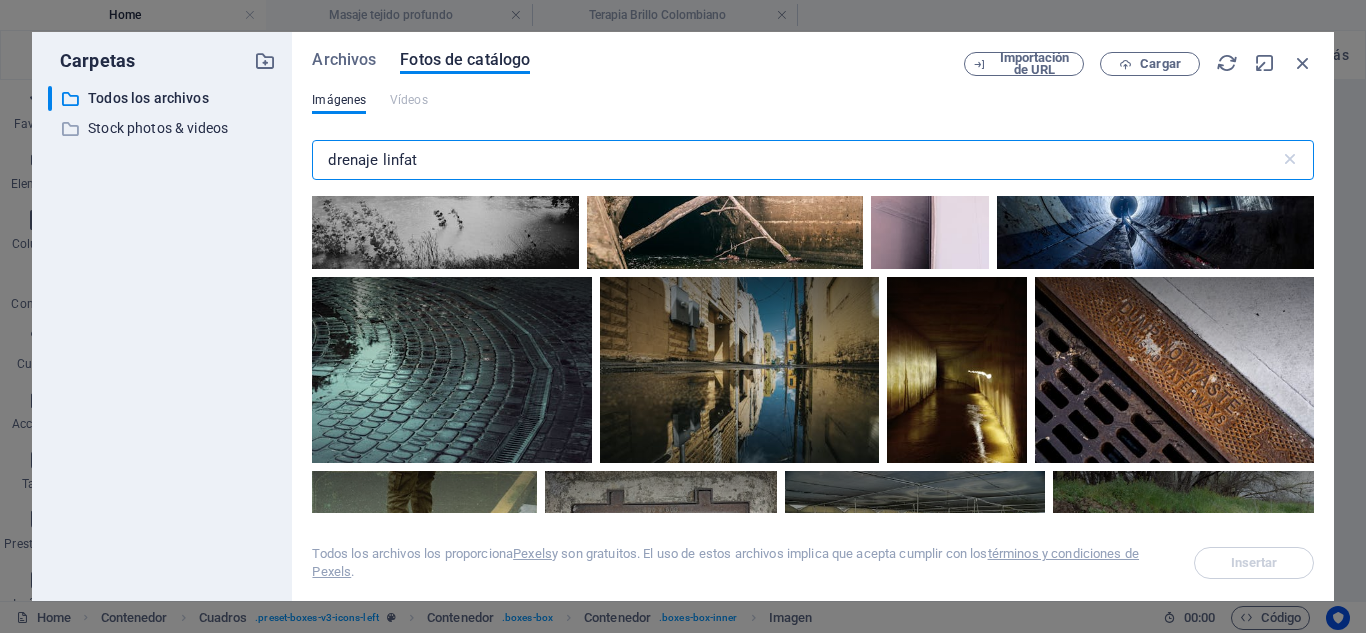 scroll, scrollTop: 1575, scrollLeft: 0, axis: vertical 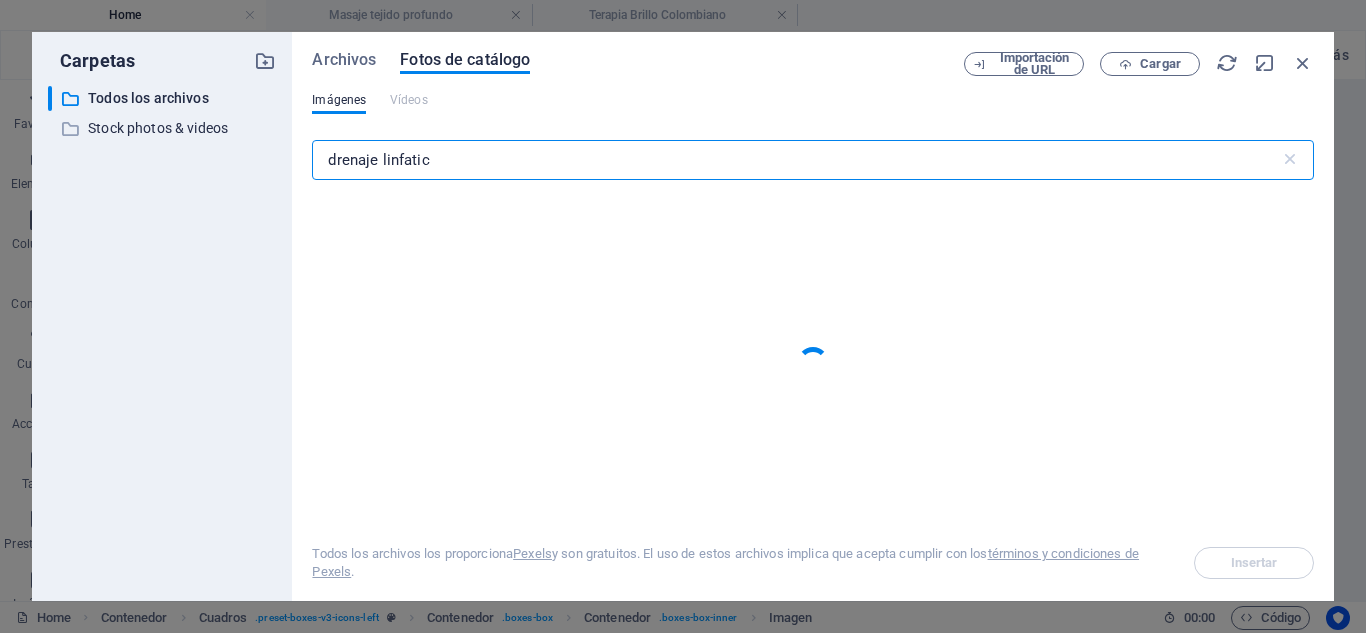 type on "drenaje linfatico" 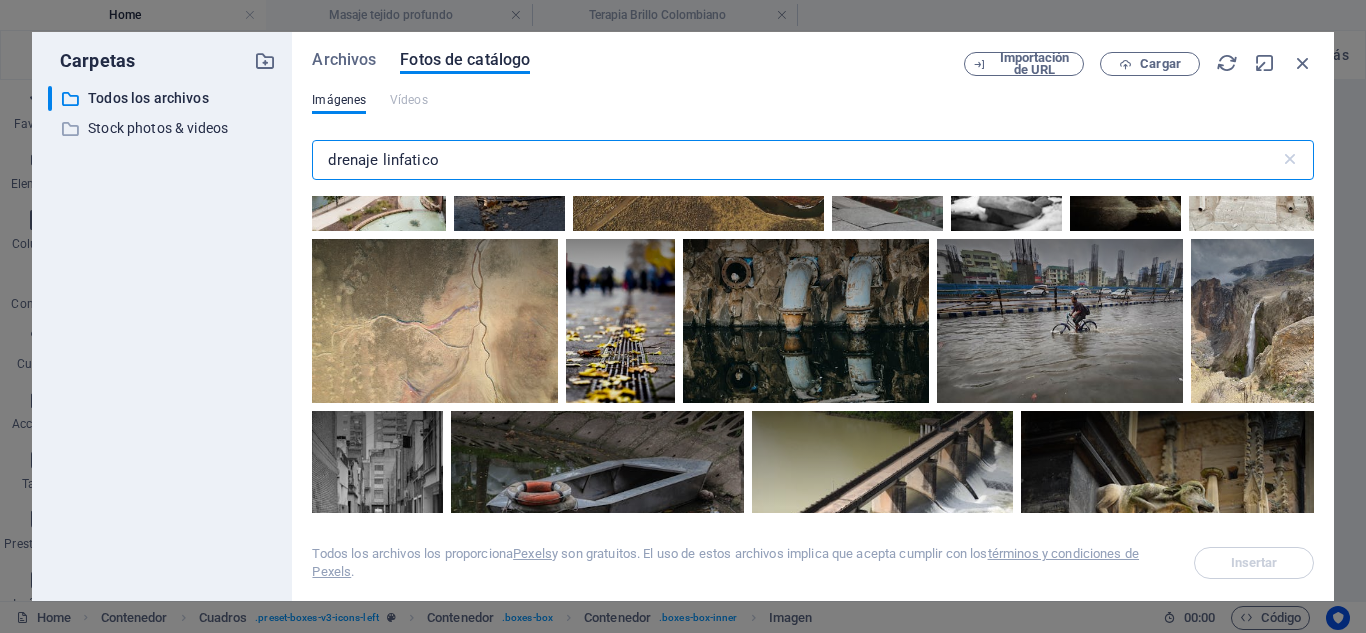 scroll, scrollTop: 6005, scrollLeft: 0, axis: vertical 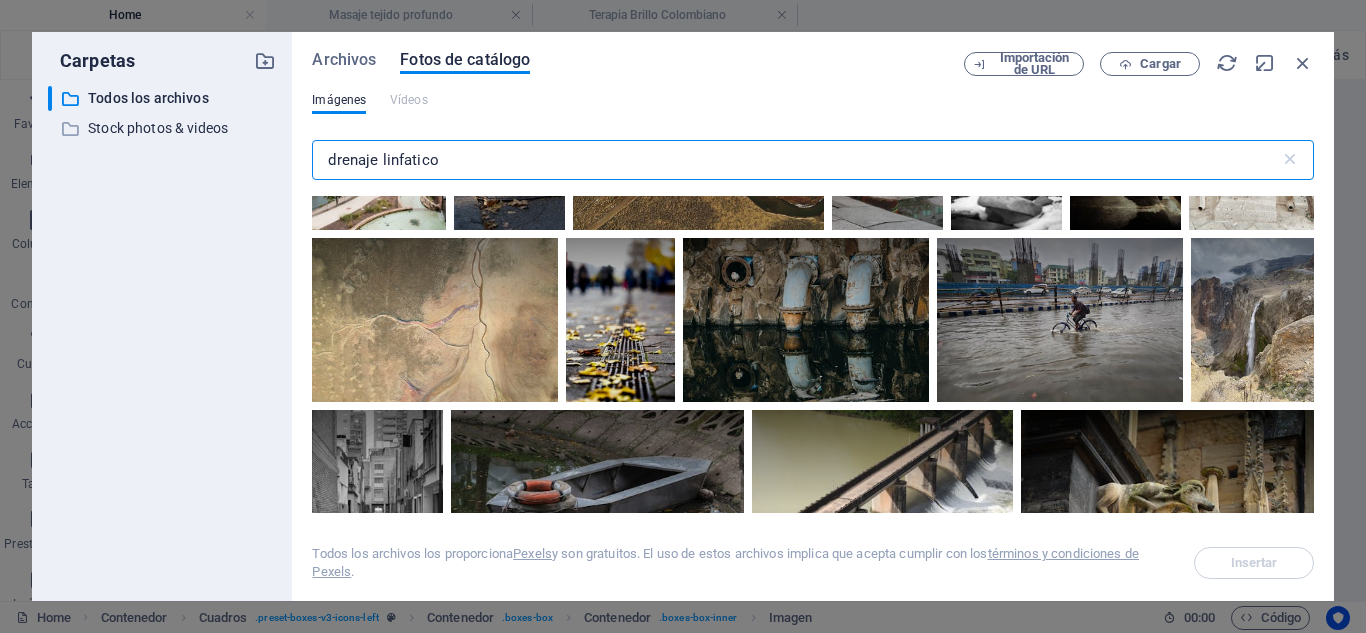 drag, startPoint x: 449, startPoint y: 162, endPoint x: 296, endPoint y: 165, distance: 153.0294 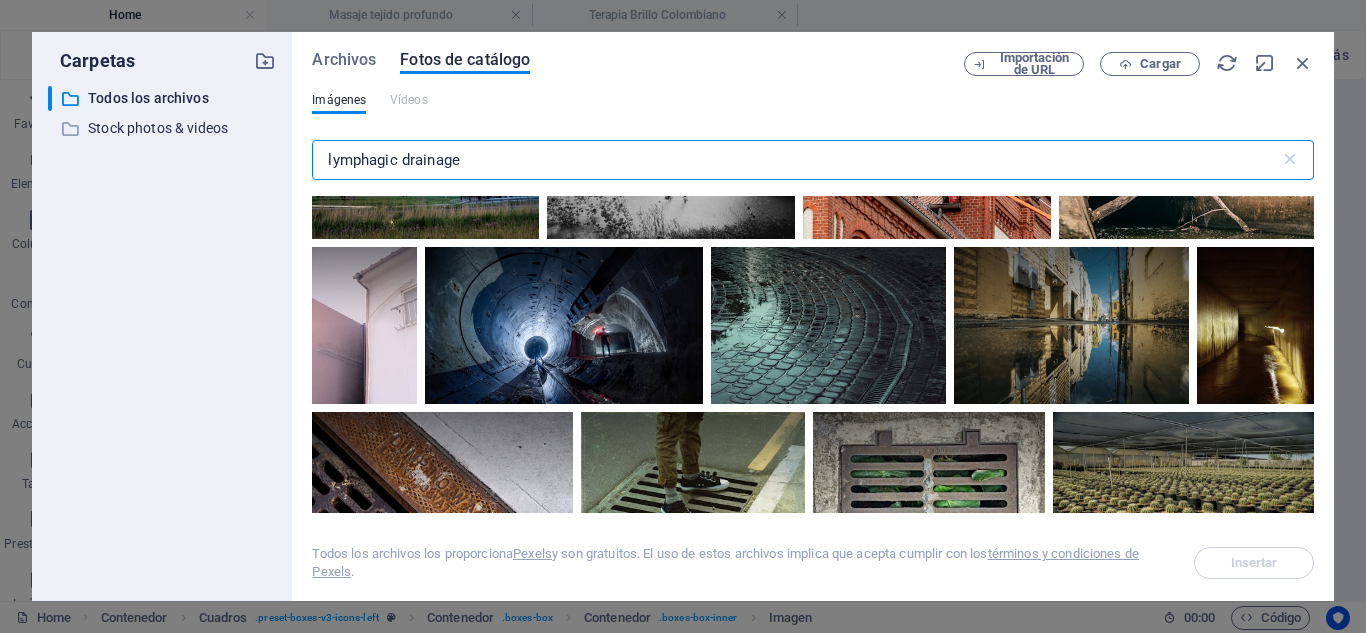 scroll, scrollTop: 2108, scrollLeft: 0, axis: vertical 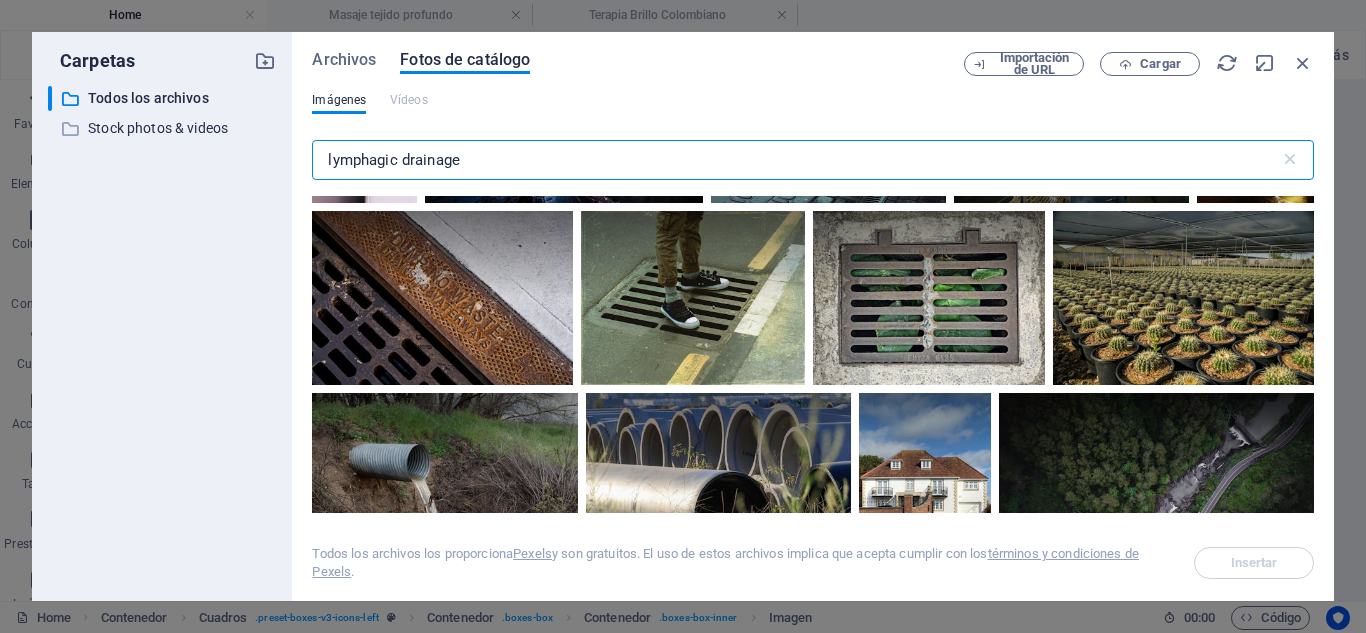 click on "lymphagic drainage" at bounding box center [795, 160] 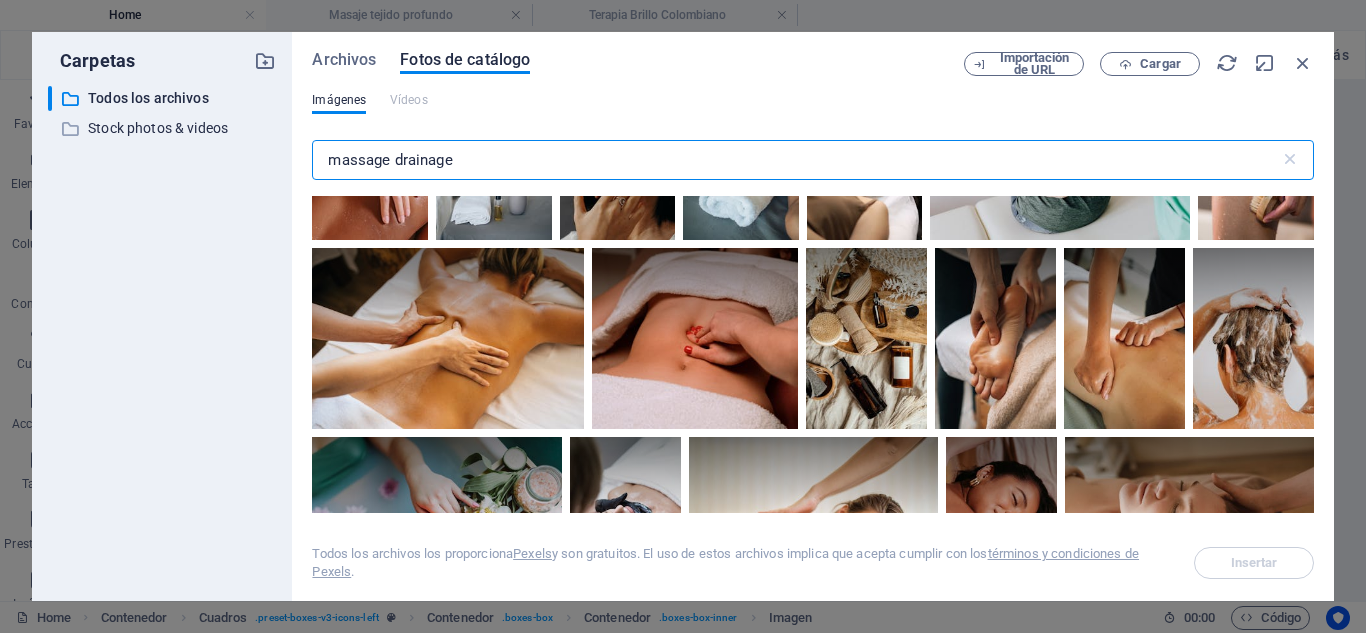 scroll, scrollTop: 932, scrollLeft: 0, axis: vertical 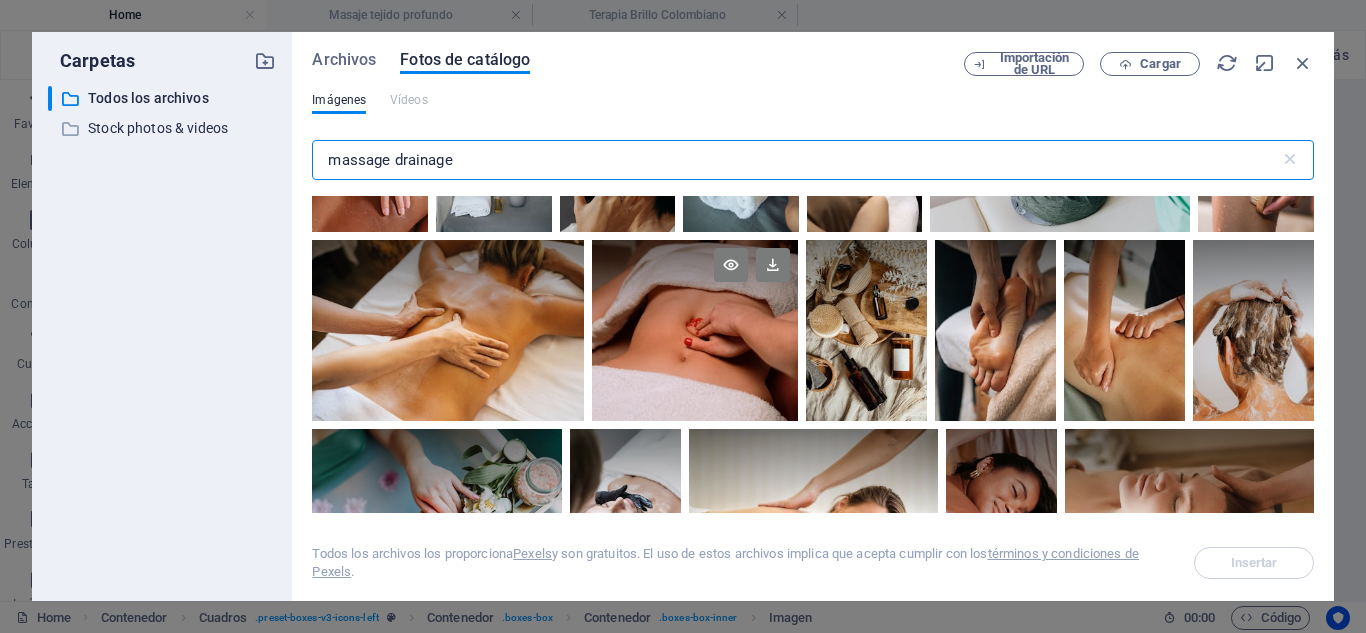 type on "massage drainage" 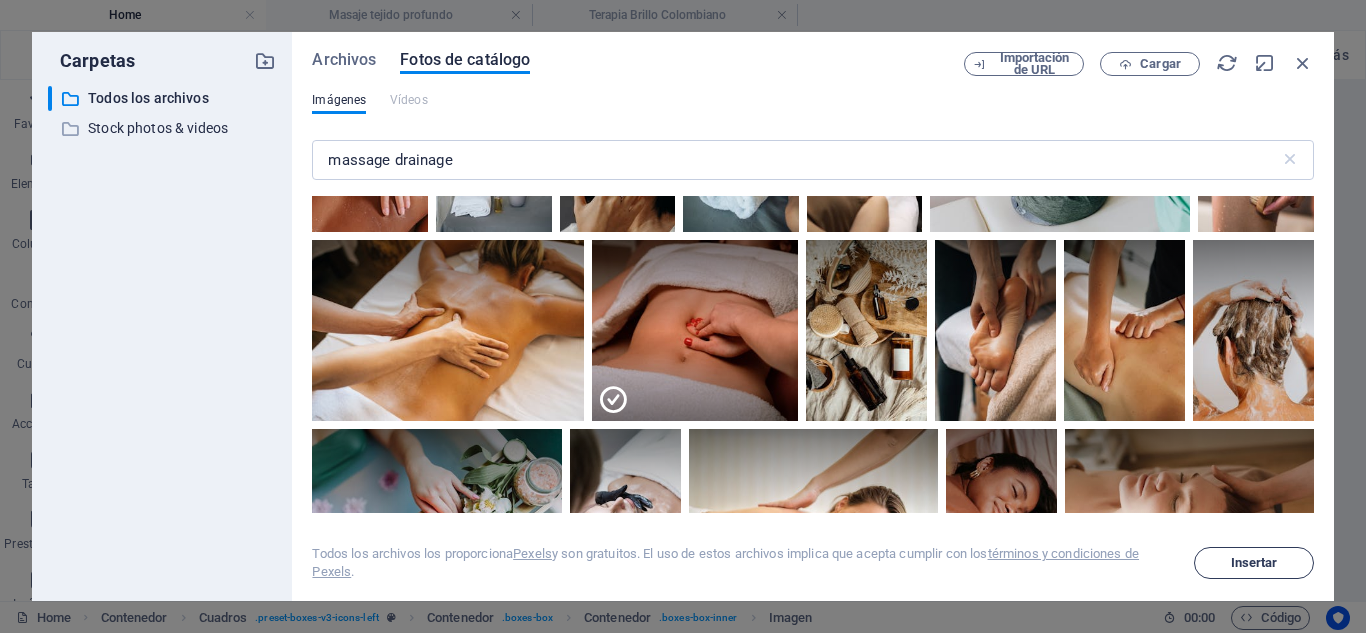 click on "Insertar" at bounding box center [1254, 563] 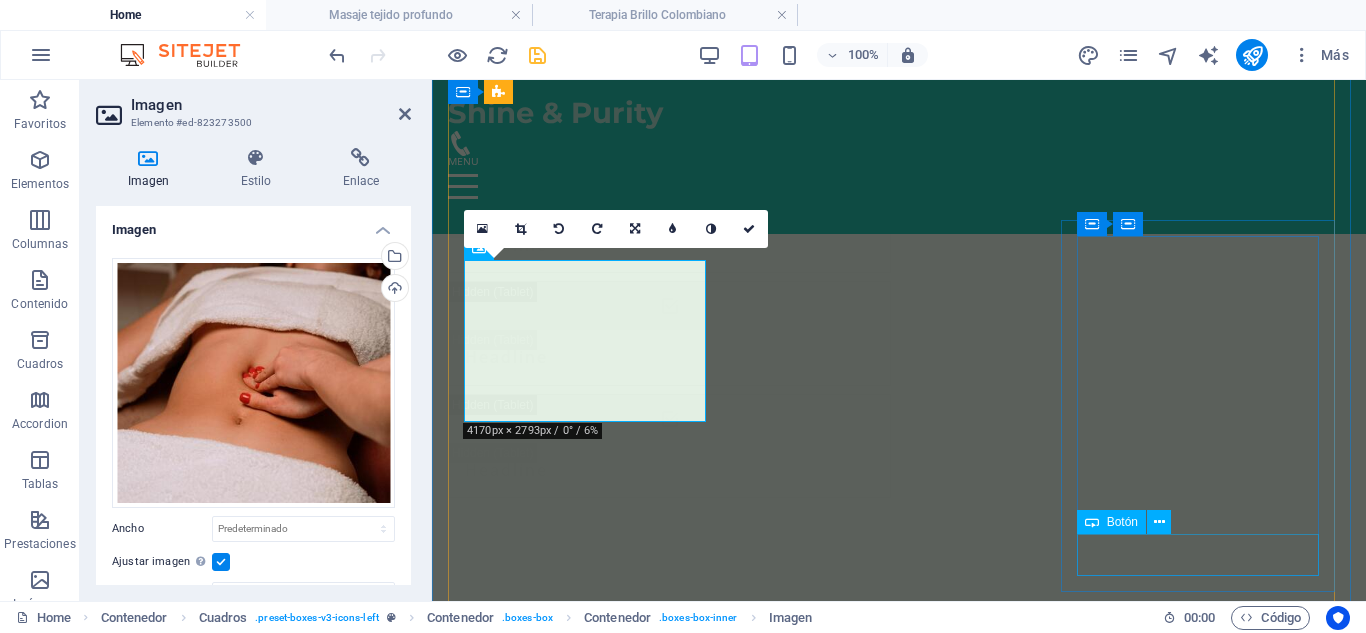 scroll, scrollTop: 3931, scrollLeft: 0, axis: vertical 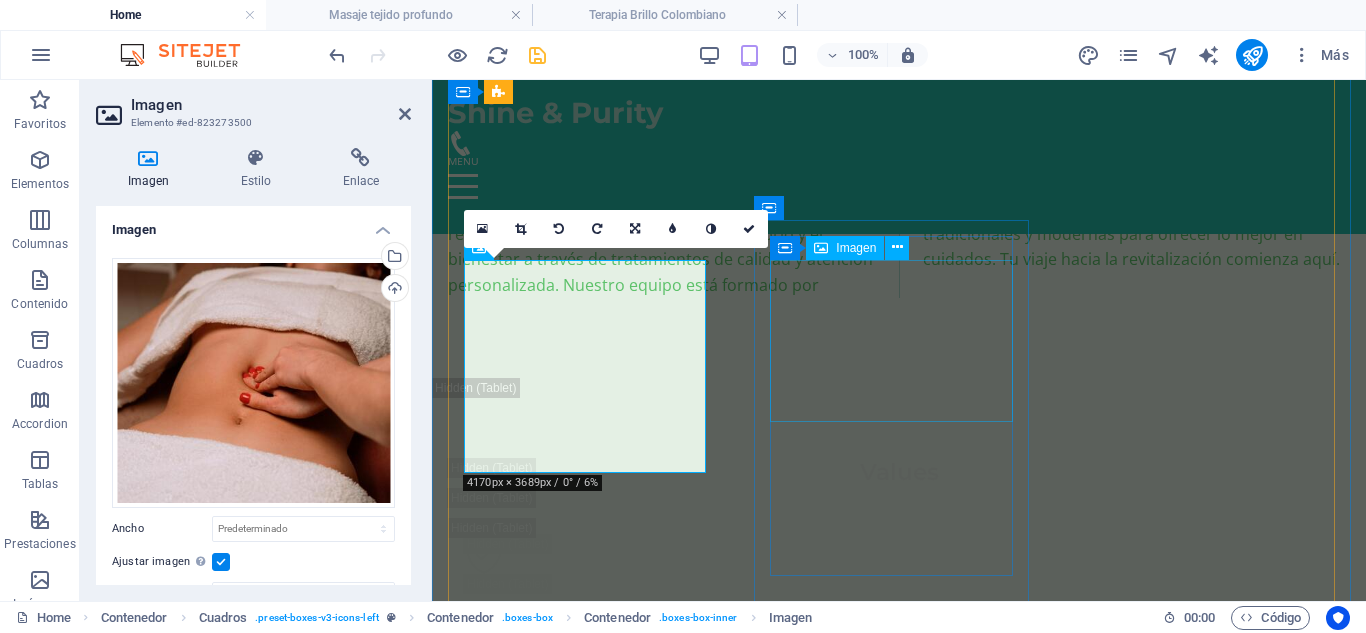 click at bounding box center [587, 7229] 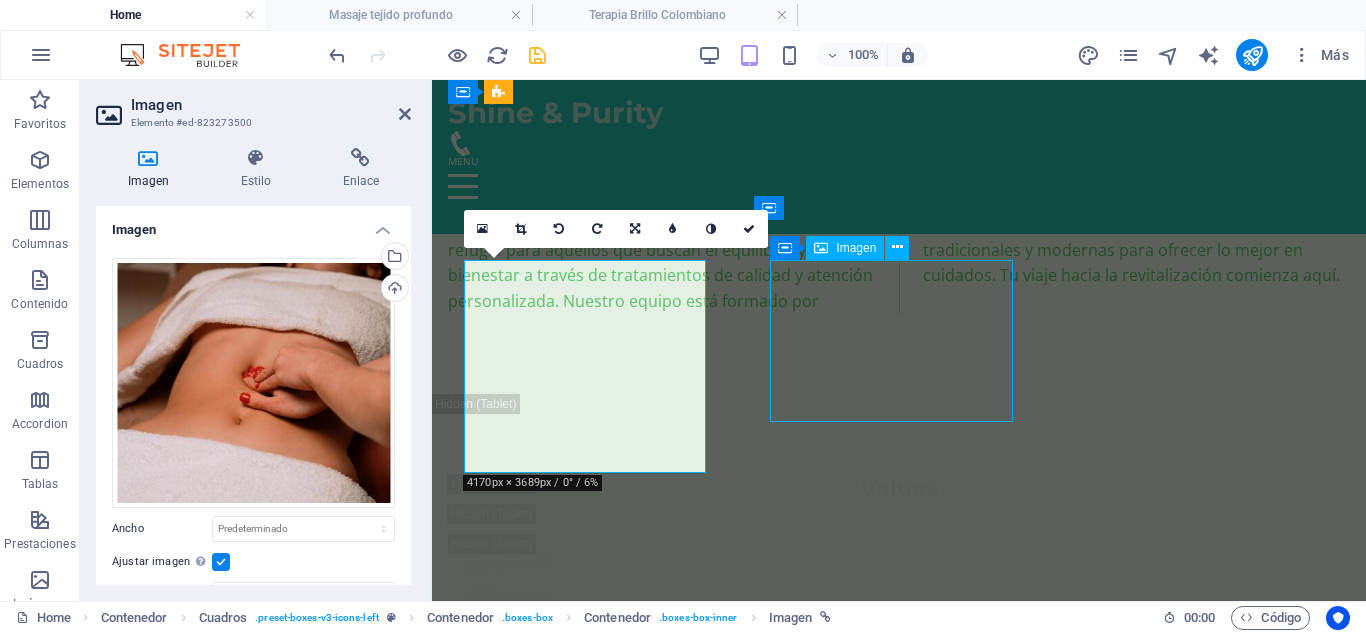 click at bounding box center (587, 8277) 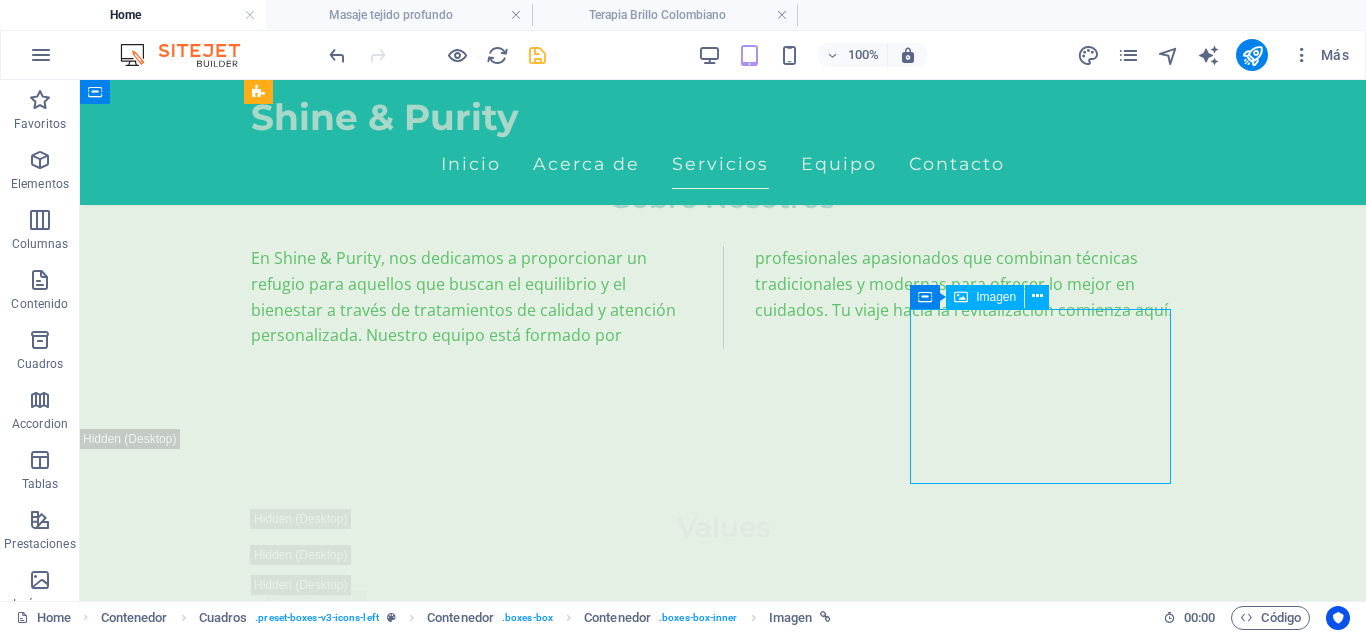 scroll, scrollTop: 4003, scrollLeft: 0, axis: vertical 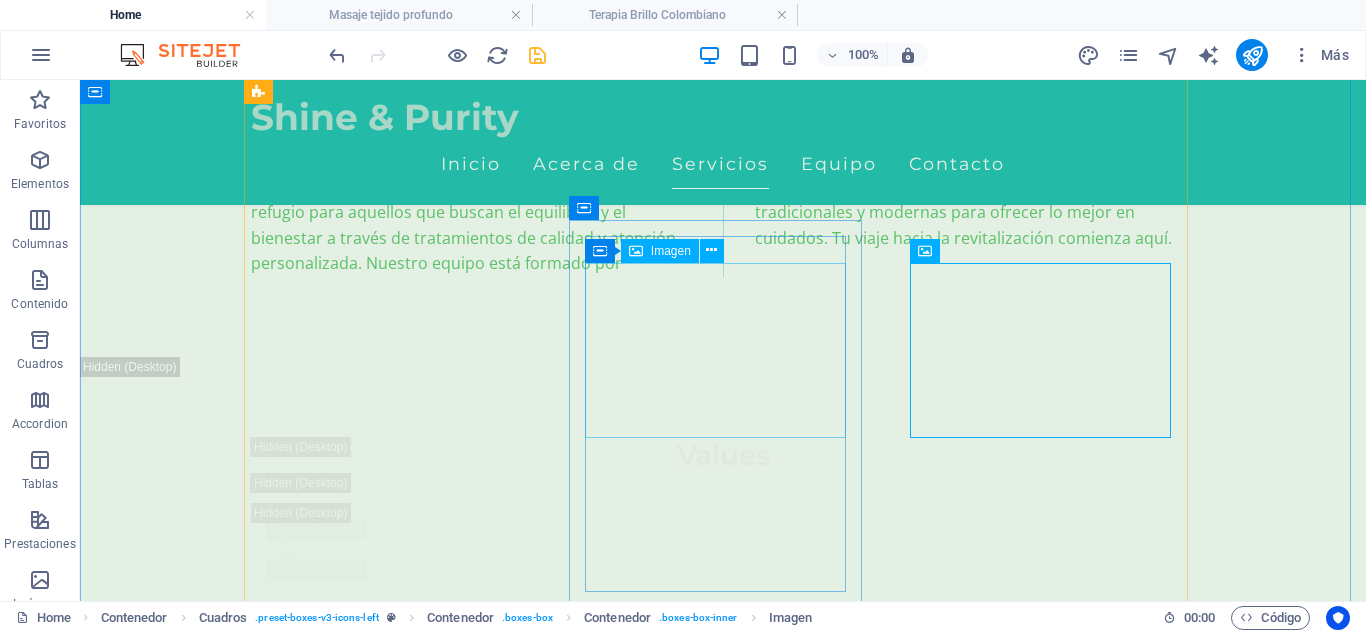 click at bounding box center (397, 7573) 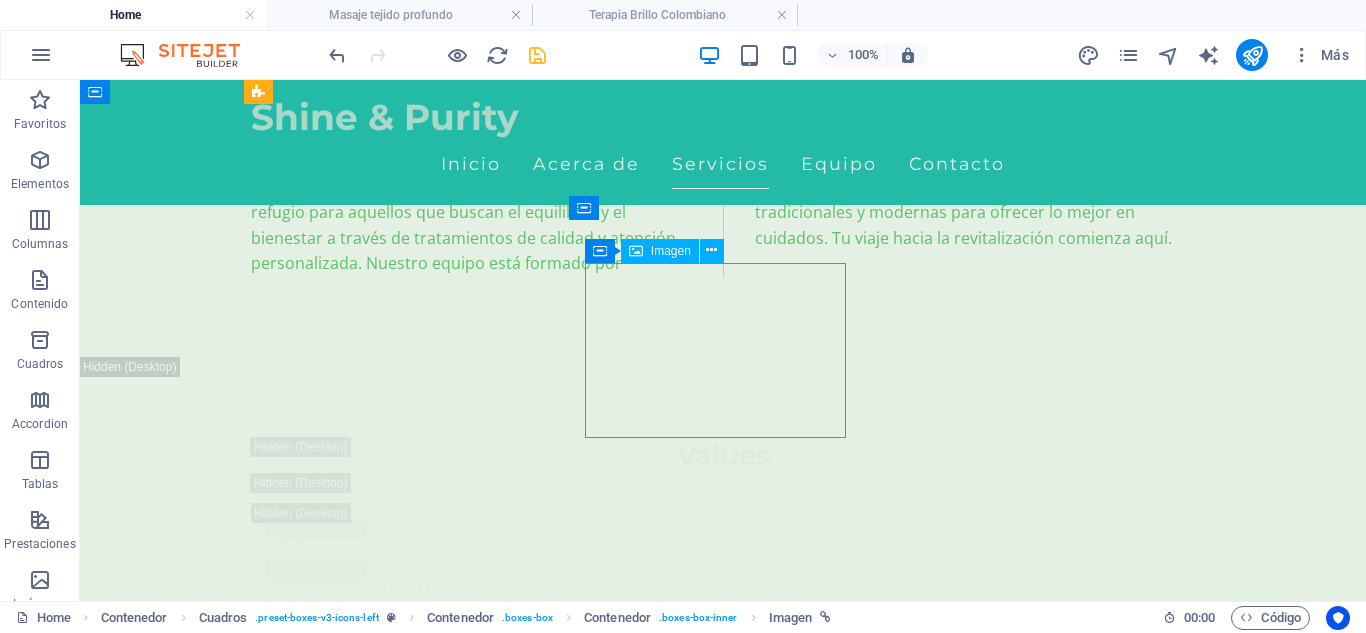 click at bounding box center (397, 7573) 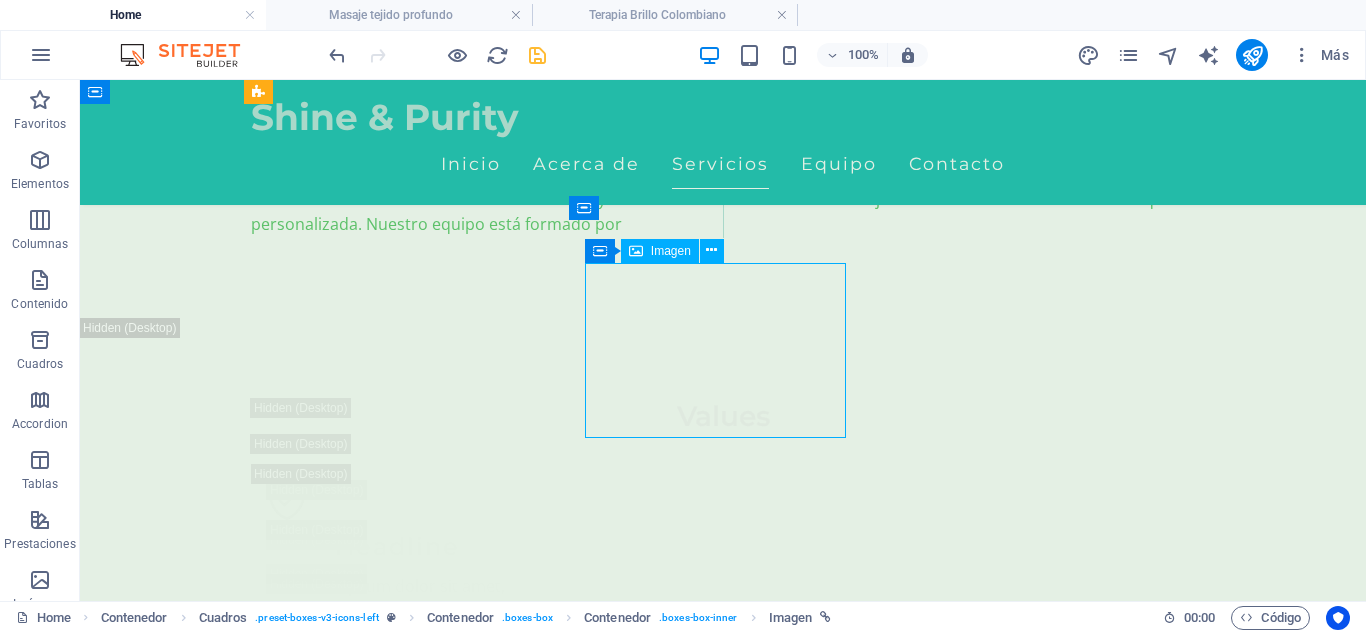 select on "3" 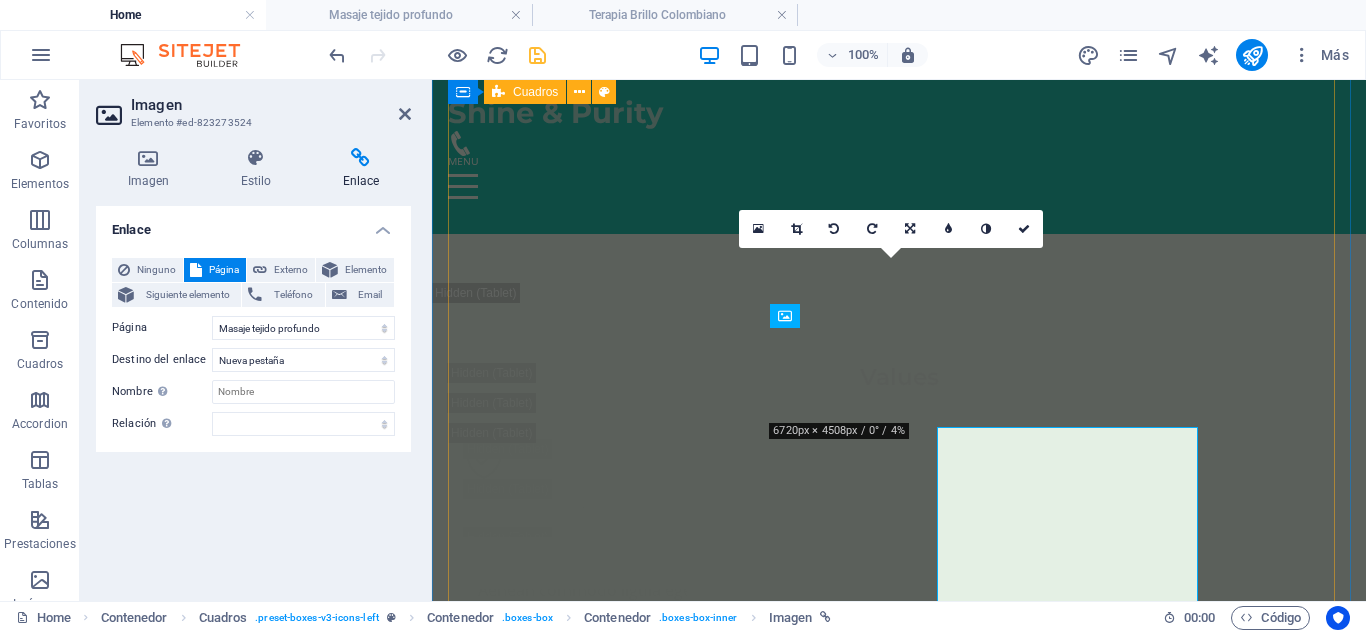 scroll, scrollTop: 3931, scrollLeft: 0, axis: vertical 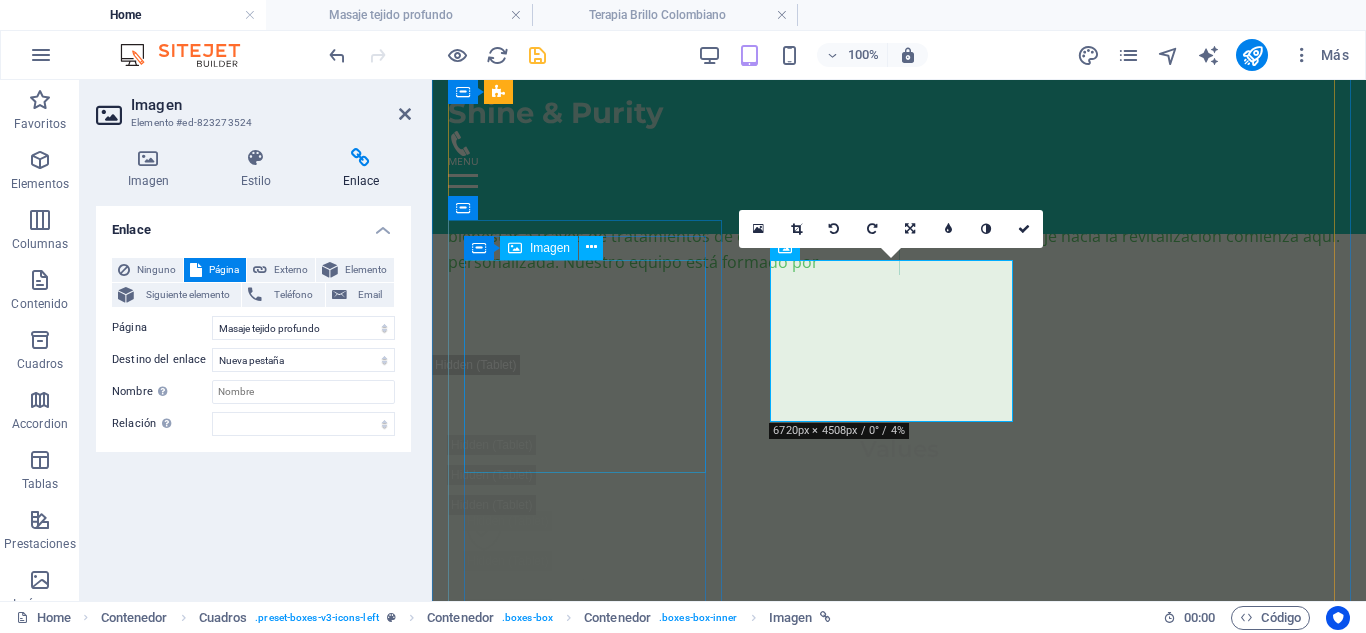 click at bounding box center [587, 6145] 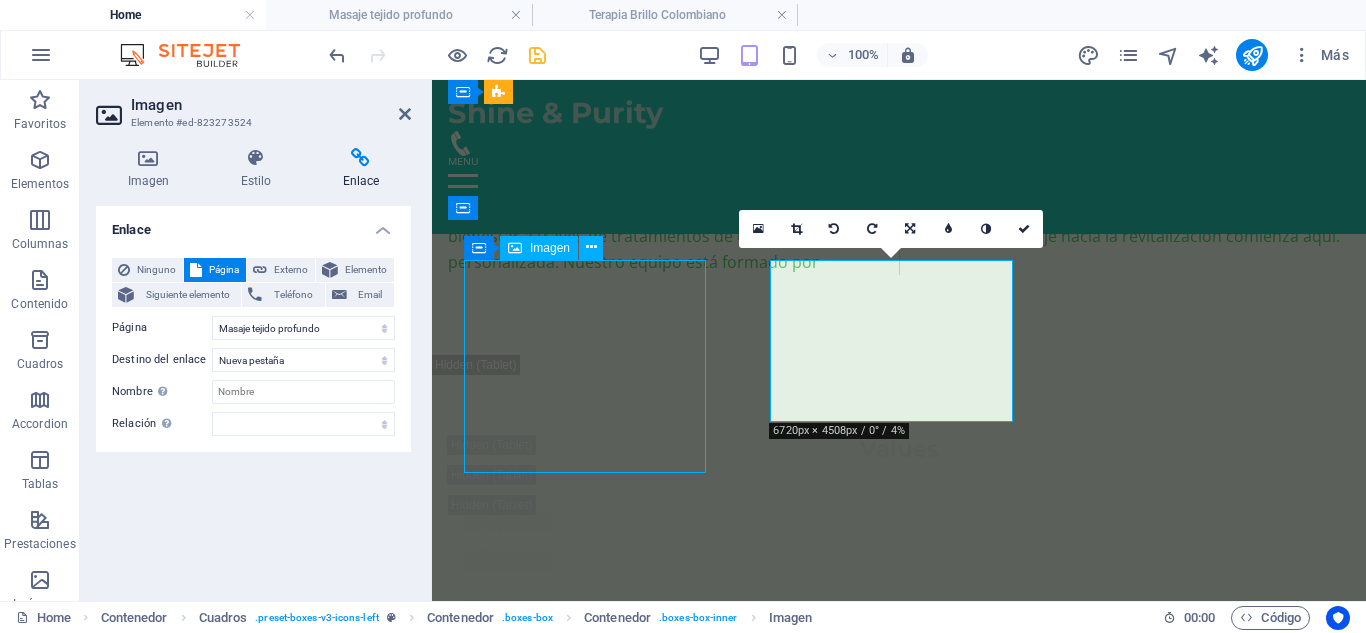 click at bounding box center [587, 7286] 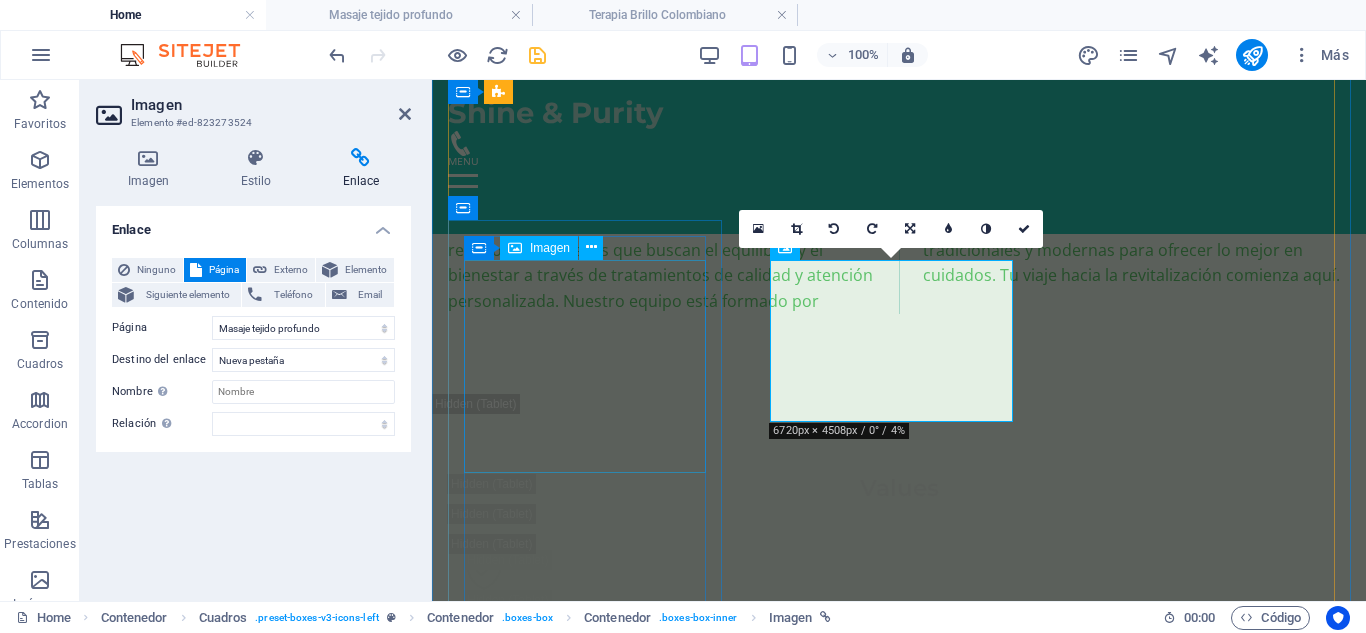 click at bounding box center [587, 6184] 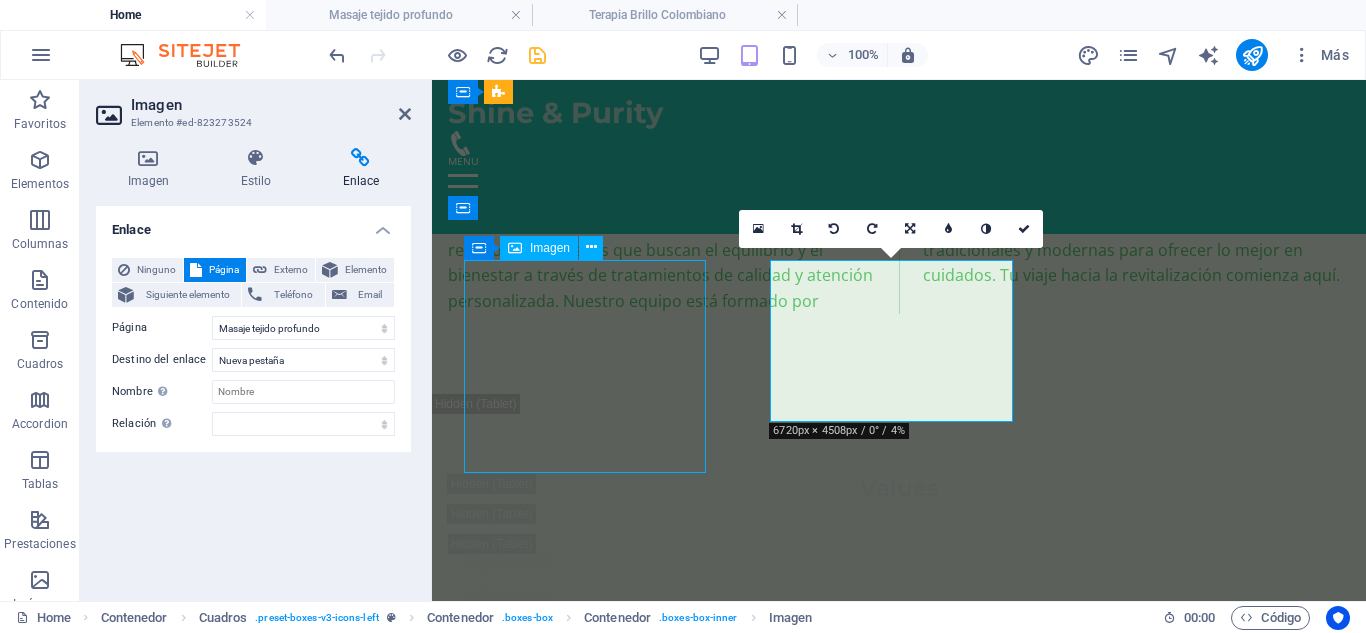 click at bounding box center (587, 7325) 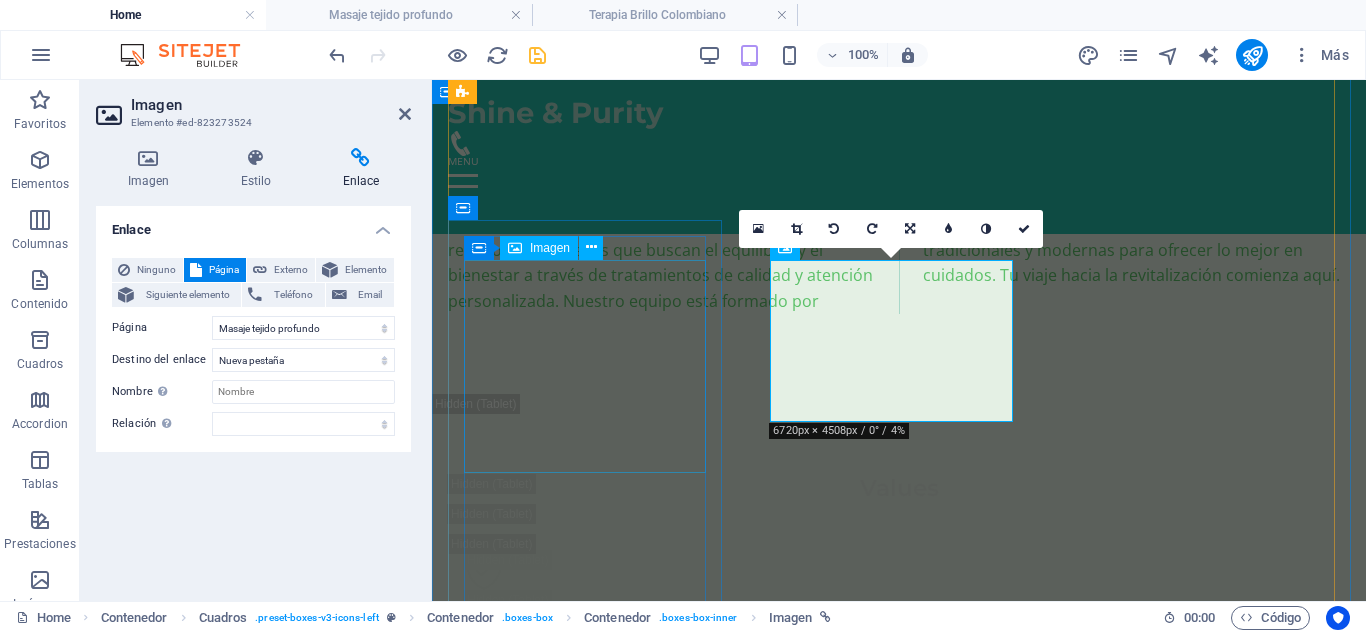 click at bounding box center [587, 6184] 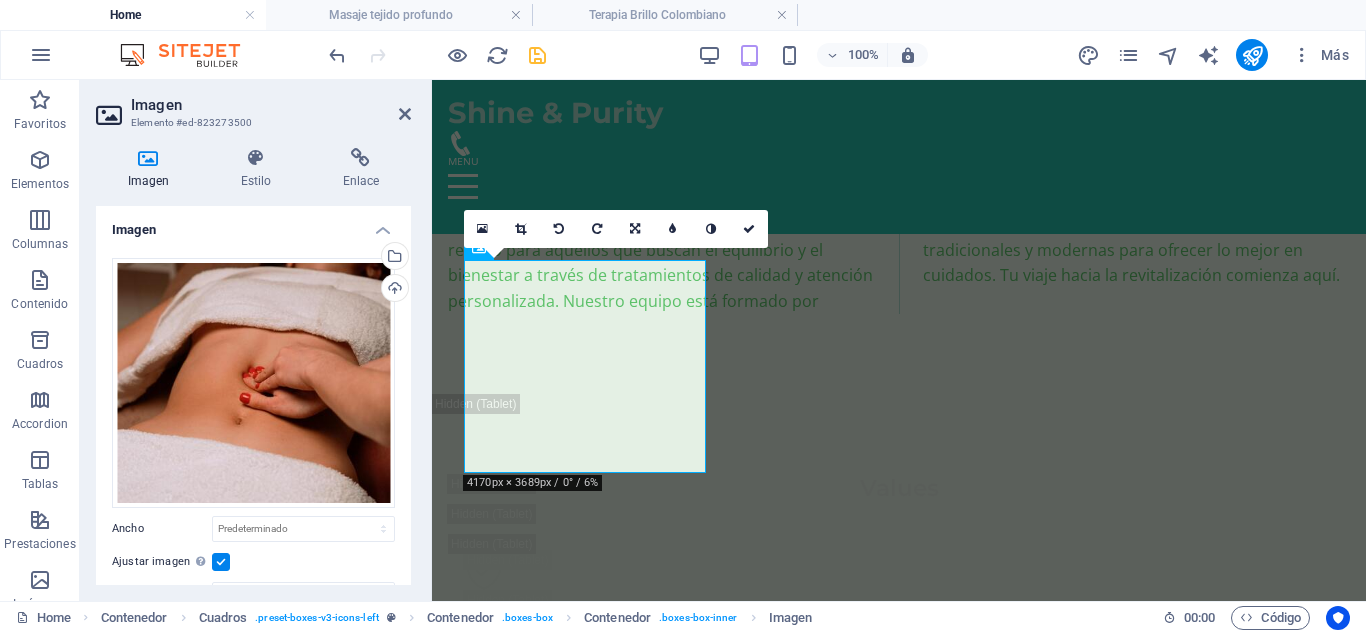 click at bounding box center [221, 562] 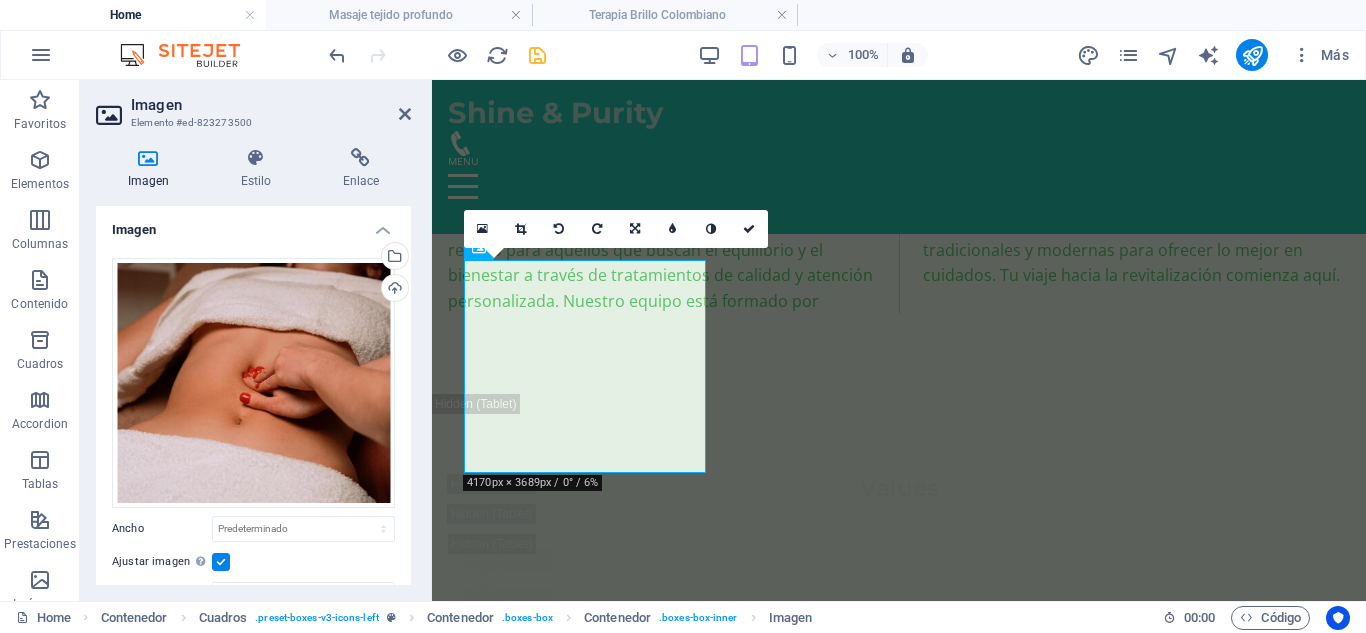 click on "Ajustar imagen Ajustar imagen automáticamente a un ancho y alto fijo" at bounding box center [0, 0] 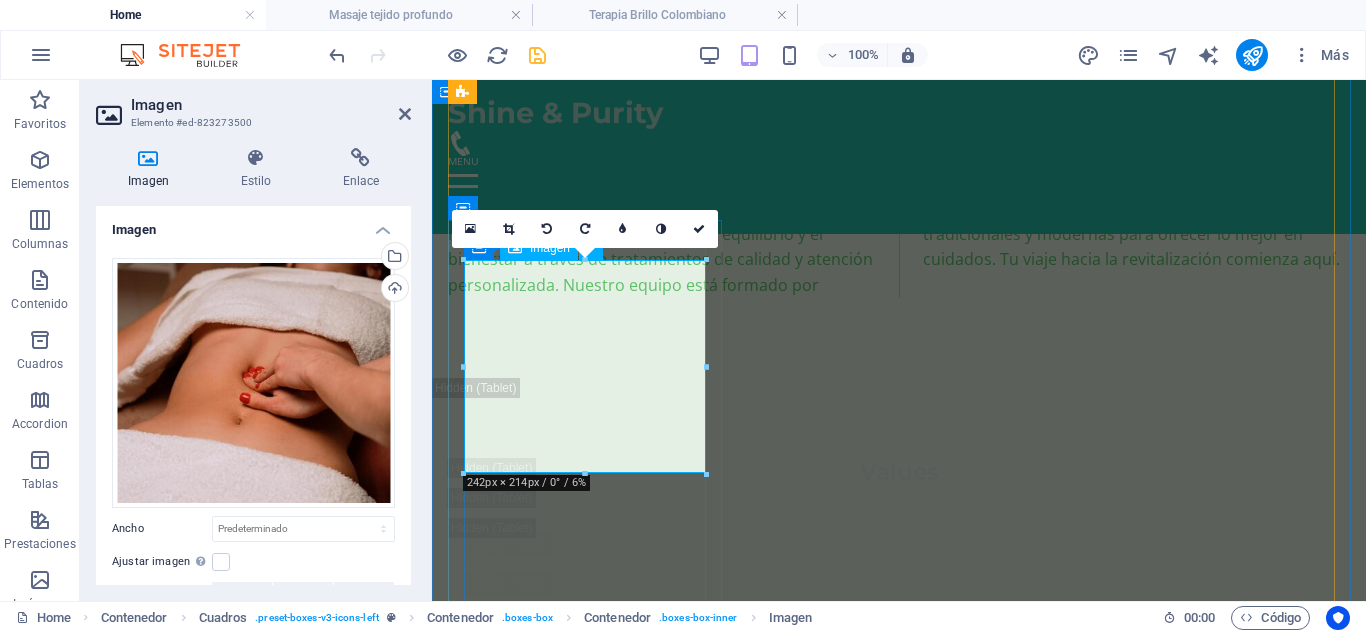 drag, startPoint x: 1018, startPoint y: 550, endPoint x: 592, endPoint y: 403, distance: 450.64954 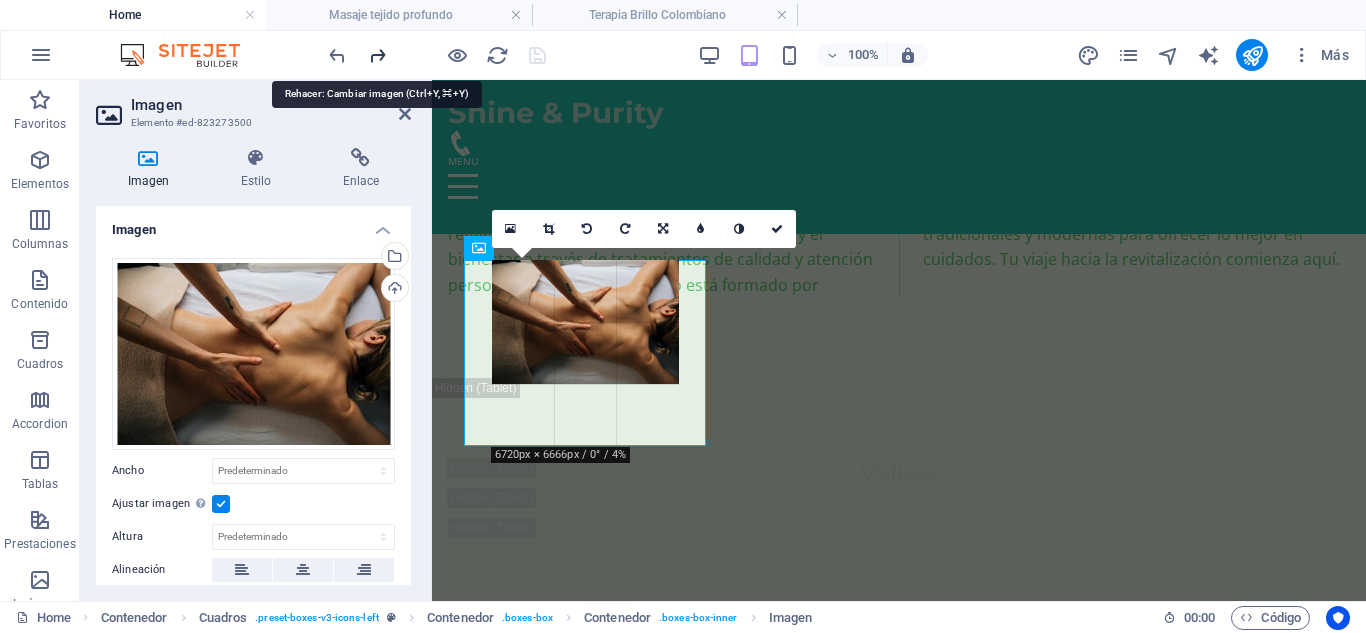 click at bounding box center (377, 55) 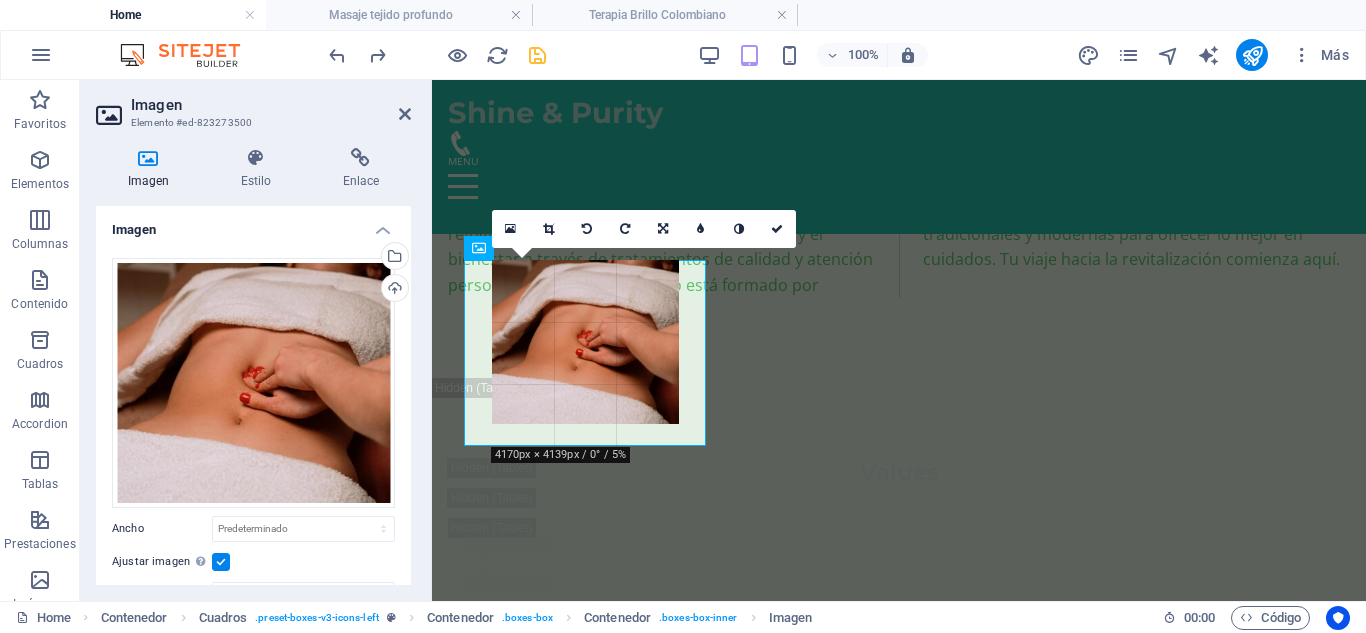 click at bounding box center [585, 418] 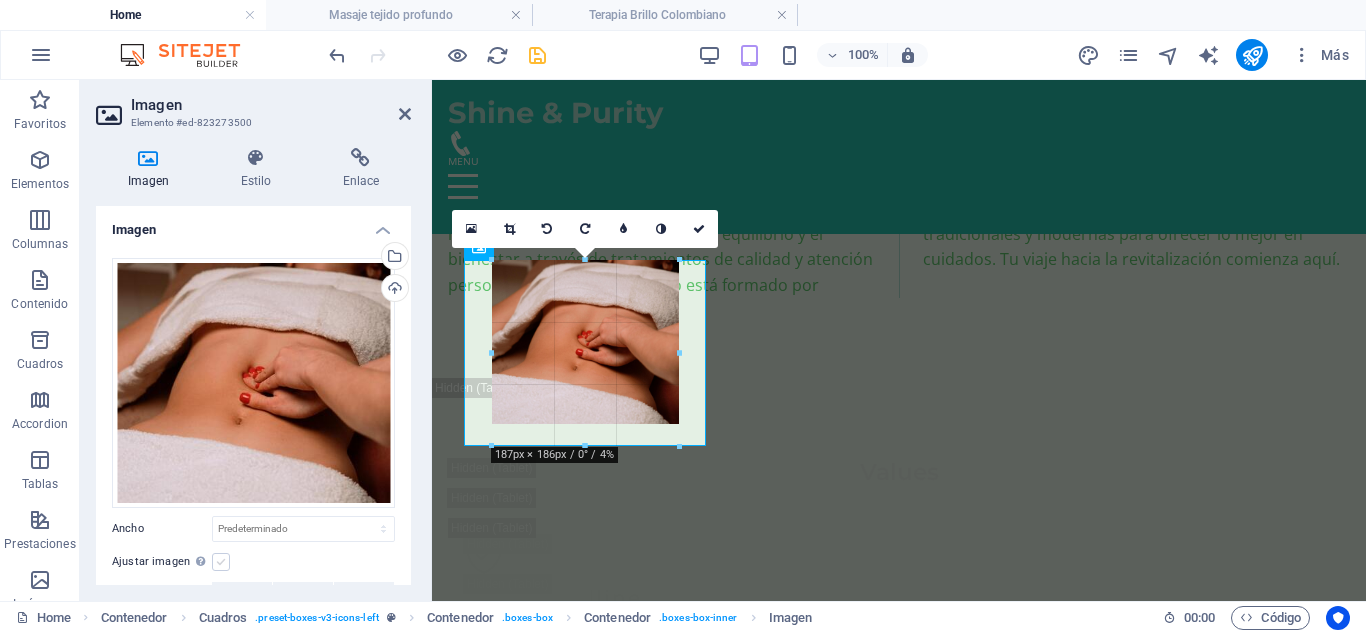 click at bounding box center [221, 562] 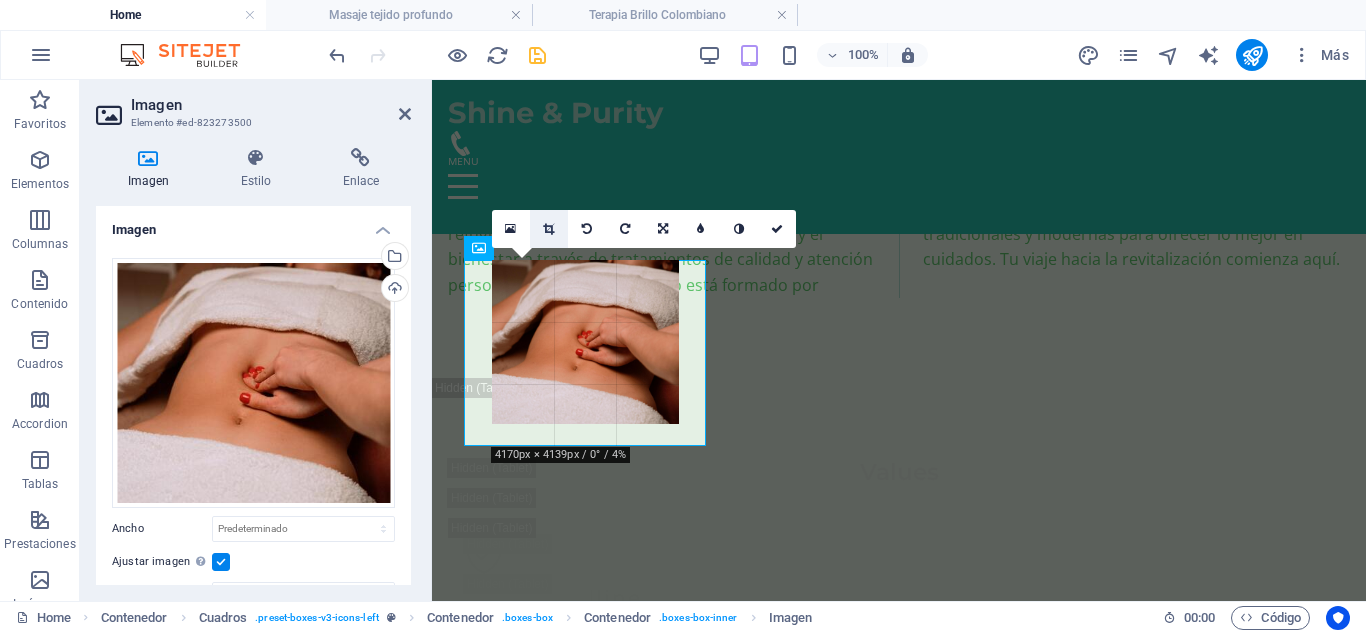 click at bounding box center (548, 229) 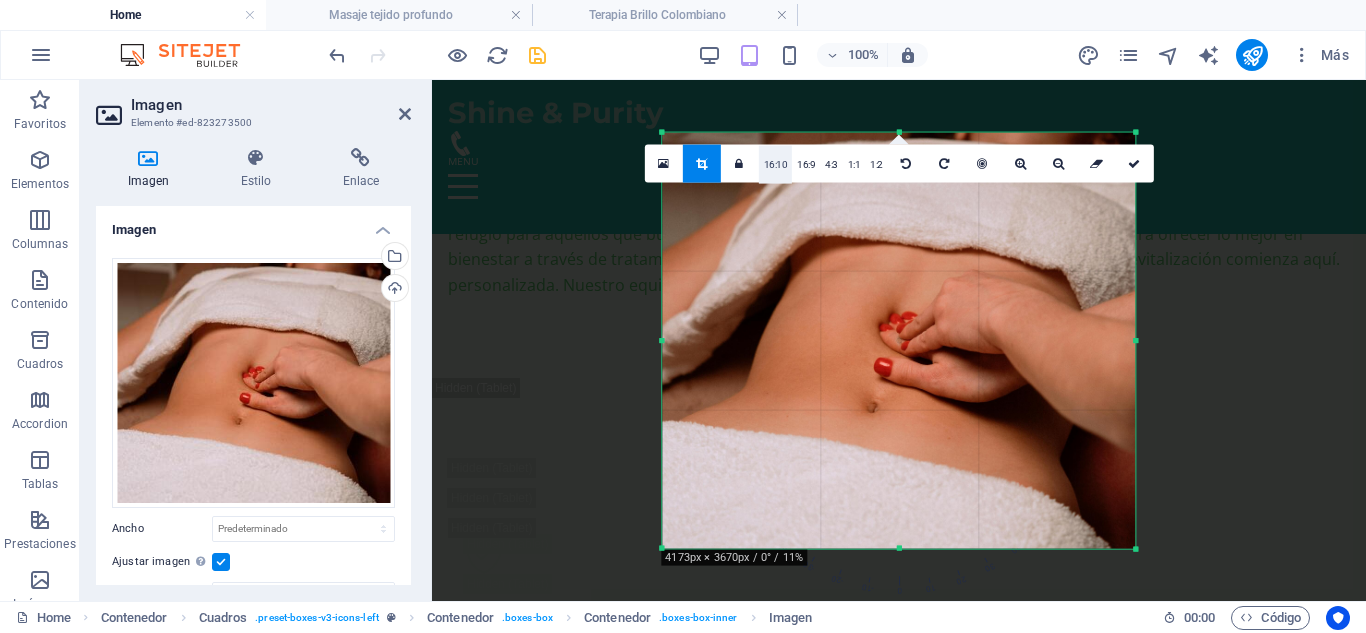 click on "16:10" at bounding box center [776, 164] 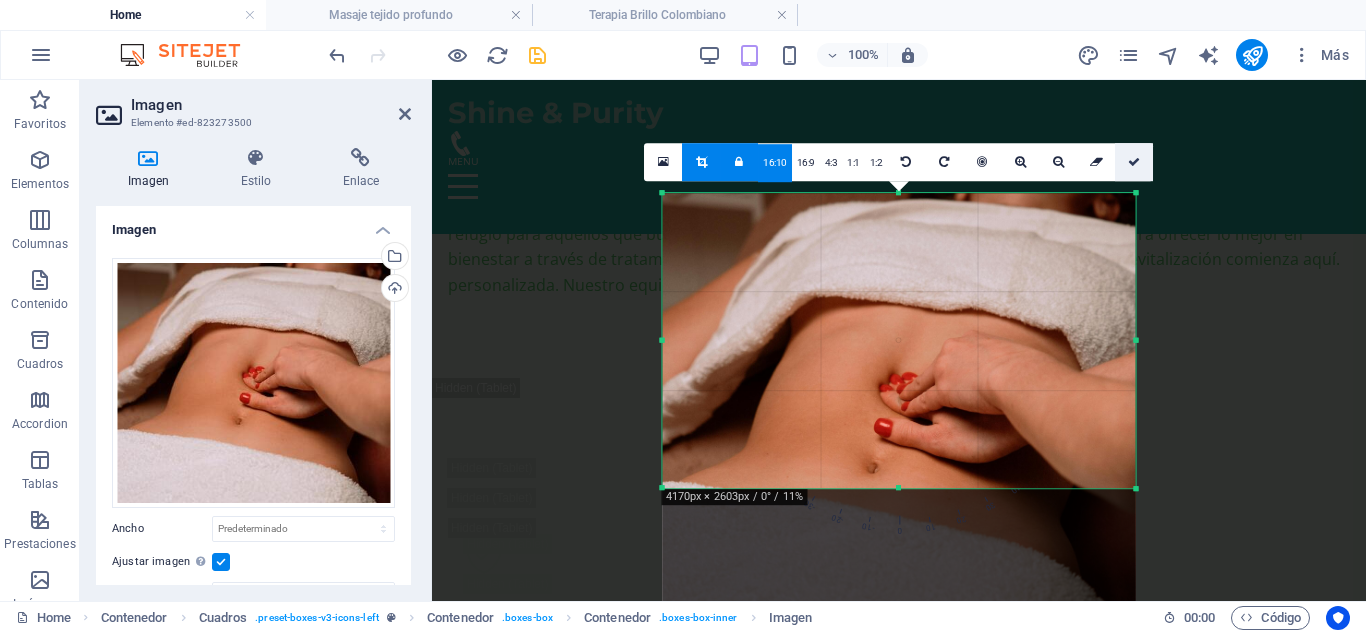 click at bounding box center [1134, 162] 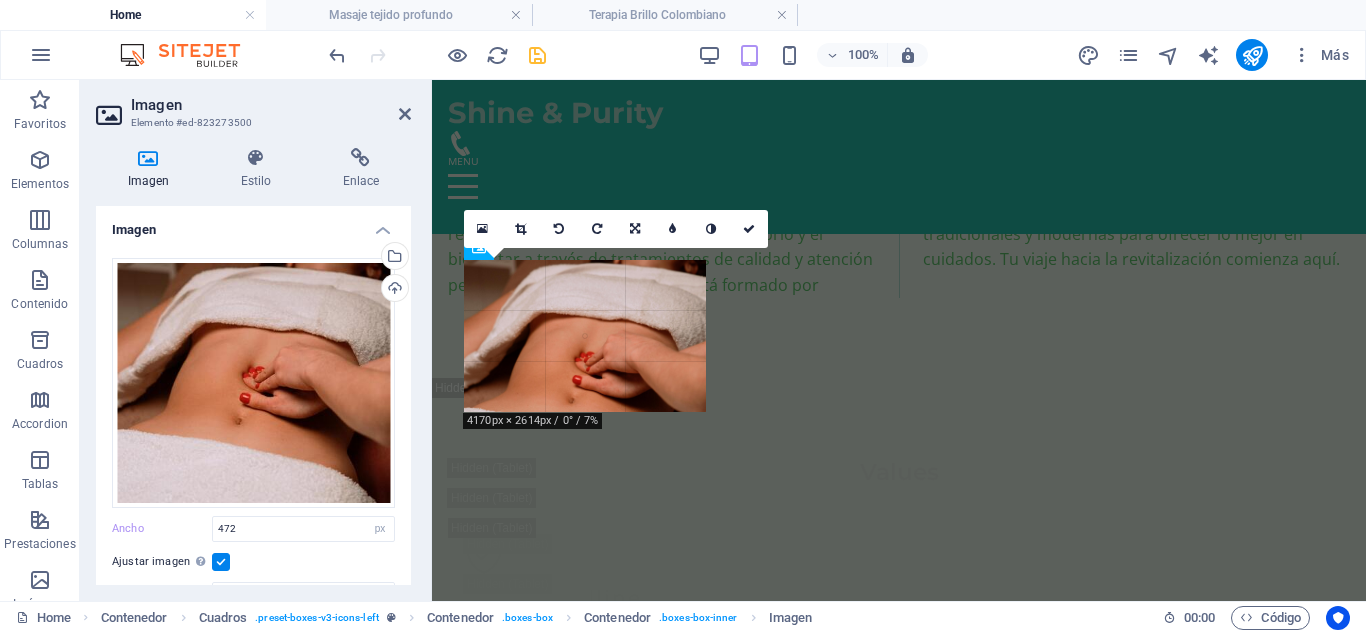 click on "180 170 160 150 140 130 120 110 100 90 80 70 60 50 40 30 20 10 0 -10 -20 -30 -40 -50 -60 -70 -80 -90 -100 -110 -120 -130 -140 -150 -160 -170 4170px × 2614px / 0° / 7% 16:10 16:9 4:3 1:1 1:2 0" at bounding box center [585, 336] 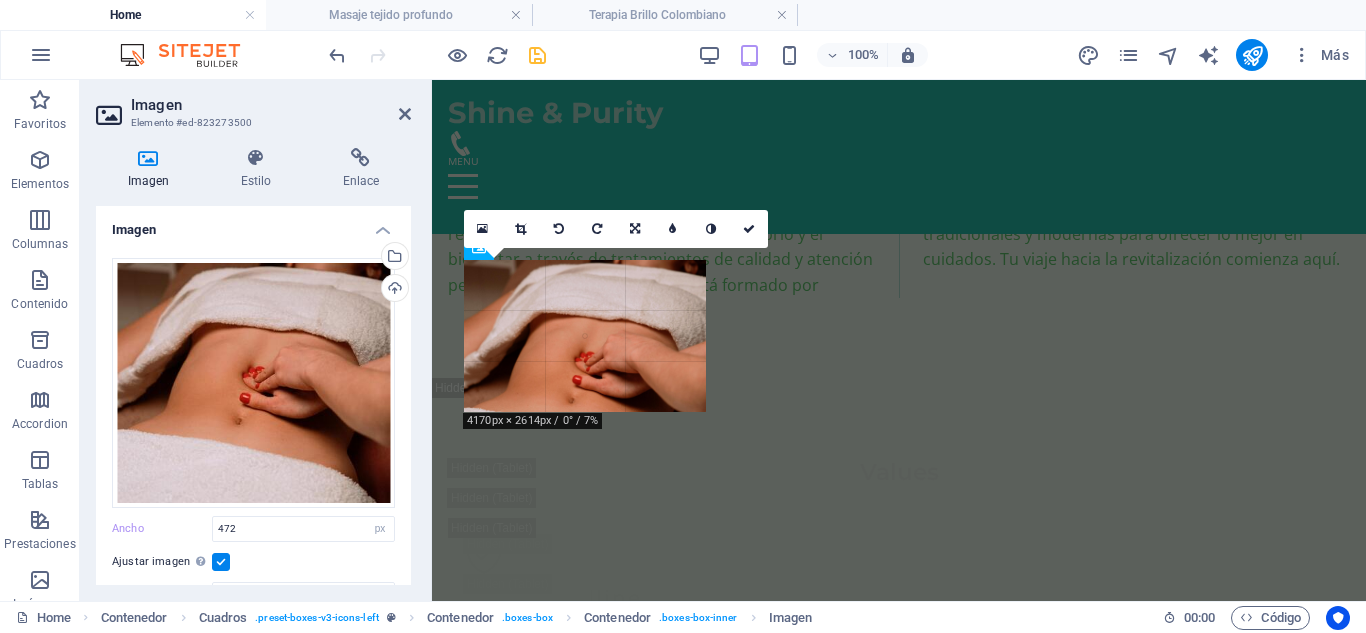 click at bounding box center (891, 431) 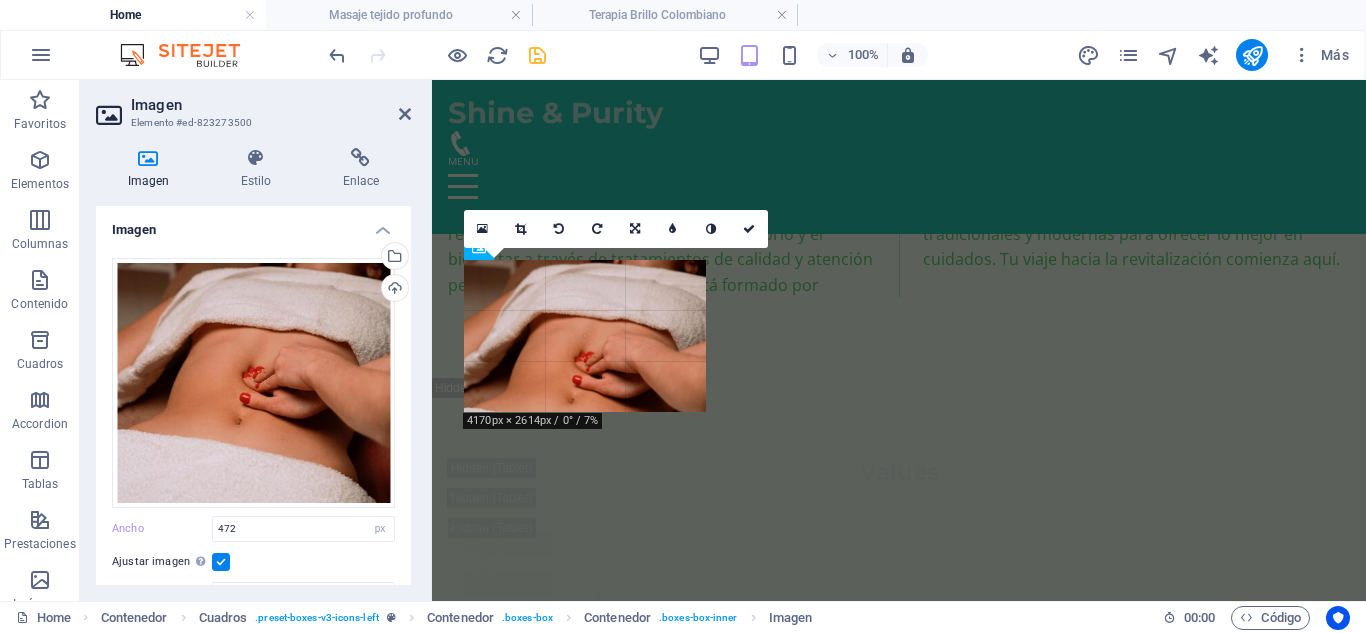 click at bounding box center [891, 431] 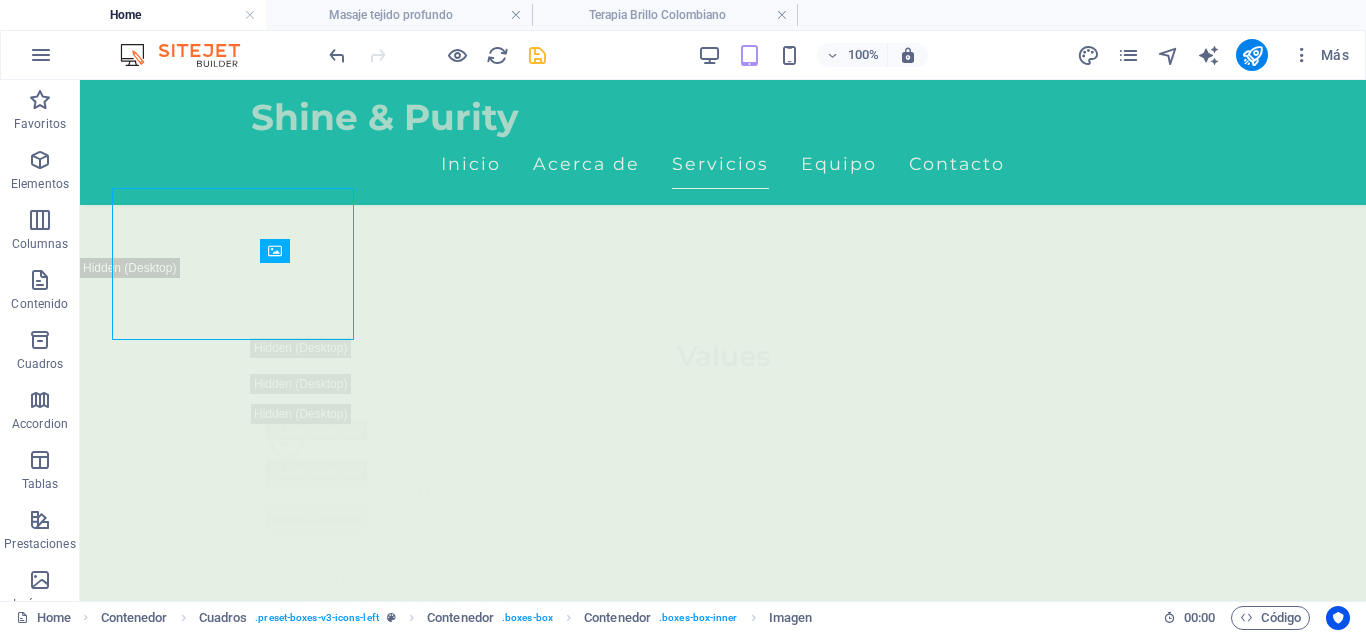 scroll, scrollTop: 4003, scrollLeft: 0, axis: vertical 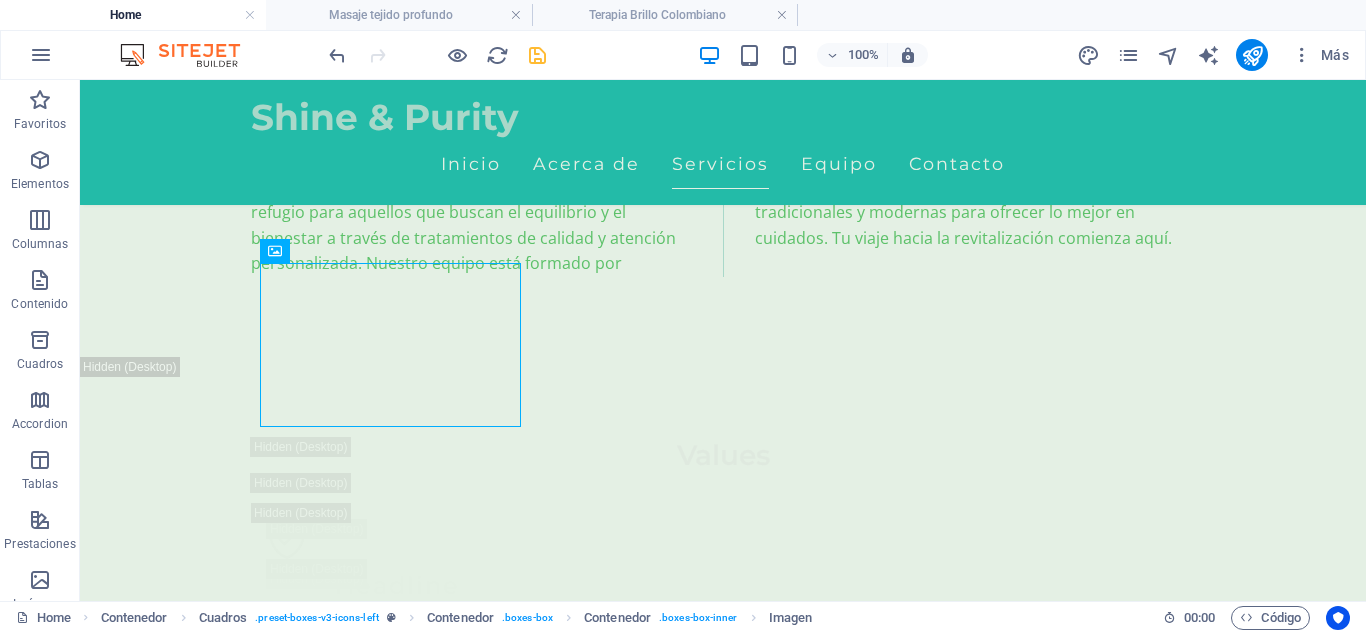 click at bounding box center [715, 486] 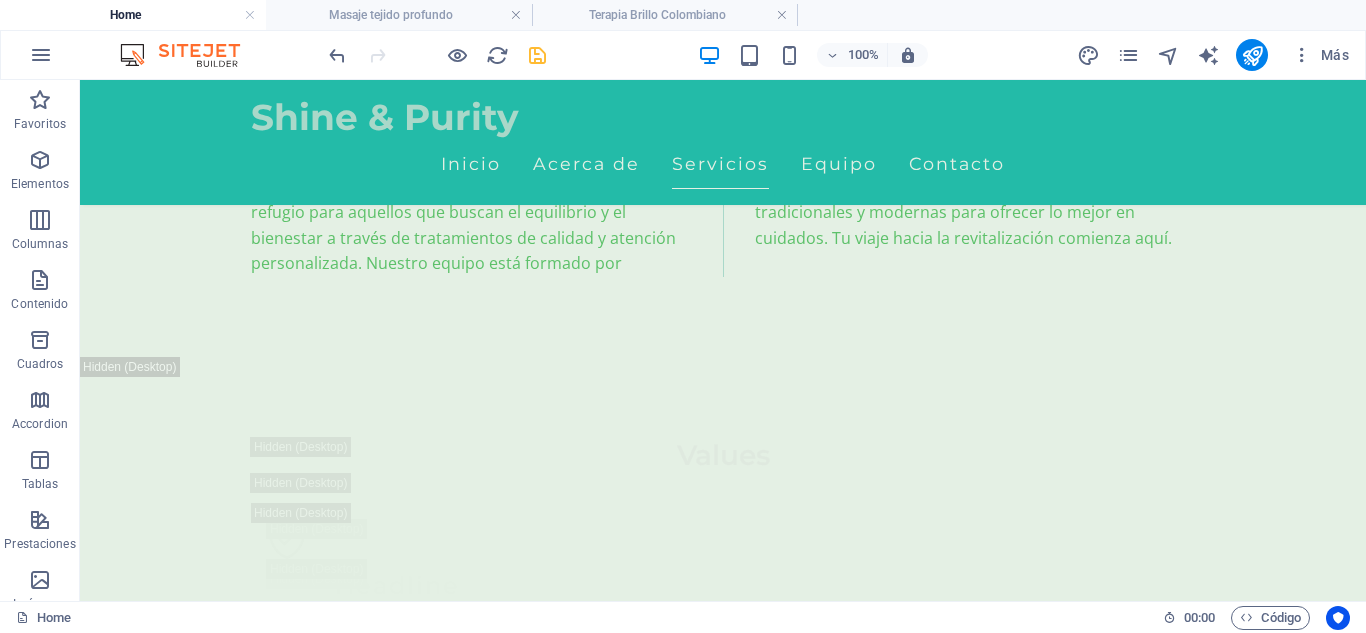 click at bounding box center (390, 408) 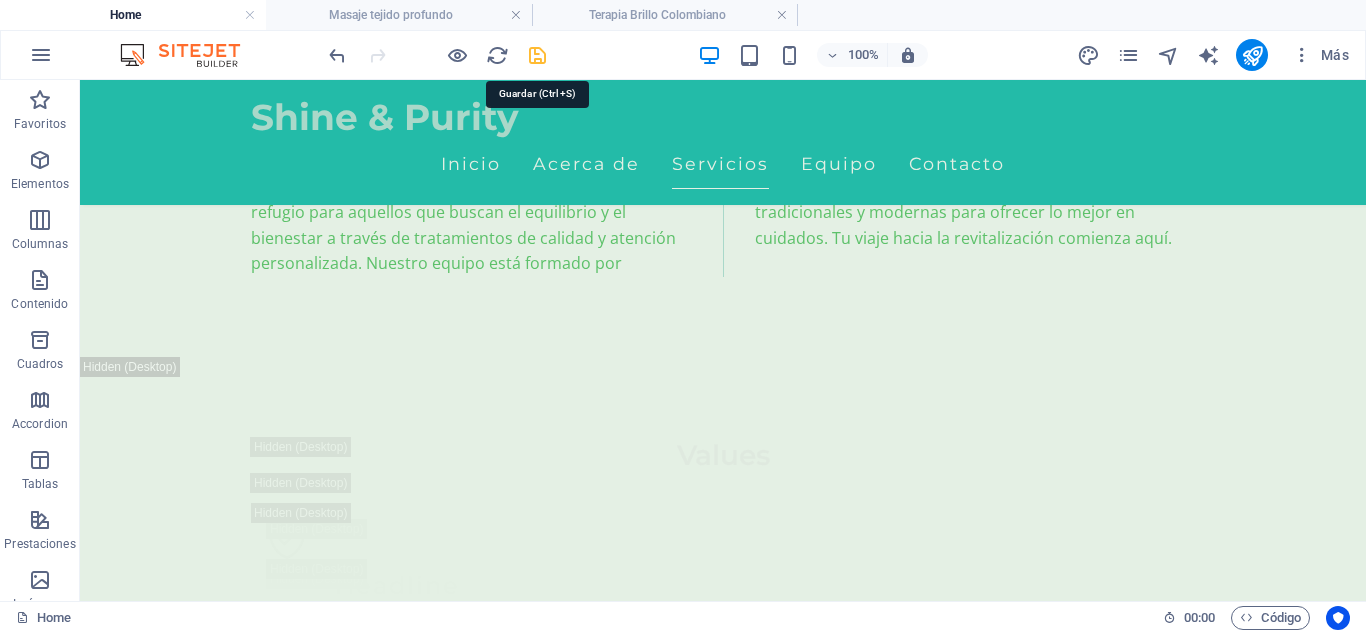 click at bounding box center [537, 55] 